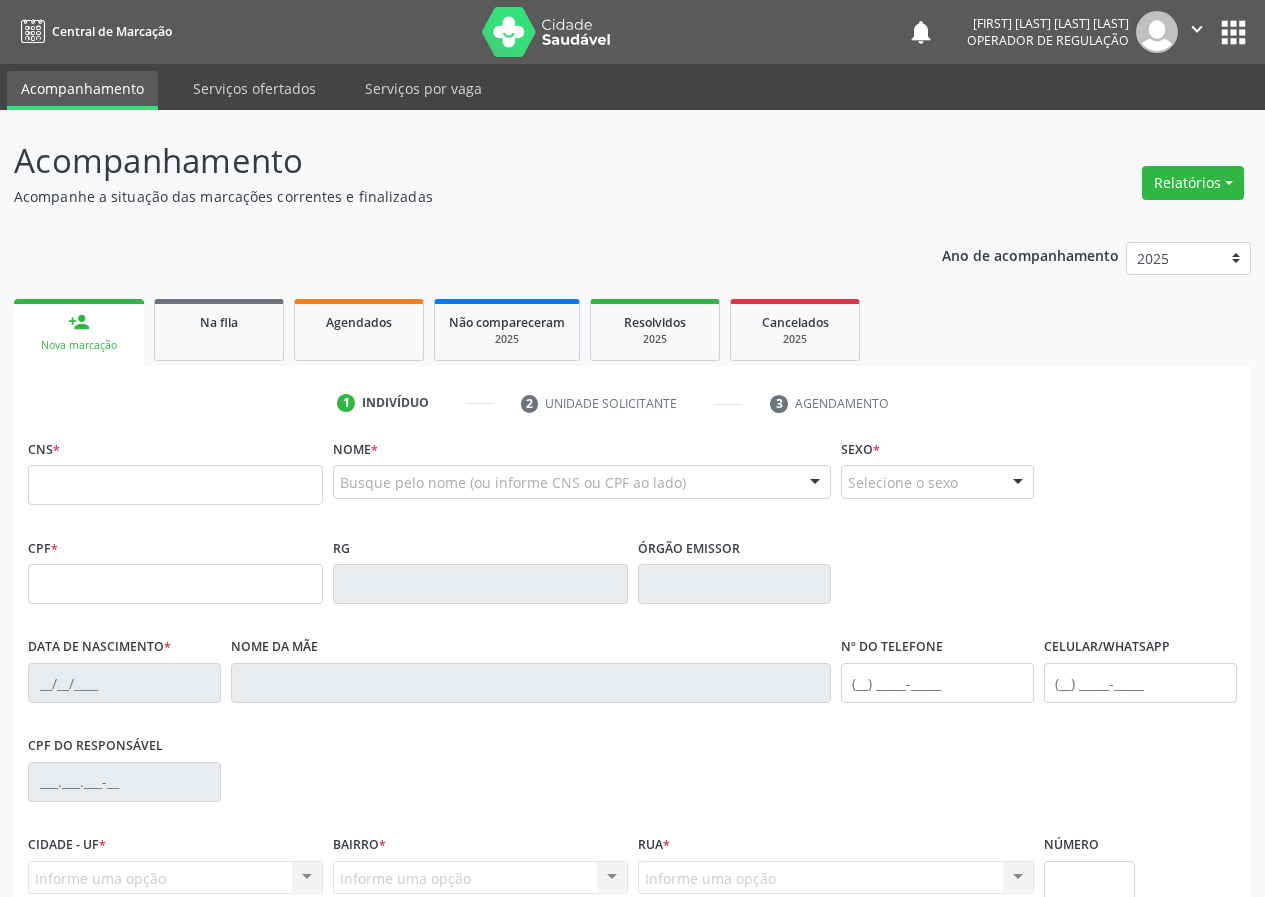 scroll, scrollTop: 0, scrollLeft: 0, axis: both 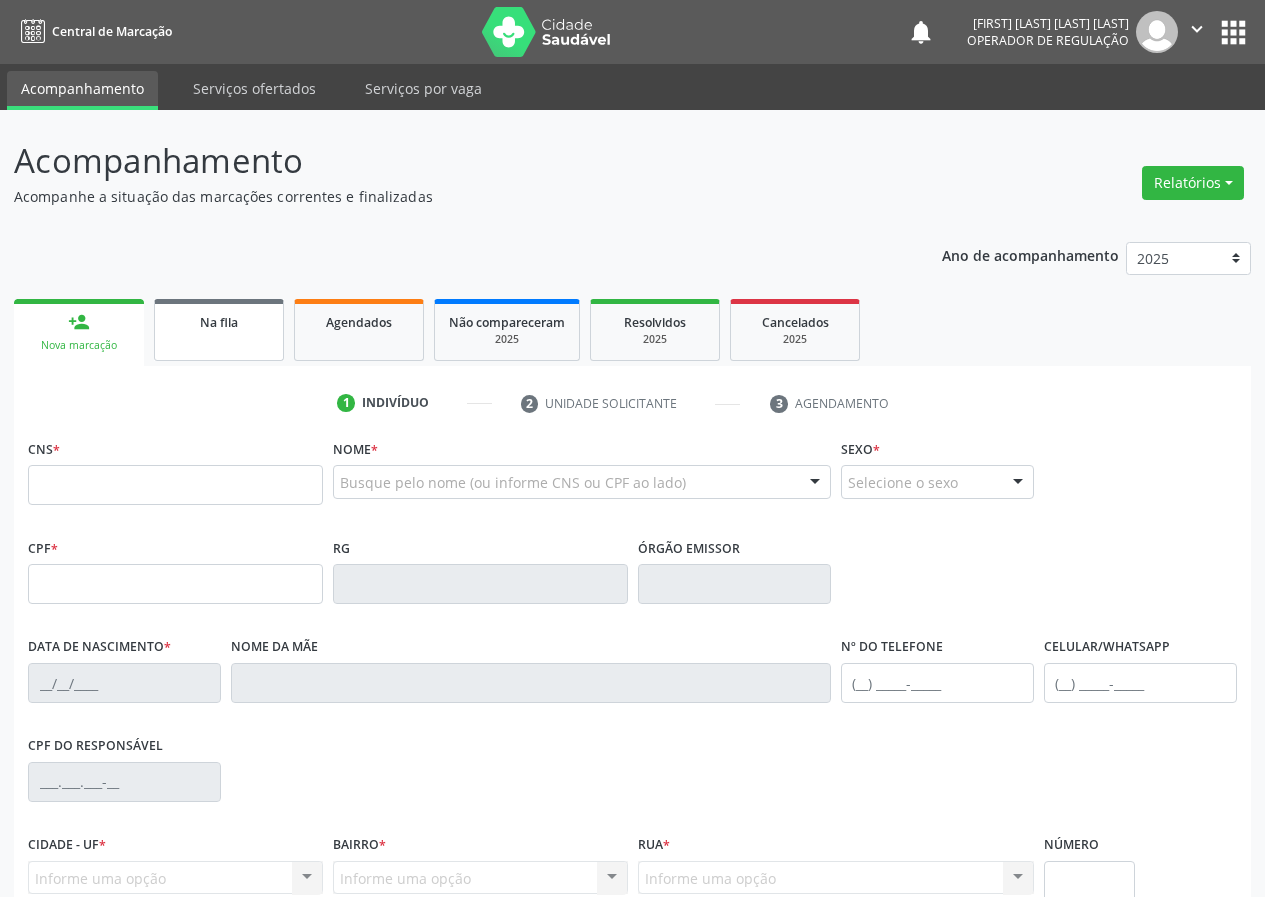 click on "Na fila" at bounding box center [219, 321] 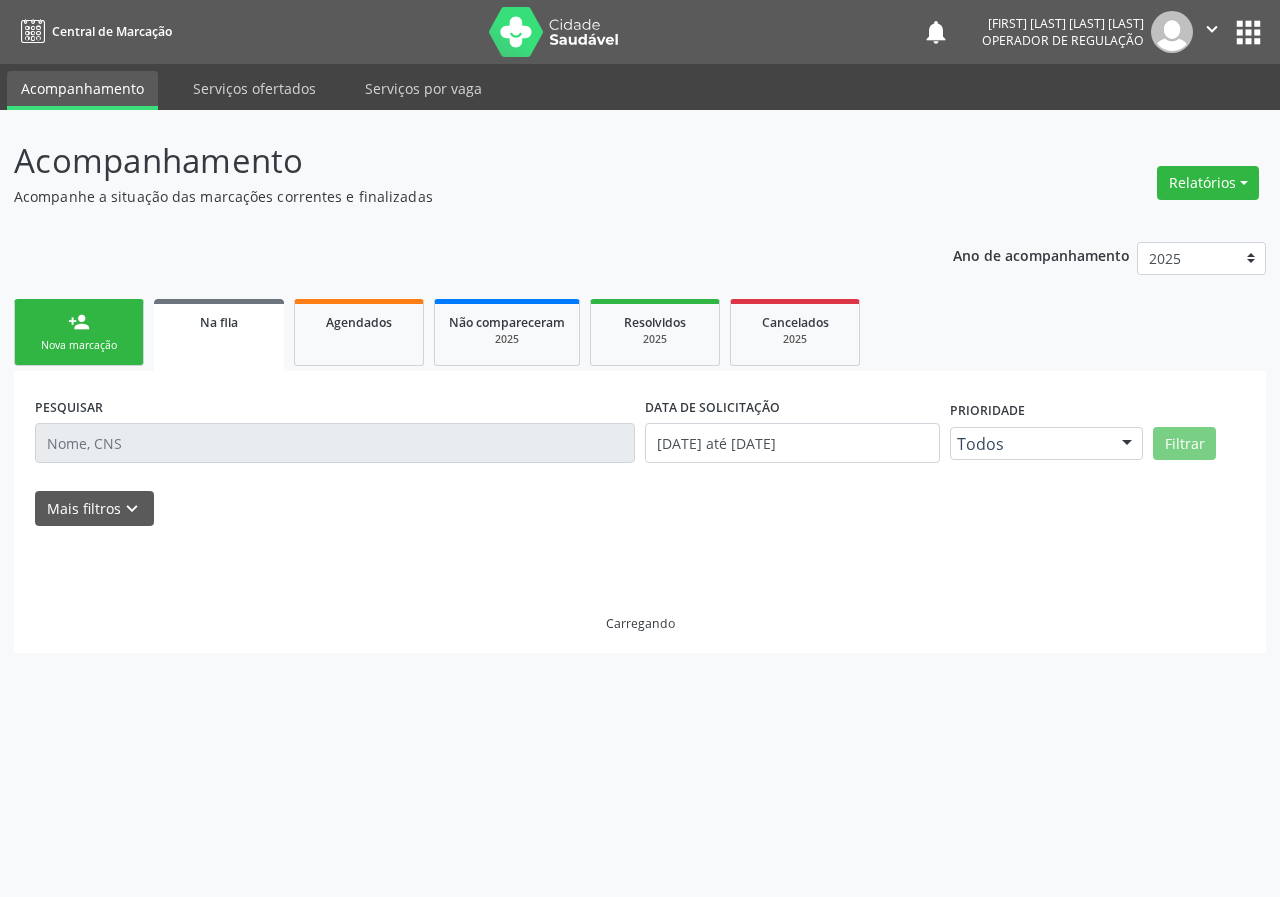 click on "person_add
Nova marcação" at bounding box center [79, 332] 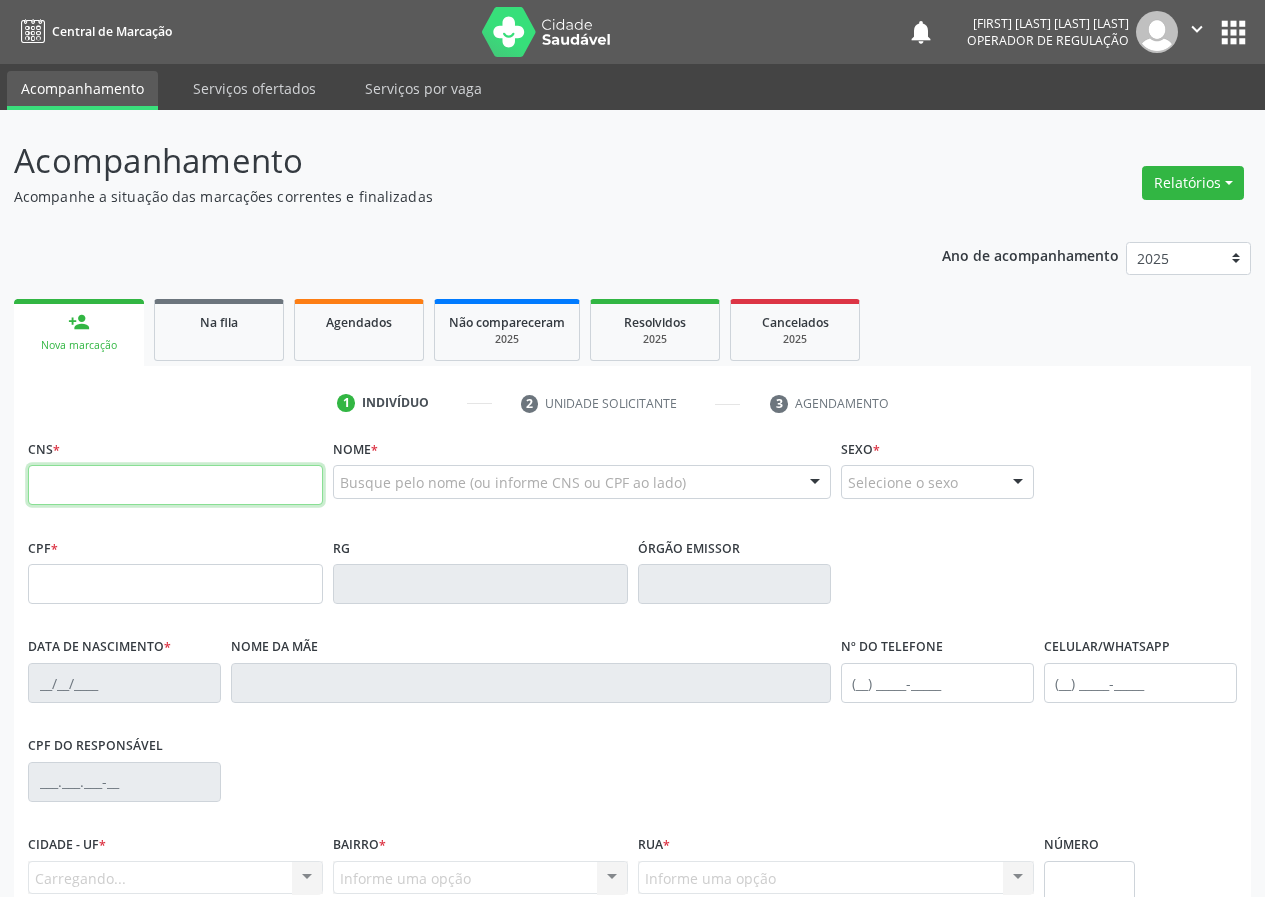 click at bounding box center (175, 485) 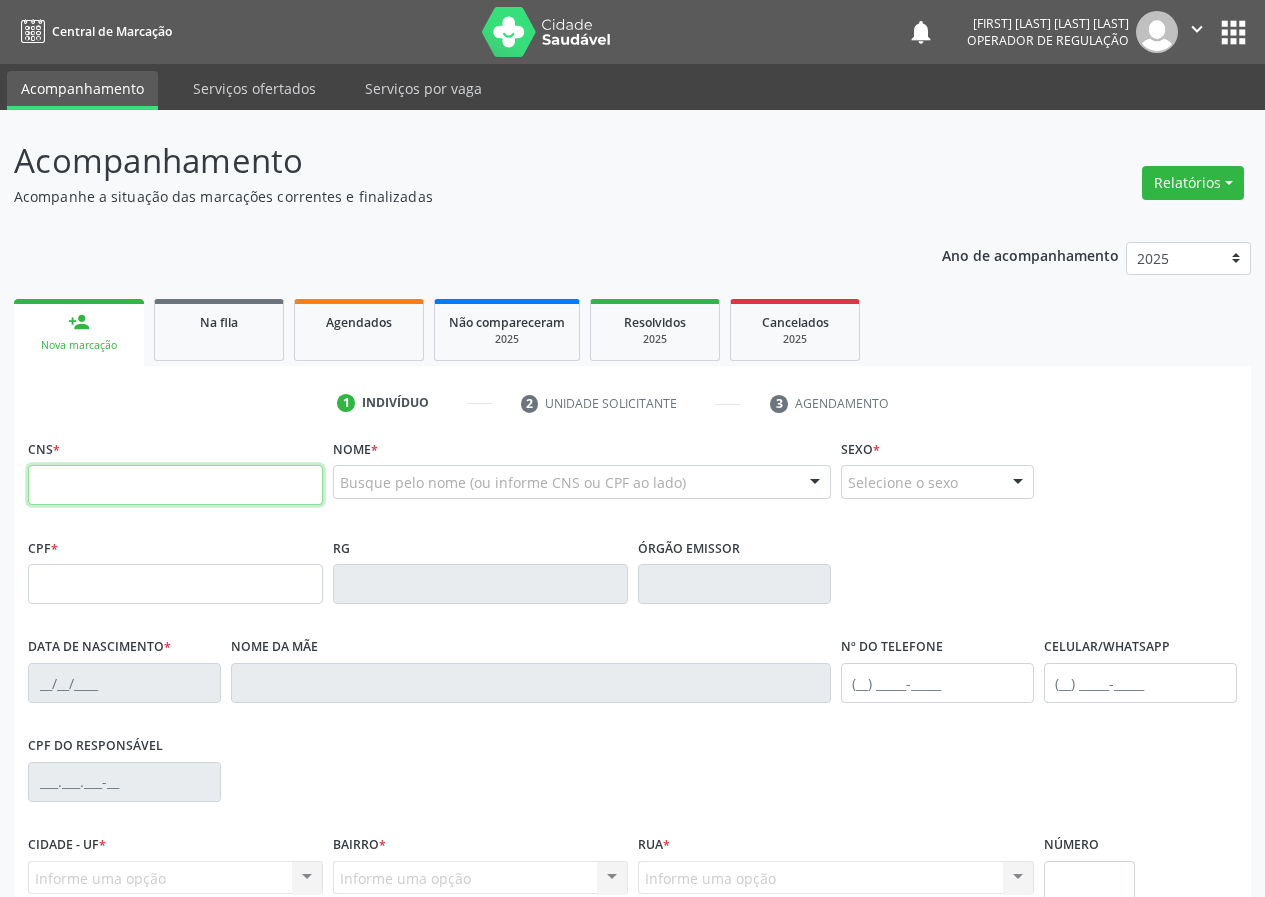 click at bounding box center (175, 485) 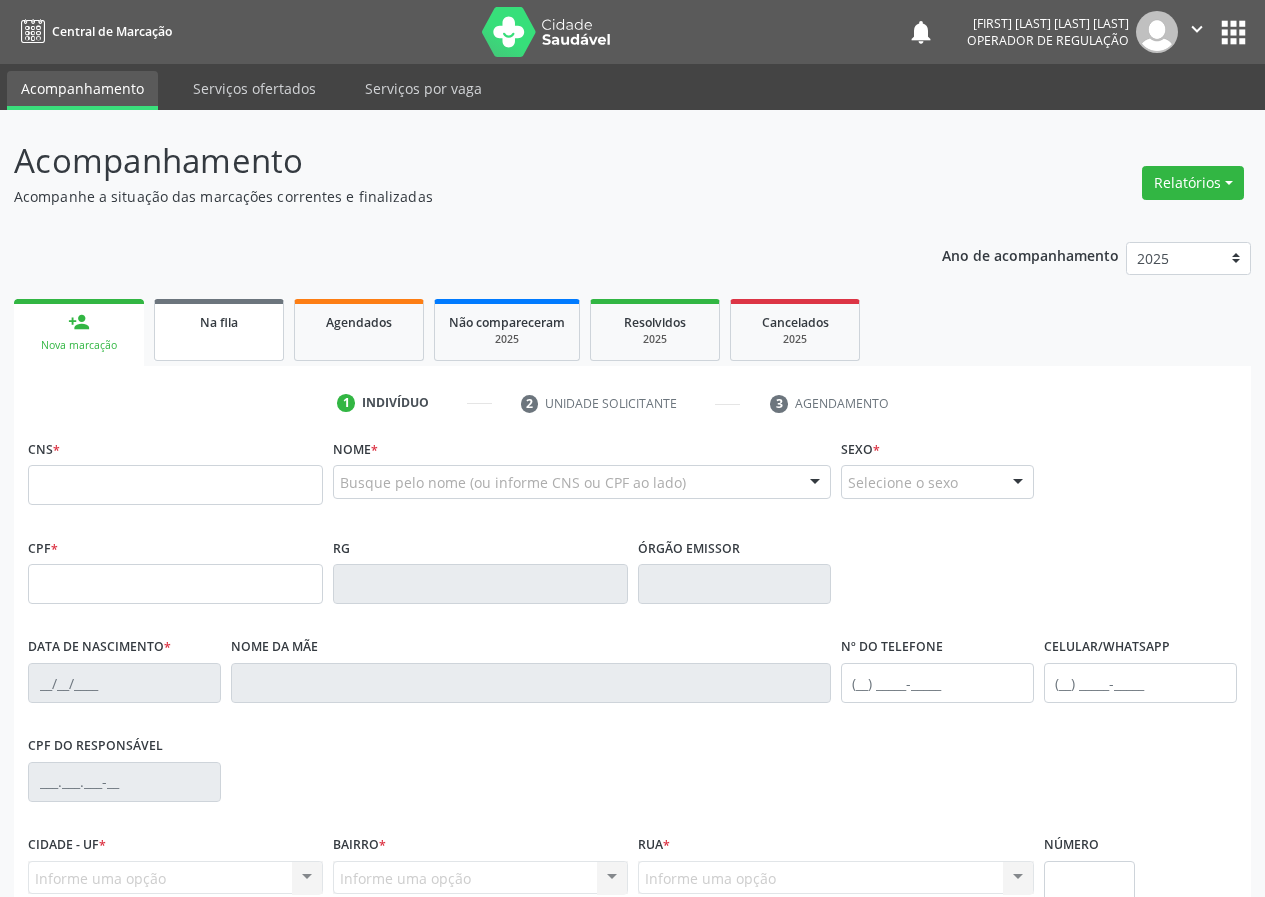 click on "Na fila" at bounding box center (219, 321) 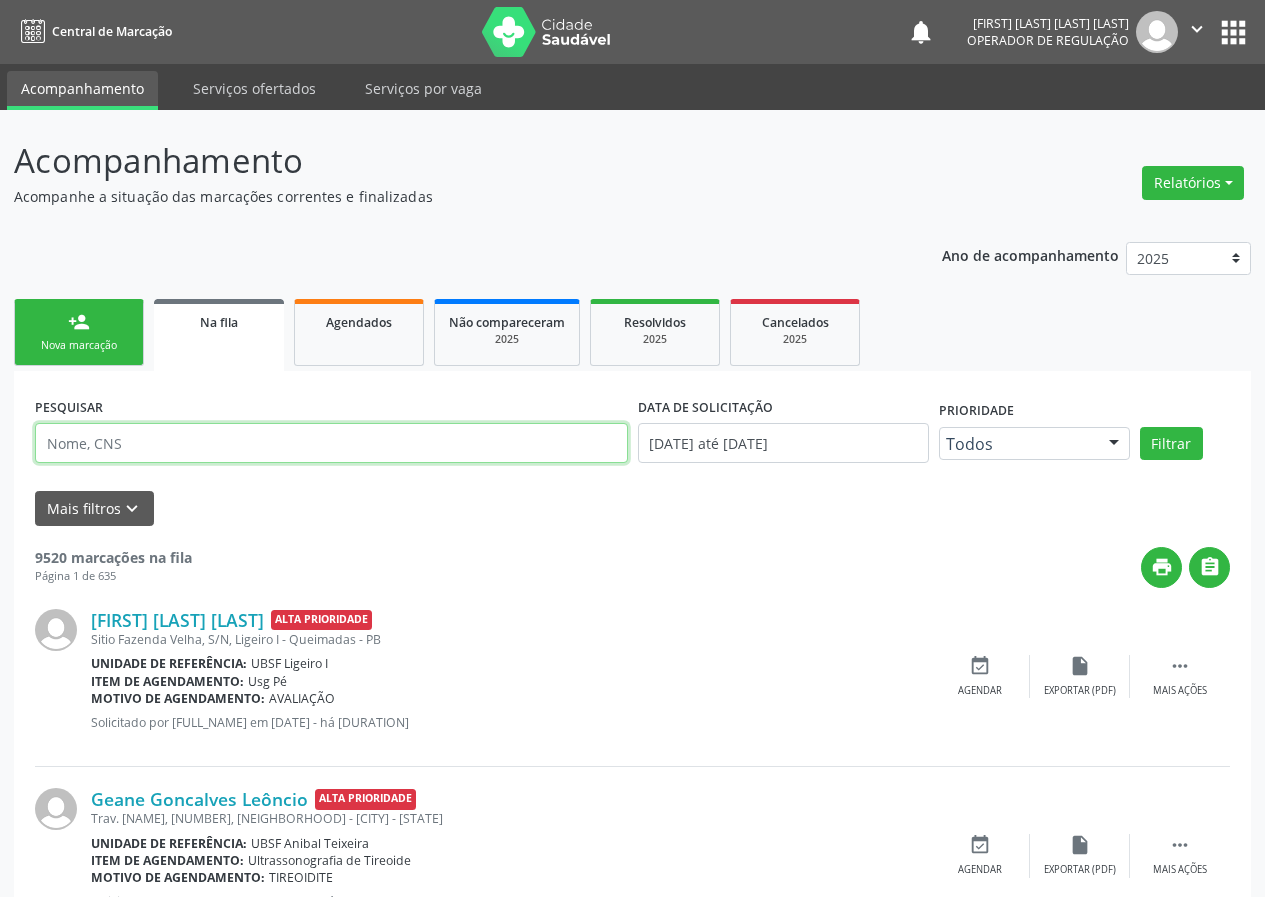 click at bounding box center [331, 443] 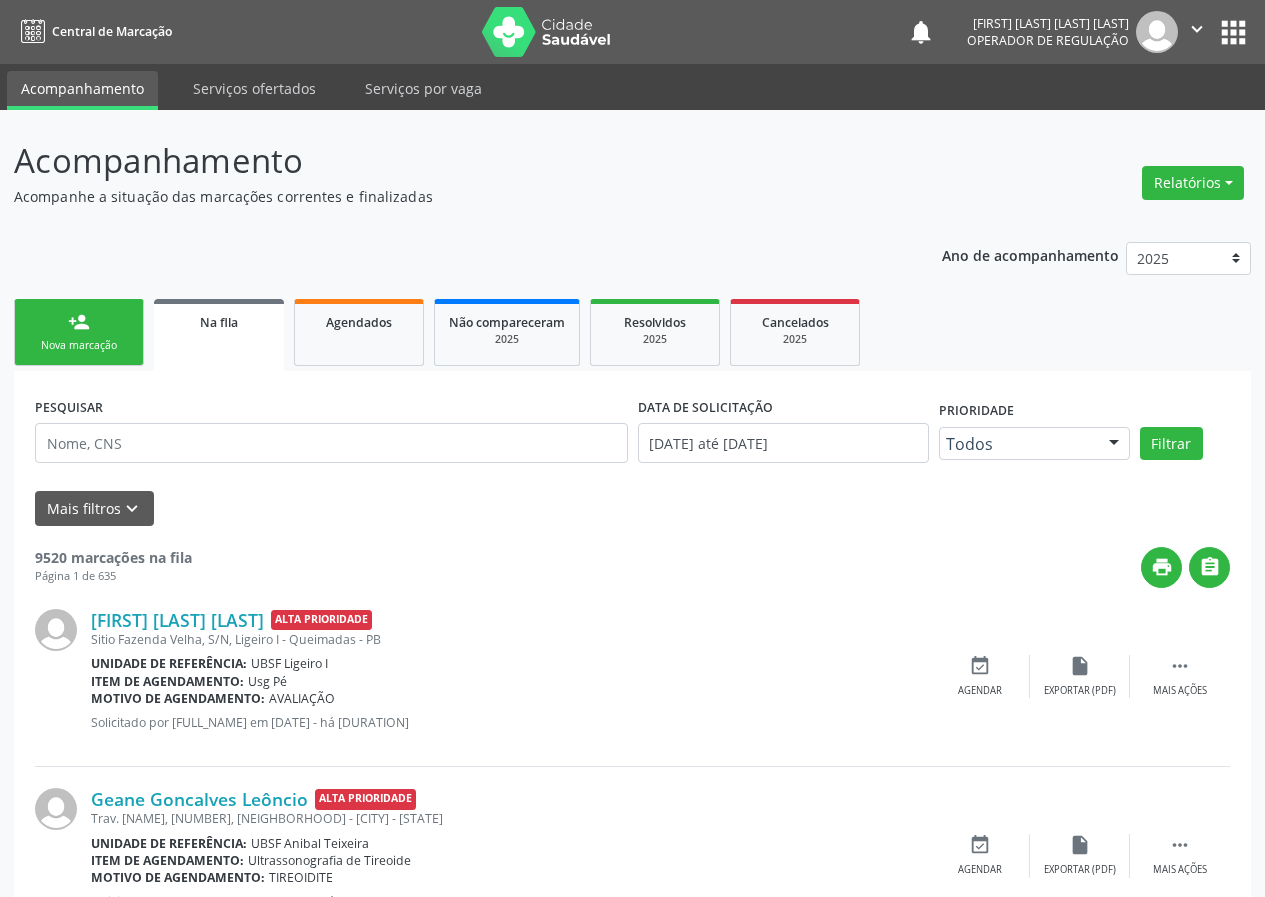 click on "person_add
Nova marcação" at bounding box center [79, 332] 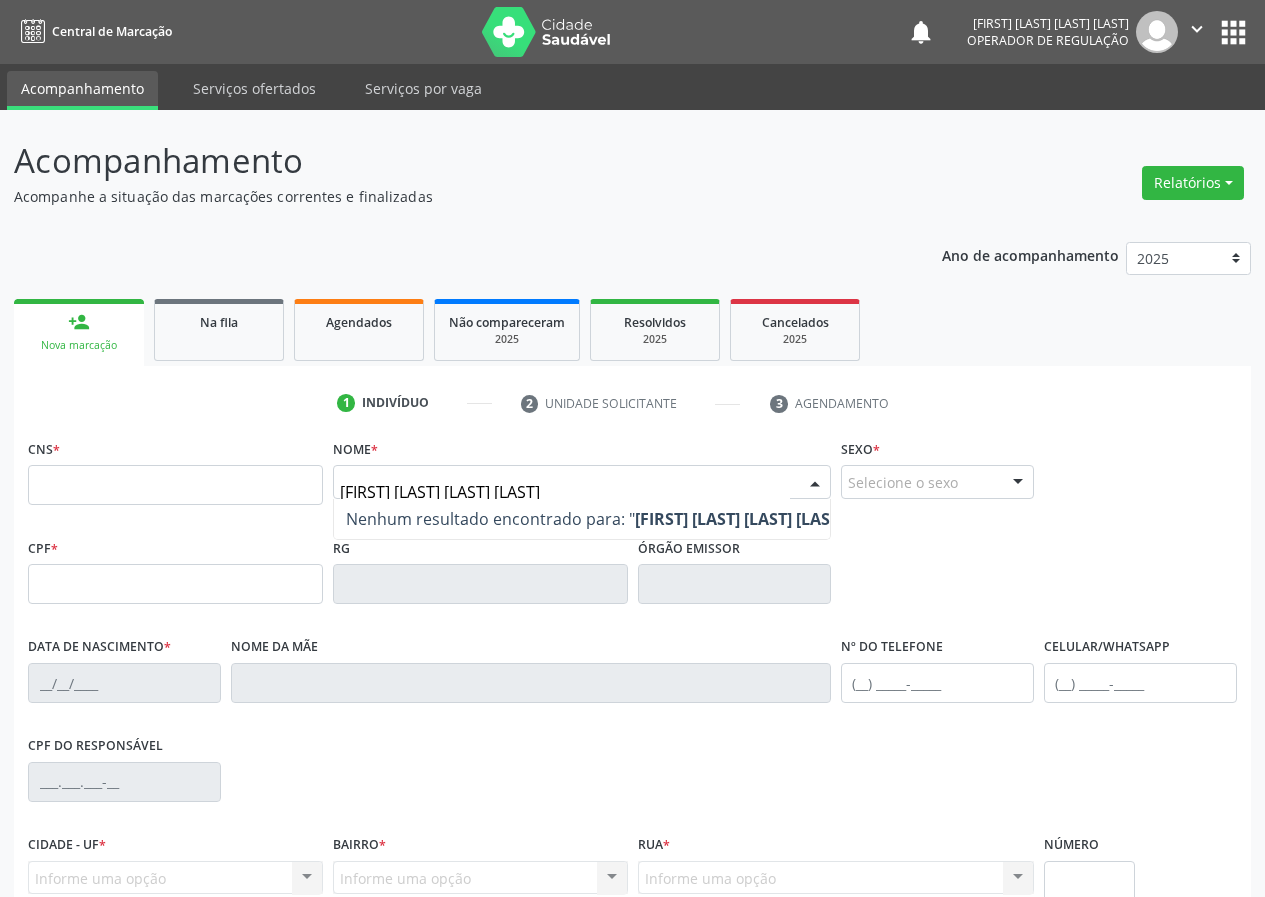 type on "[FIRST] [LAST] [LAST] [LAST]" 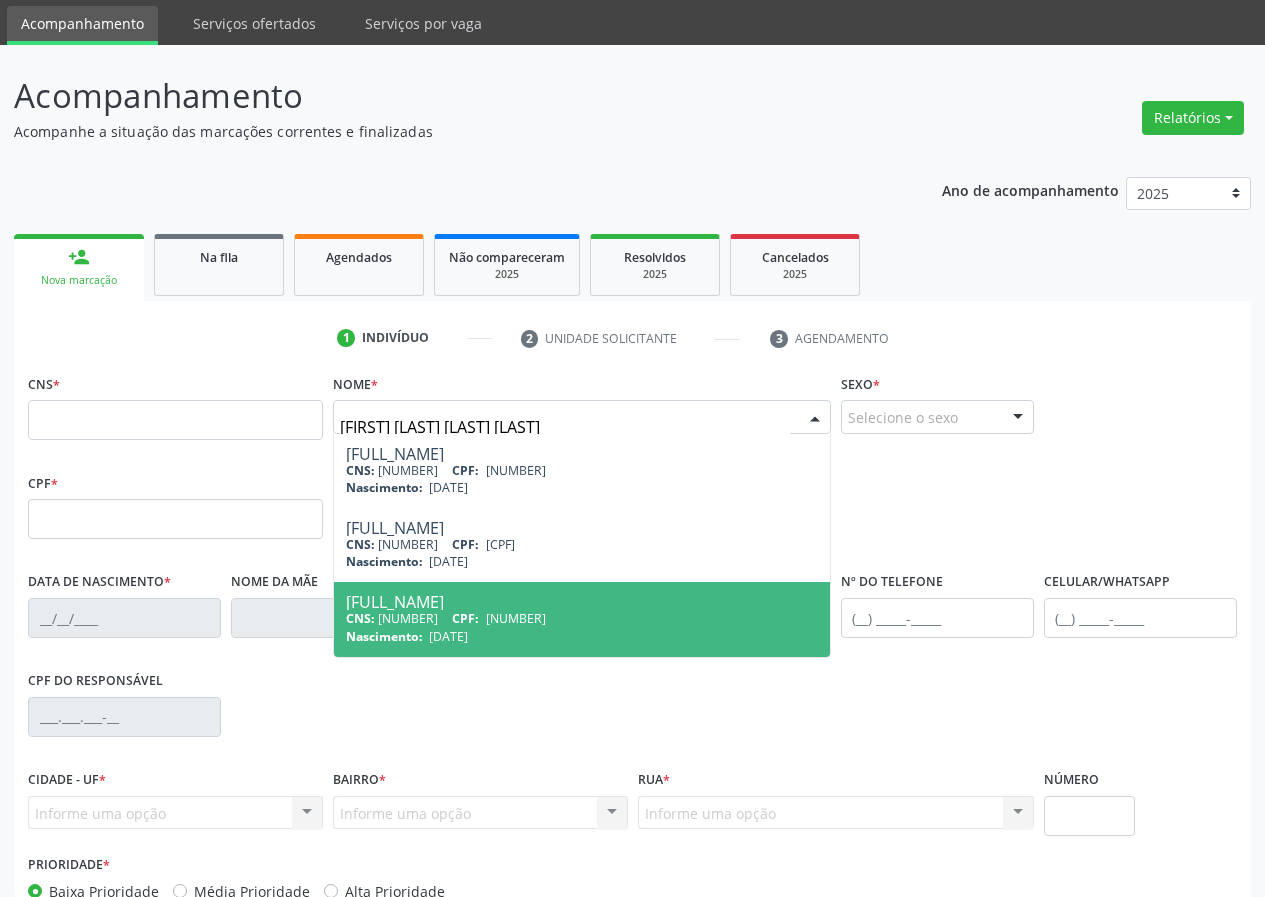 scroll, scrollTop: 100, scrollLeft: 0, axis: vertical 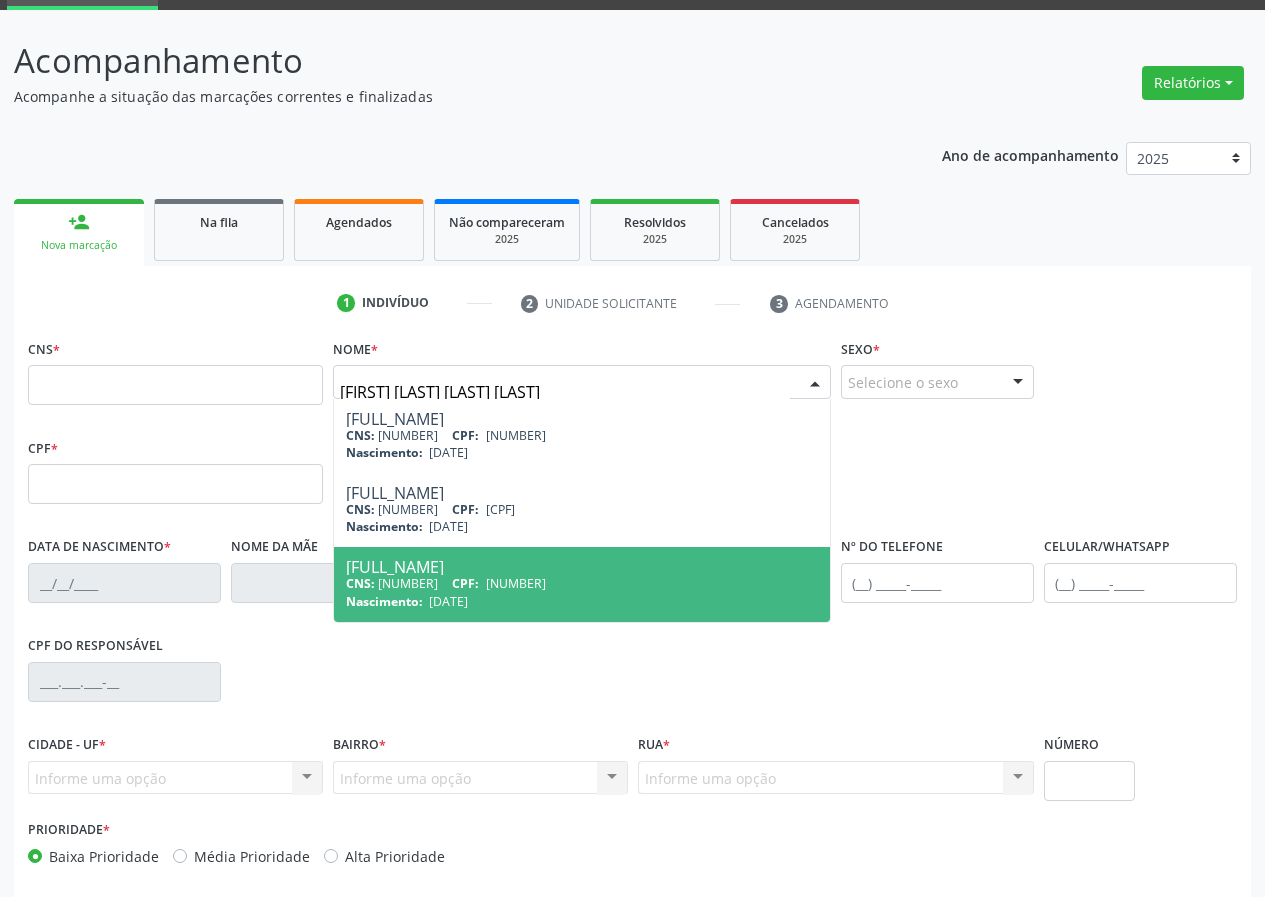 click on "CNS:
[NUMBER]
CPF:
[CPF]" at bounding box center [582, 583] 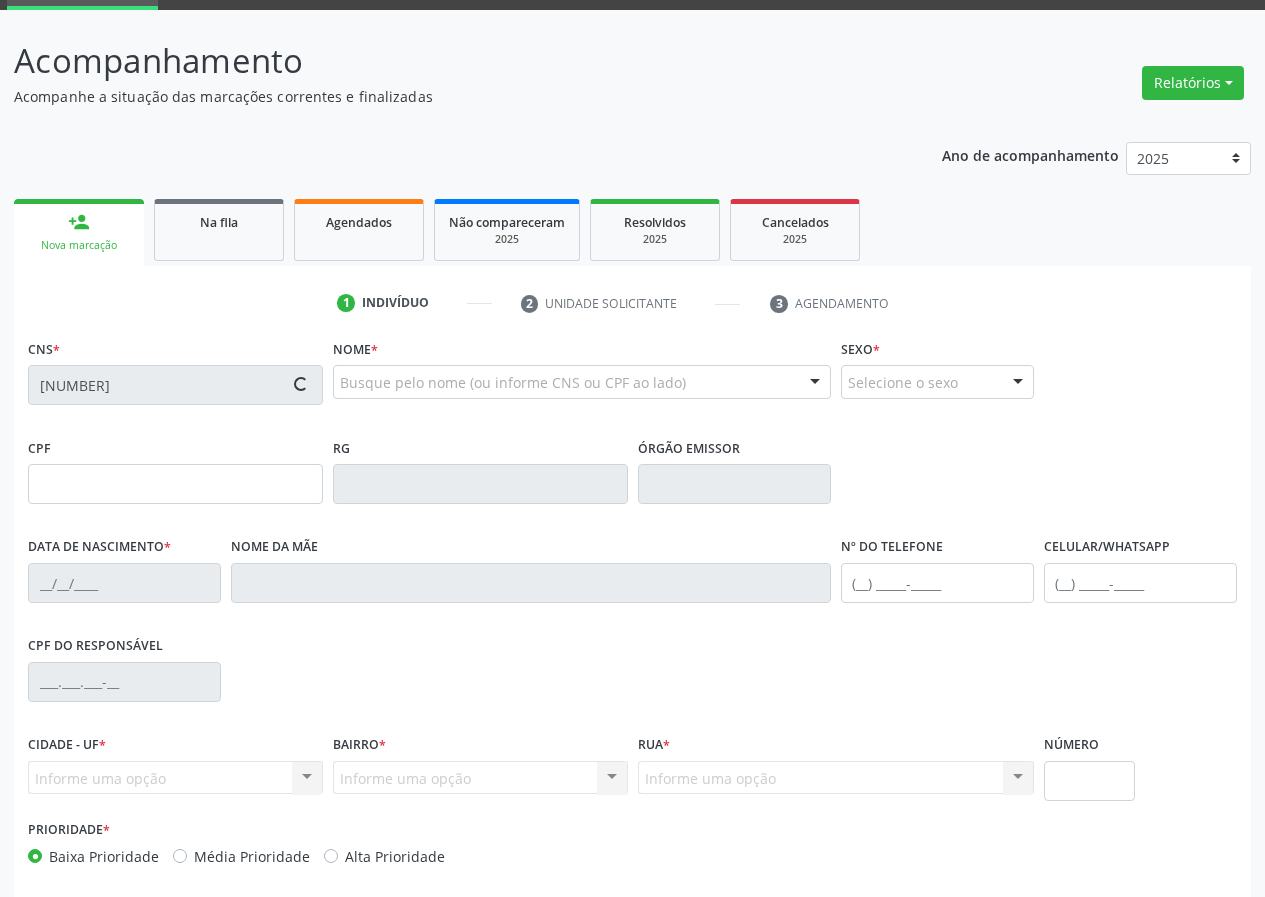 type on "[NUMBER]" 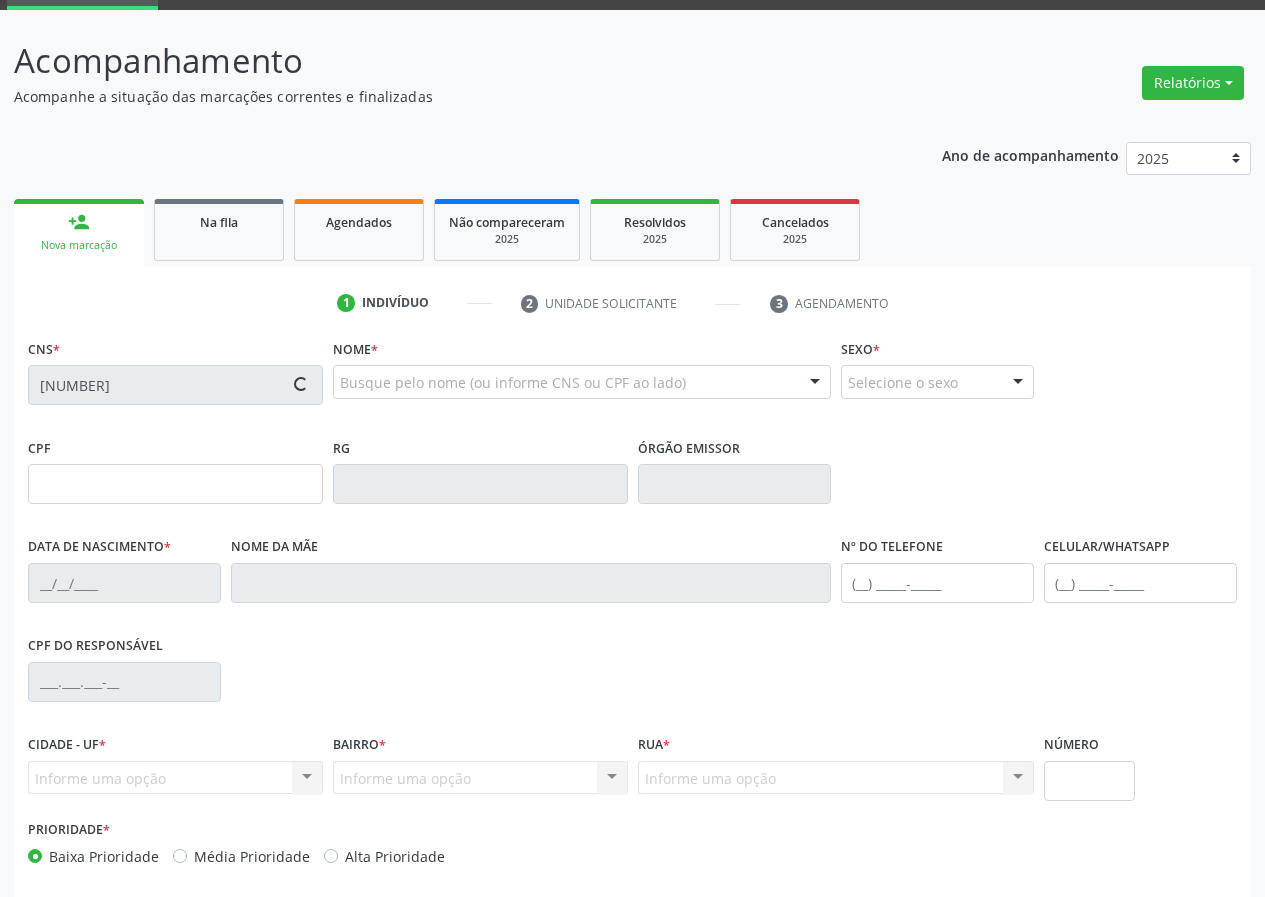 type on "[DATE]" 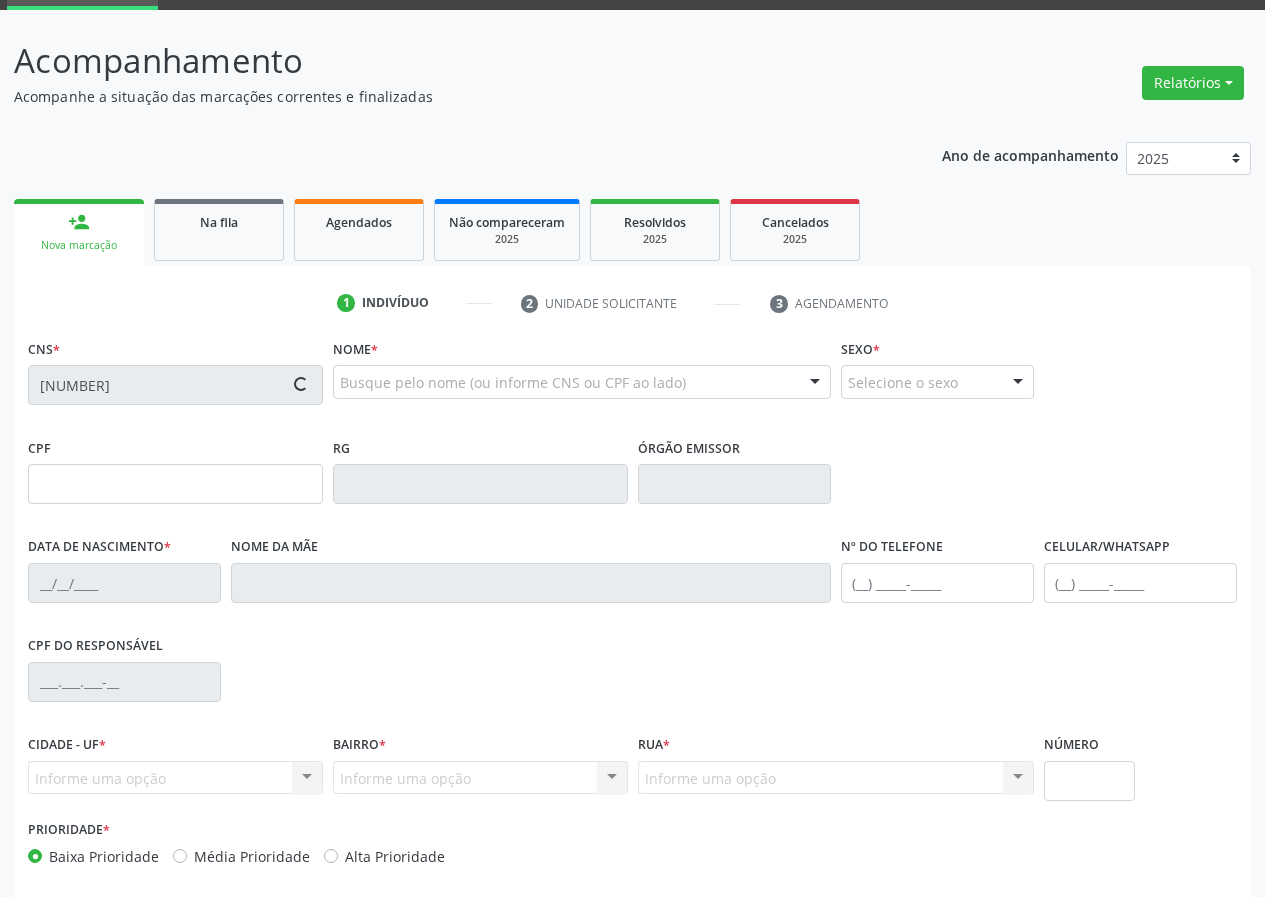 type on "149" 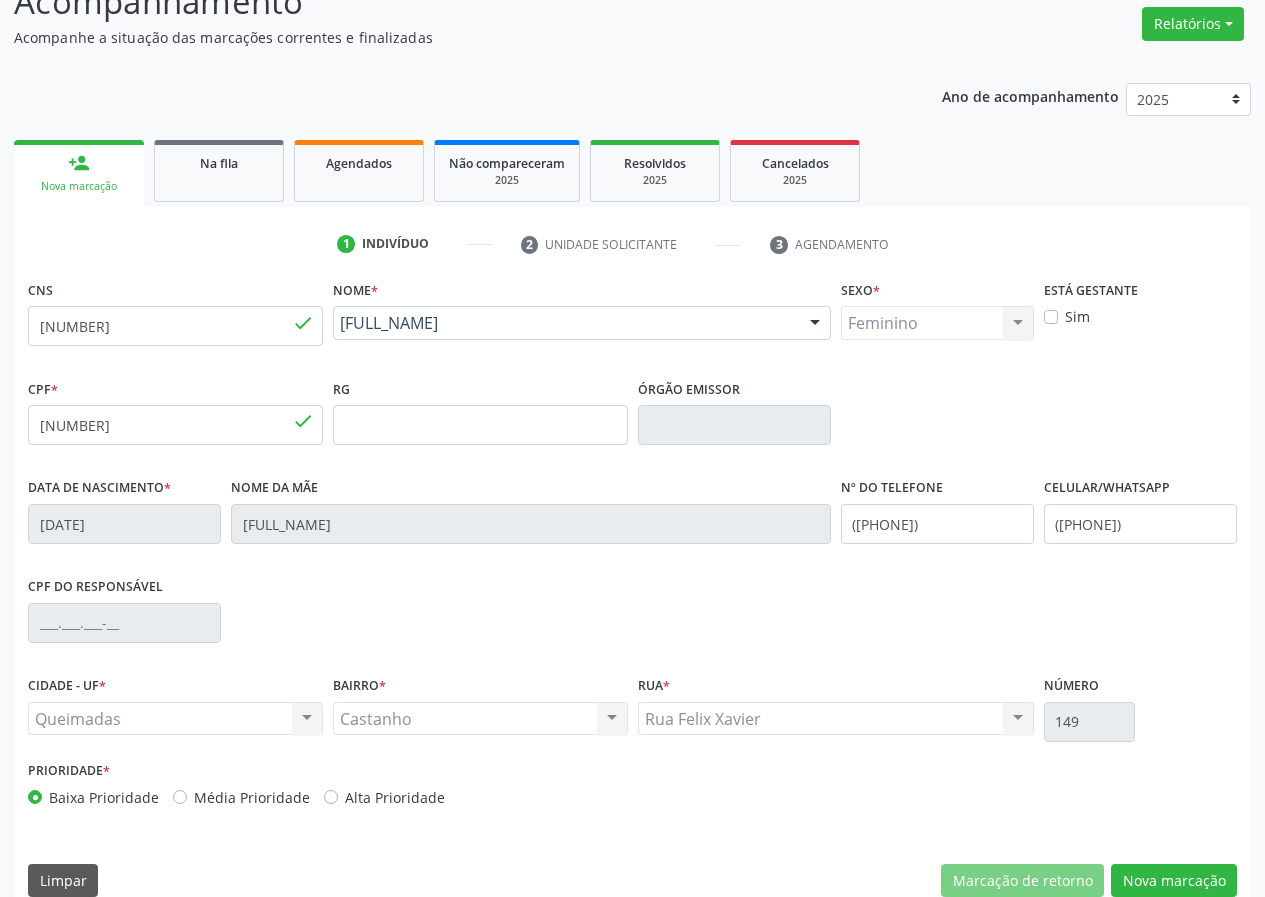scroll, scrollTop: 187, scrollLeft: 0, axis: vertical 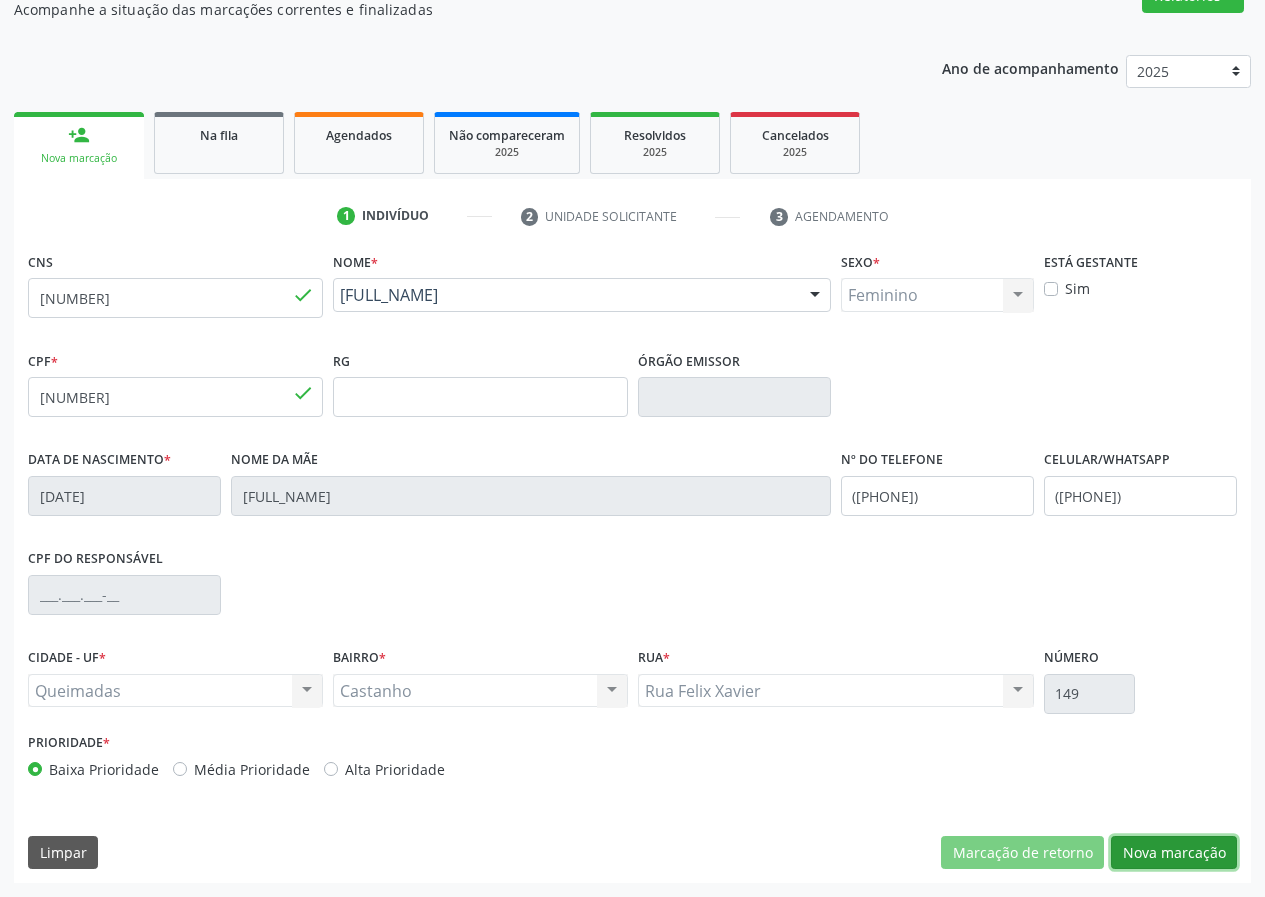 click on "Nova marcação" at bounding box center (1174, 853) 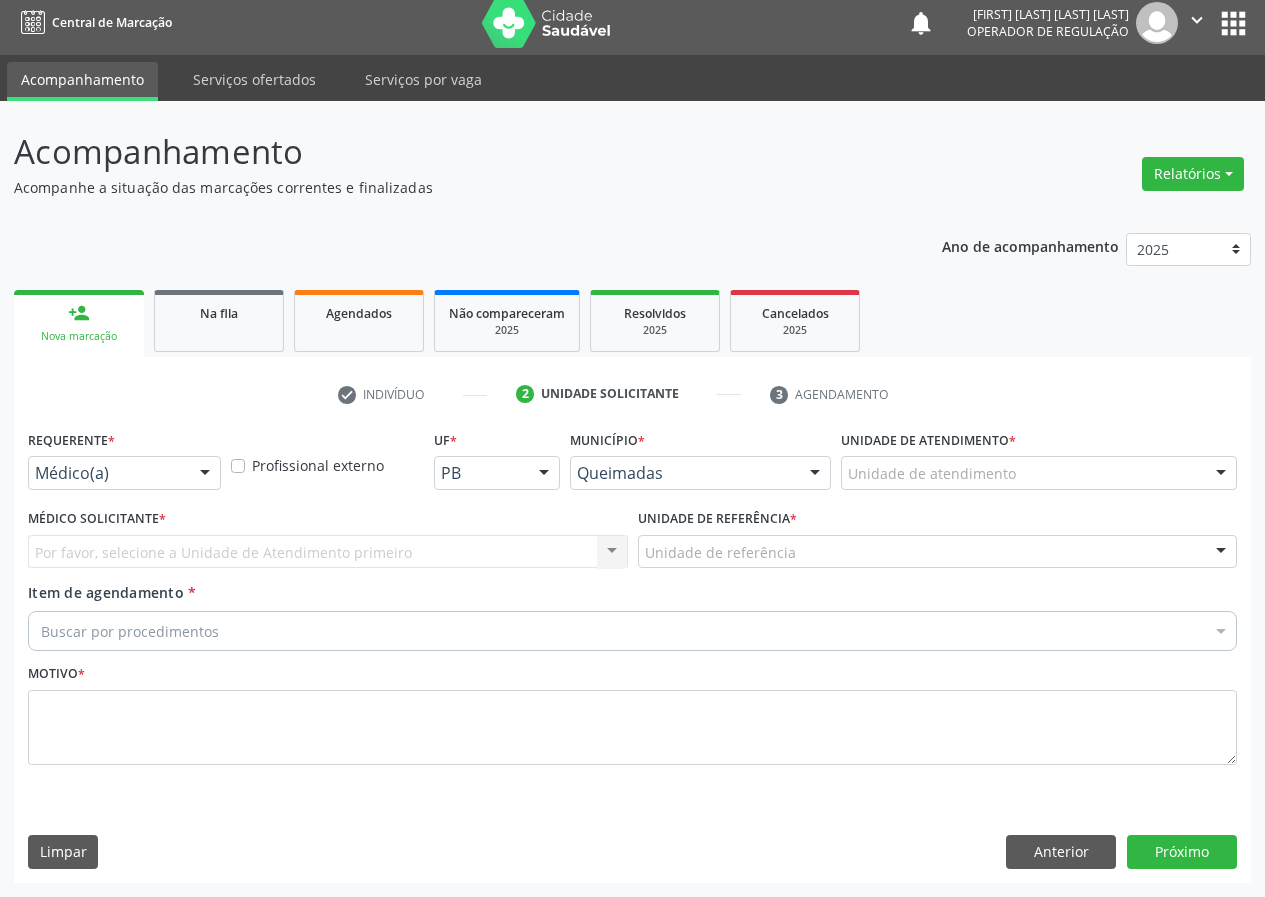 scroll, scrollTop: 9, scrollLeft: 0, axis: vertical 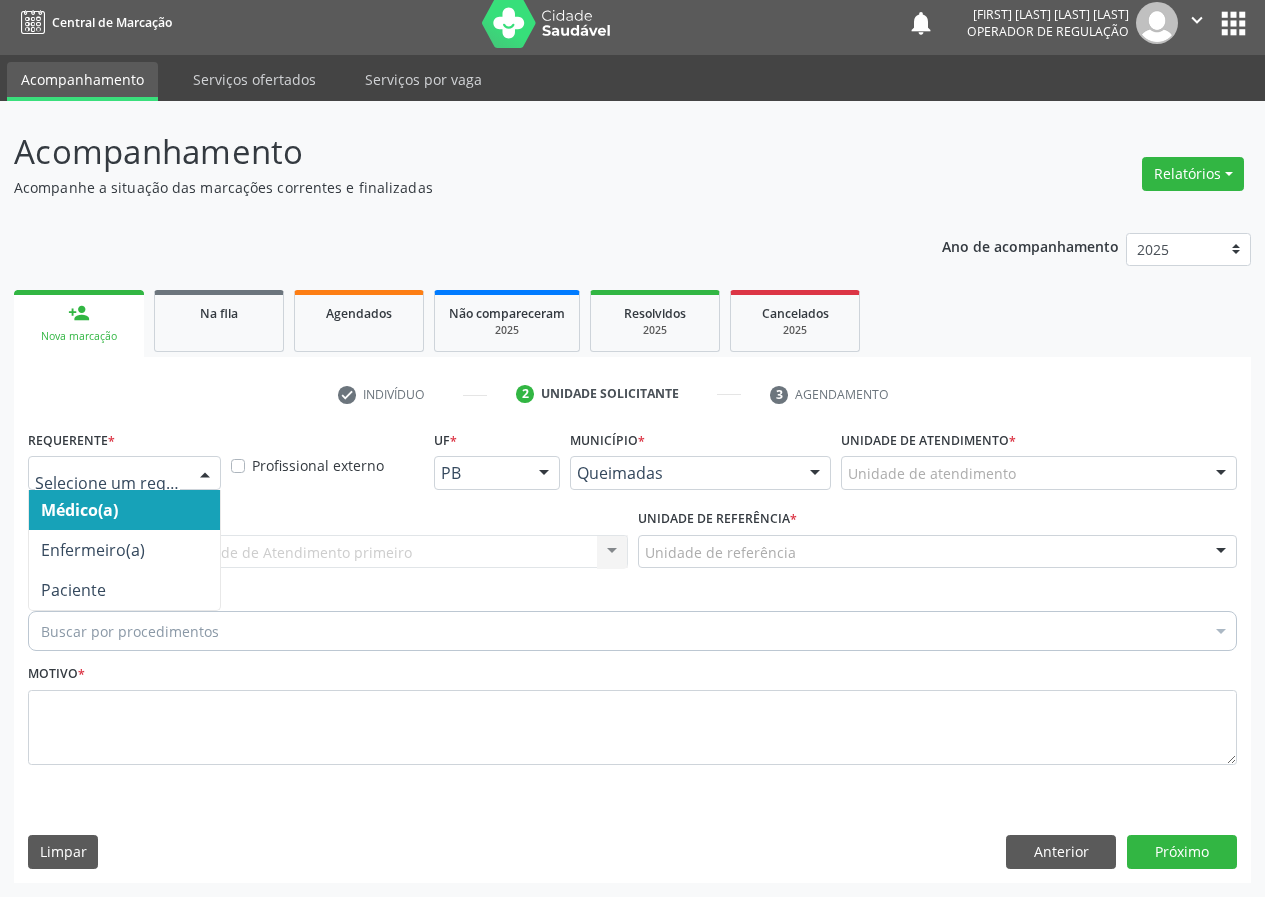 click at bounding box center (205, 474) 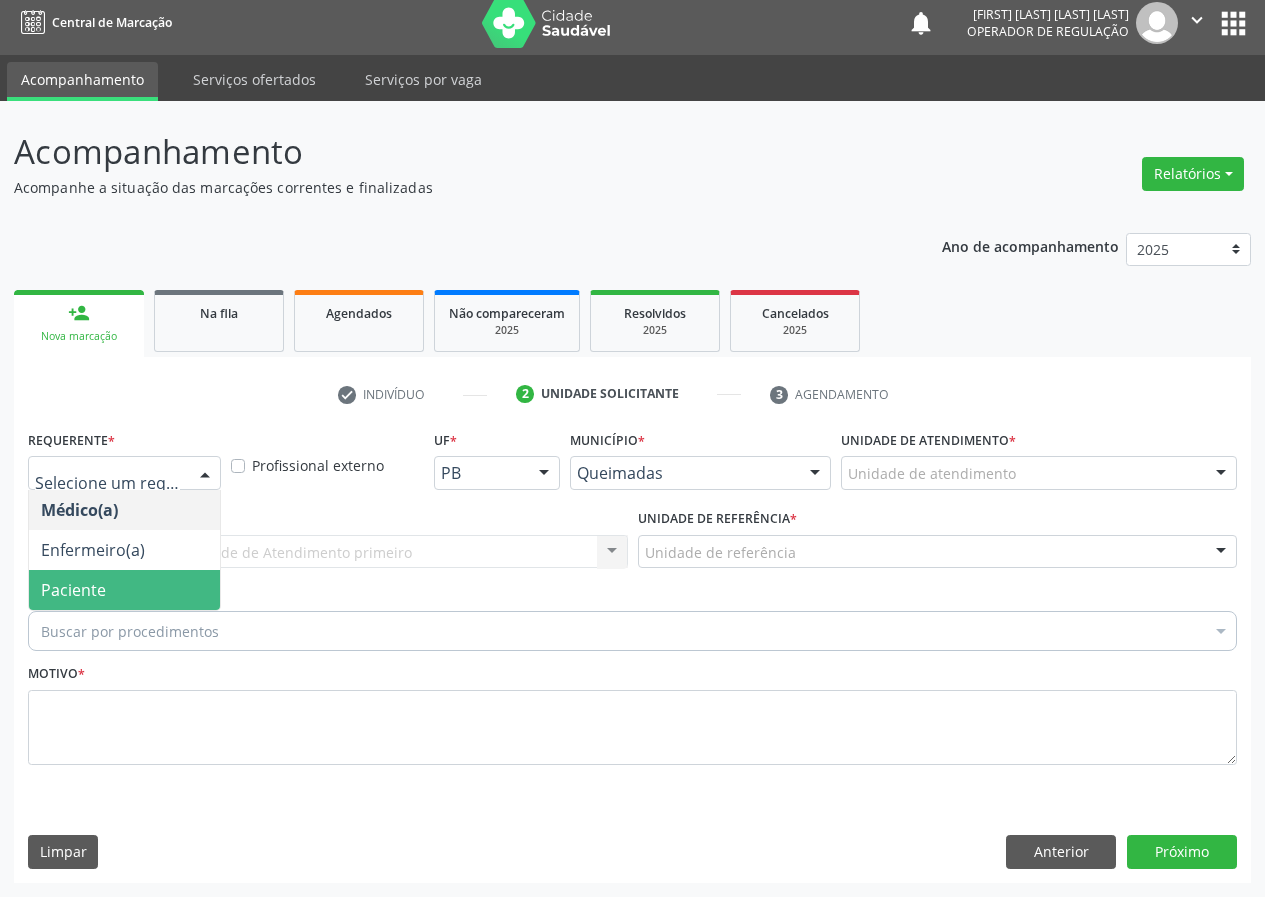 click on "Paciente" at bounding box center (124, 590) 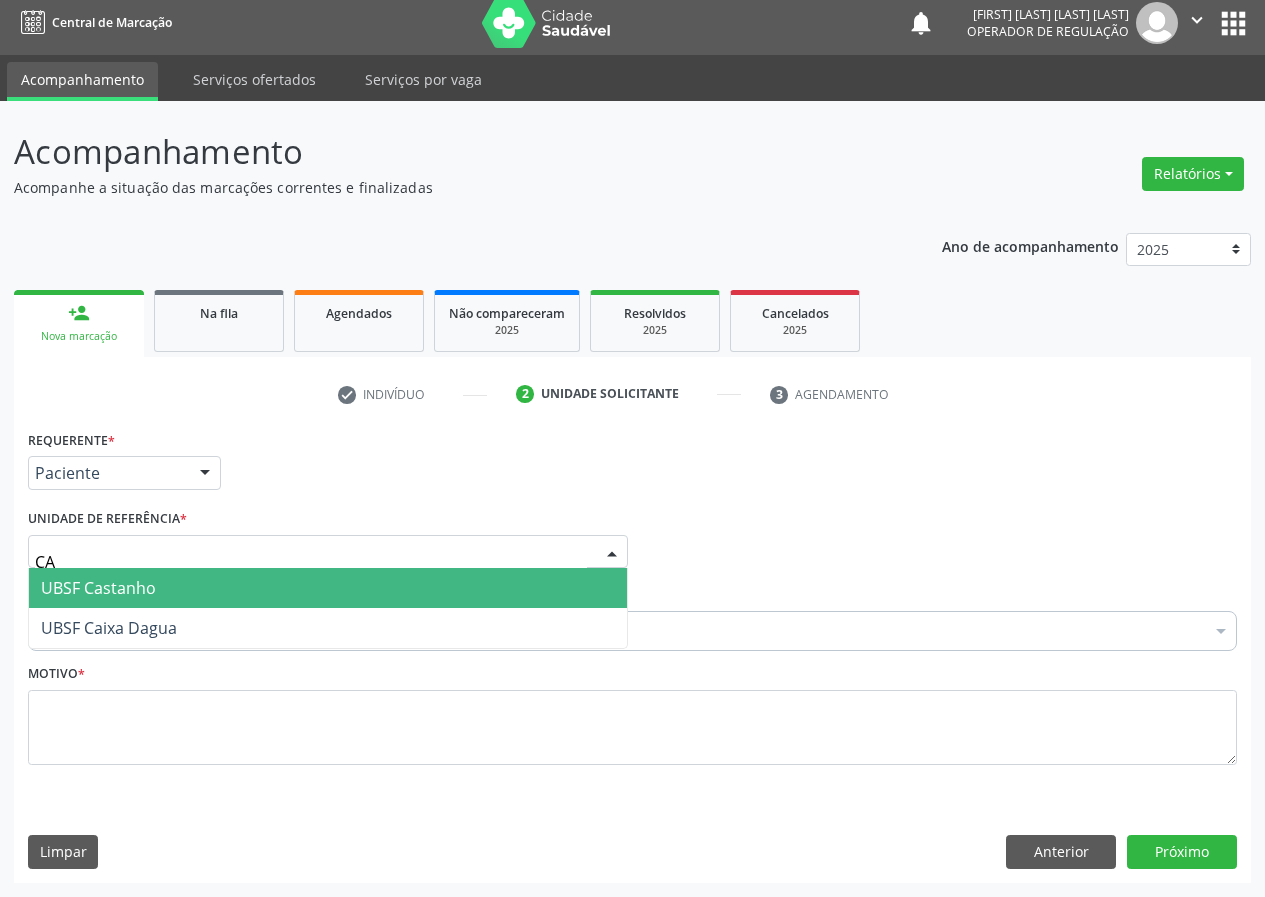 type on "CAS" 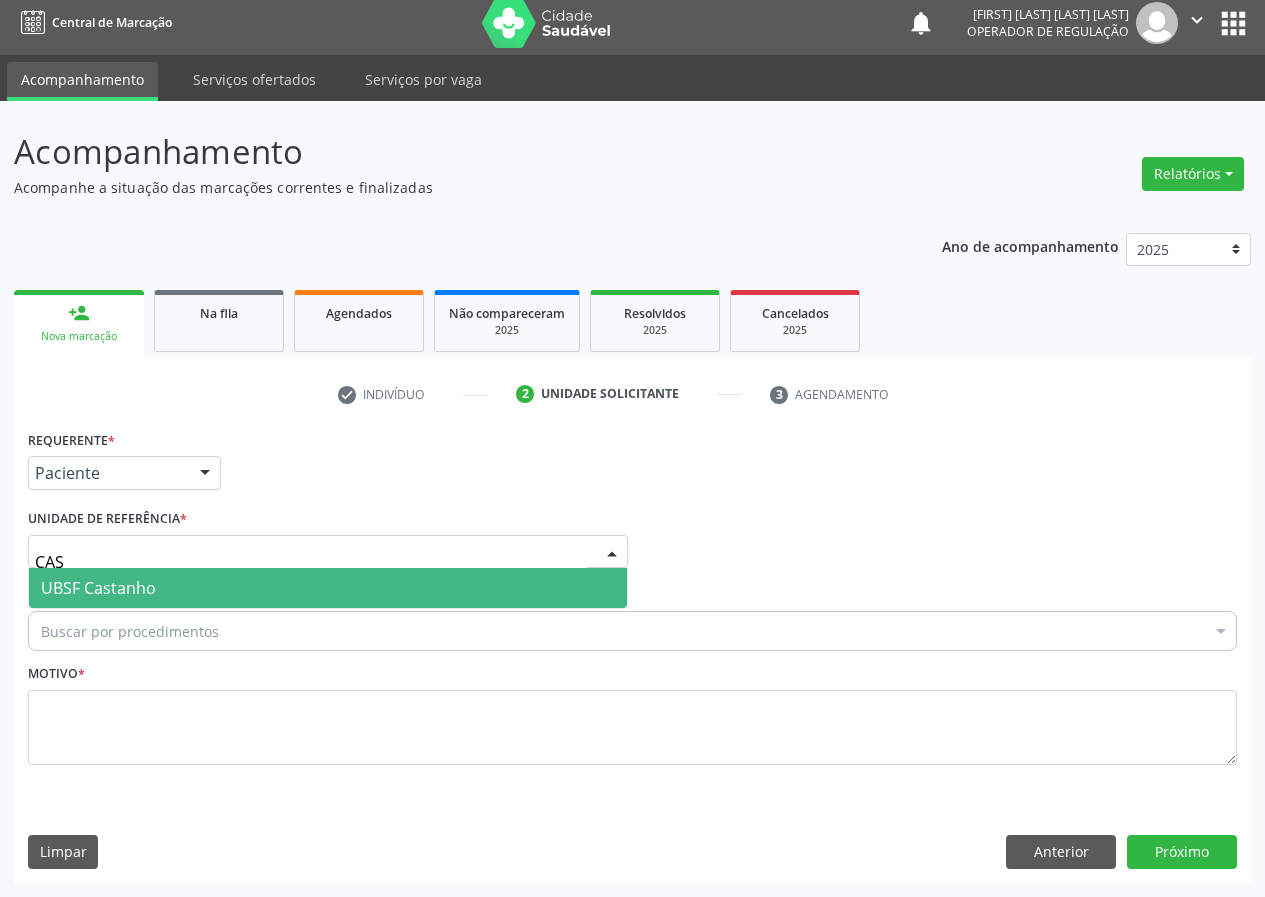 click on "UBSF Castanho" at bounding box center (328, 588) 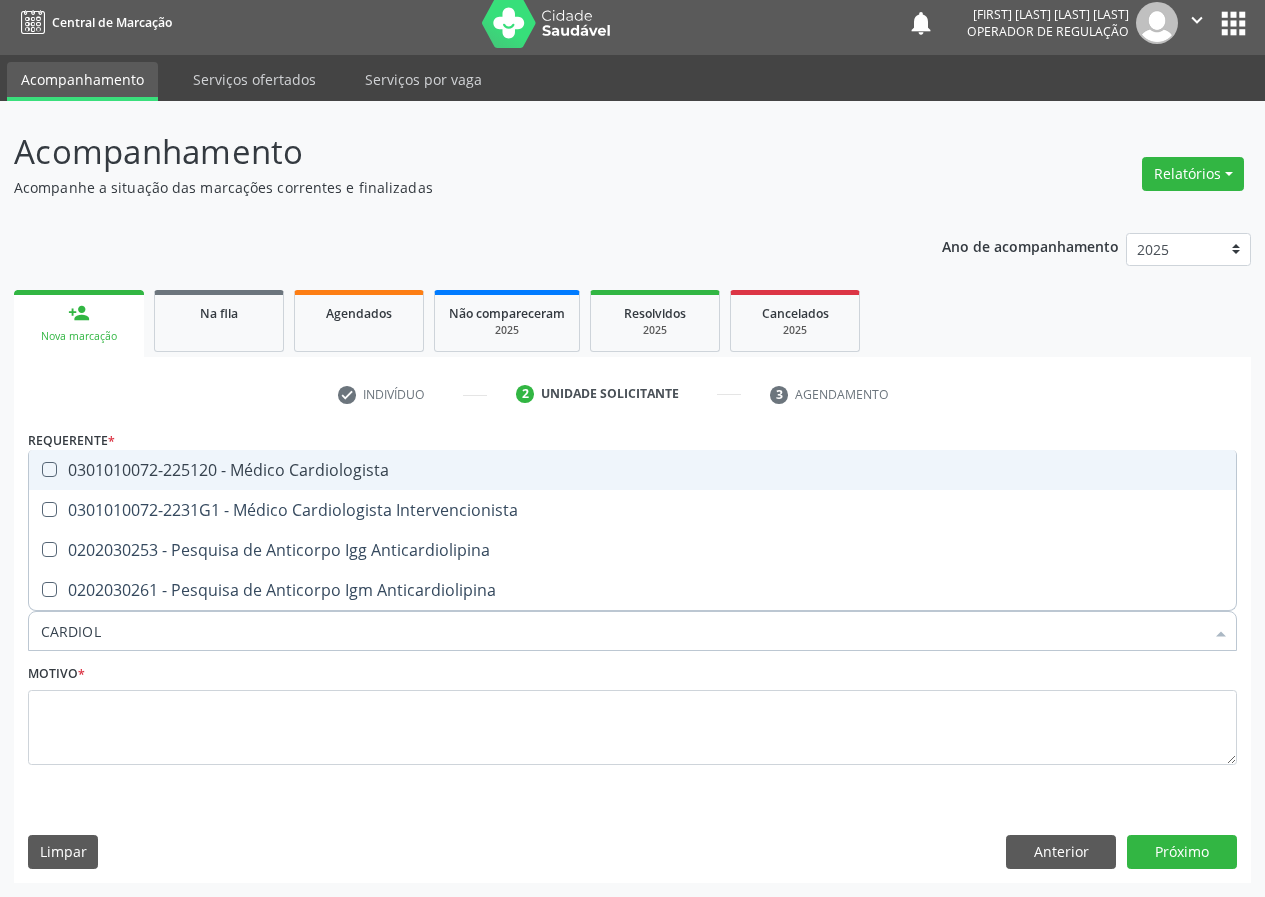 type on "CARDIOLO" 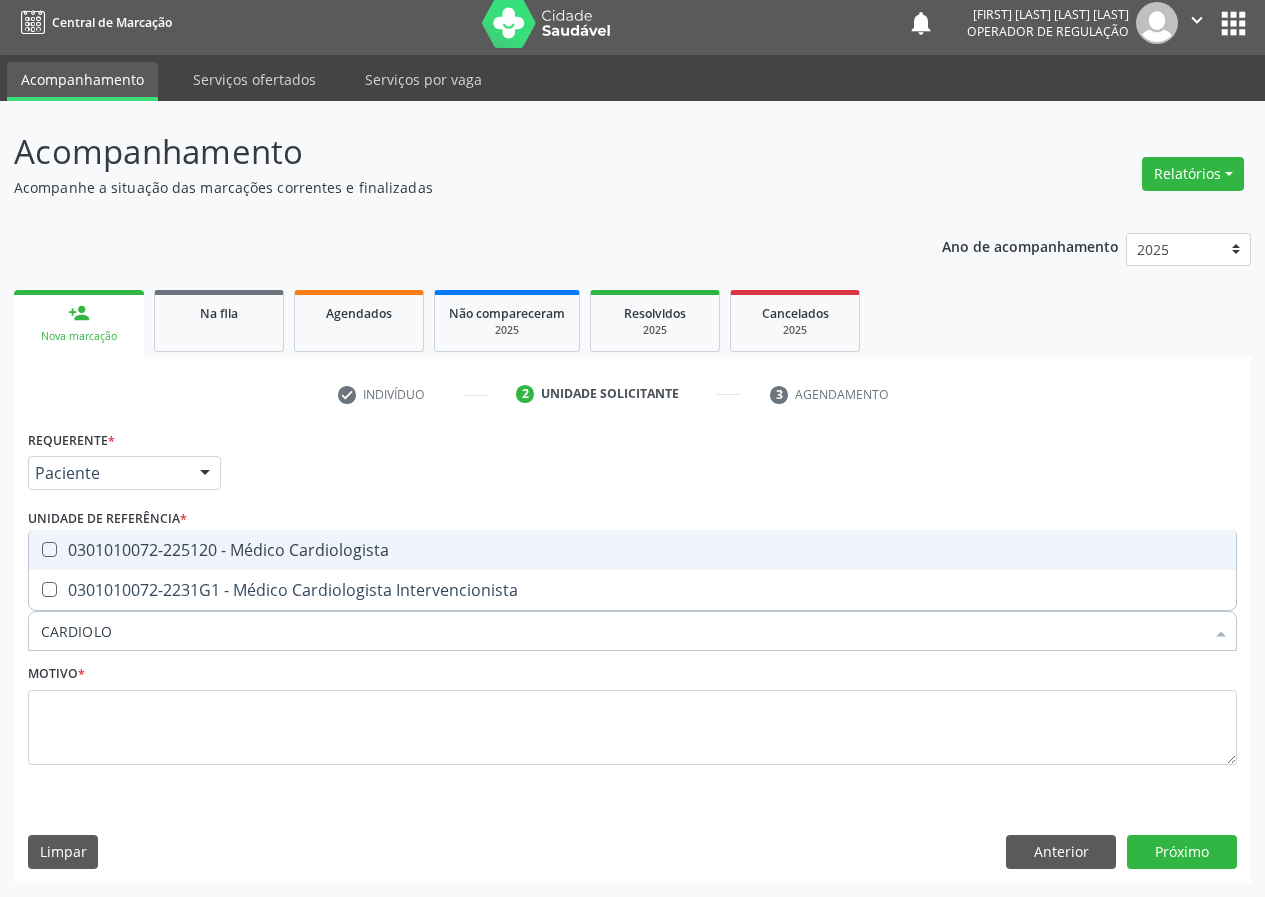 click on "0301010072-225120 - Médico Cardiologista" at bounding box center [632, 550] 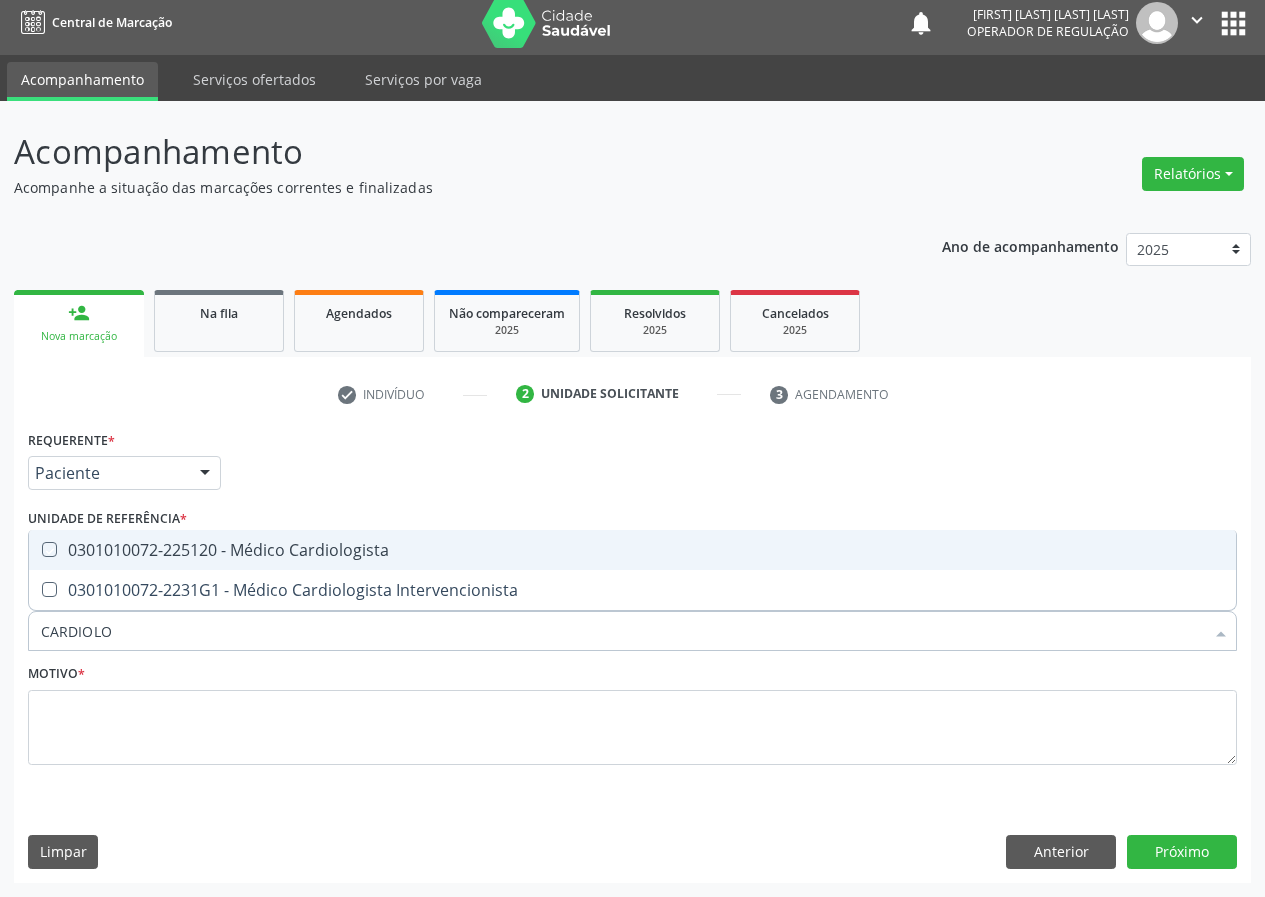 checkbox on "true" 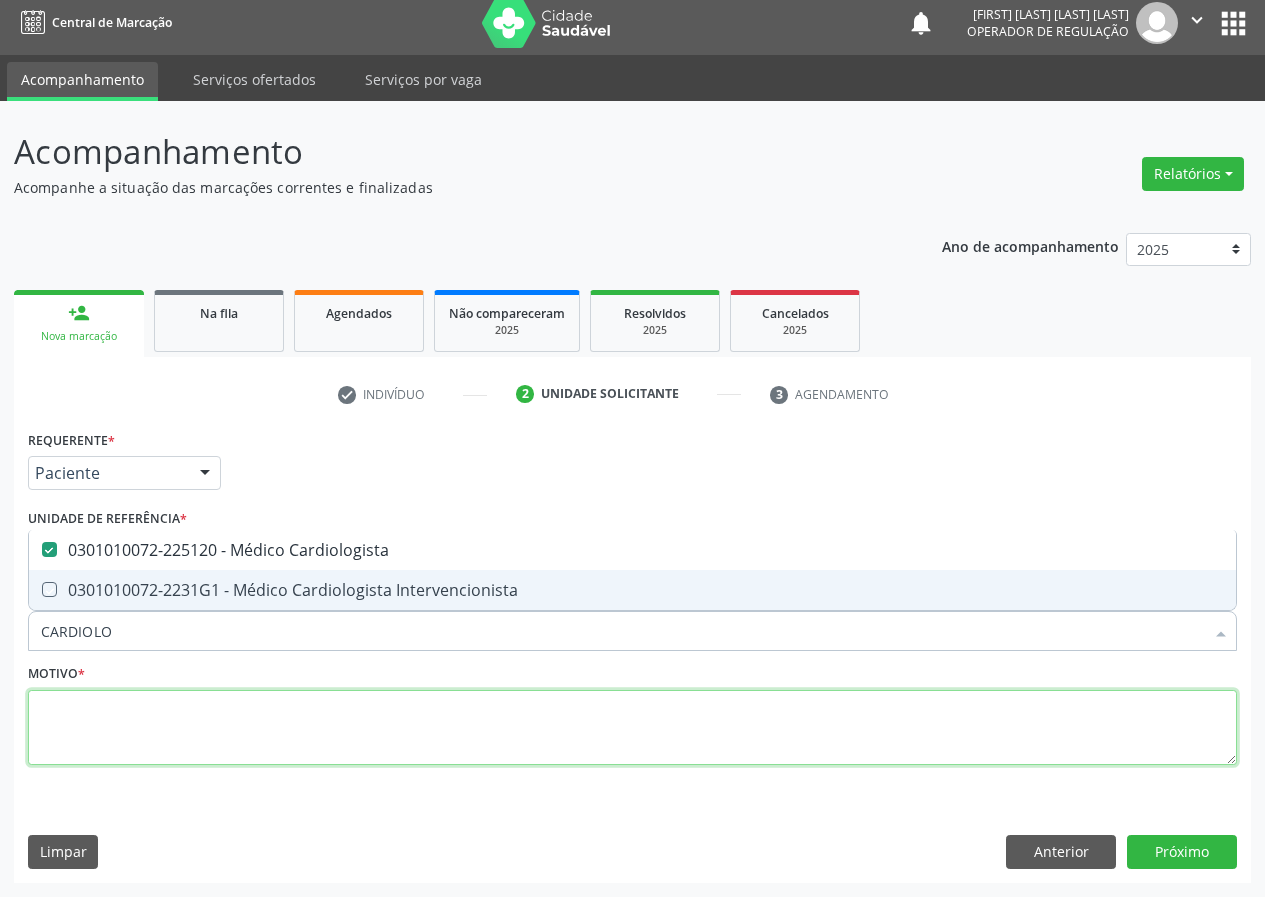 click at bounding box center [632, 728] 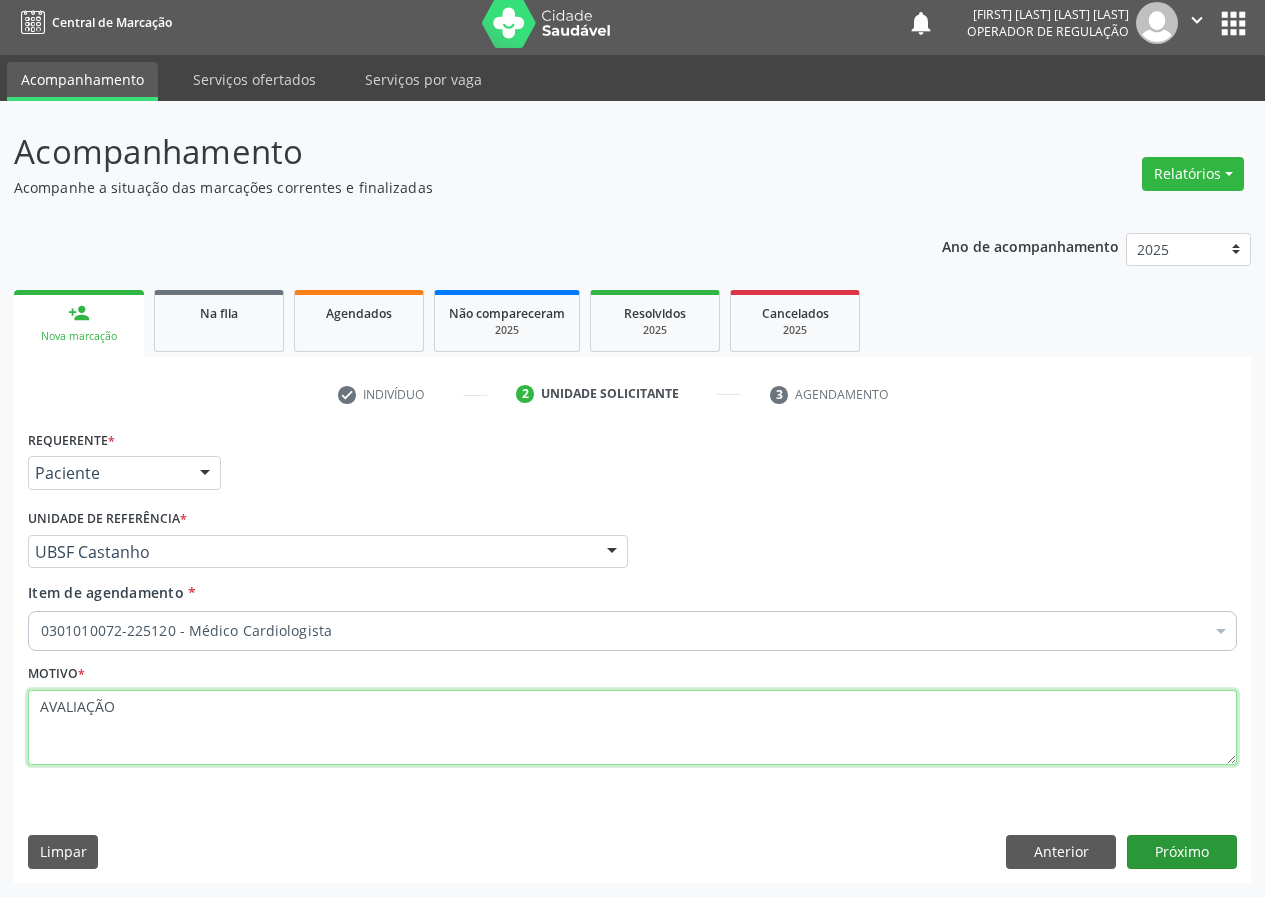 type on "AVALIAÇÃO" 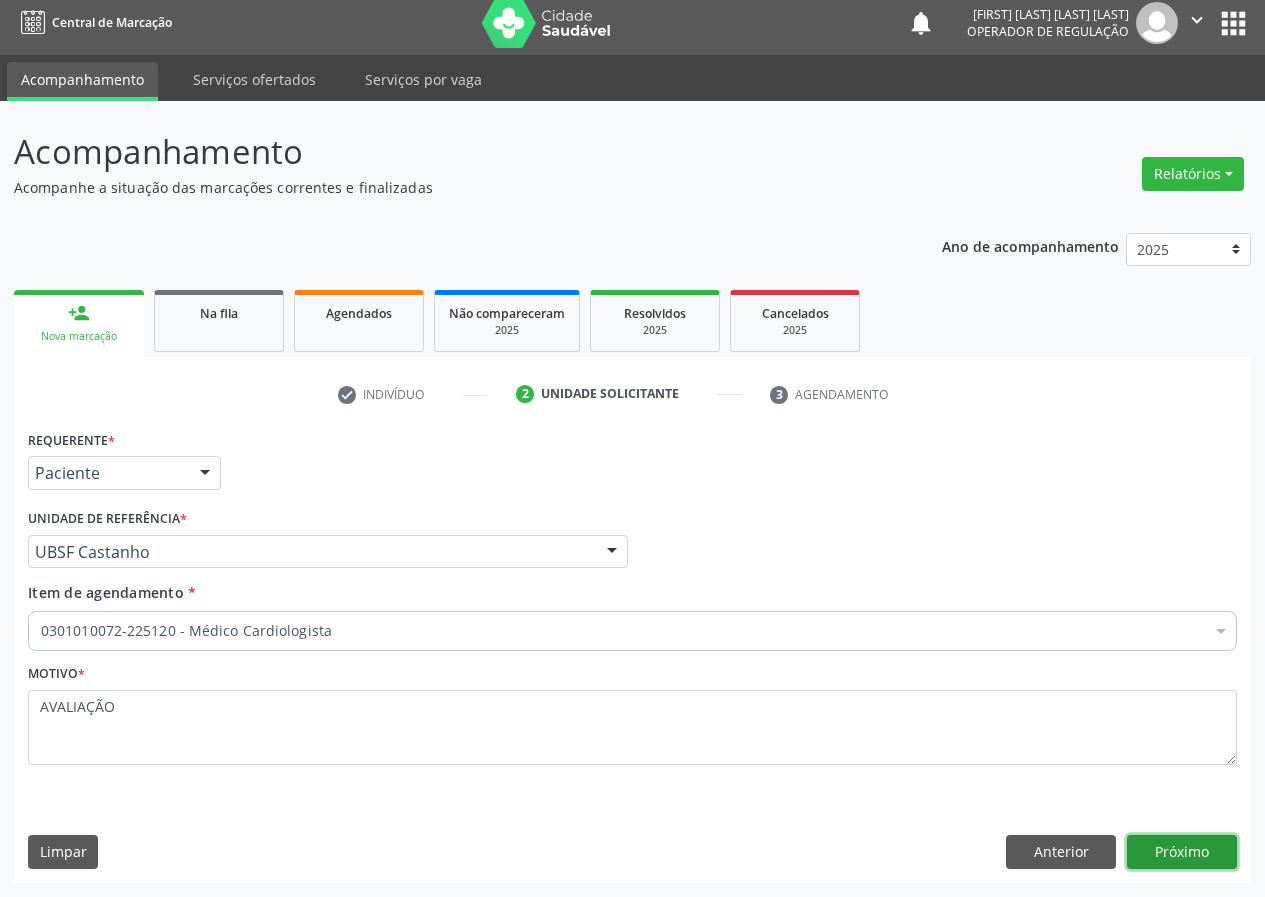 click on "Próximo" at bounding box center (1182, 852) 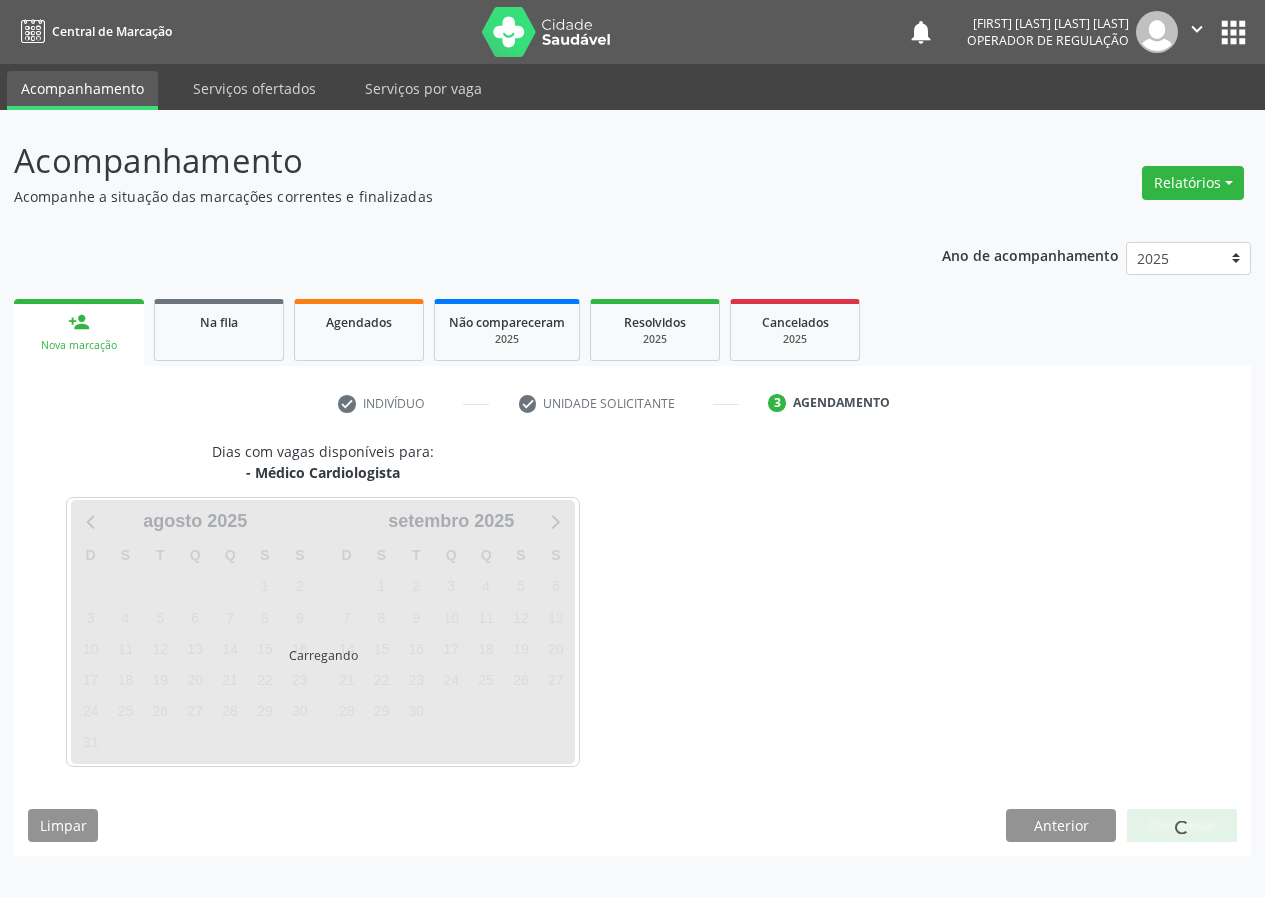 scroll, scrollTop: 0, scrollLeft: 0, axis: both 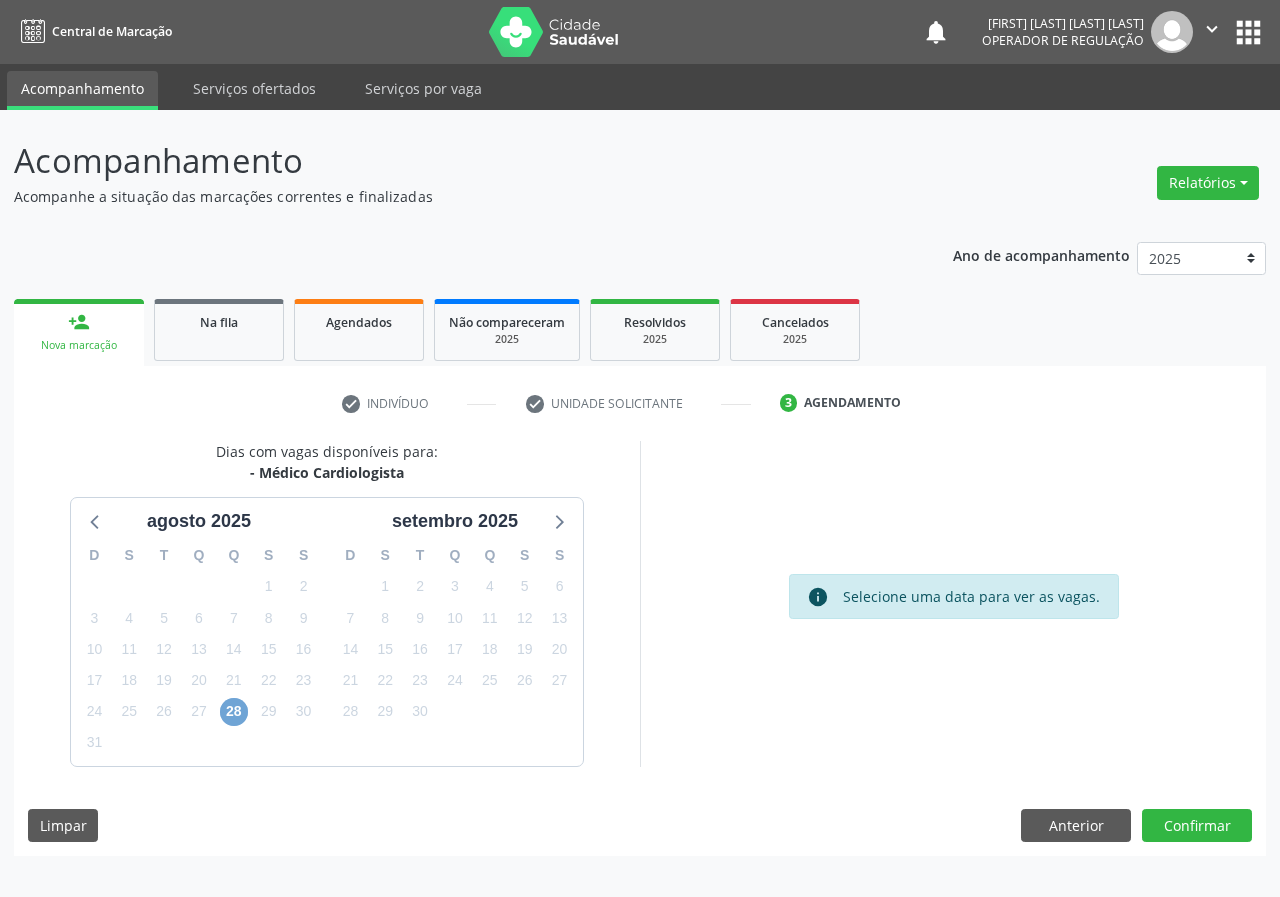 click on "28" at bounding box center [234, 712] 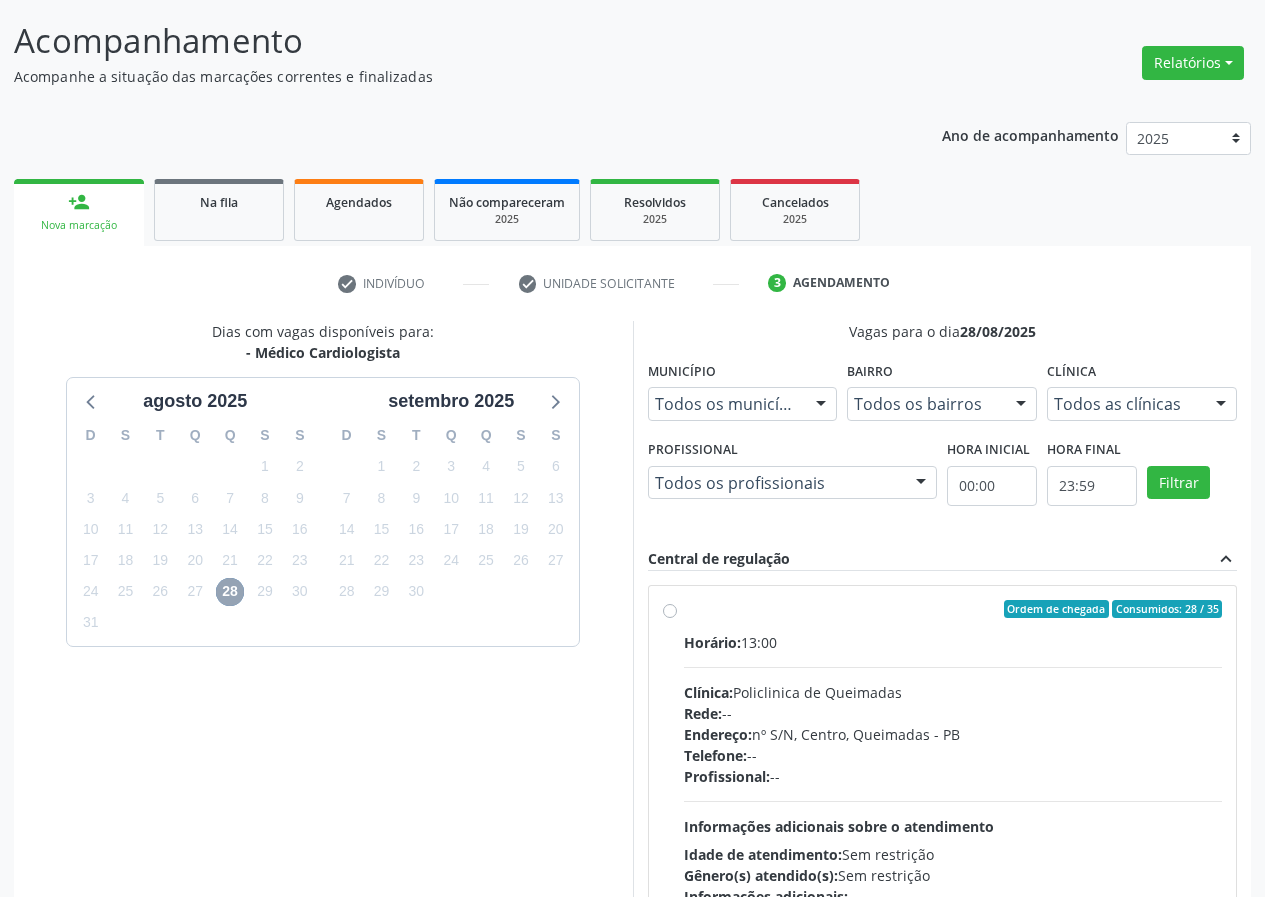 scroll, scrollTop: 262, scrollLeft: 0, axis: vertical 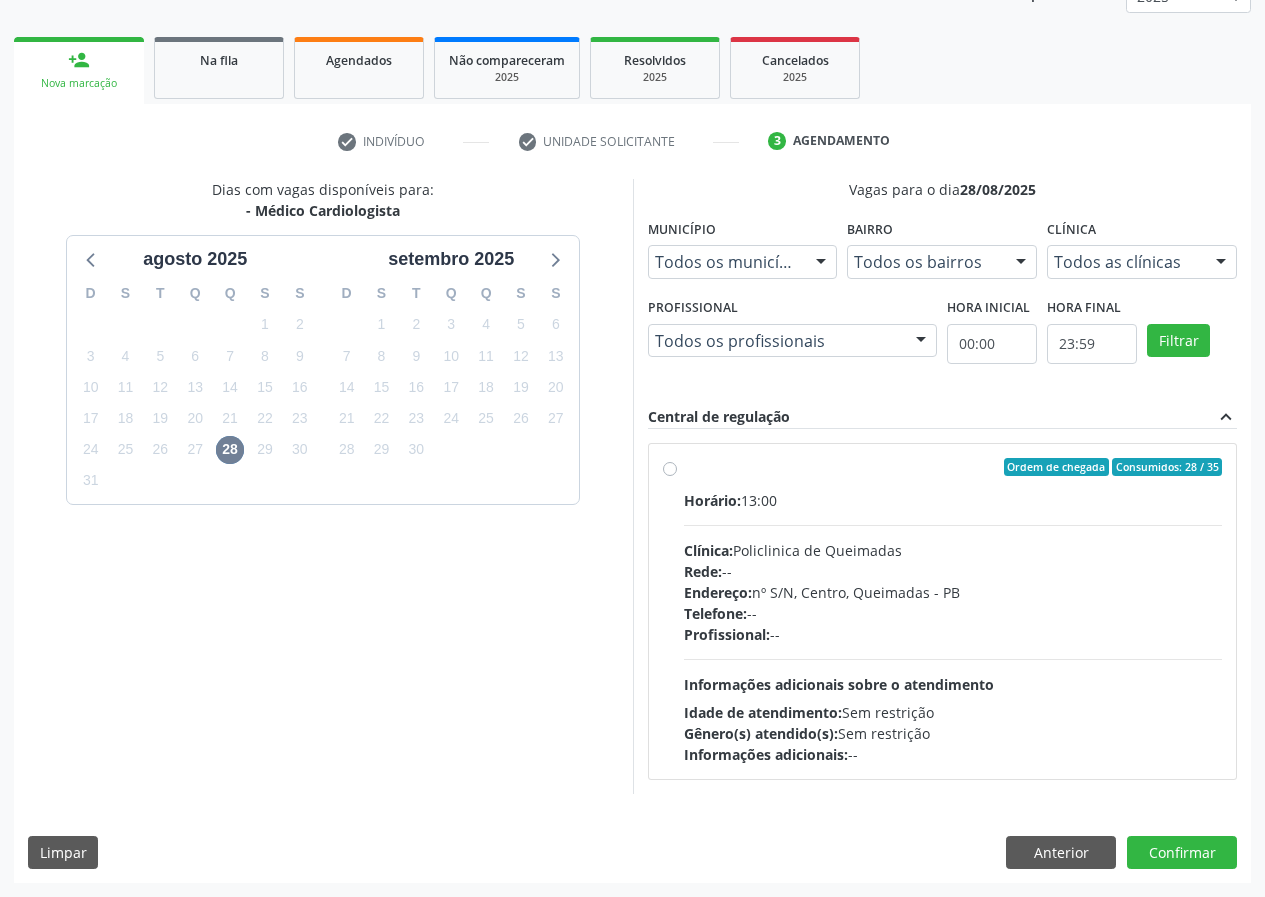 click on "Ordem de chegada
Consumidos: 28 / 35" at bounding box center (953, 467) 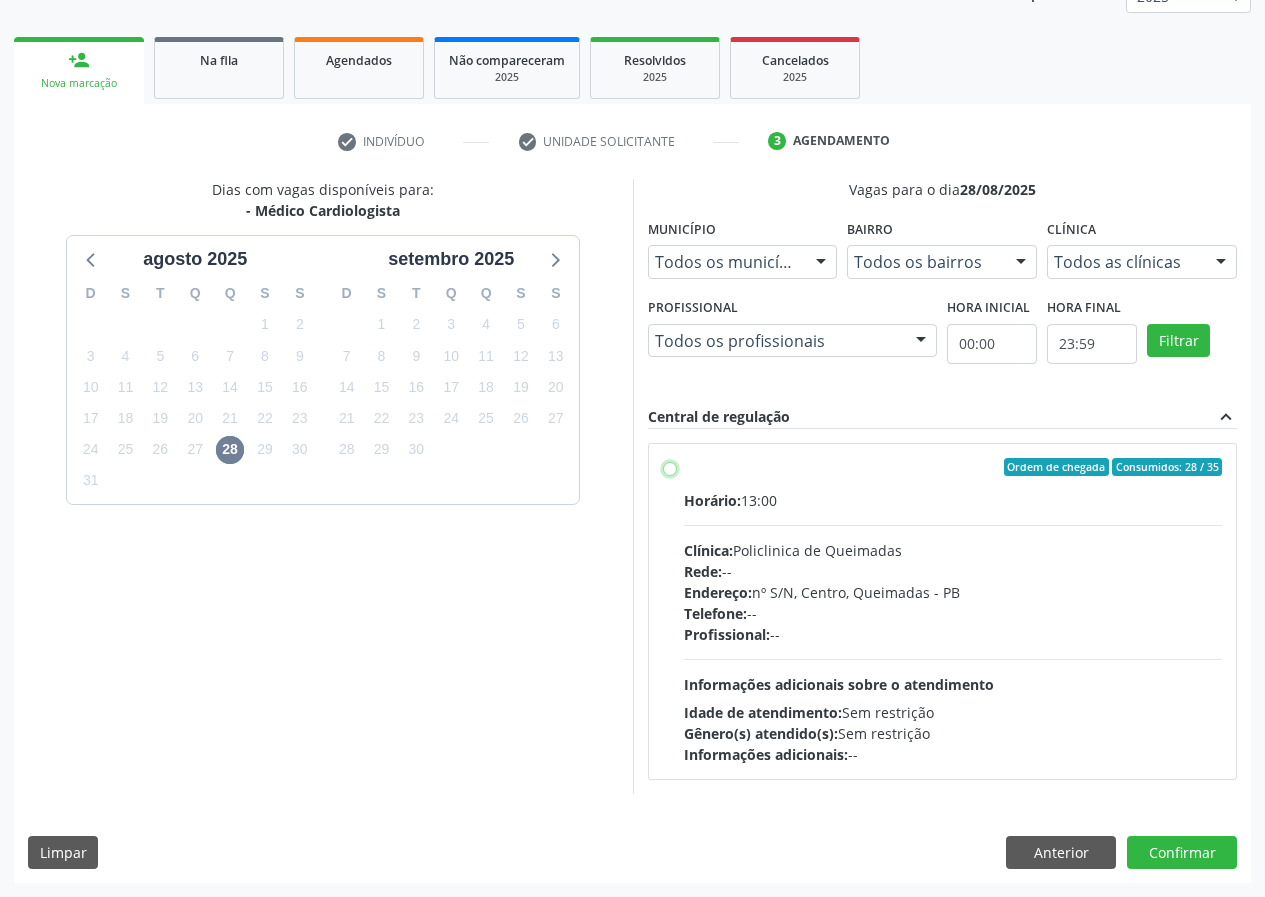 radio on "true" 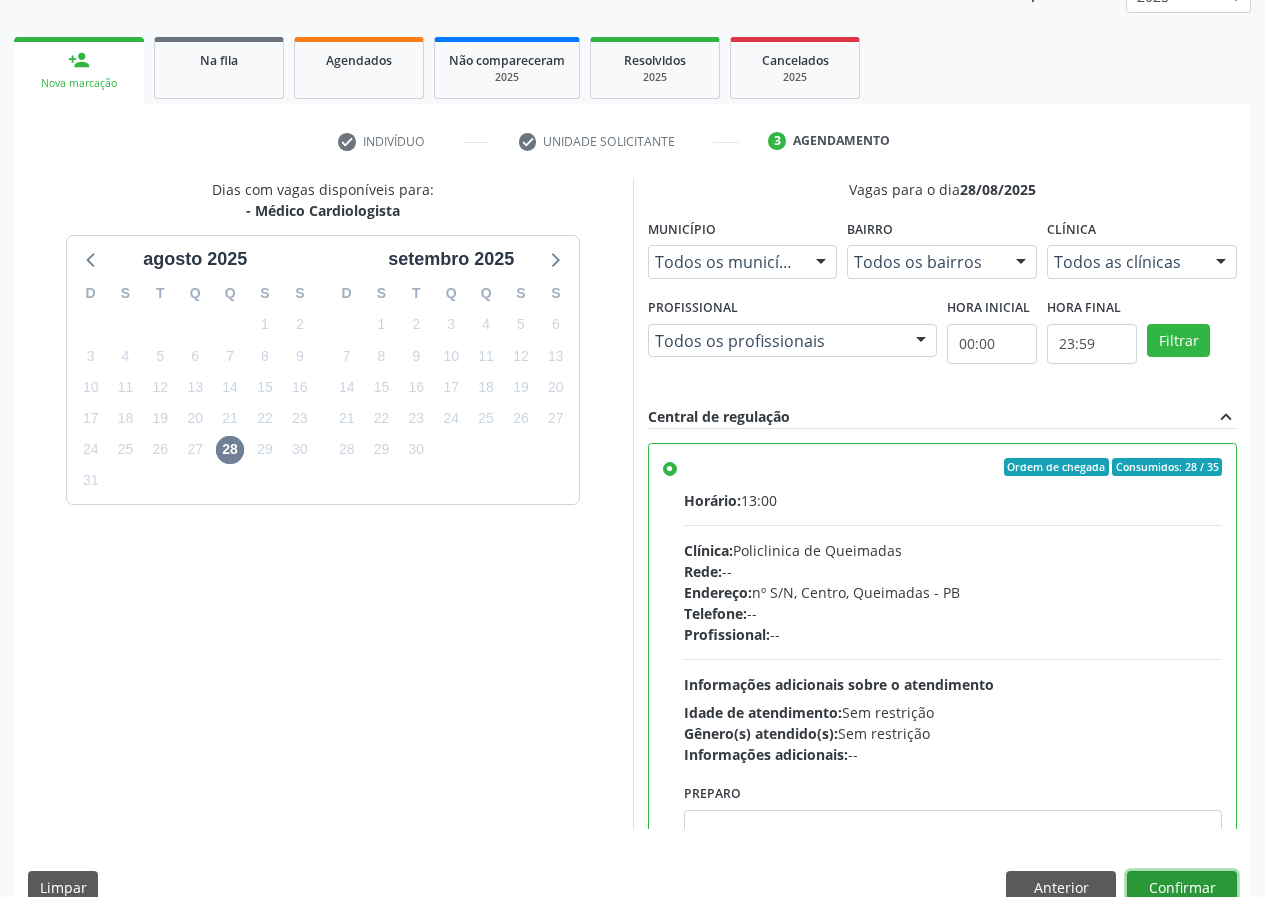click on "Confirmar" at bounding box center [1182, 888] 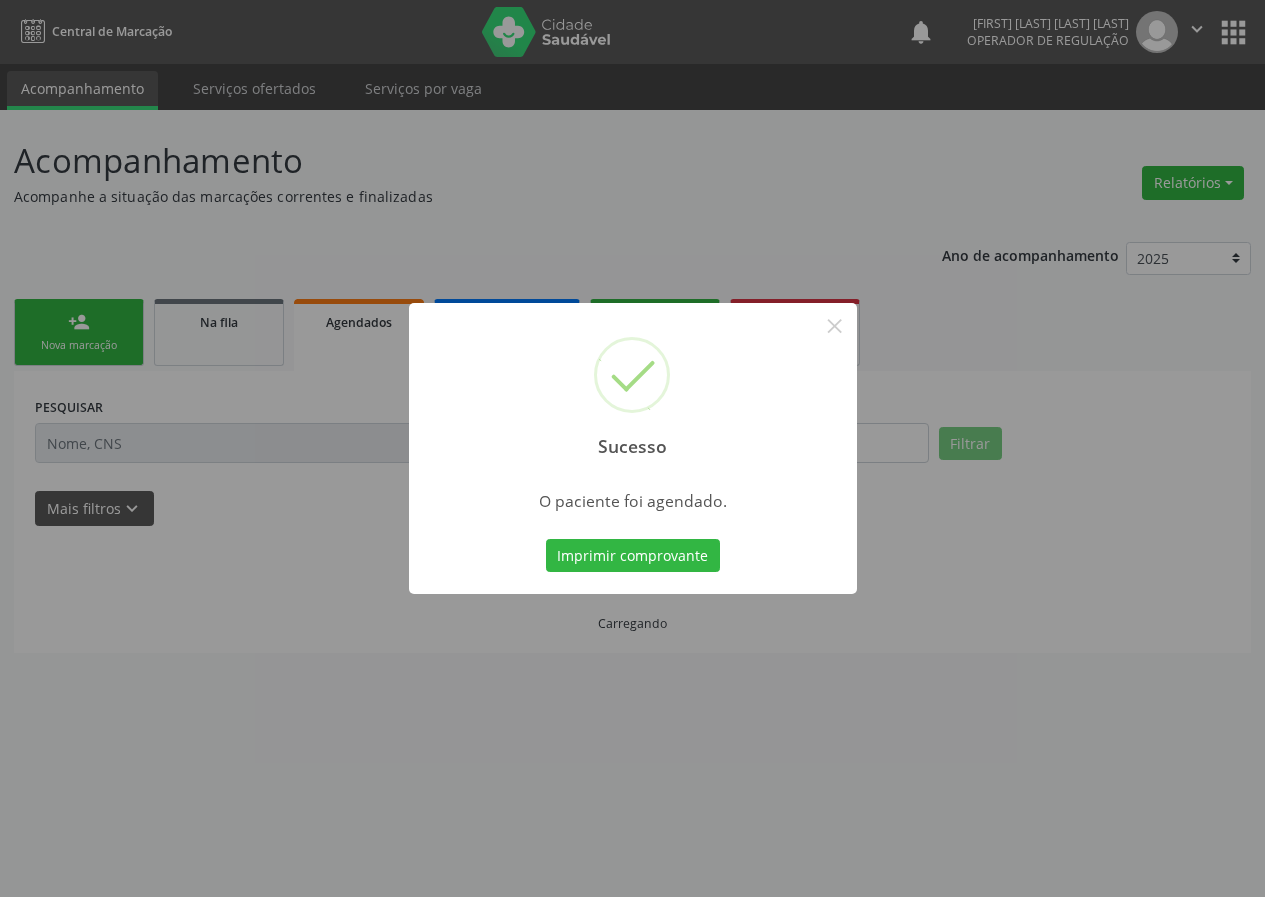scroll, scrollTop: 0, scrollLeft: 0, axis: both 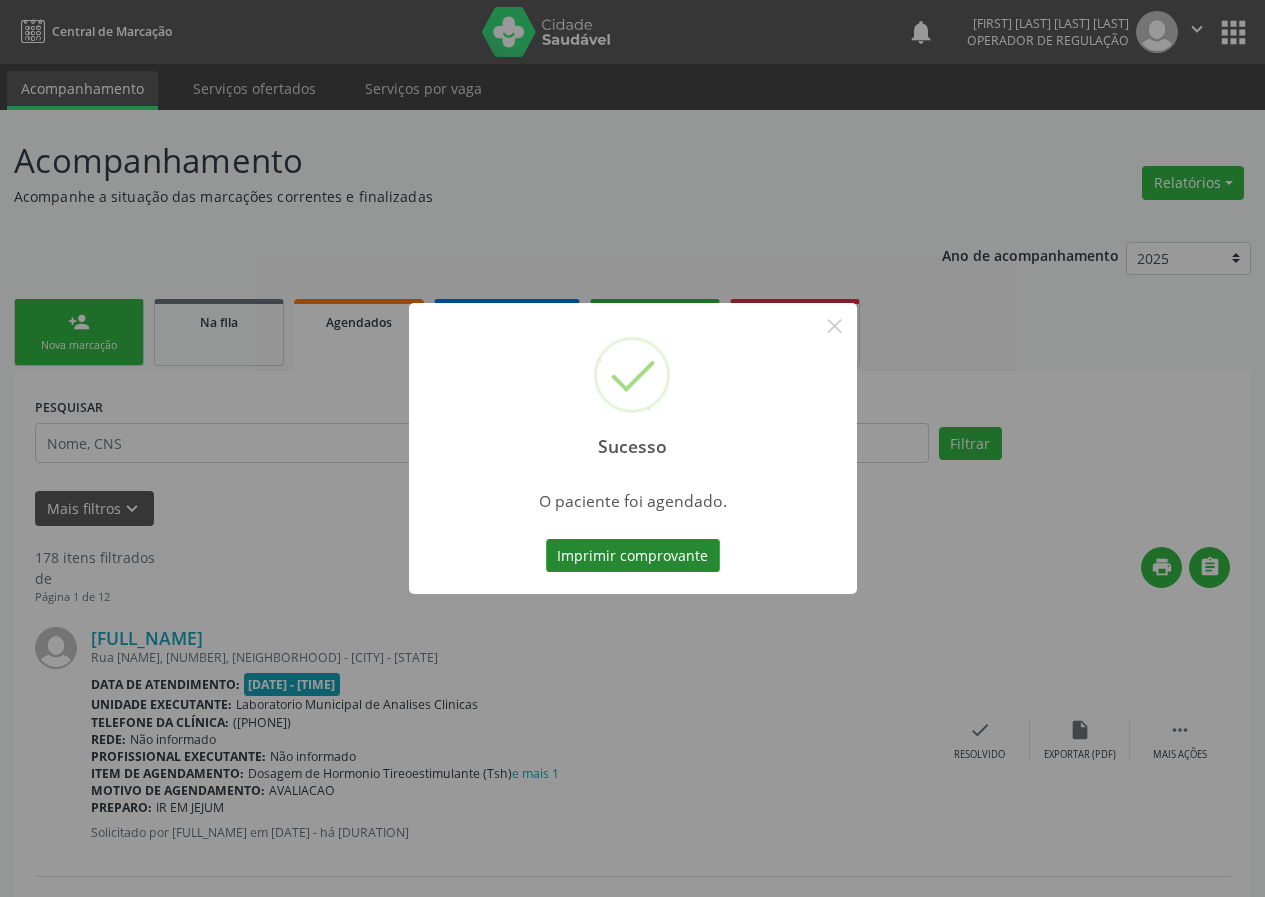 click on "Imprimir comprovante" at bounding box center [633, 556] 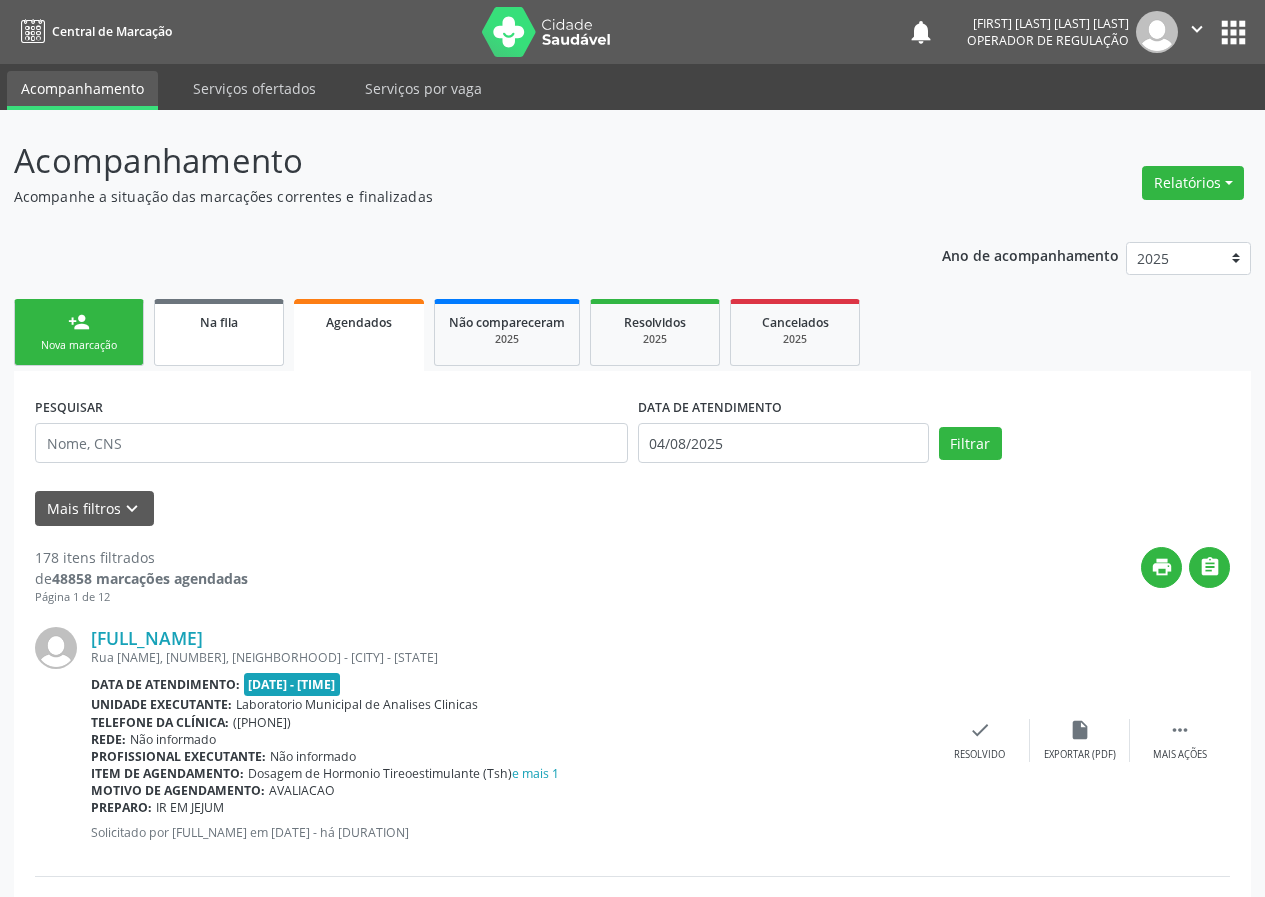 click on "Na fila" at bounding box center [219, 332] 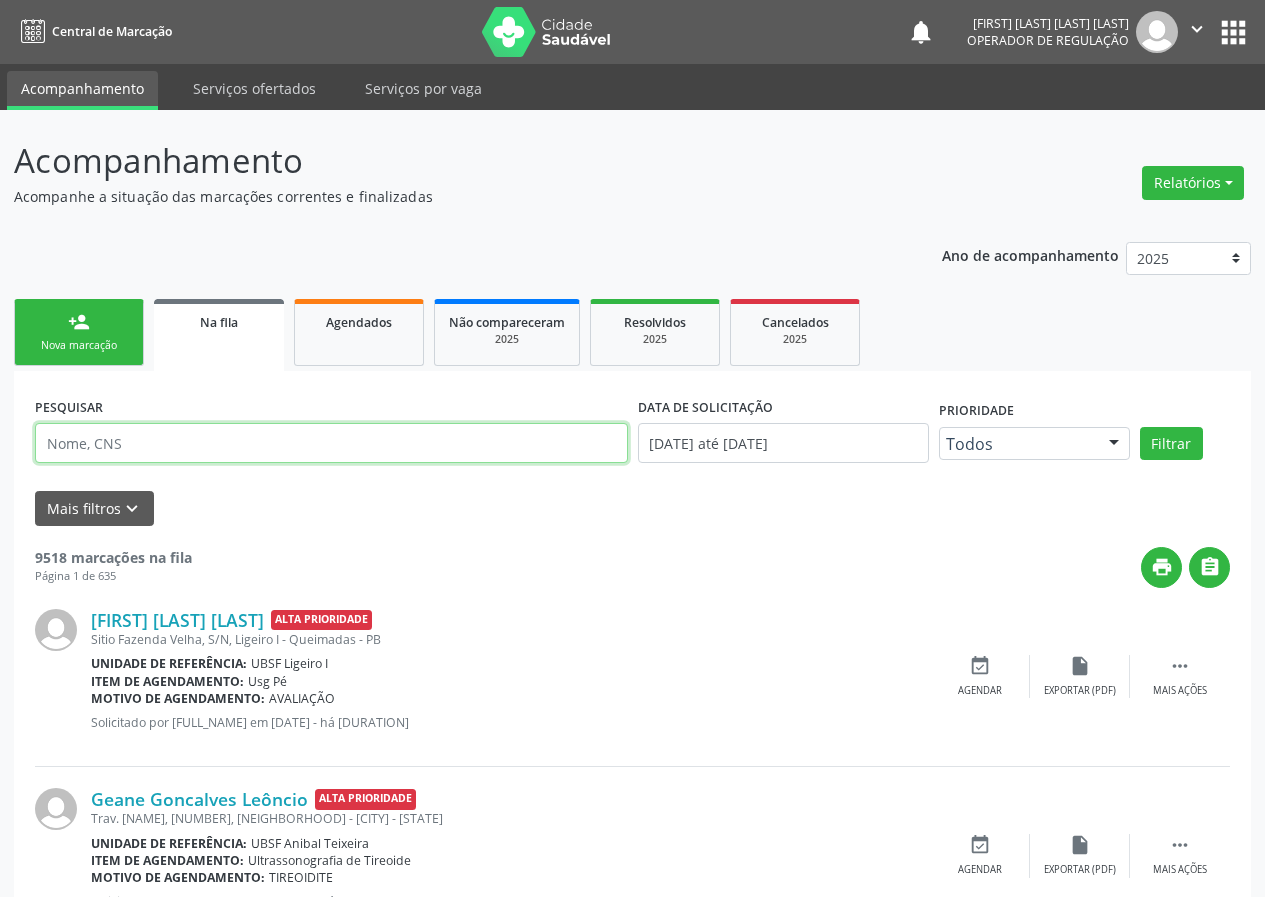 click at bounding box center (331, 443) 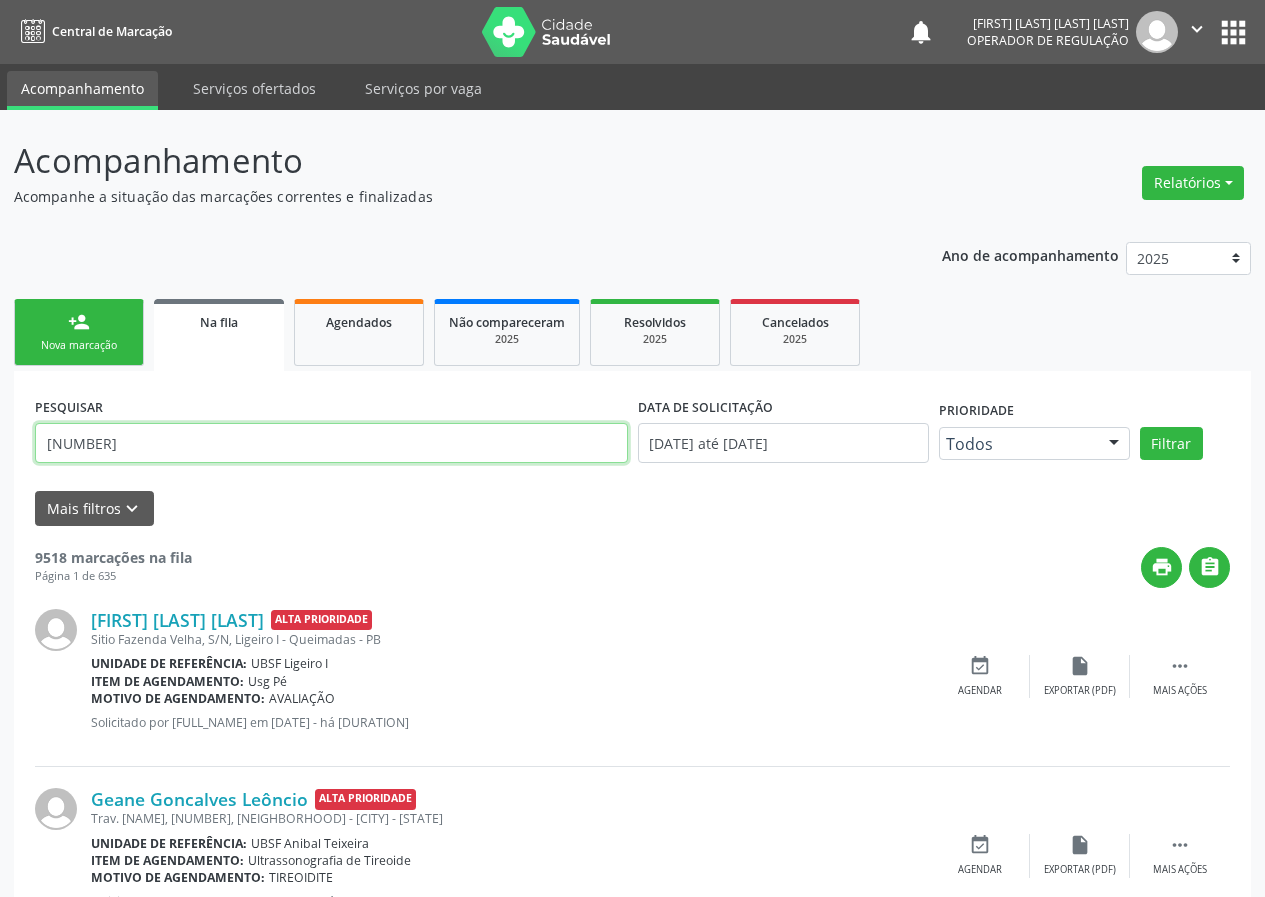 type on "[NUMBER]" 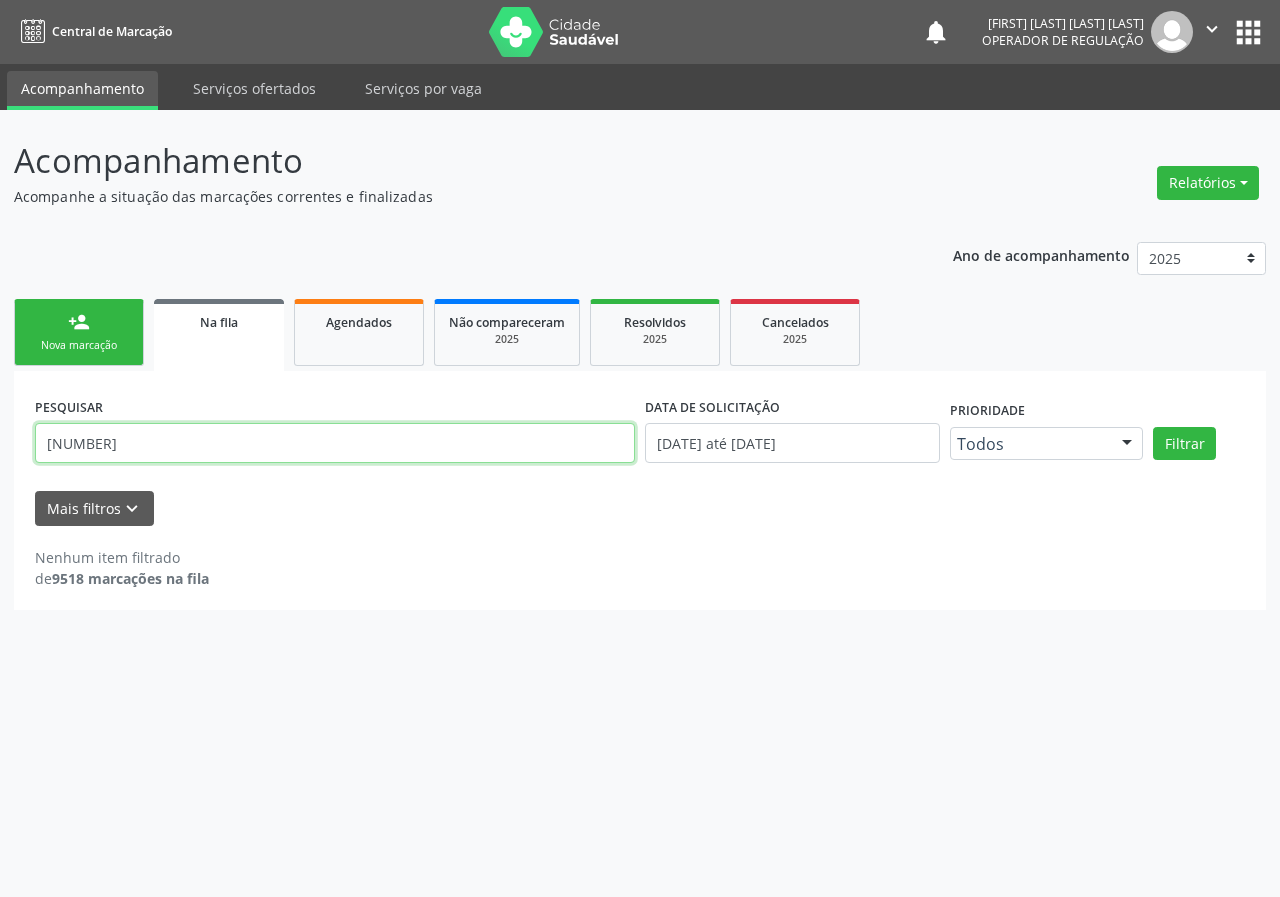 drag, startPoint x: 215, startPoint y: 432, endPoint x: 0, endPoint y: 423, distance: 215.1883 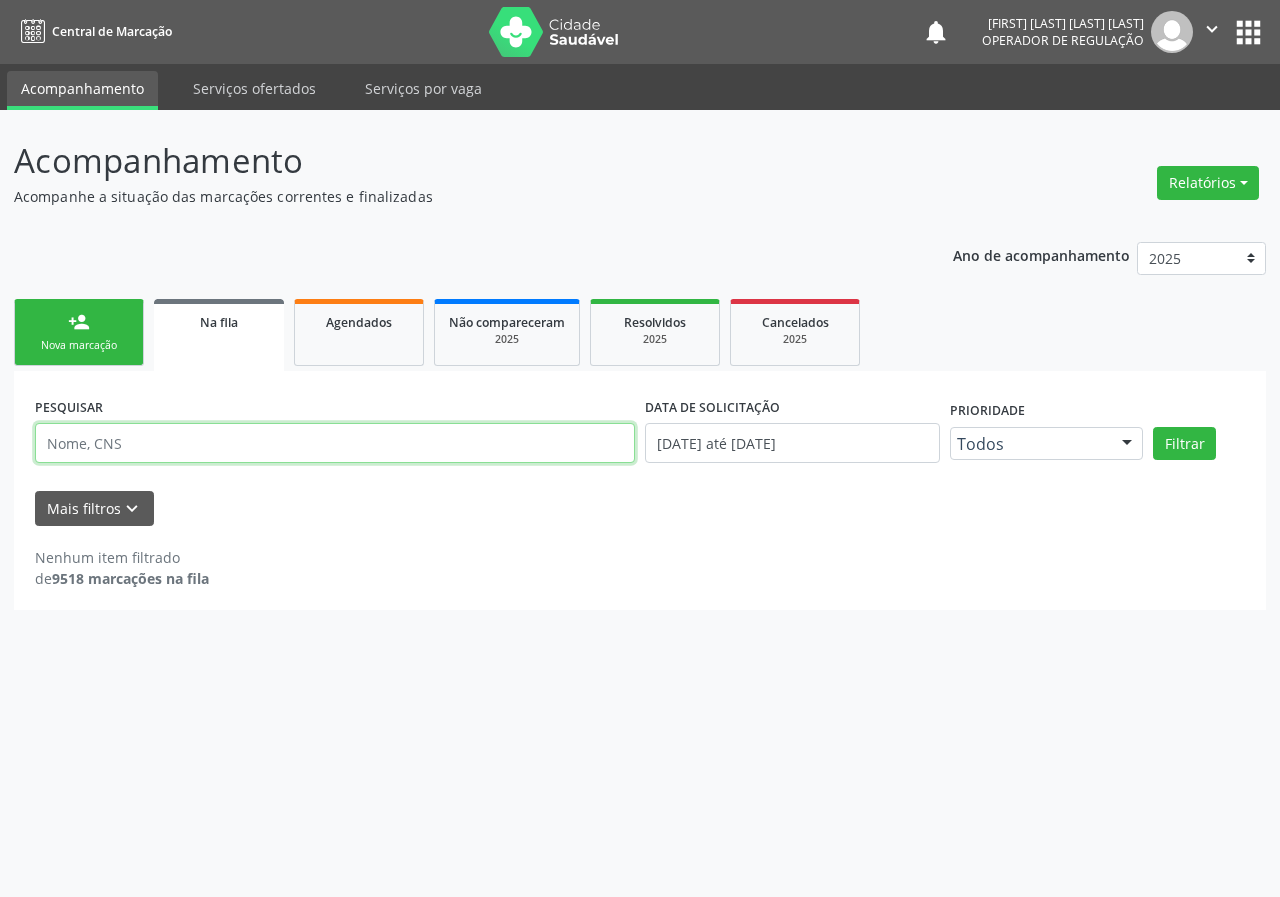 click at bounding box center [335, 443] 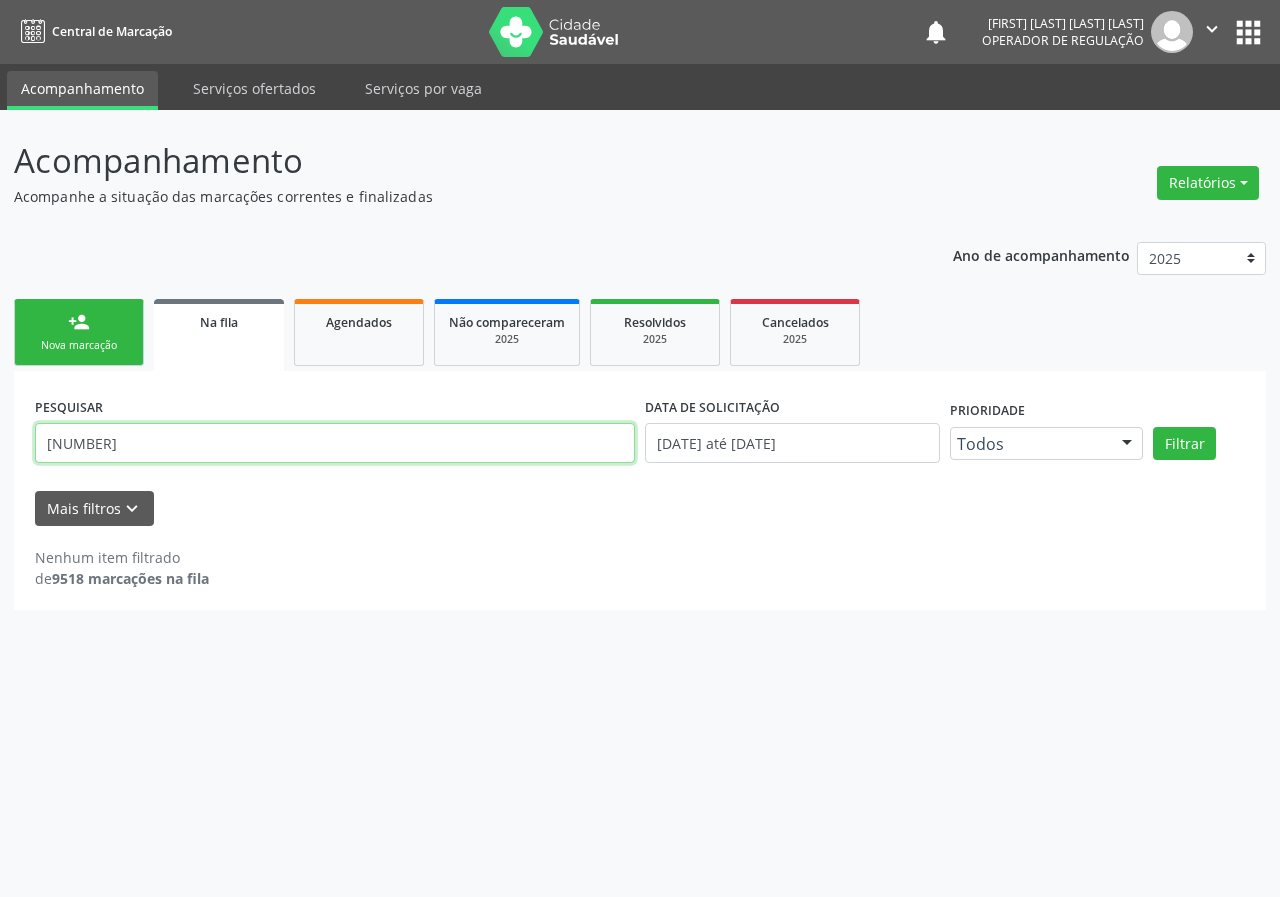 type on "[NUMBER]" 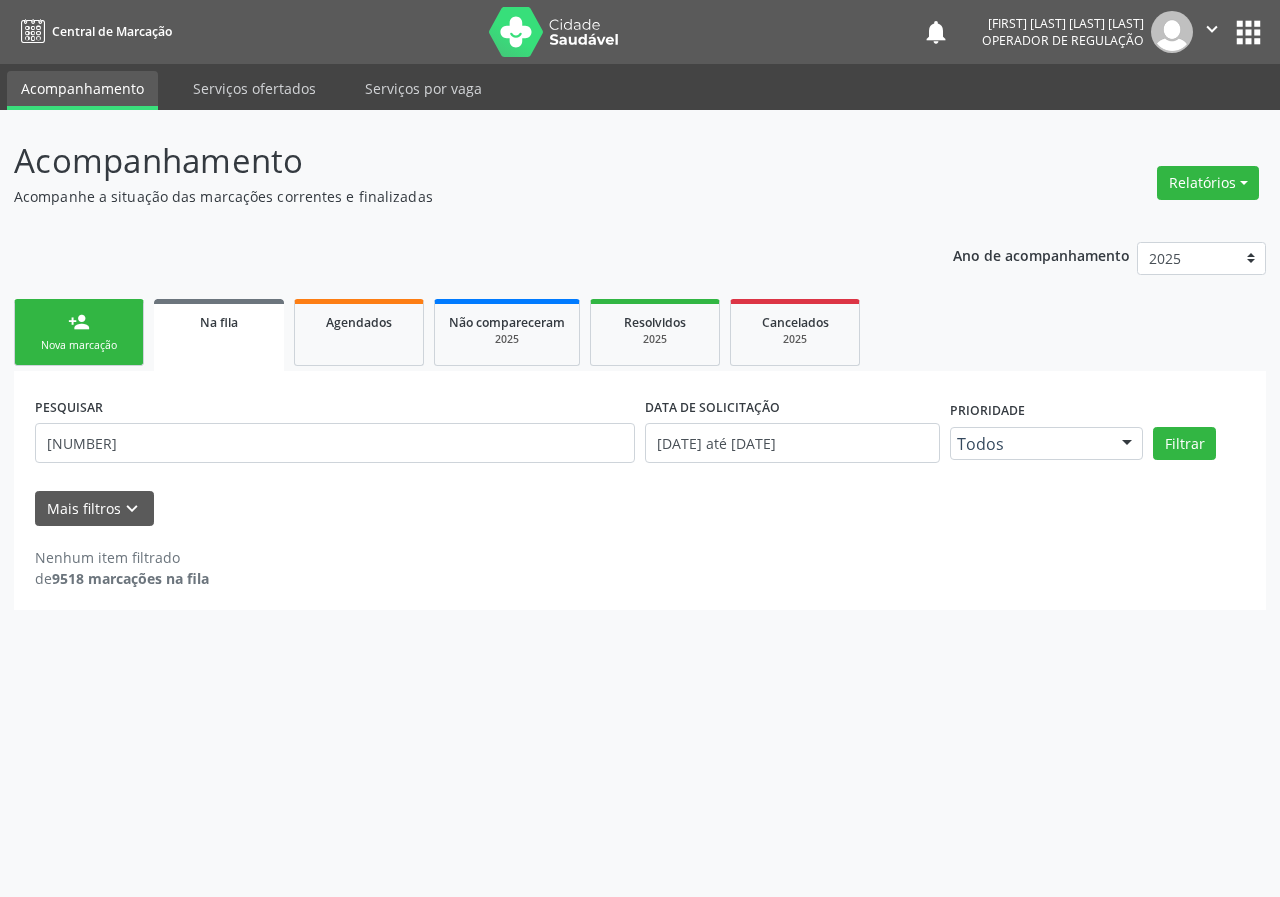click on "person_add" at bounding box center [79, 322] 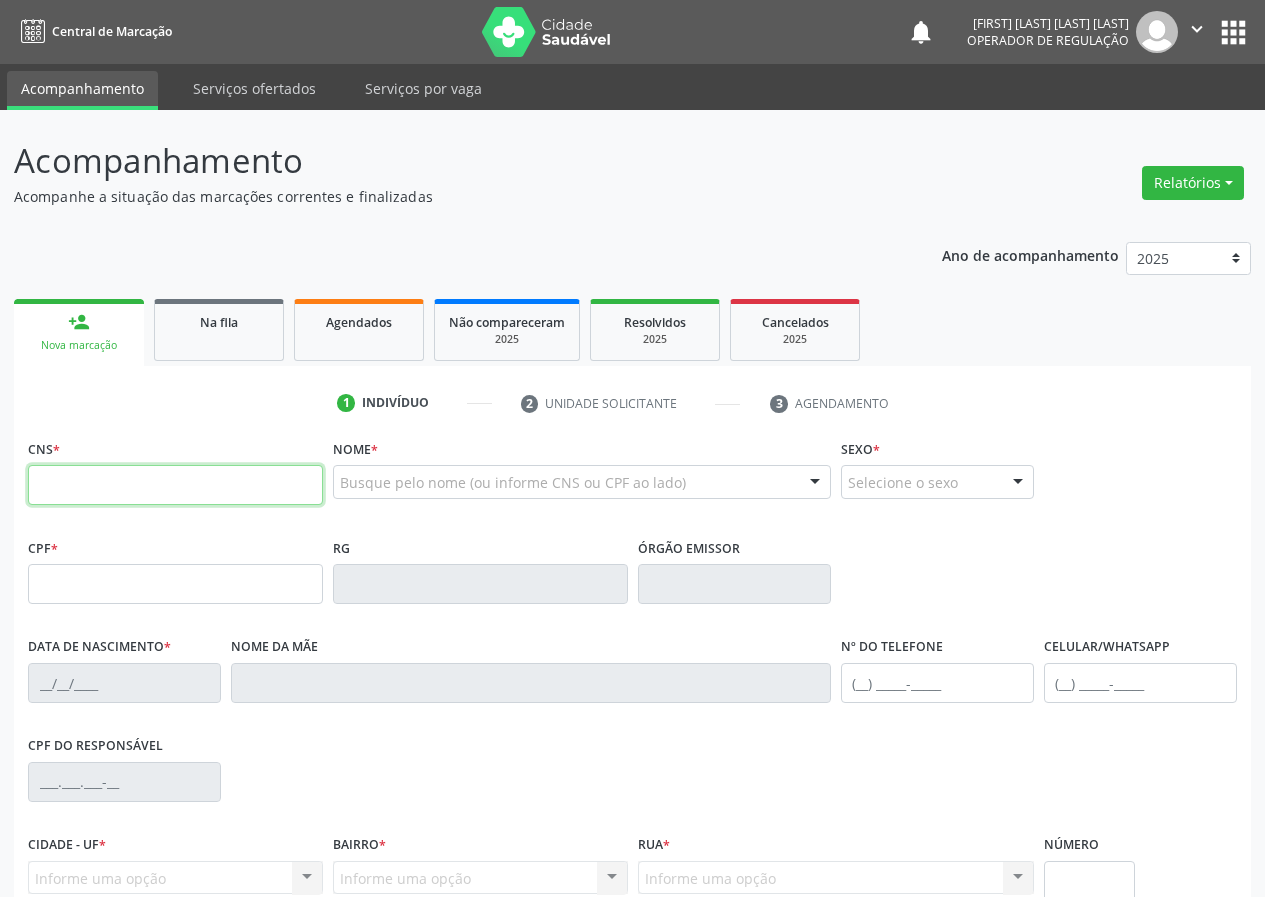 click at bounding box center [175, 485] 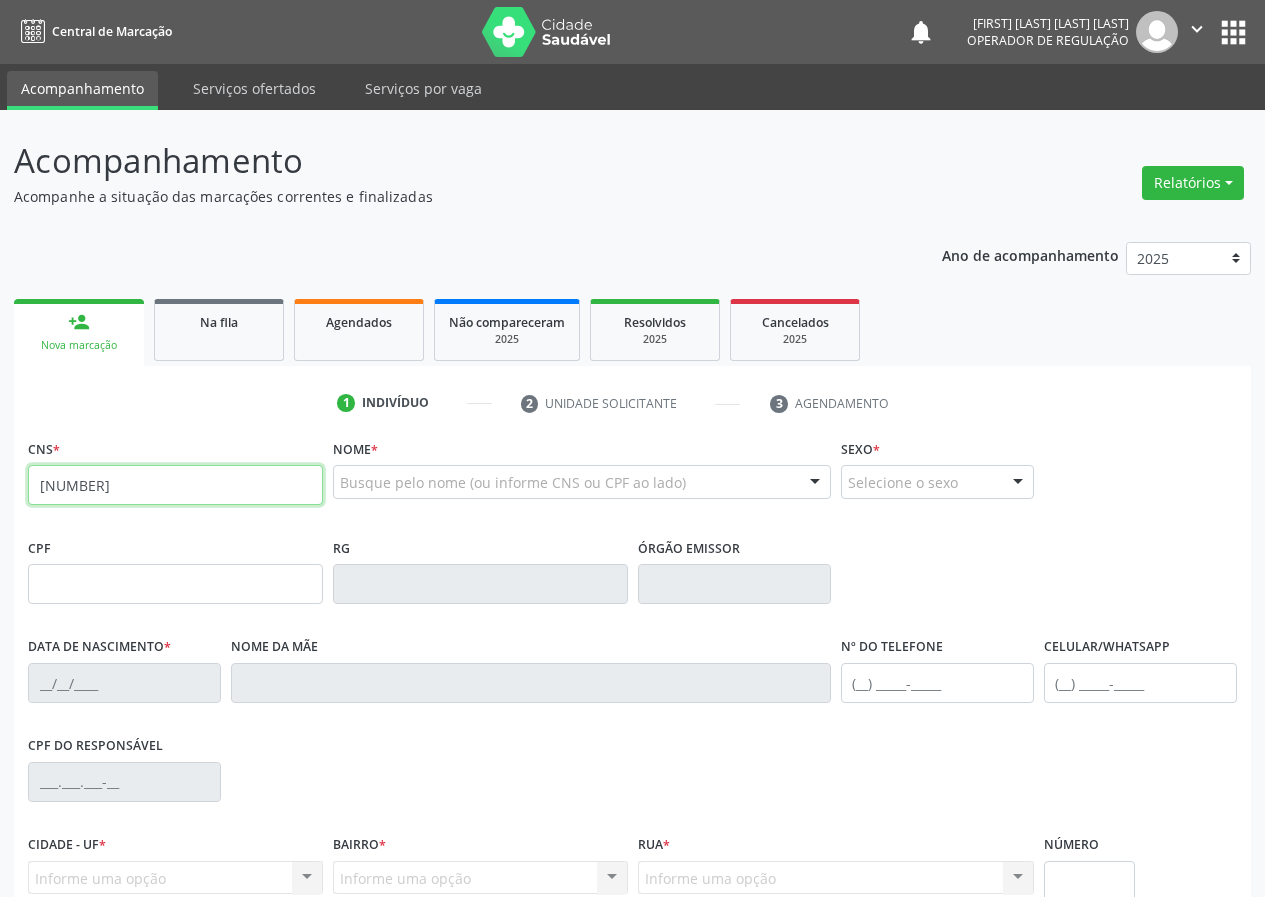 type on "[NUMBER]" 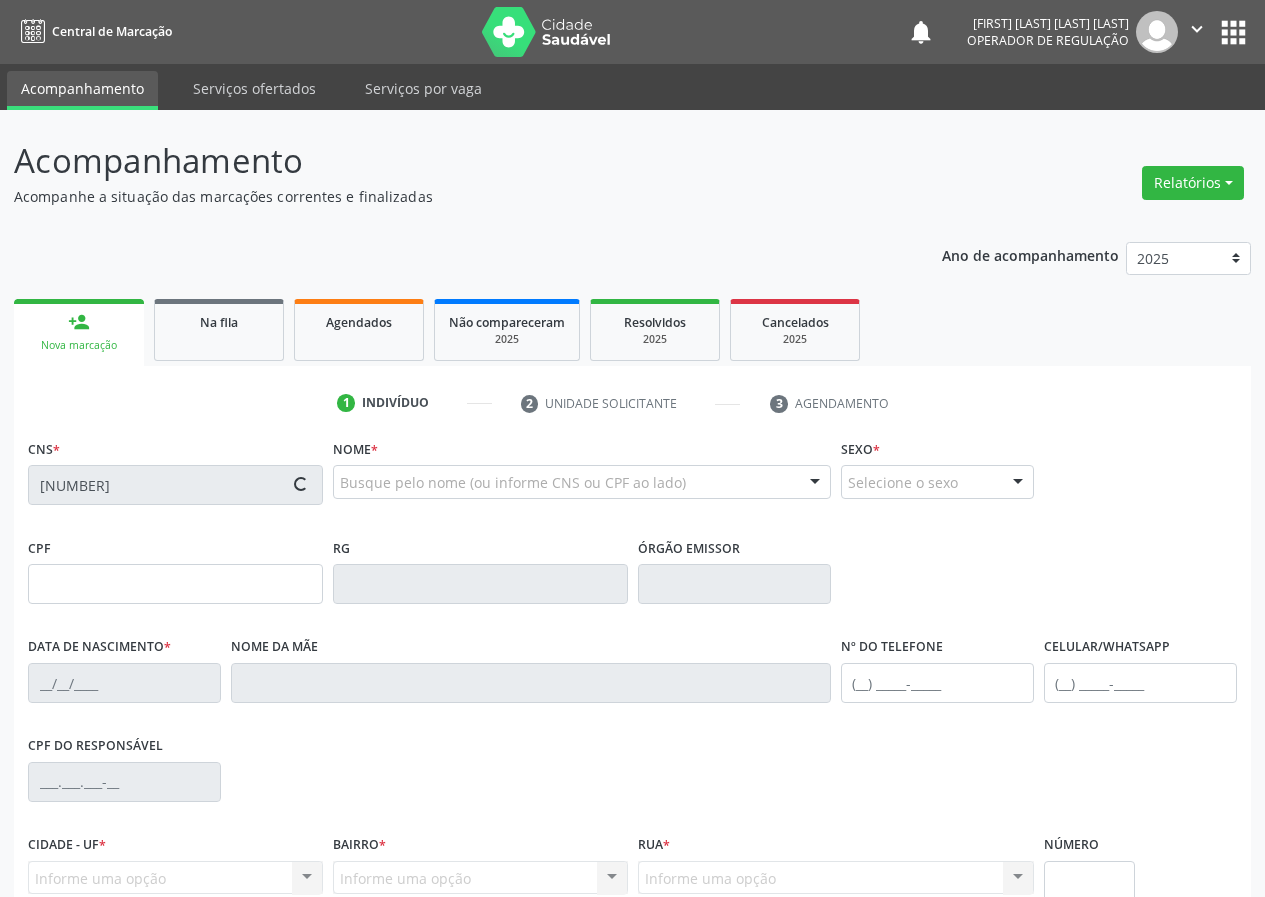 type on "[NUMBER]" 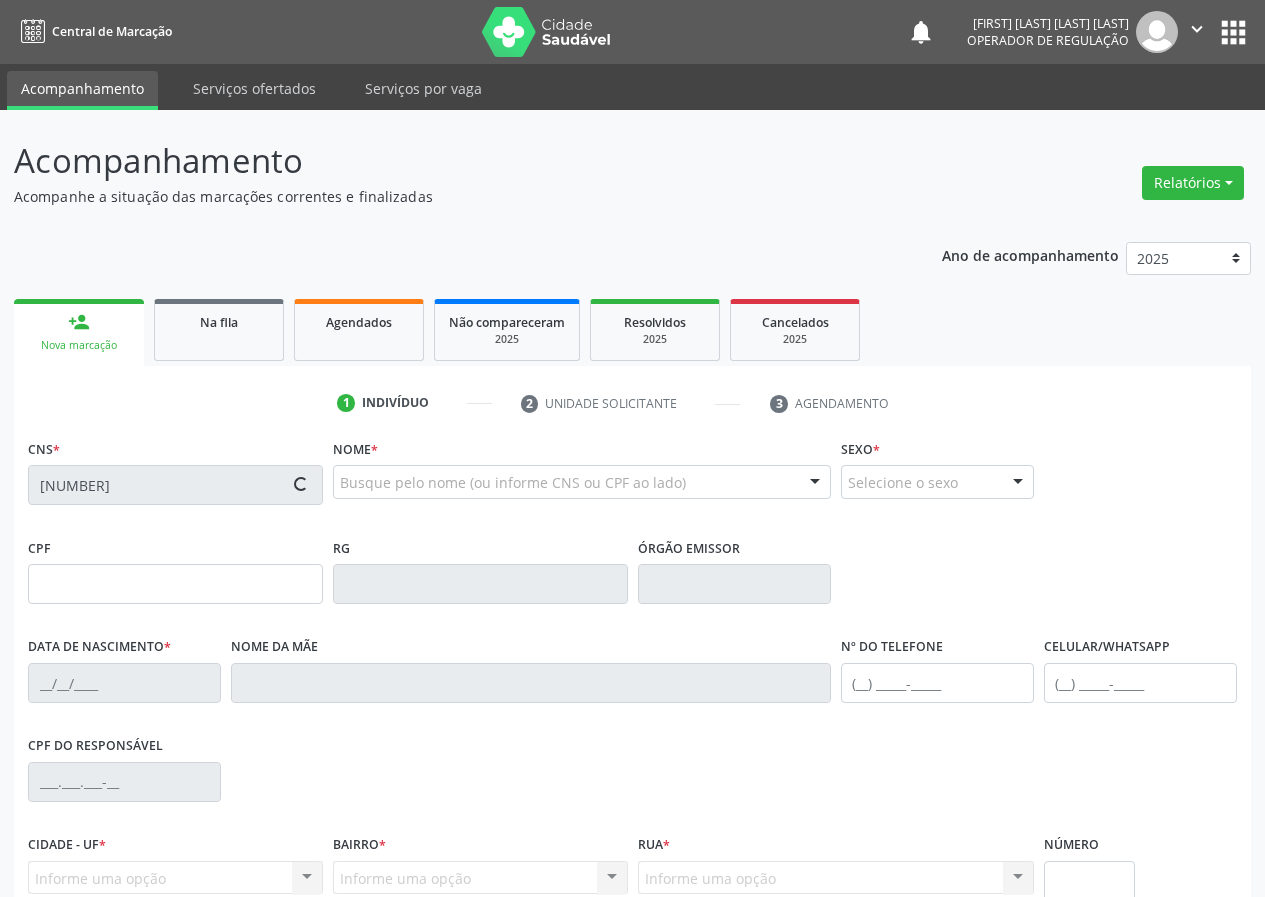 type on "[DATE]" 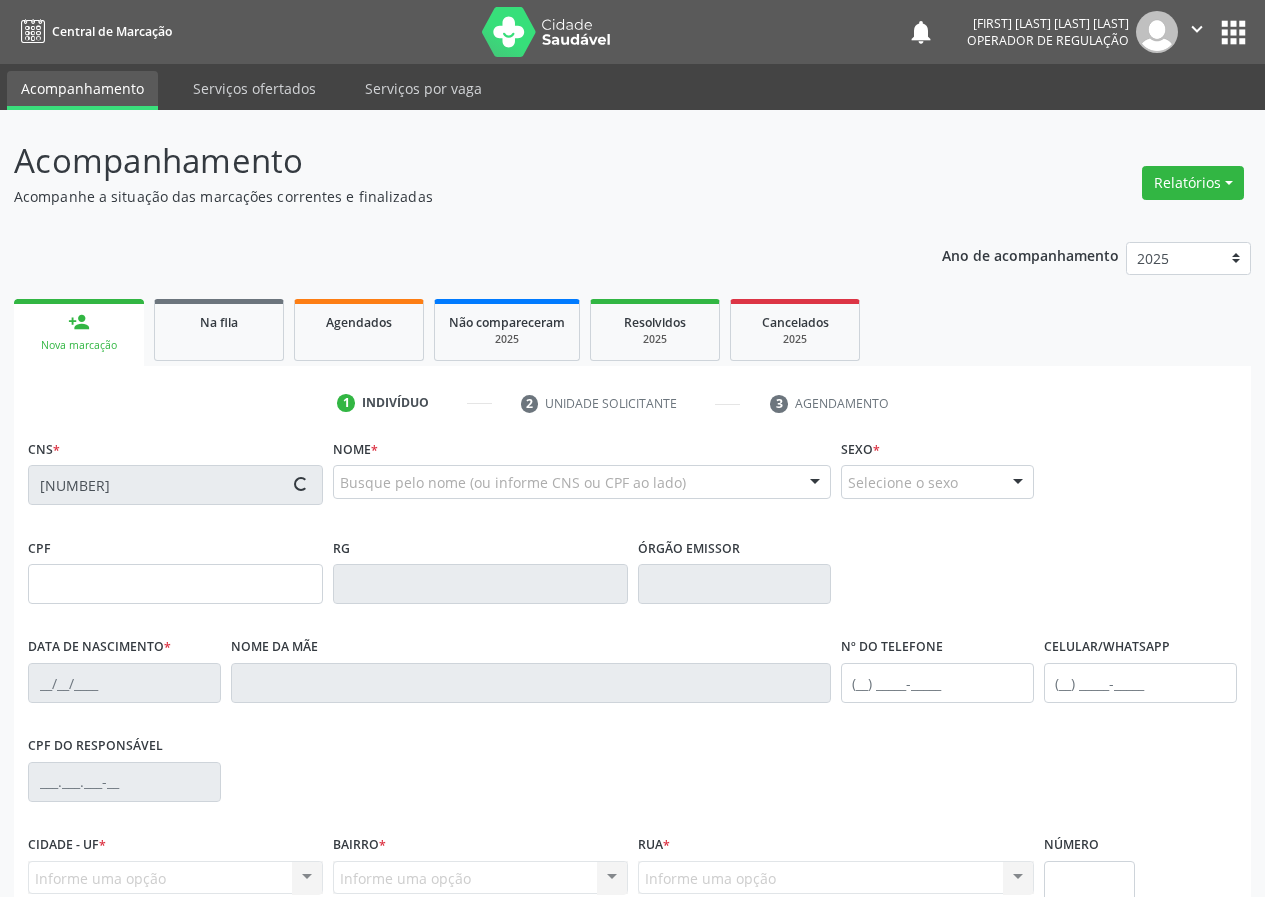 type on "[FULL_NAME]" 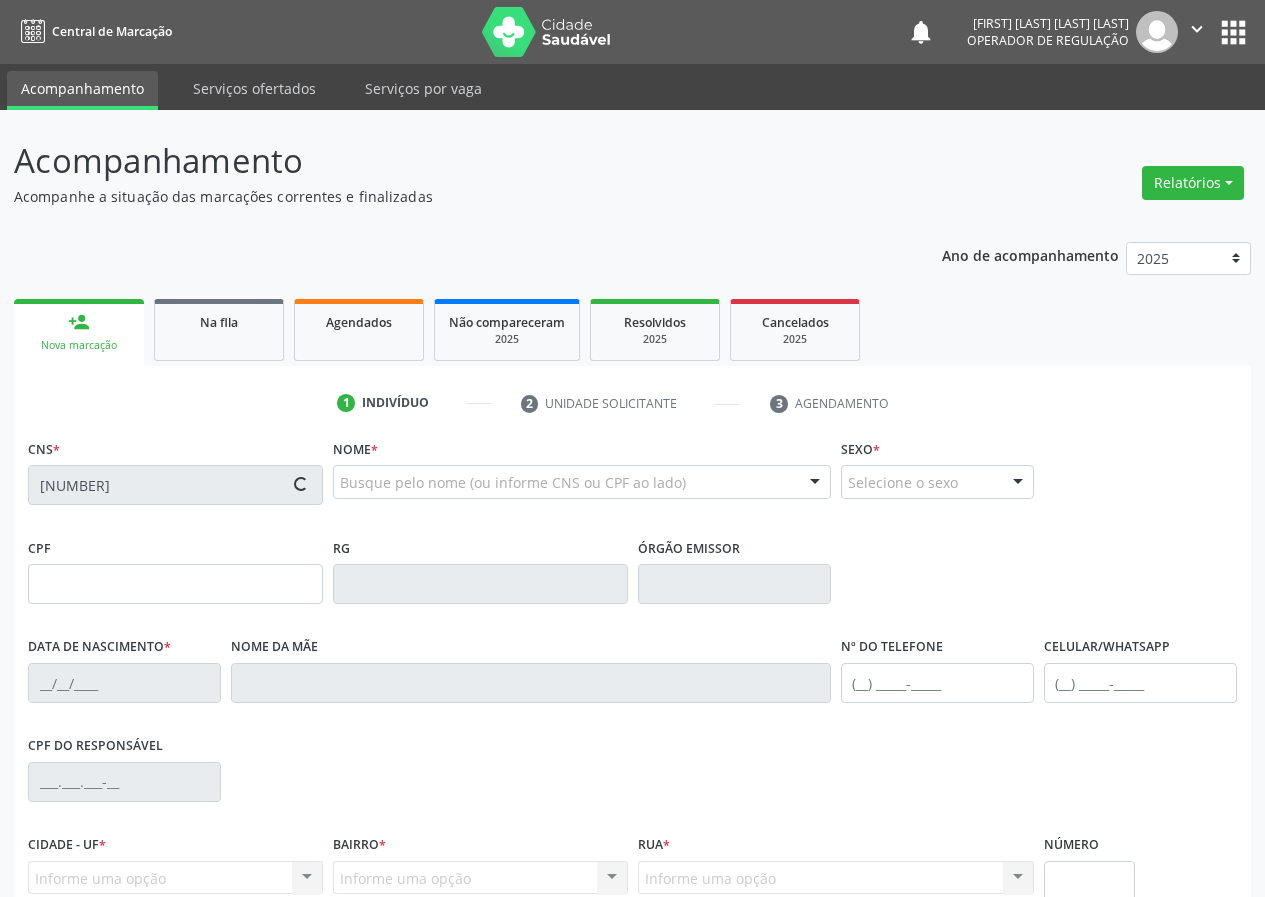 type on "([PHONE])" 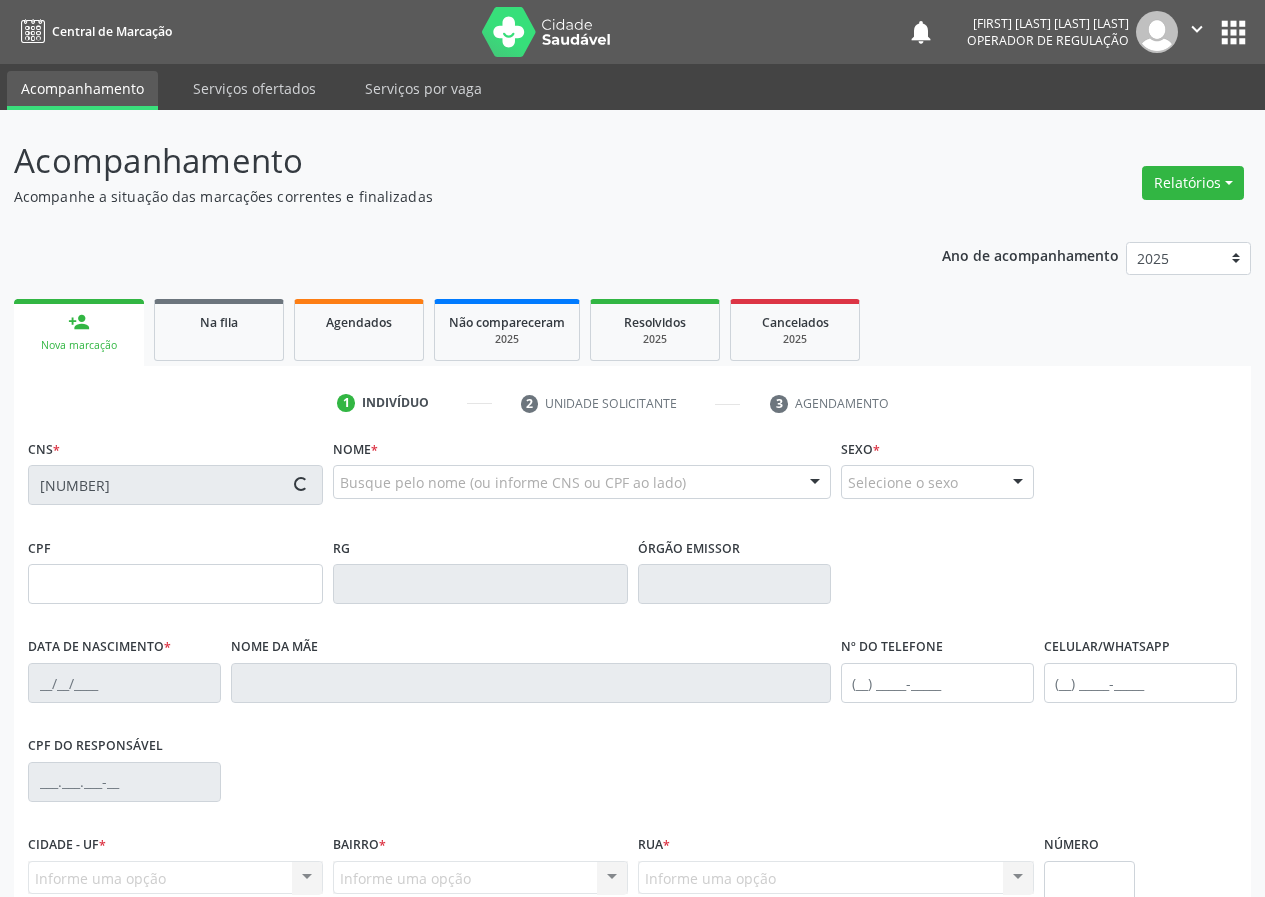 type on "([PHONE])" 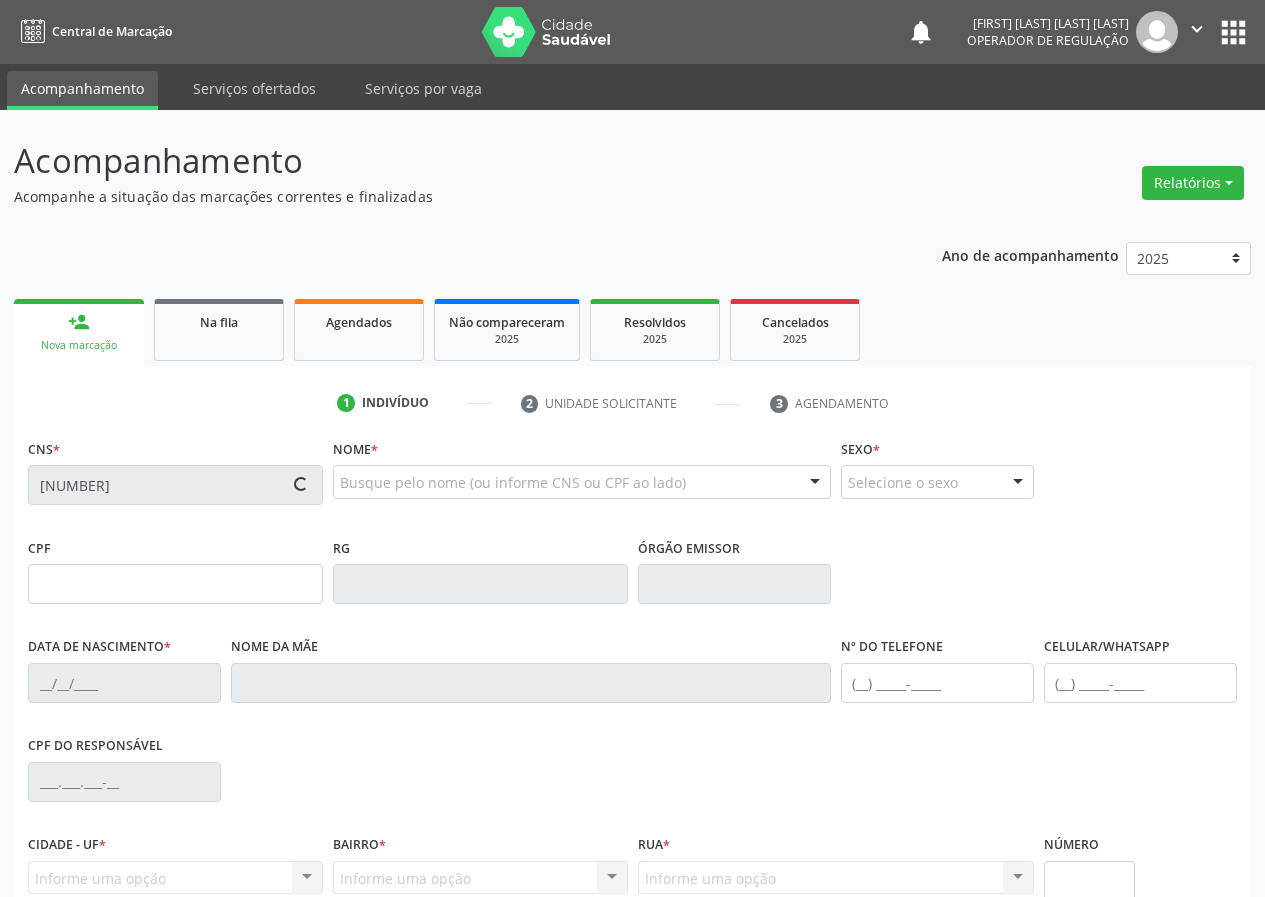 type on "[CPF]" 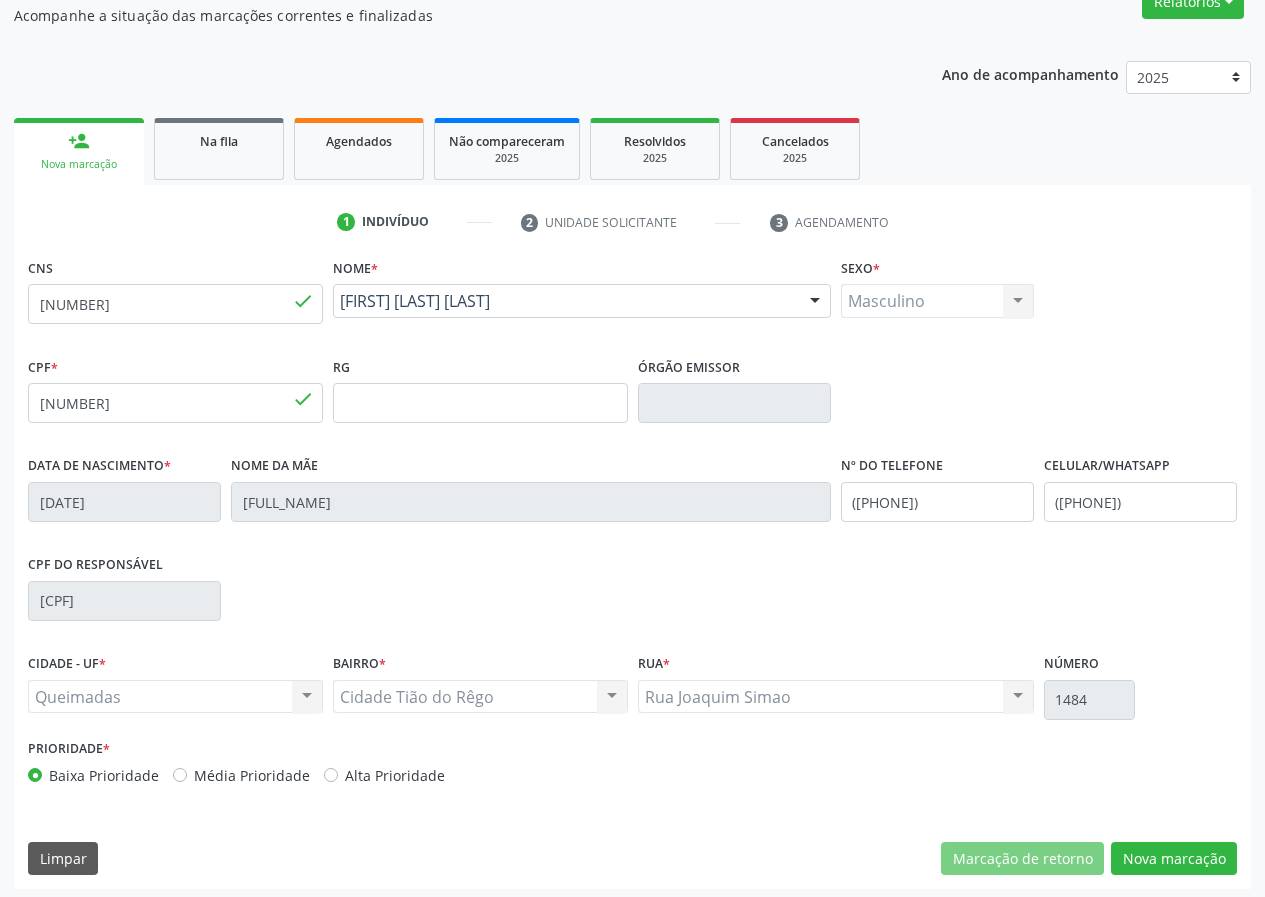 scroll, scrollTop: 187, scrollLeft: 0, axis: vertical 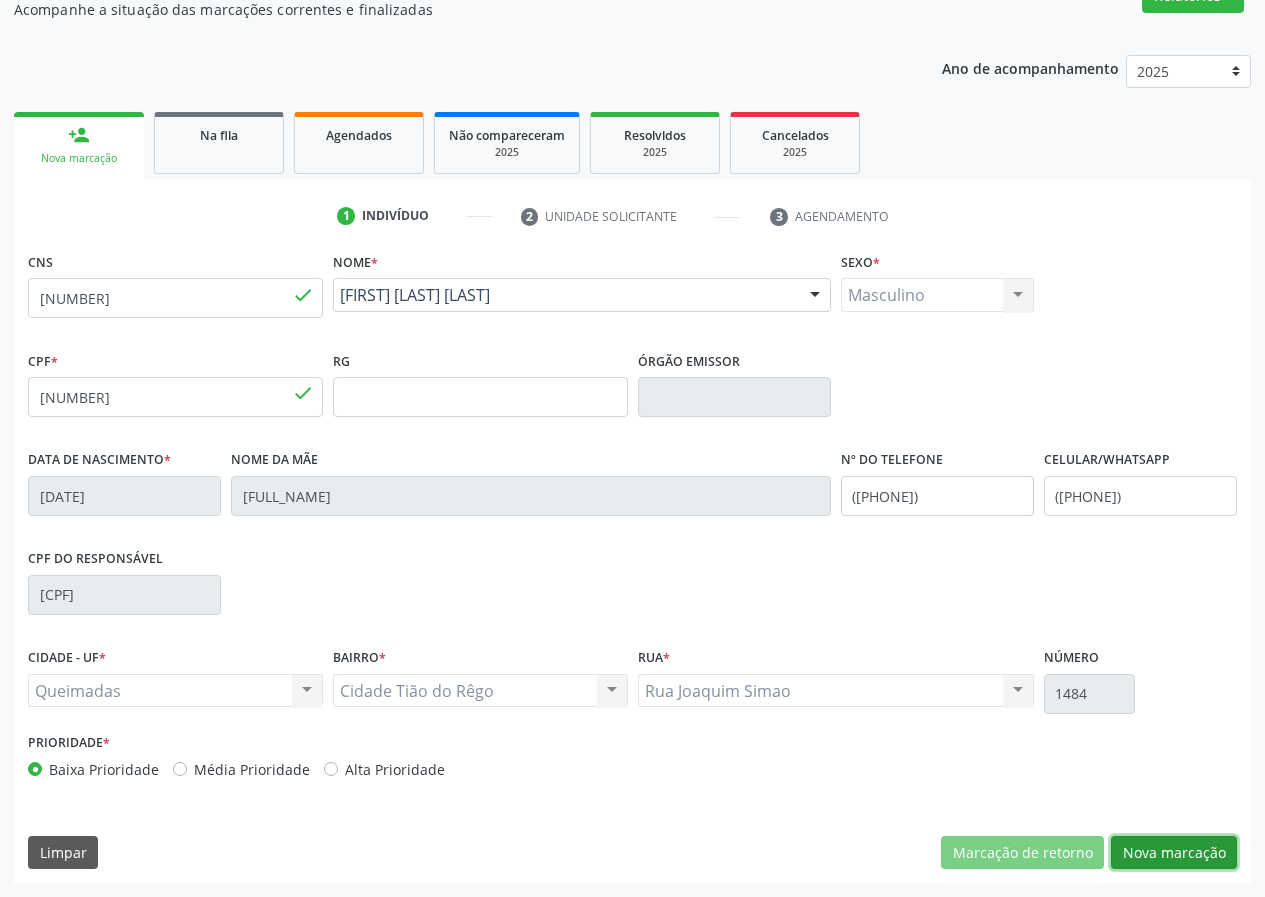 click on "Nova marcação" at bounding box center [1174, 853] 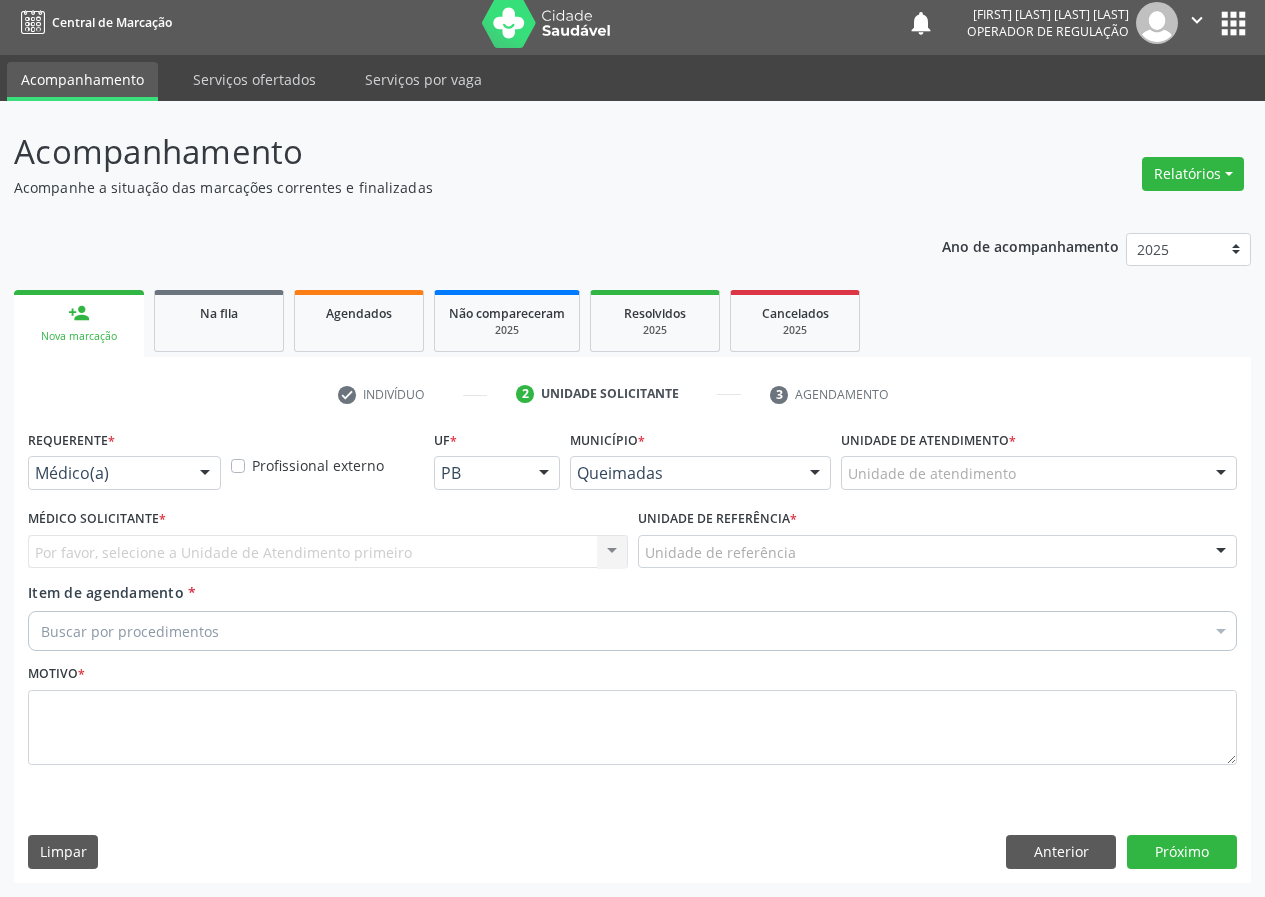 scroll, scrollTop: 9, scrollLeft: 0, axis: vertical 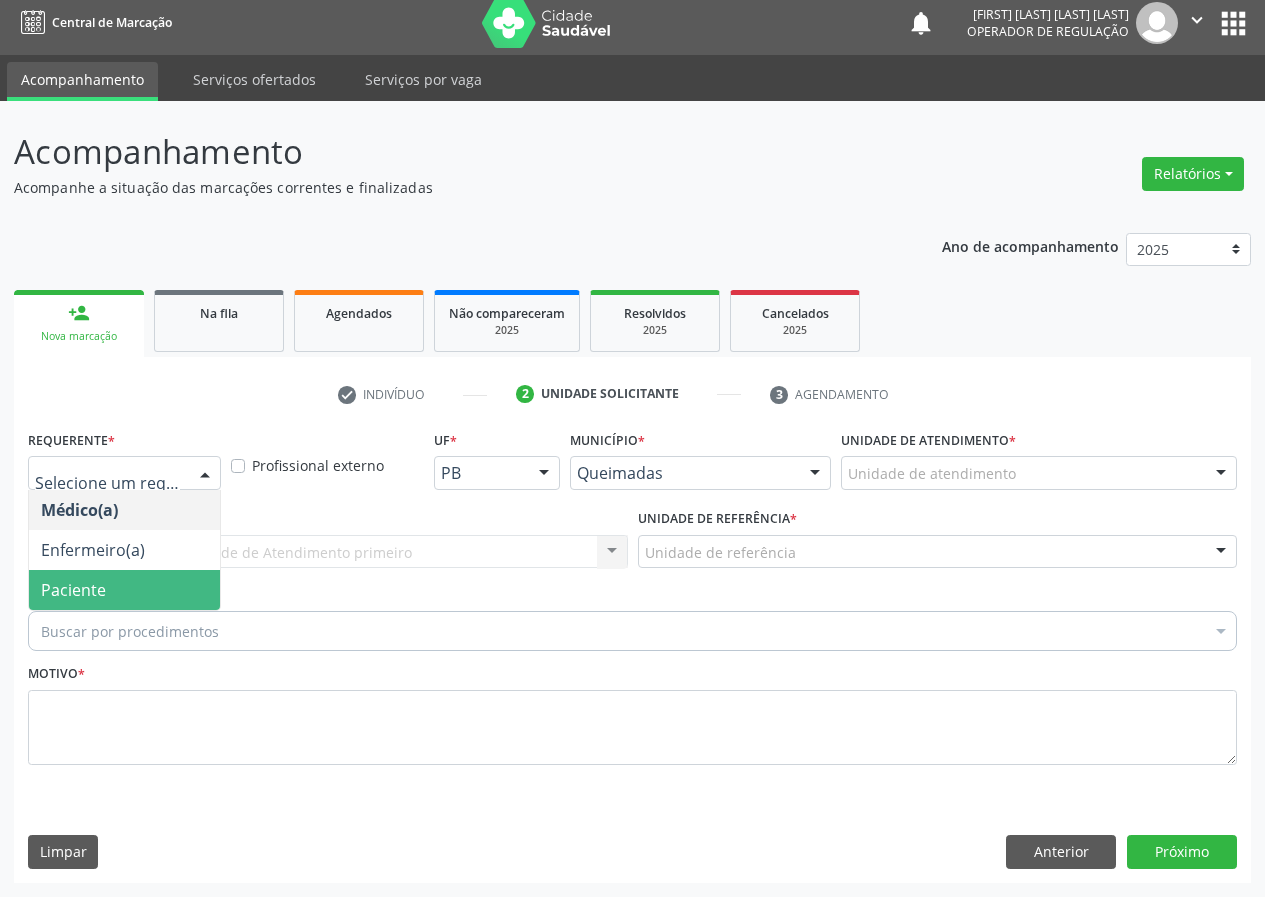 click on "Paciente" at bounding box center [124, 590] 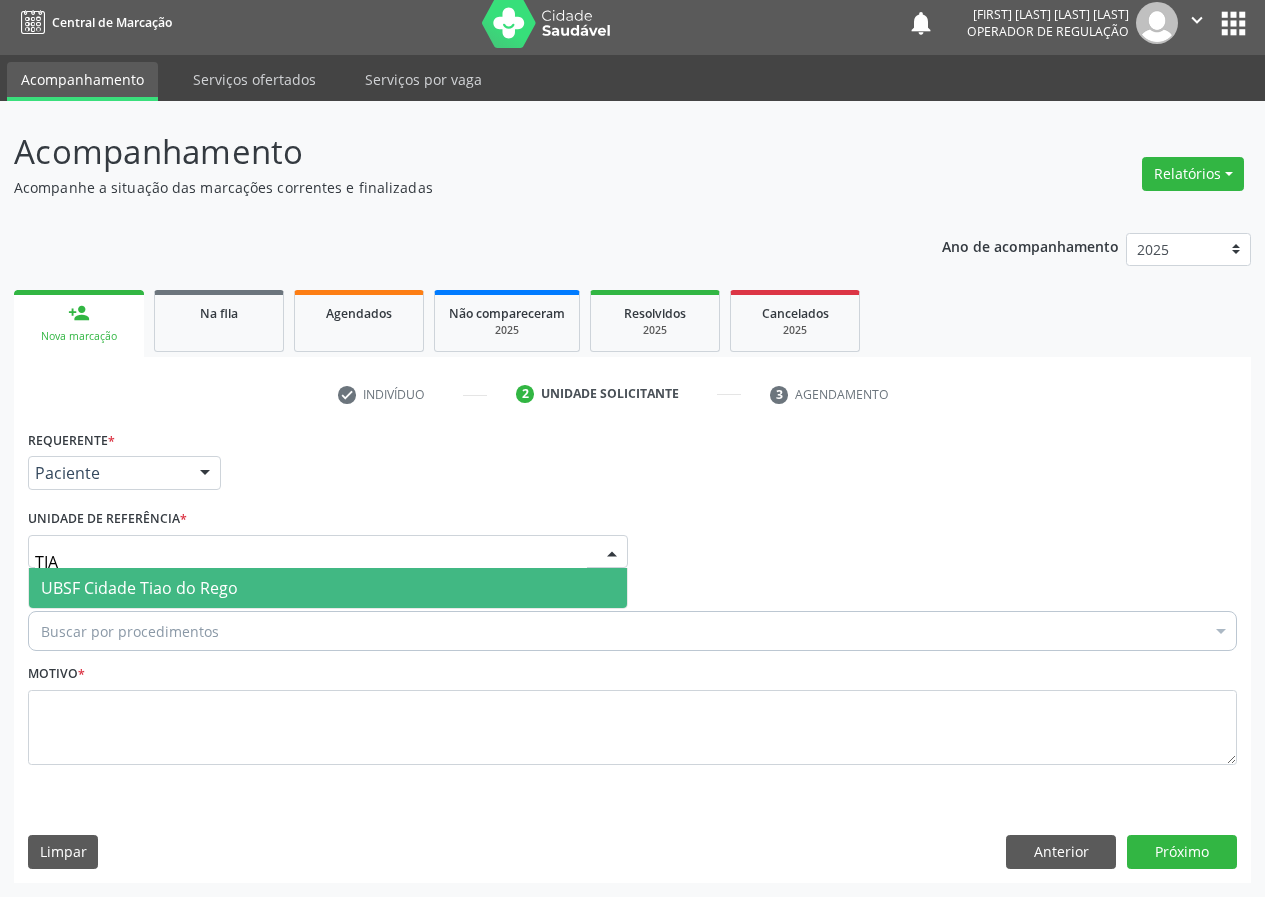 type on "TIAO" 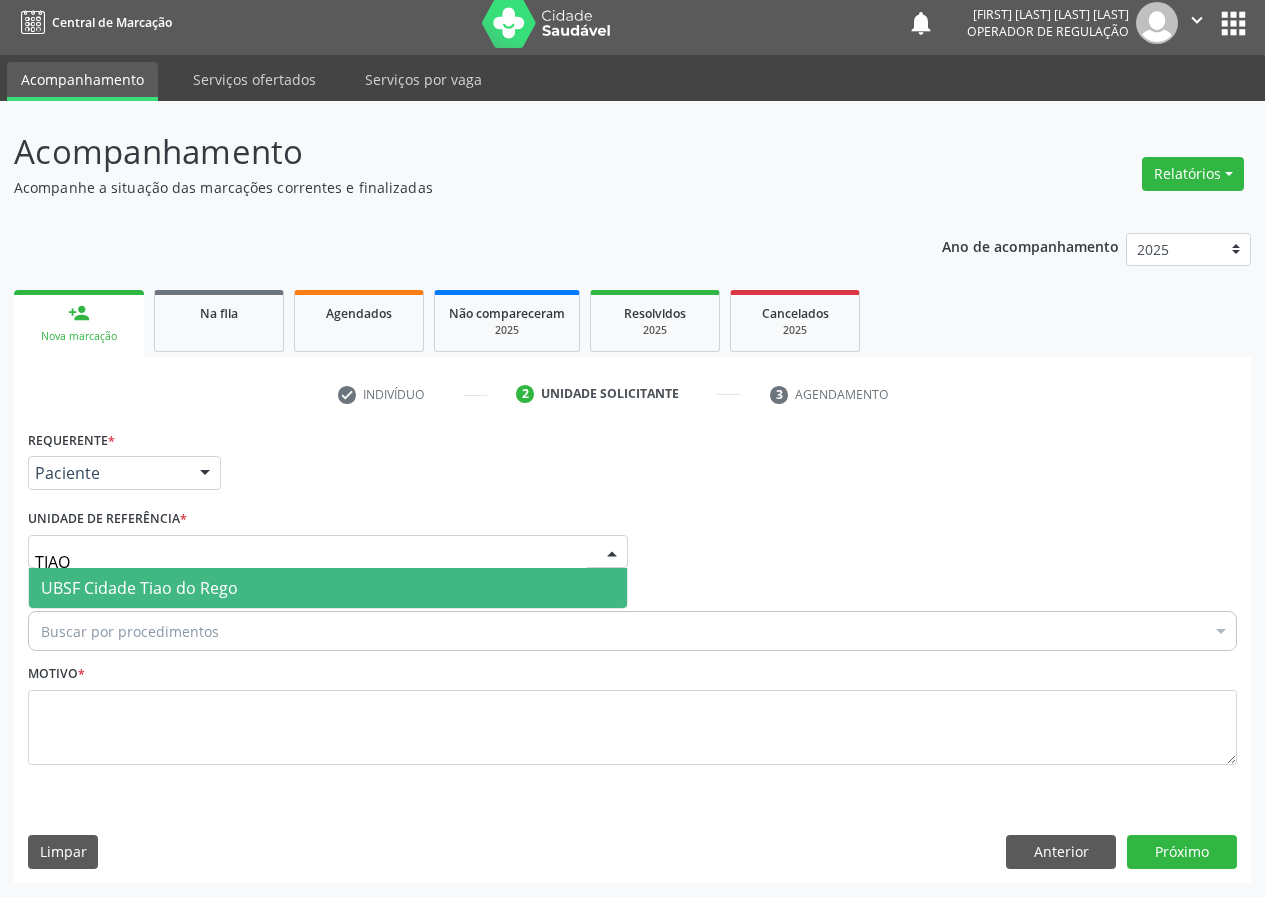 click on "UBSF Cidade Tiao do Rego" at bounding box center (328, 588) 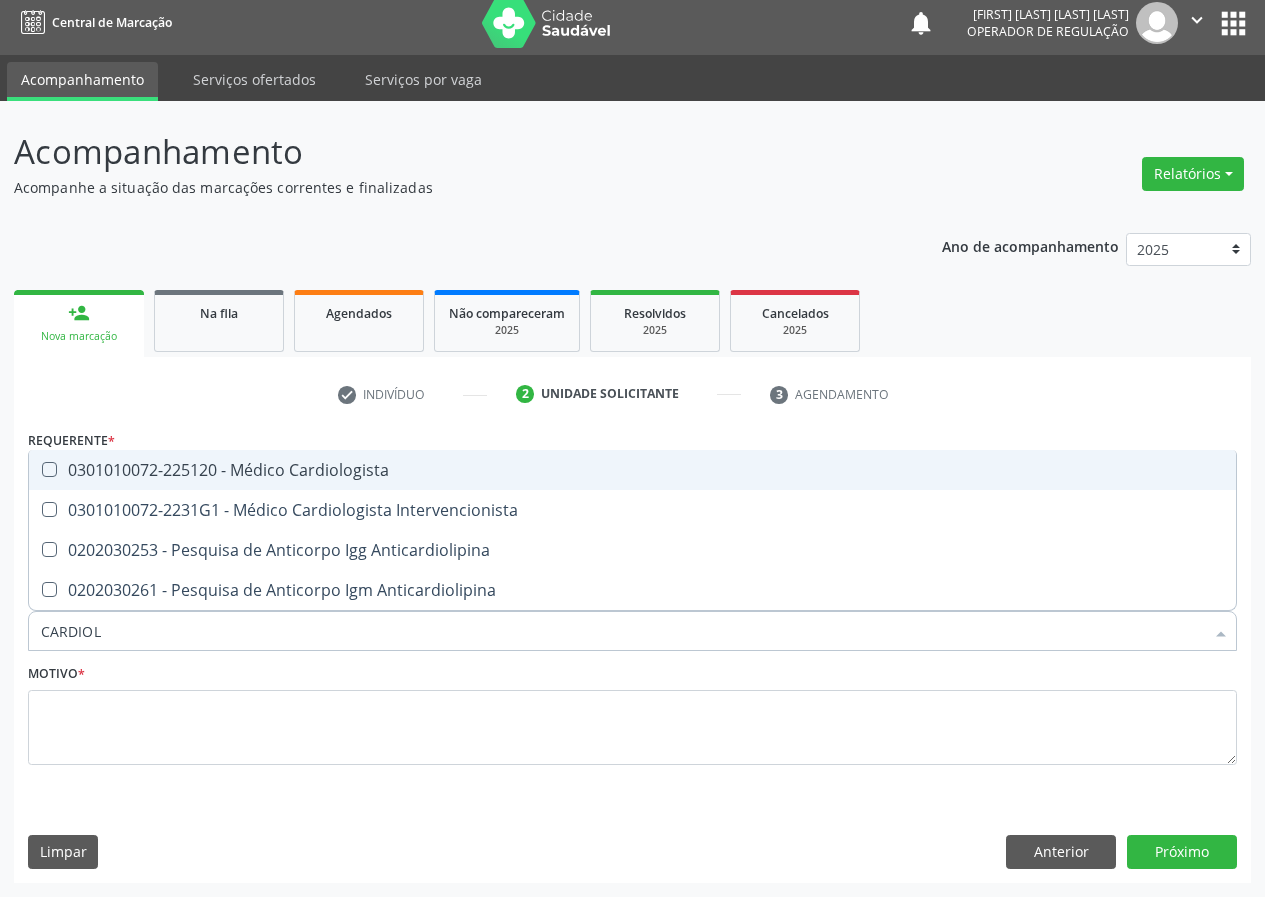 type on "CARDIOLO" 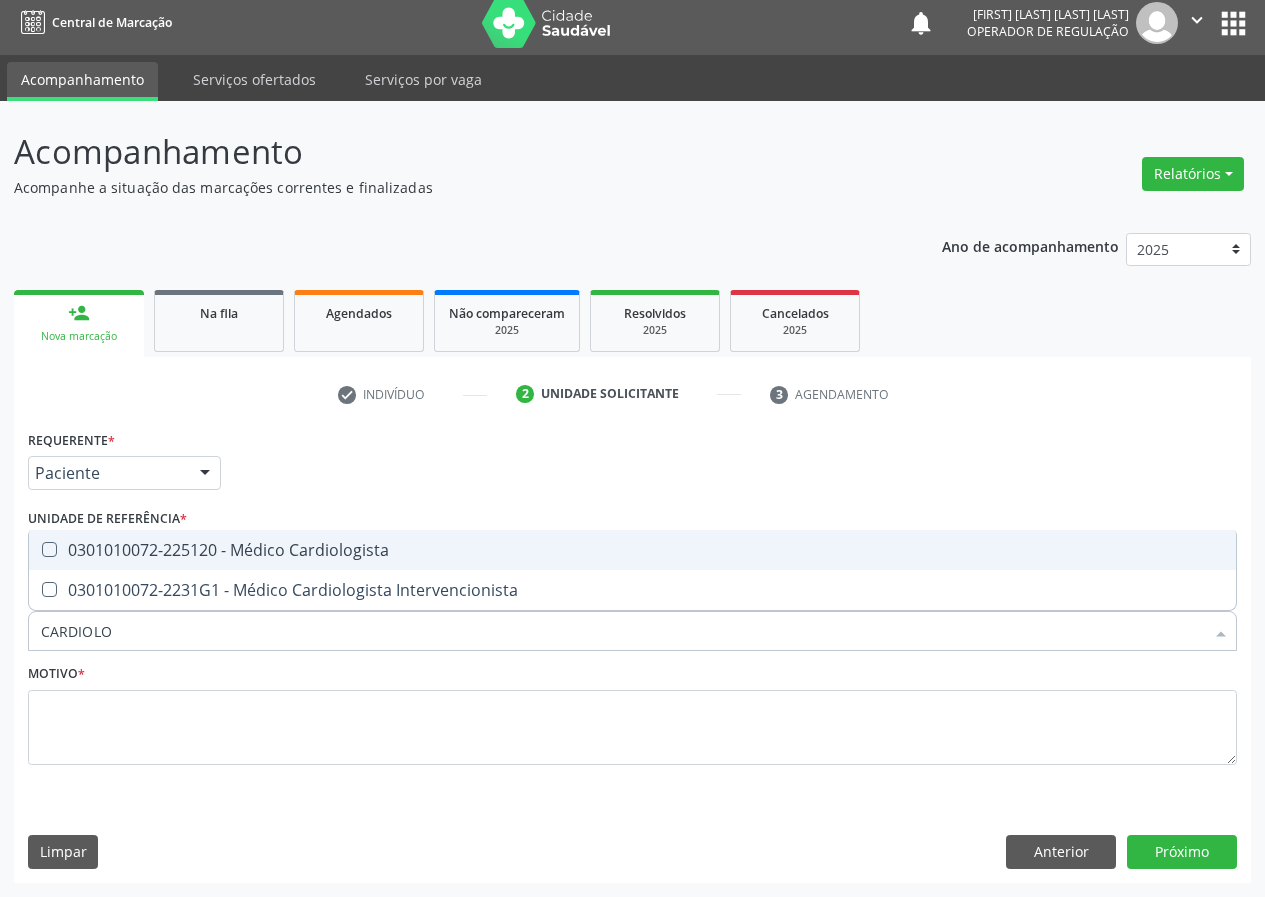 click on "0301010072-225120 - Médico Cardiologista" at bounding box center [632, 550] 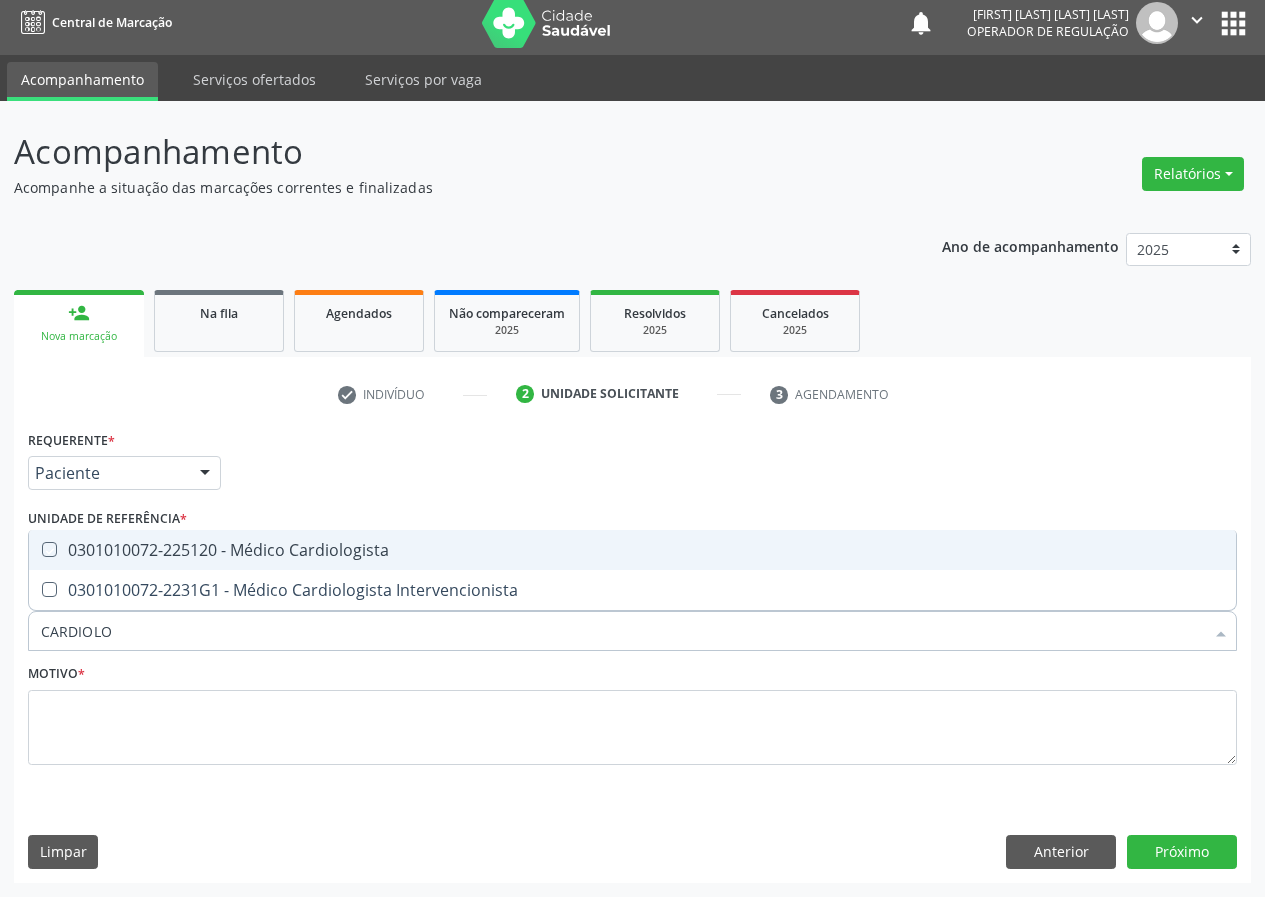 checkbox on "true" 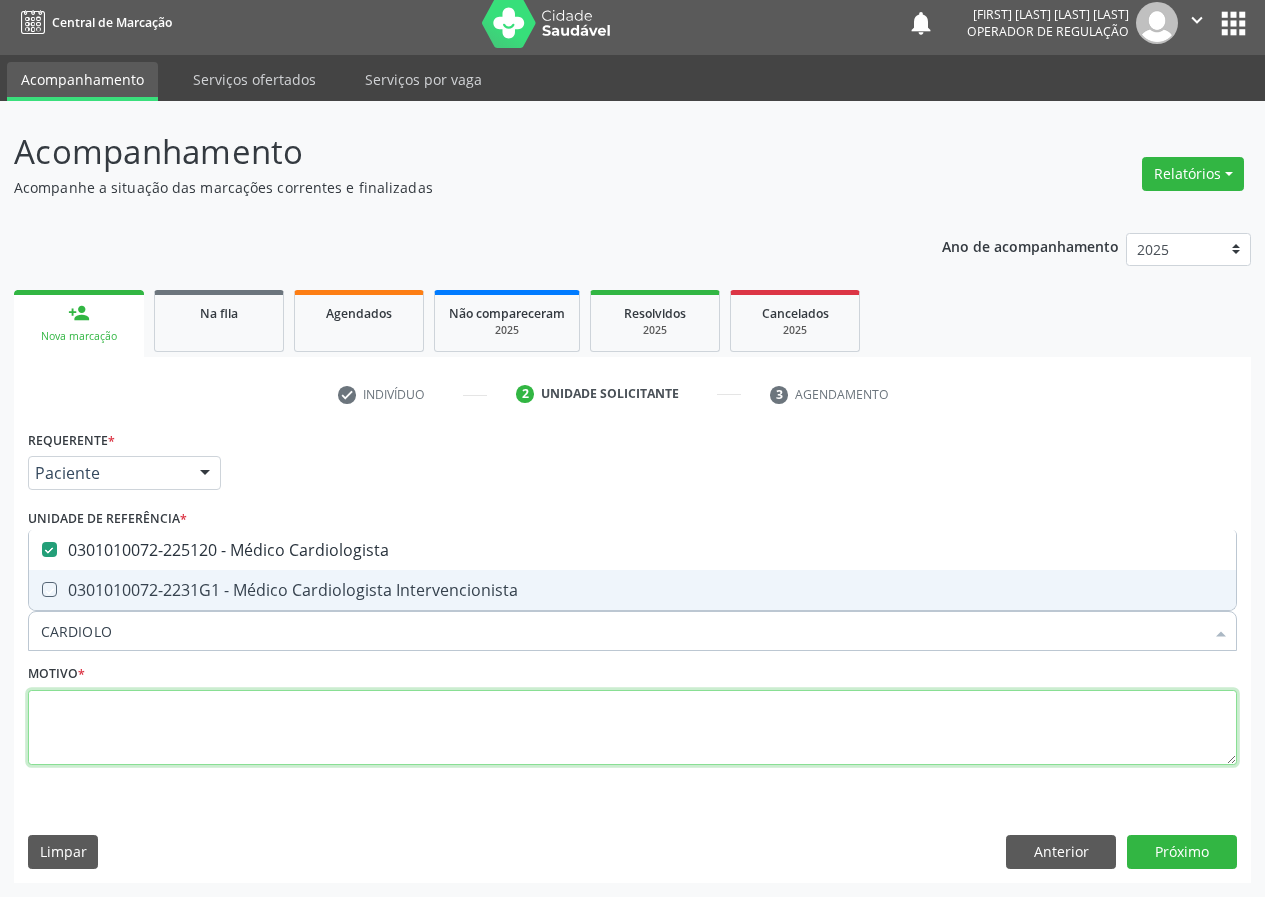 click at bounding box center (632, 728) 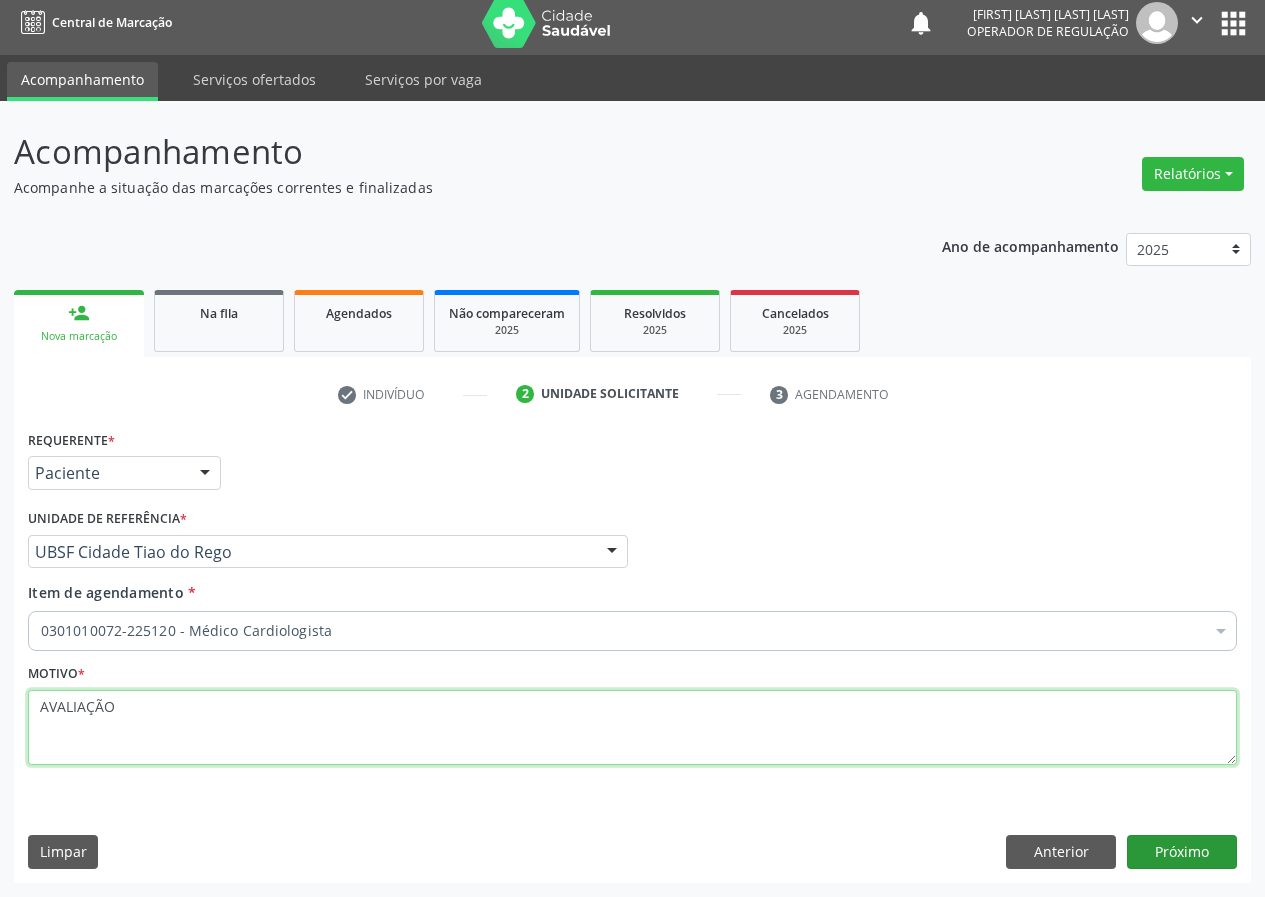 type on "AVALIAÇÃO" 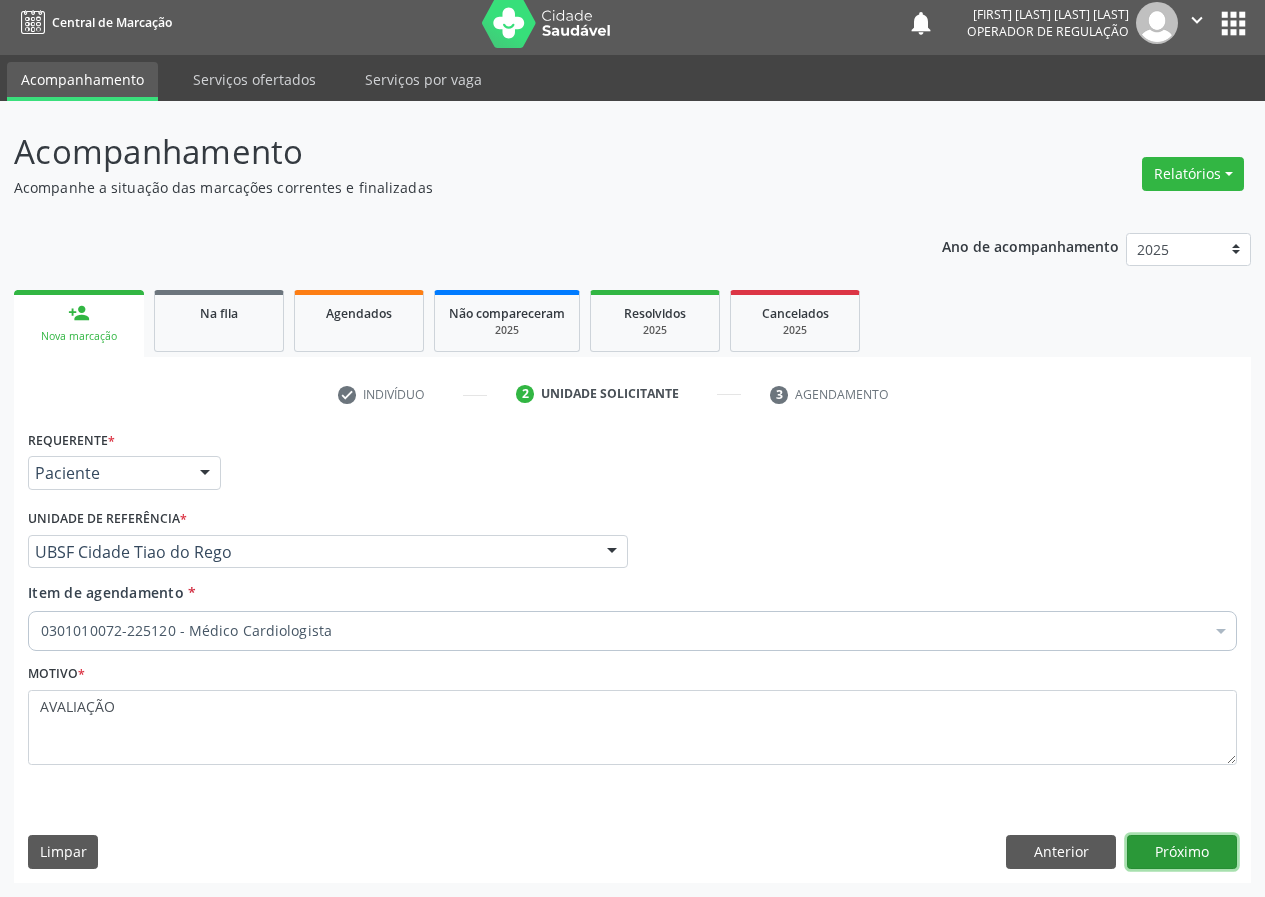 click on "Próximo" at bounding box center [1182, 852] 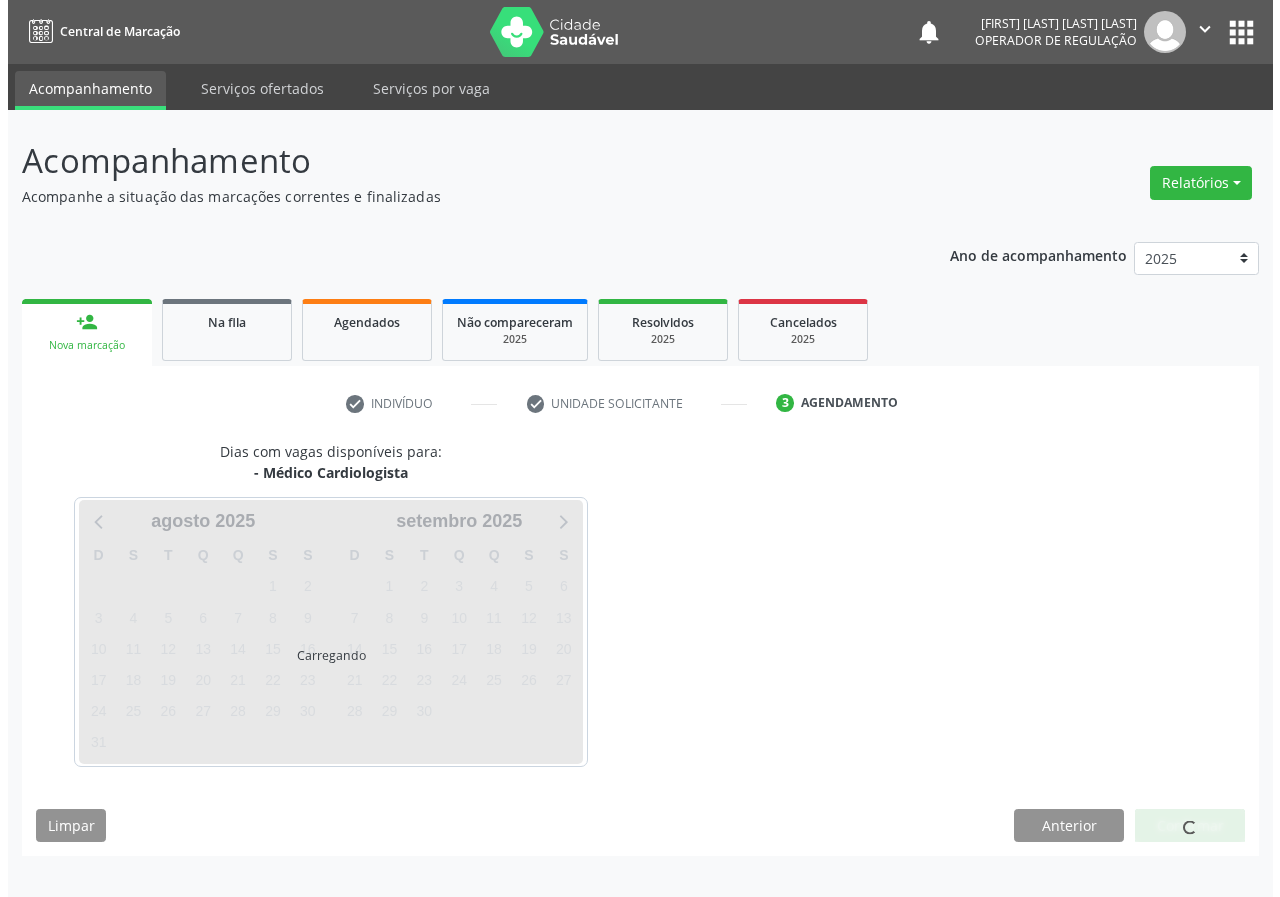 scroll, scrollTop: 0, scrollLeft: 0, axis: both 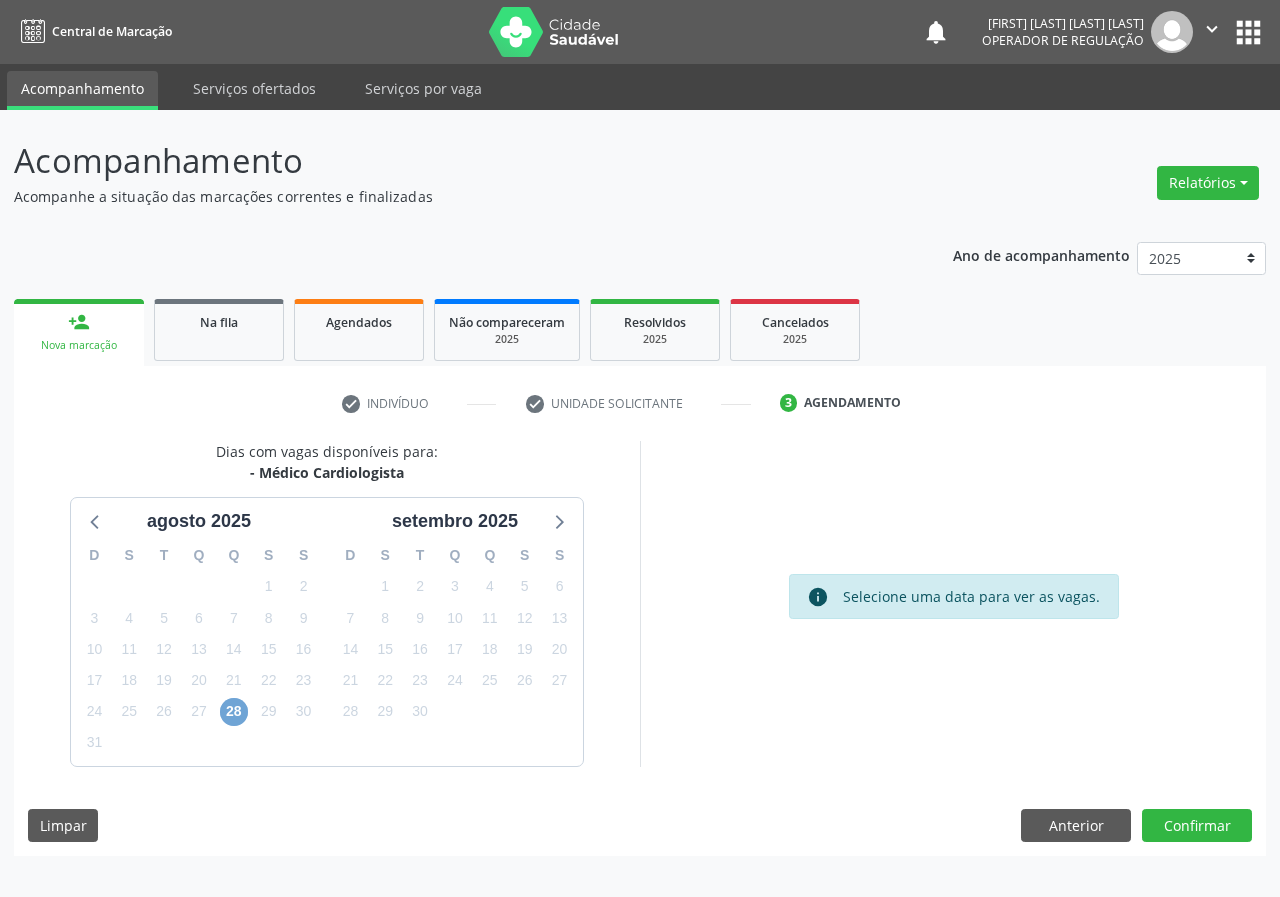 click on "28" at bounding box center [234, 712] 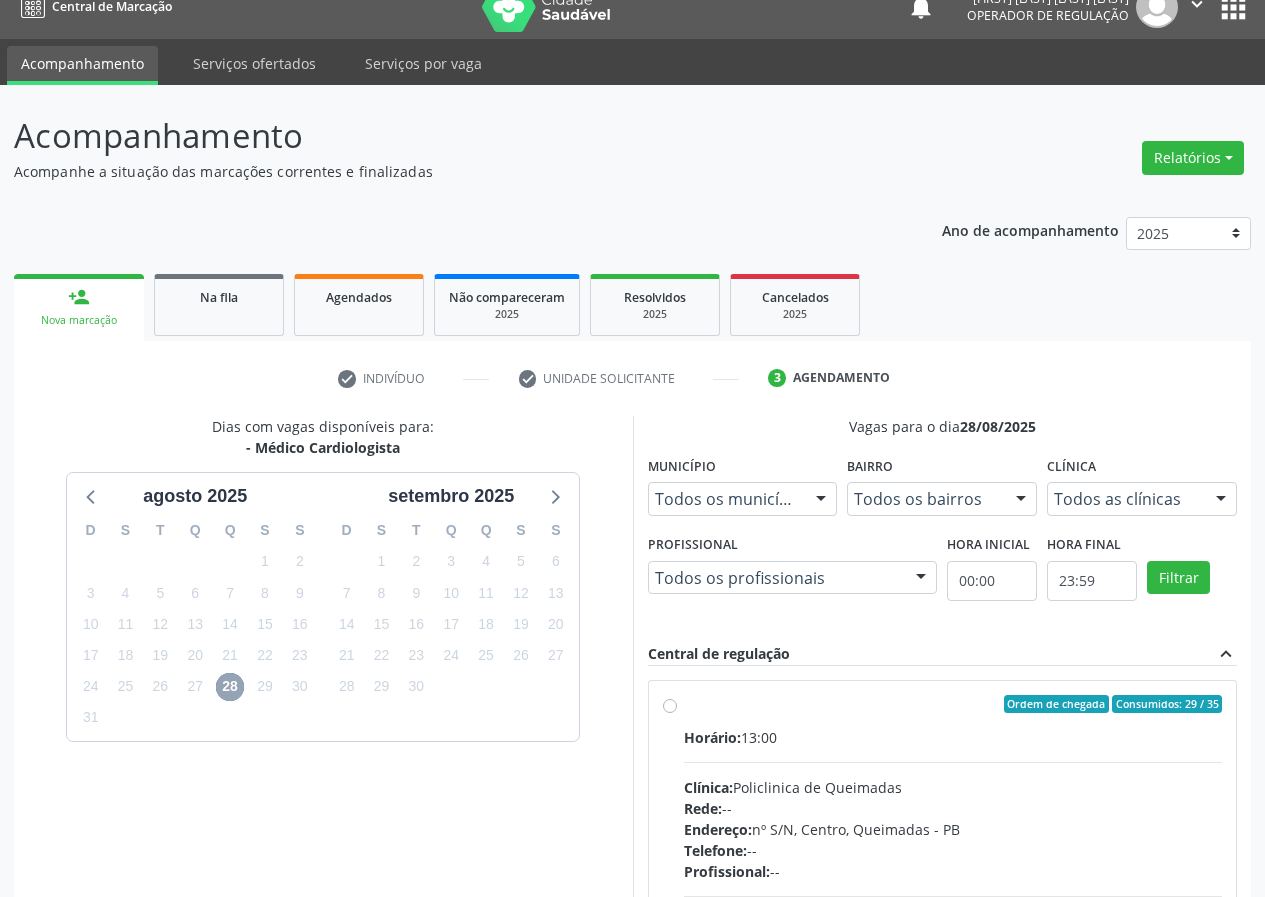 scroll, scrollTop: 262, scrollLeft: 0, axis: vertical 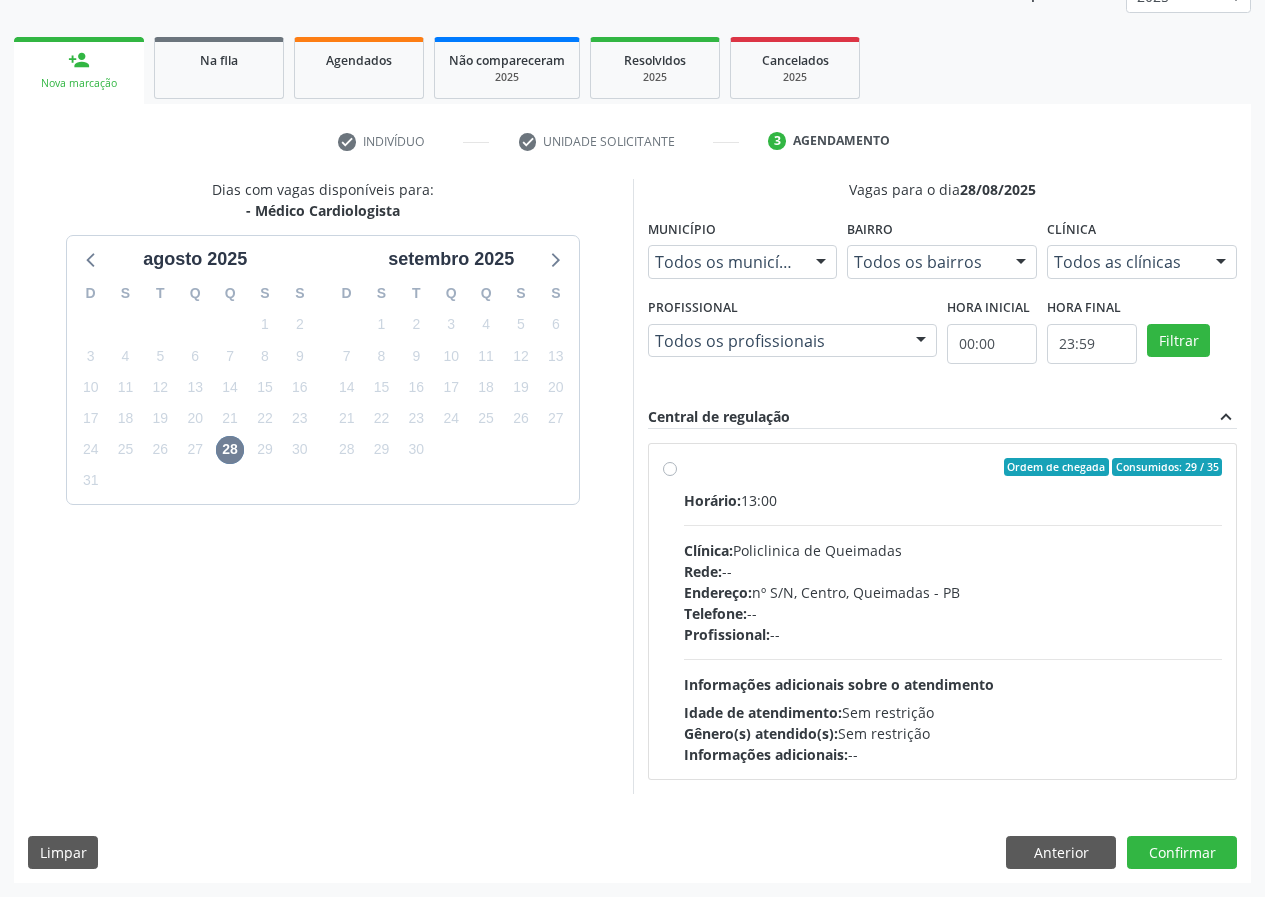 click on "Ordem de chegada
Consumidos: 29 / 35
Horário:   13:00
Clínica:  Policlinica de Queimadas
Rede:
--
Endereço:   nº S/N, Centro, [CITY] - PB
Telefone:   --
Profissional:
--
Informações adicionais sobre o atendimento
Idade de atendimento:
Sem restrição
Gênero(s) atendido(s):
Sem restrição
Informações adicionais:
--" at bounding box center (953, 611) 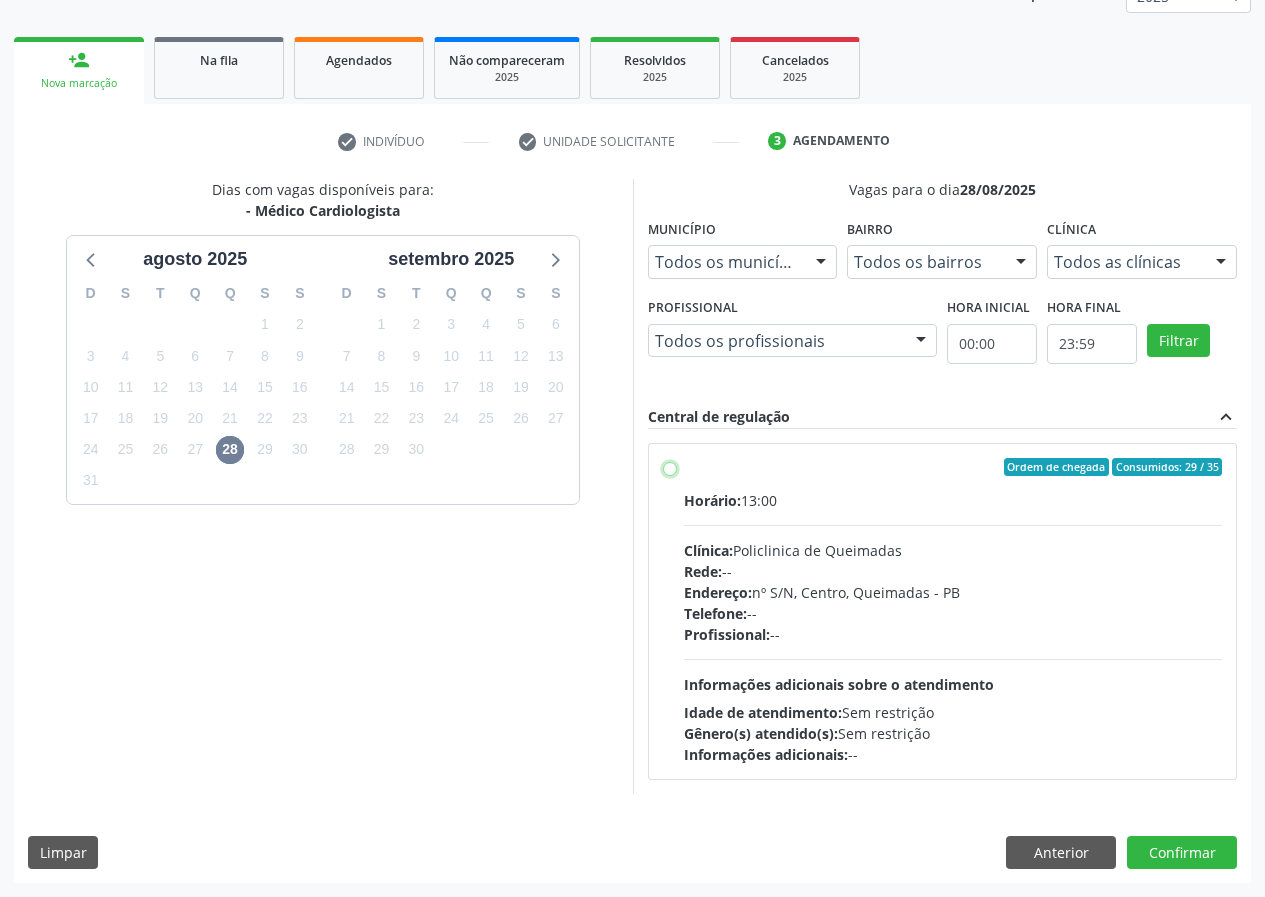 radio on "true" 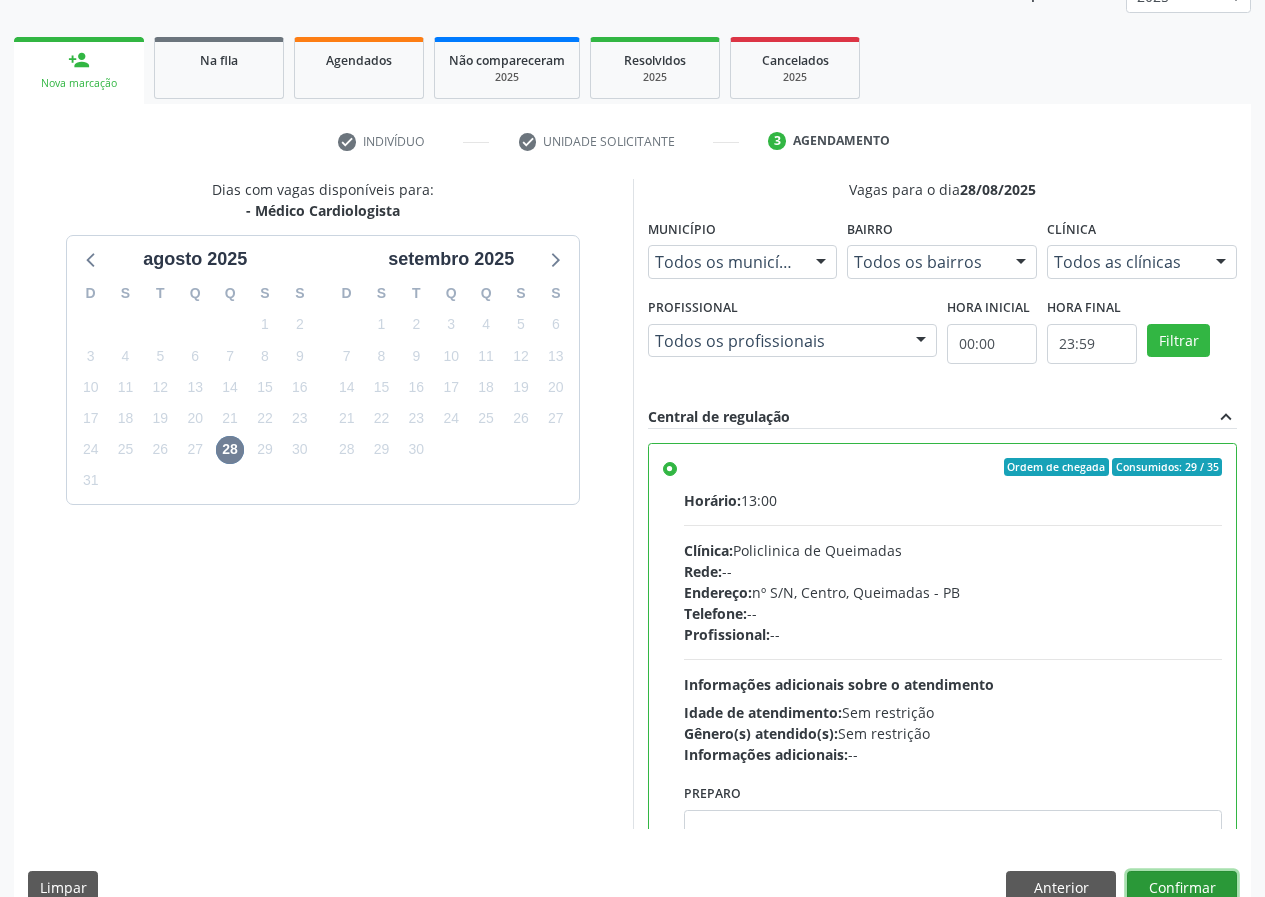 click on "Confirmar" at bounding box center (1182, 888) 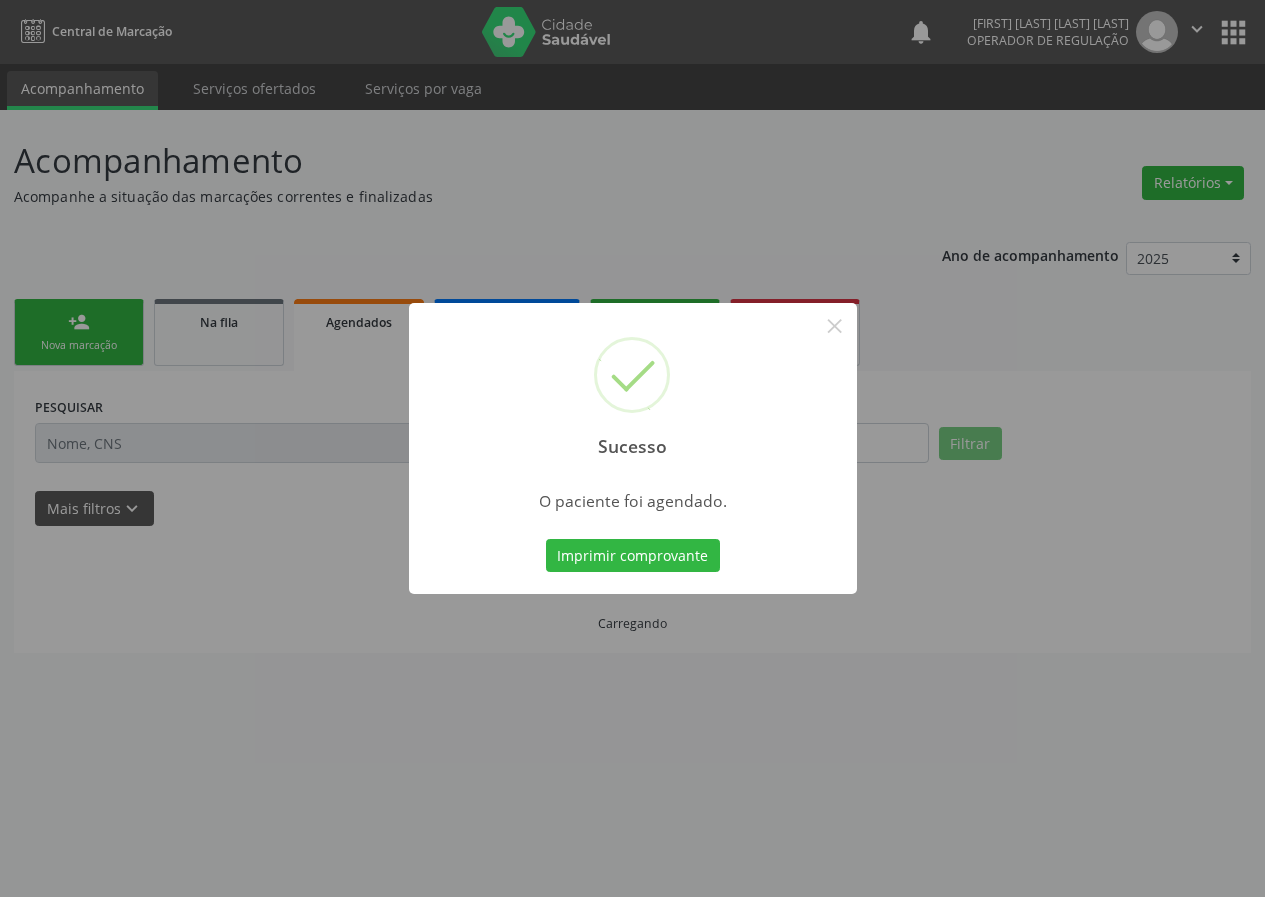 scroll, scrollTop: 0, scrollLeft: 0, axis: both 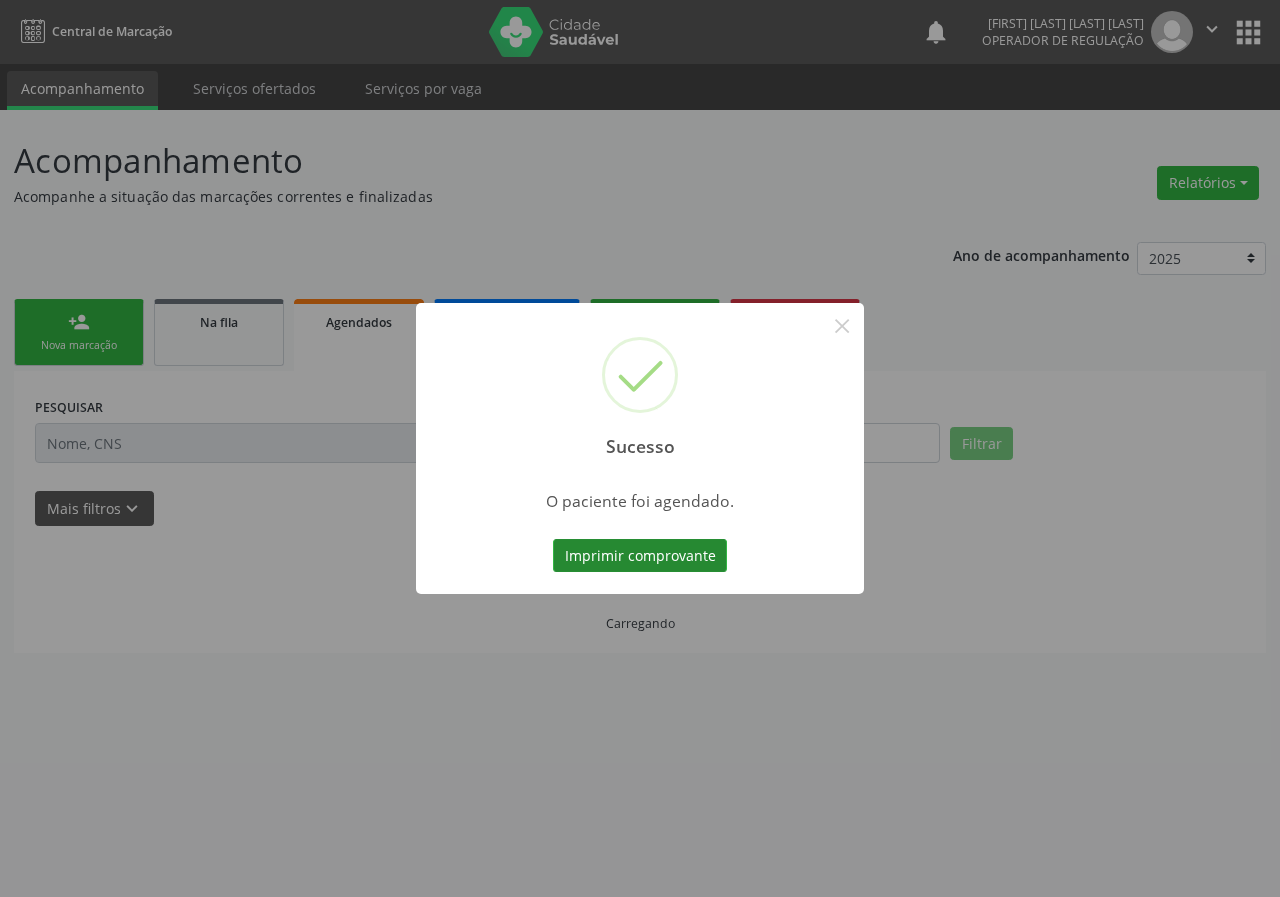 click on "Imprimir comprovante" at bounding box center (640, 556) 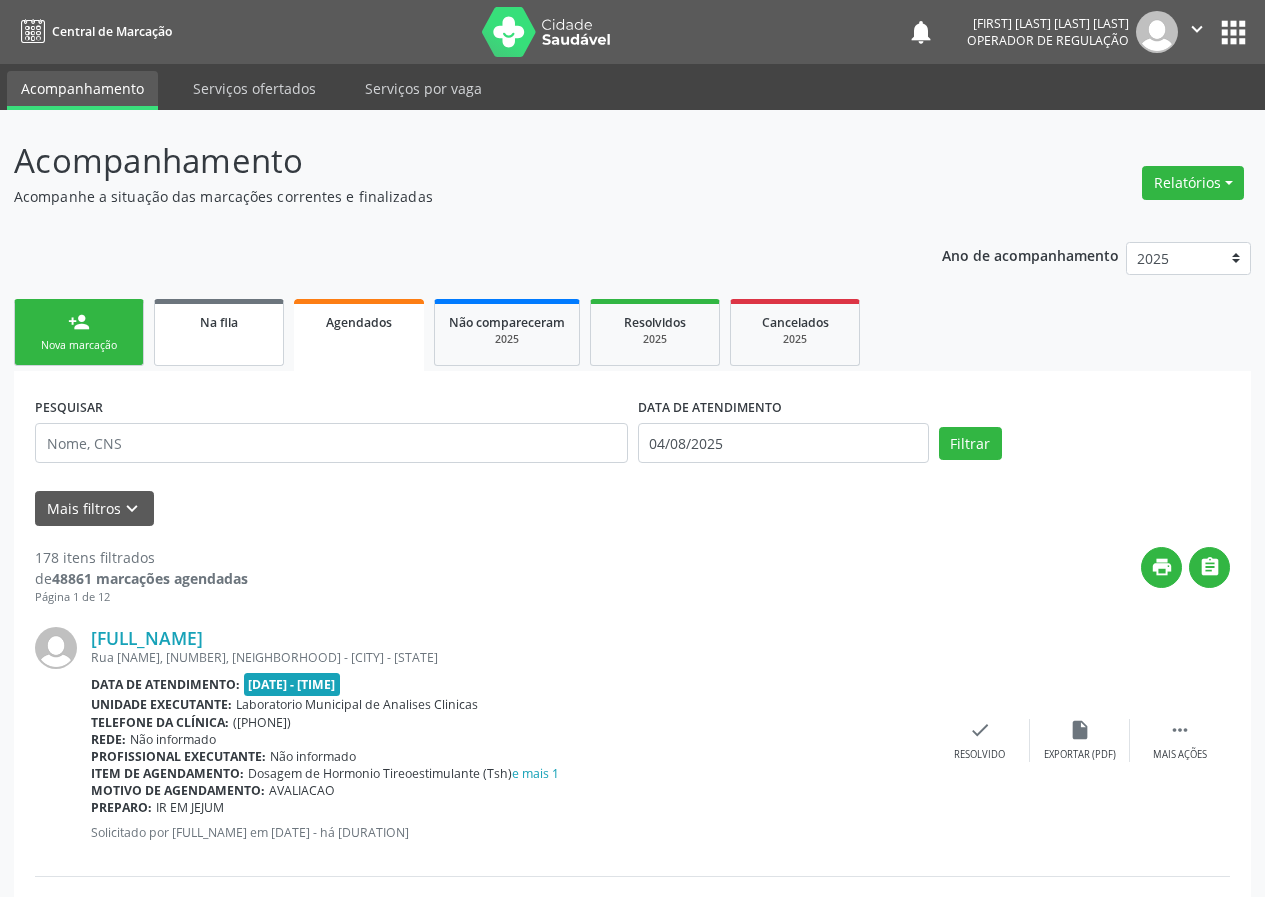click on "Na fila" at bounding box center (219, 322) 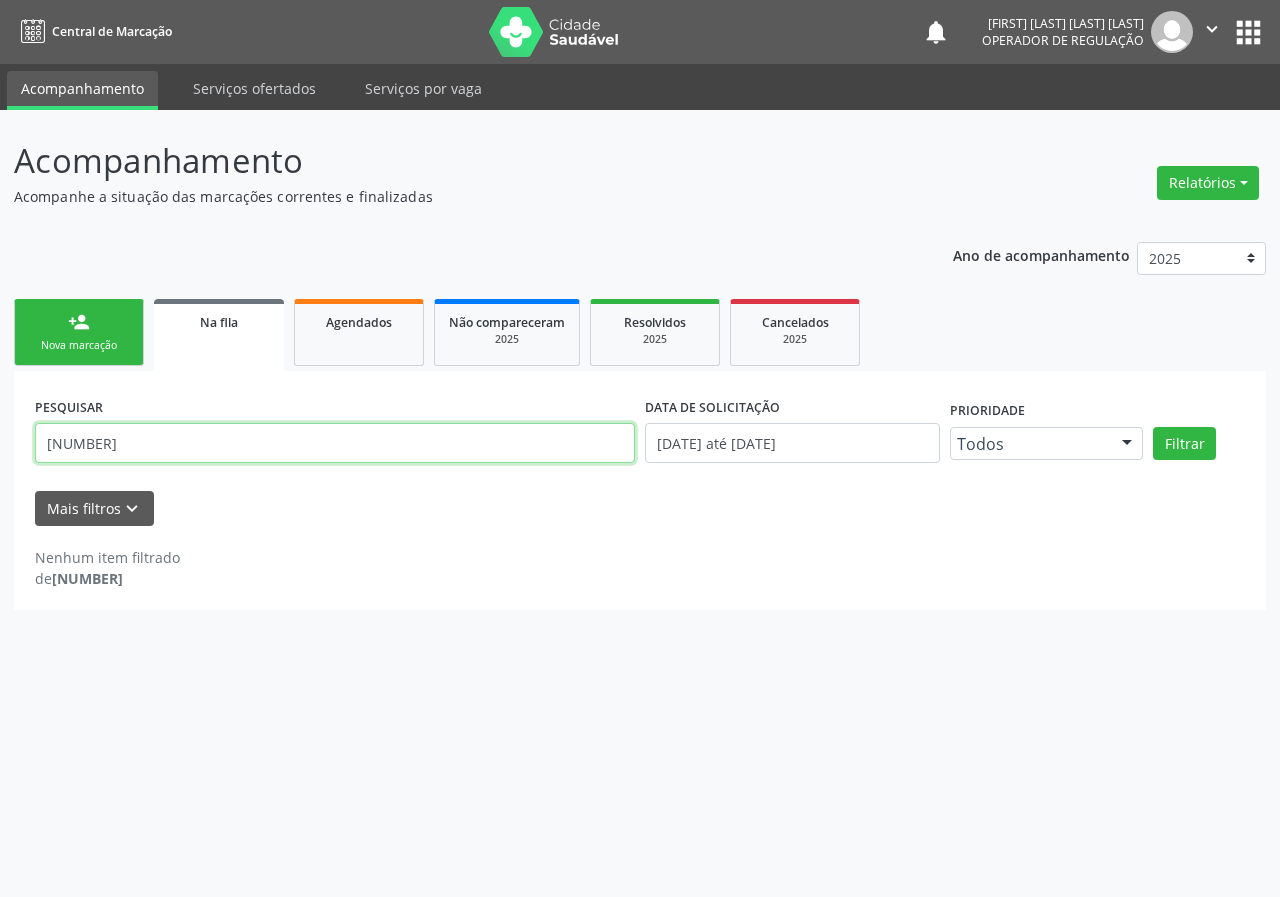 drag, startPoint x: 195, startPoint y: 435, endPoint x: 0, endPoint y: 427, distance: 195.16403 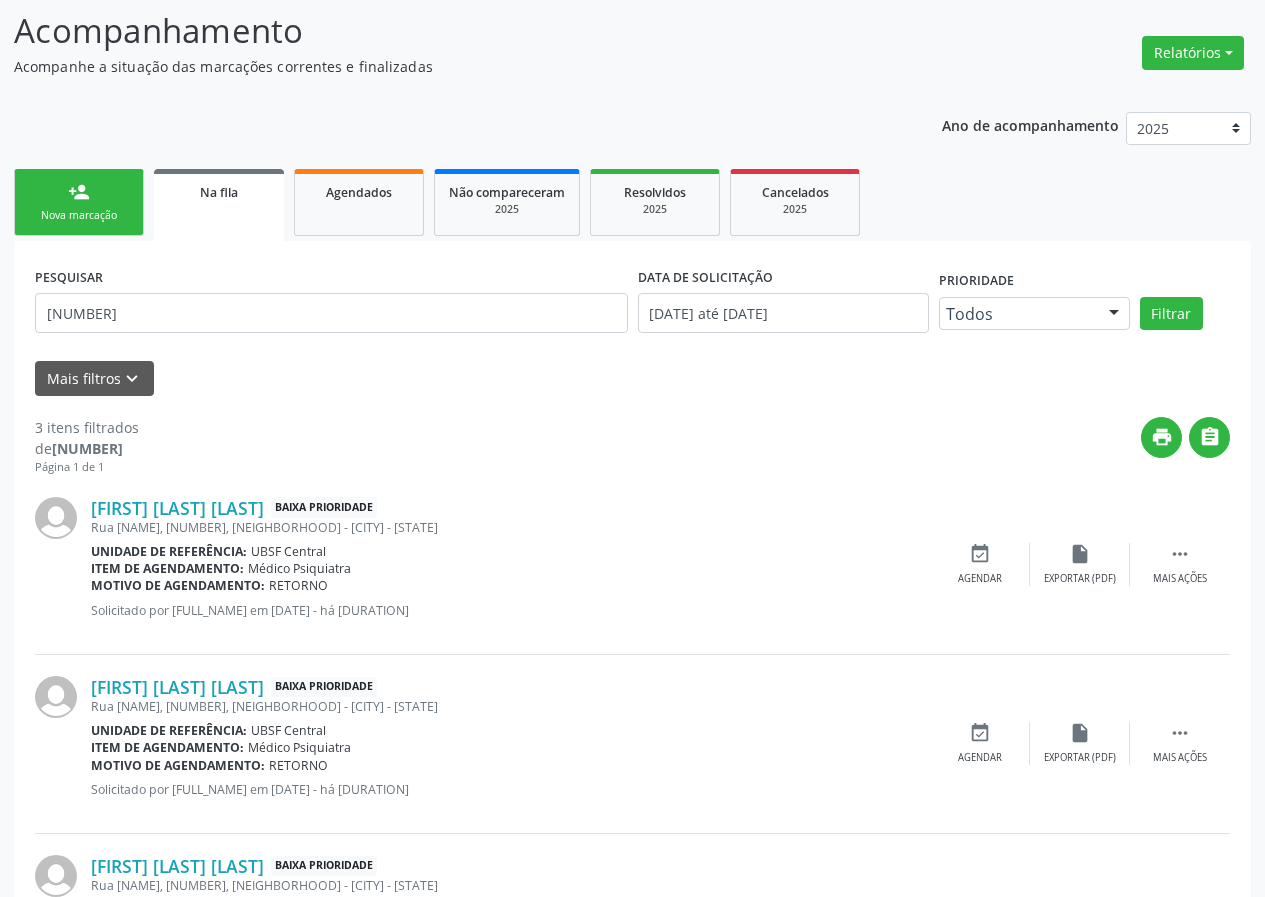 scroll, scrollTop: 280, scrollLeft: 0, axis: vertical 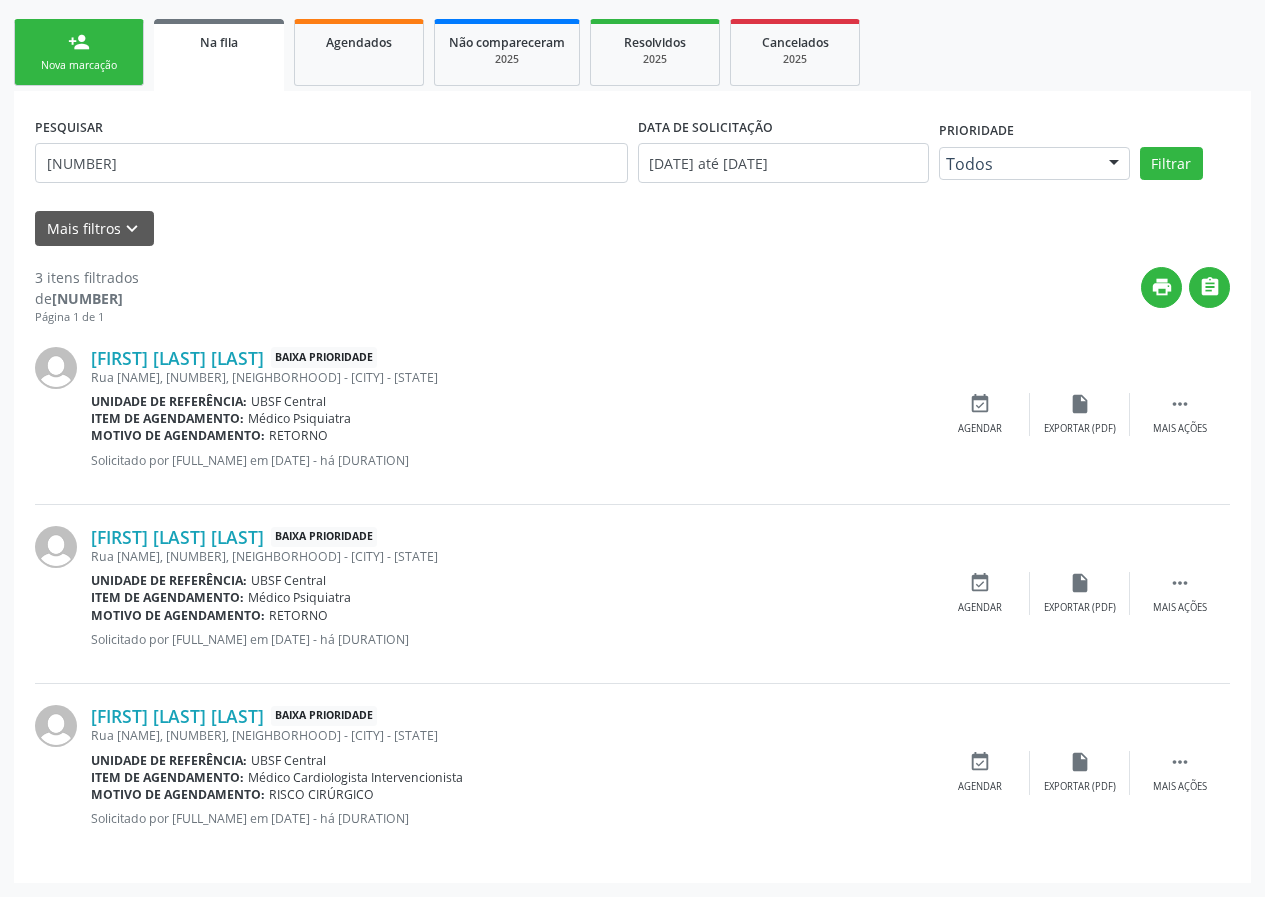 click on "person_add
Nova marcação" at bounding box center [79, 52] 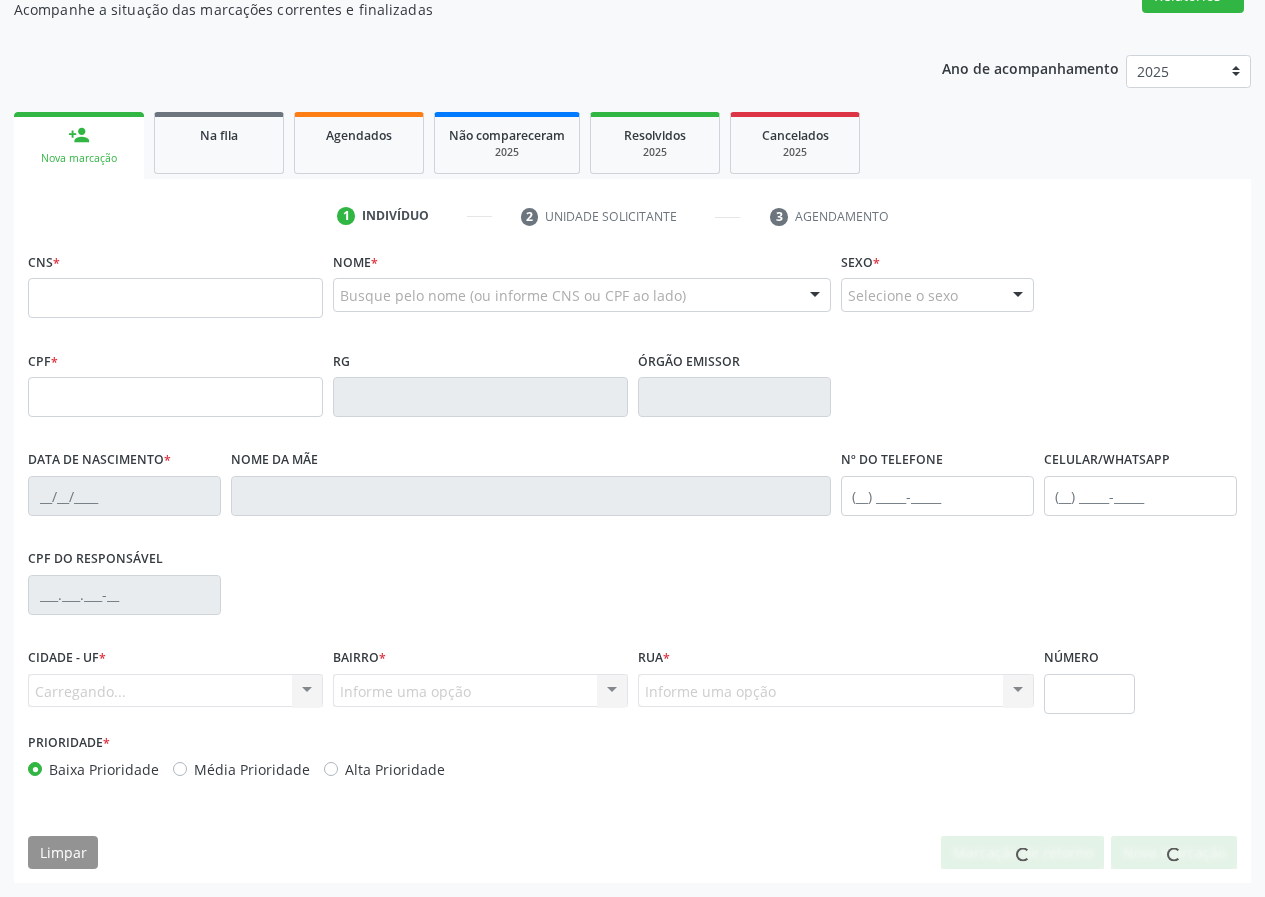scroll, scrollTop: 187, scrollLeft: 0, axis: vertical 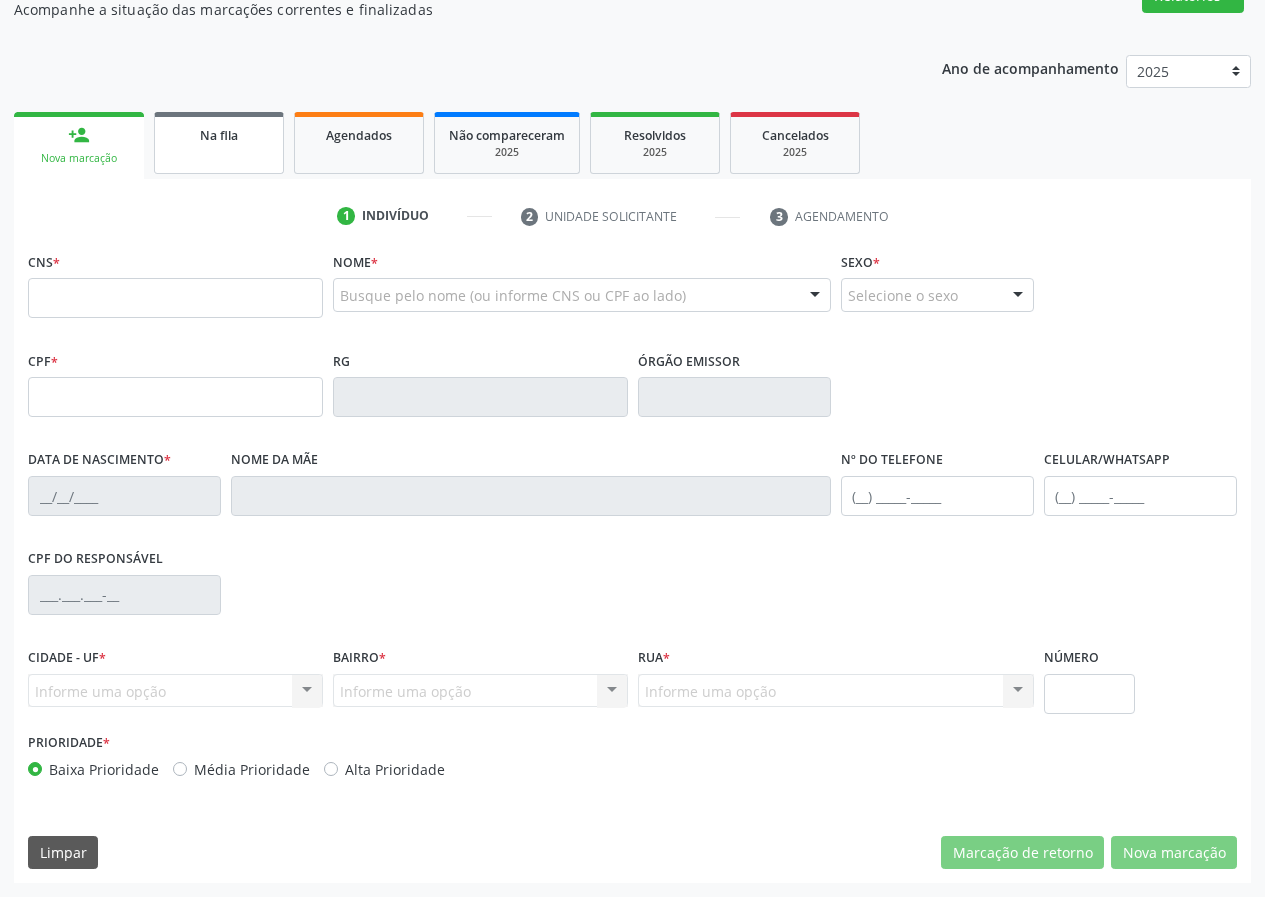 click on "Na fila" at bounding box center (219, 143) 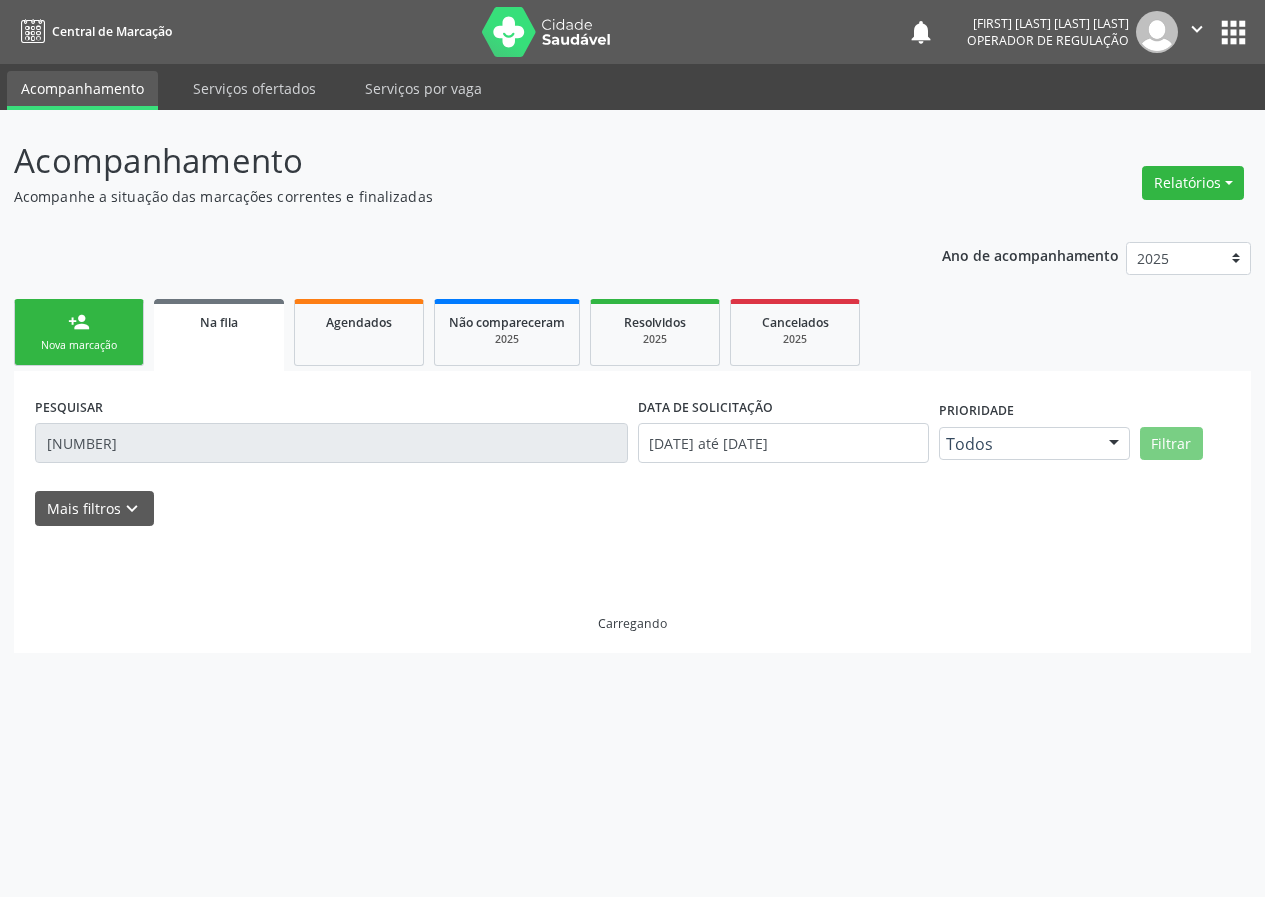 scroll, scrollTop: 0, scrollLeft: 0, axis: both 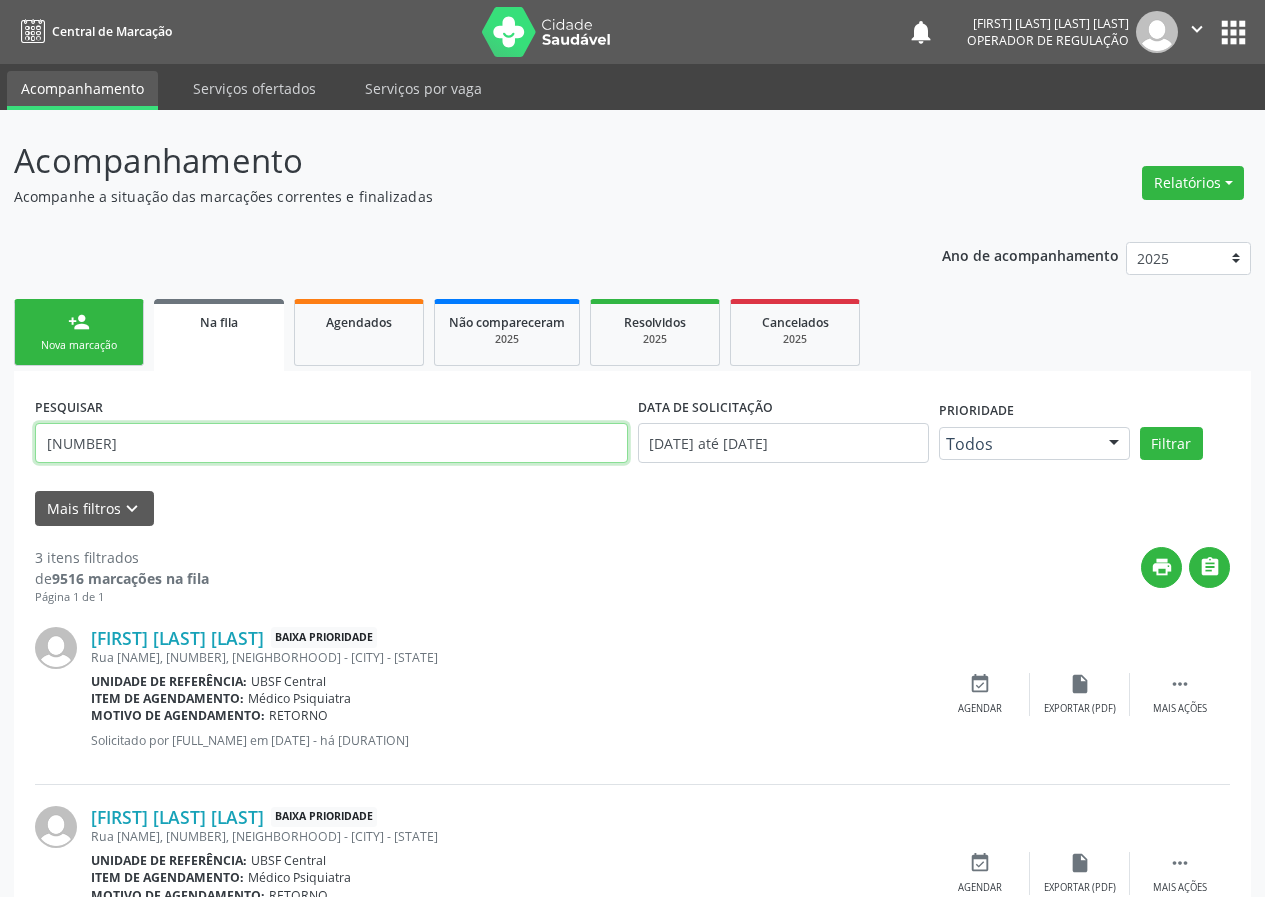drag, startPoint x: 145, startPoint y: 441, endPoint x: 20, endPoint y: 313, distance: 178.9106 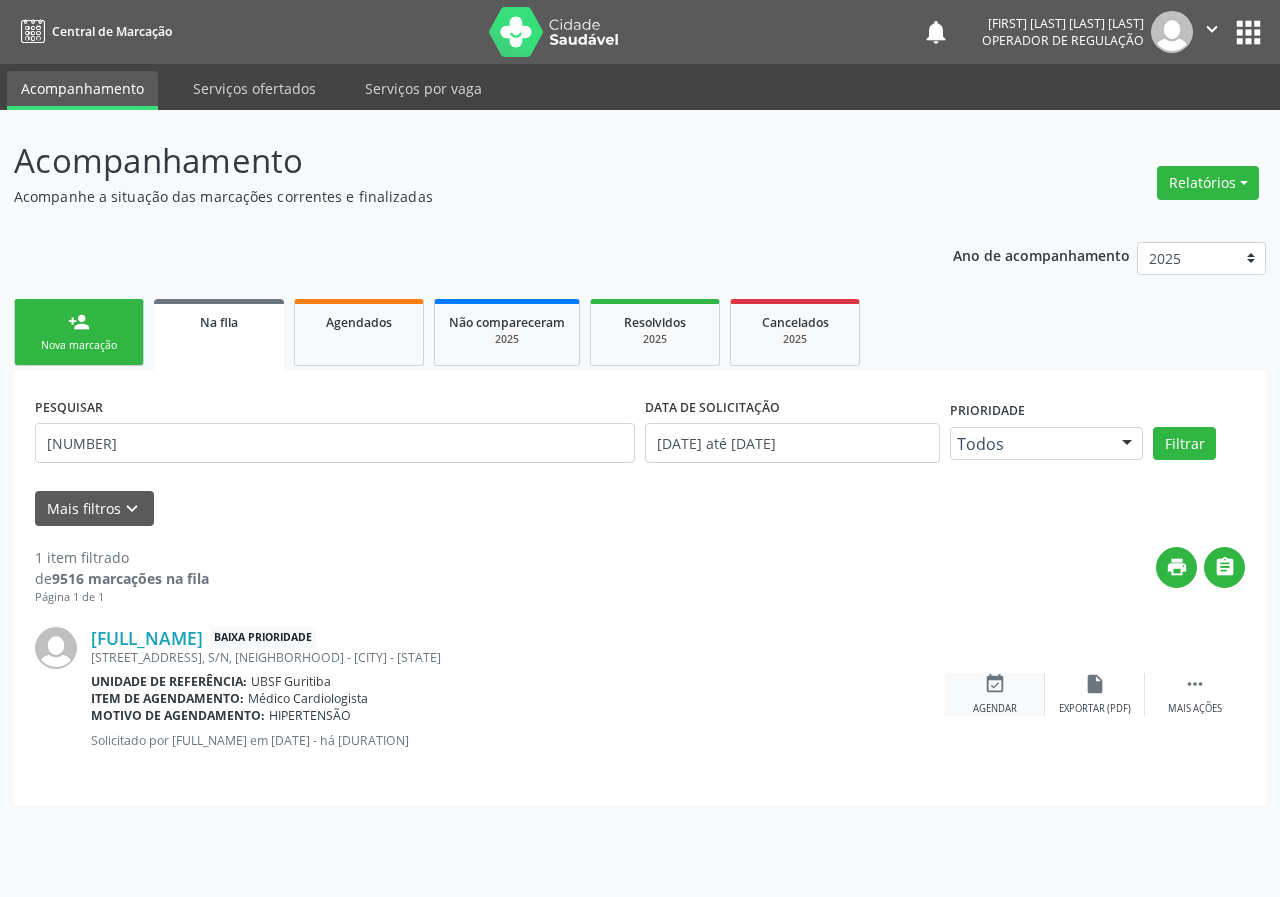 click on "event_available
Agendar" at bounding box center [995, 694] 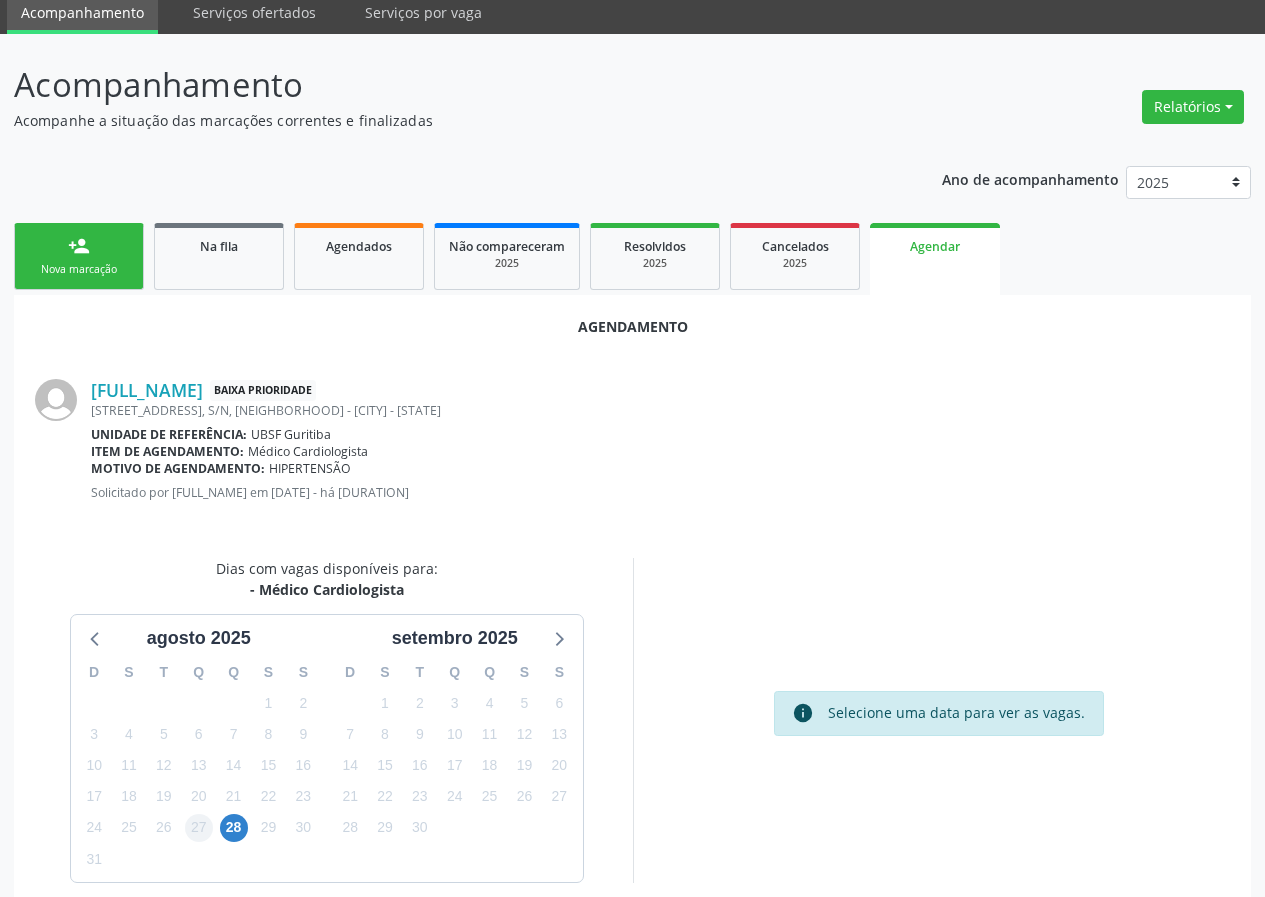 scroll, scrollTop: 144, scrollLeft: 0, axis: vertical 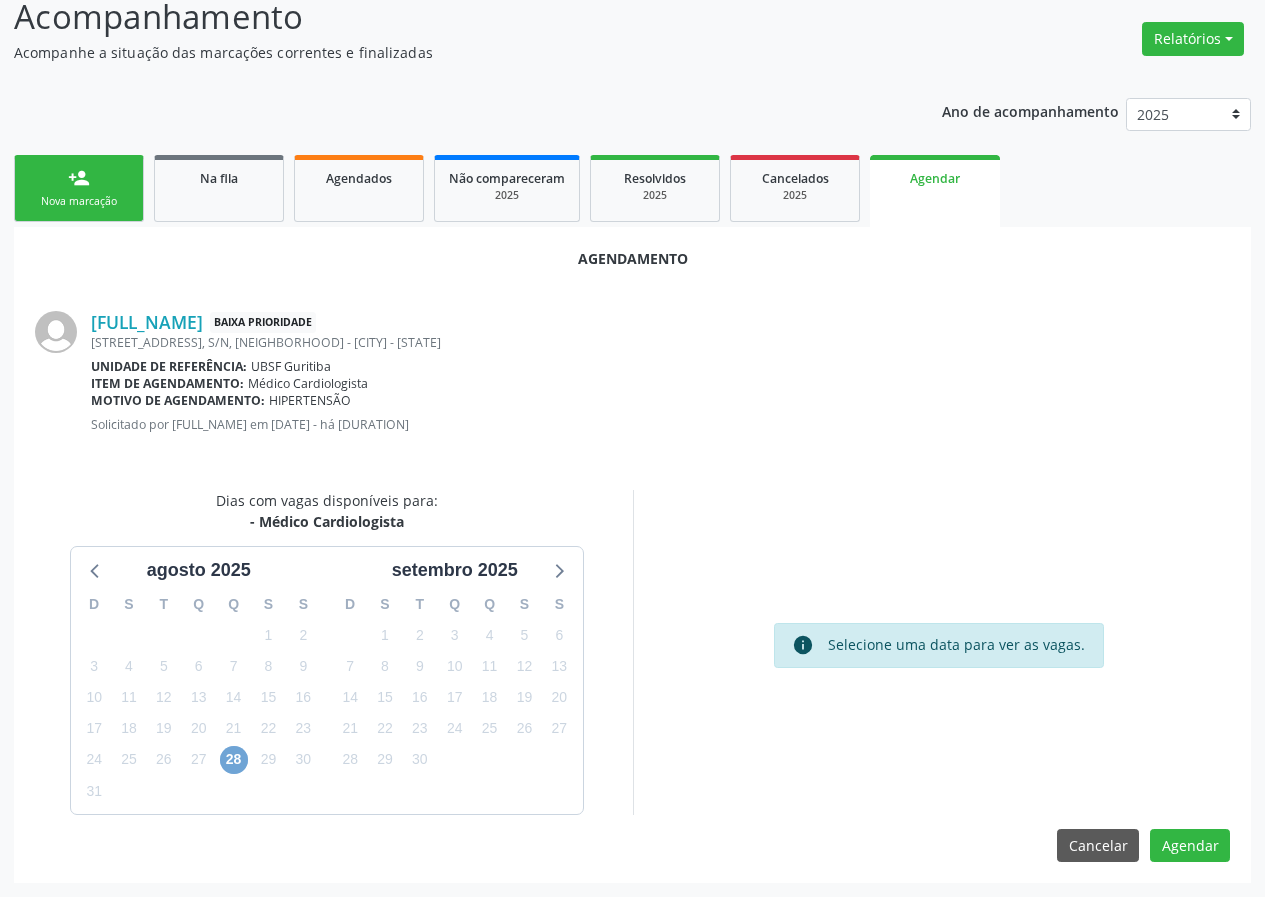 click on "28" at bounding box center (234, 760) 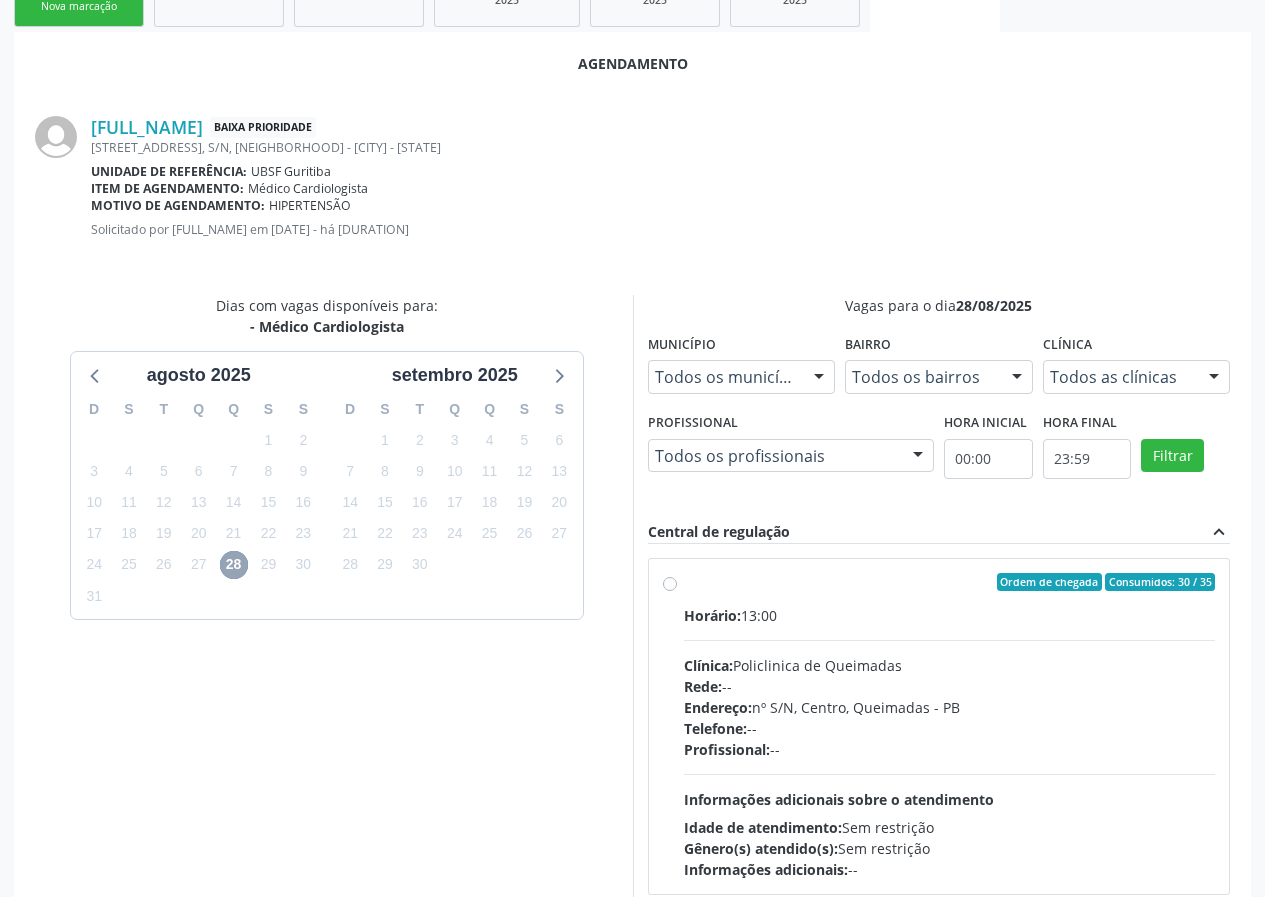 scroll, scrollTop: 433, scrollLeft: 0, axis: vertical 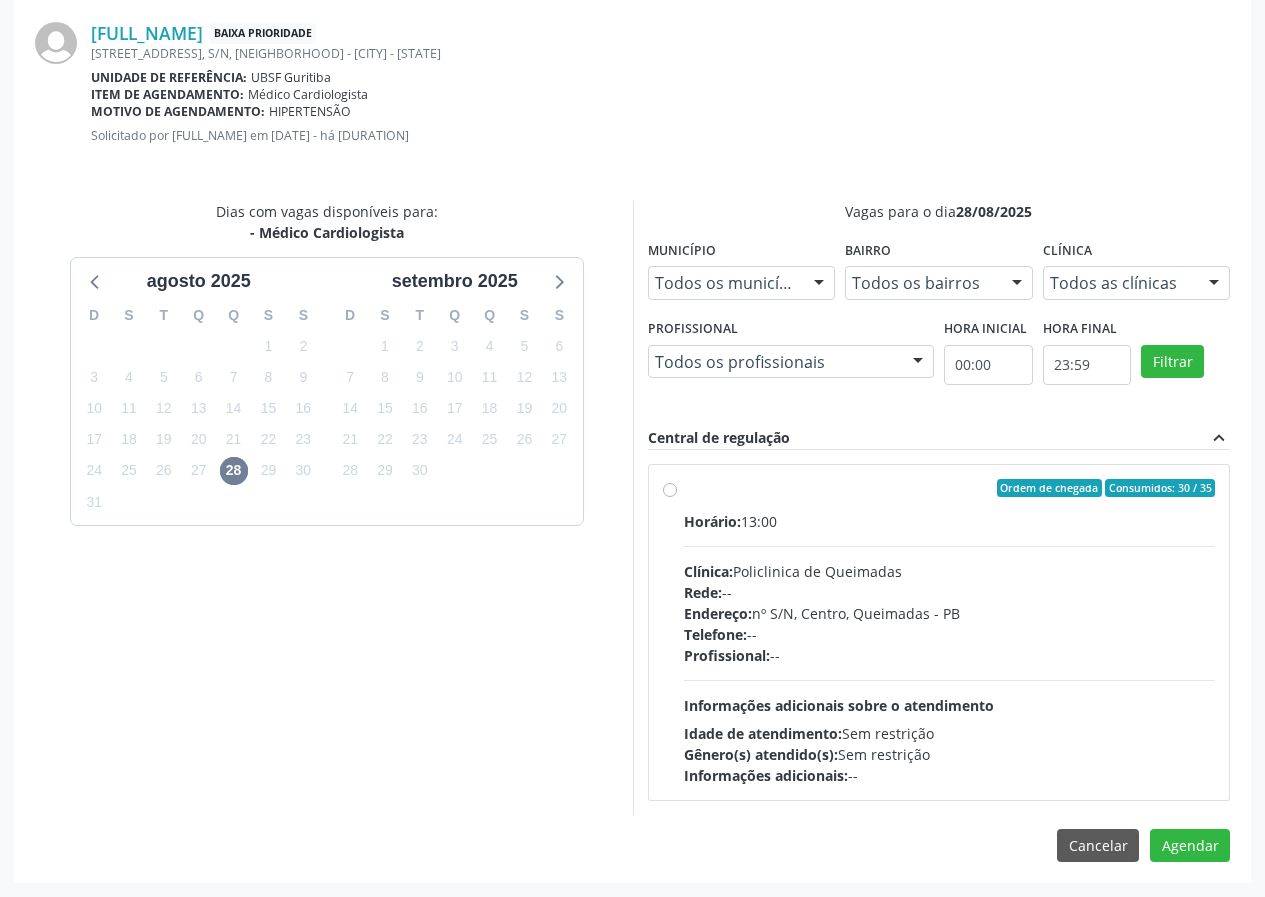 click on "Ordem de chegada
Consumidos: 30 / 35
Horário:   13:00
Clínica:  Policlinica de Queimadas
Rede:
--
Endereço:   nº S/N, Centro, [CITY] - PB
Telefone:   --
Profissional:
--
Informações adicionais sobre o atendimento
Idade de atendimento:
Sem restrição
Gênero(s) atendido(s):
Sem restrição
Informações adicionais:
--" at bounding box center (950, 632) 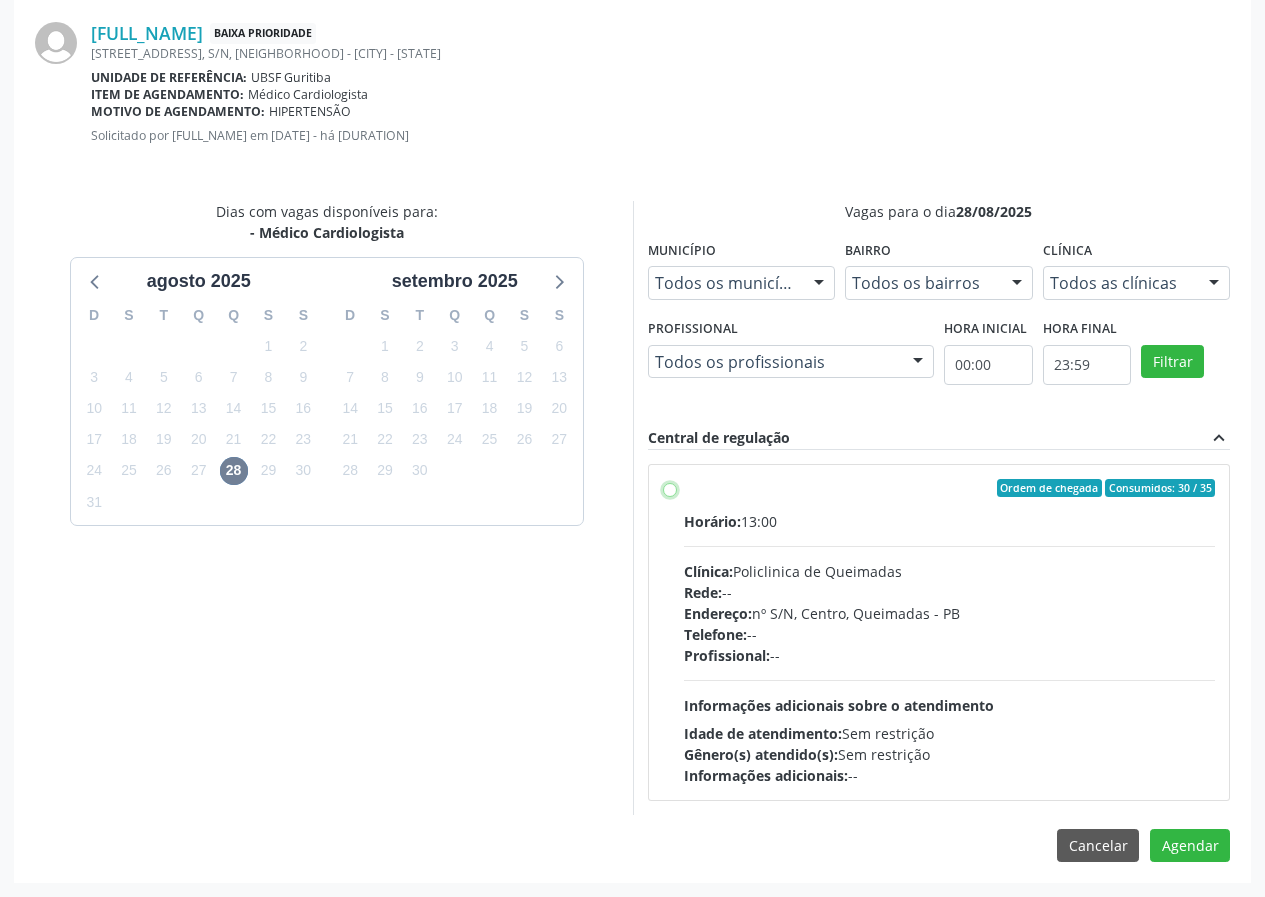 radio on "true" 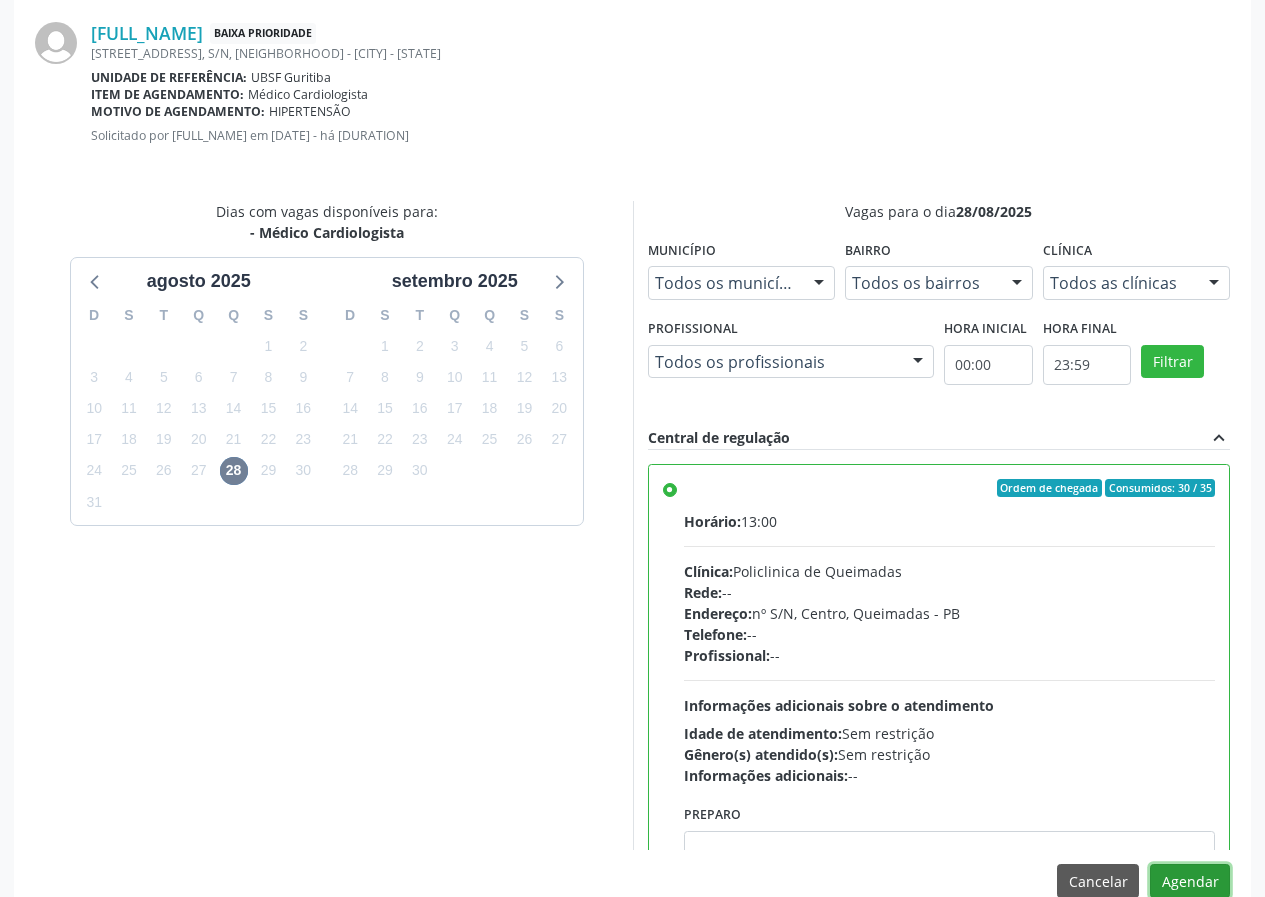 click on "Agendar" at bounding box center (1190, 881) 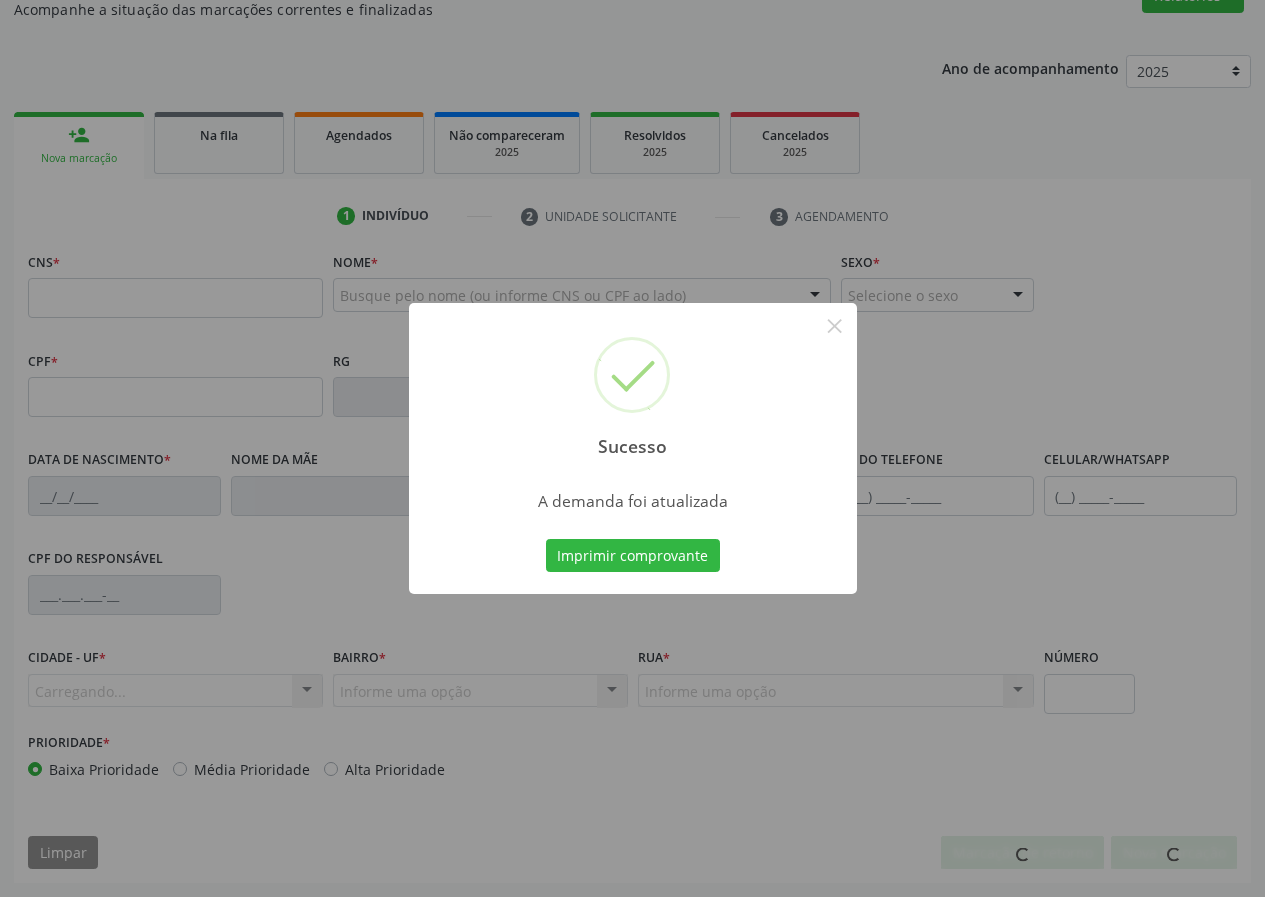 scroll, scrollTop: 187, scrollLeft: 0, axis: vertical 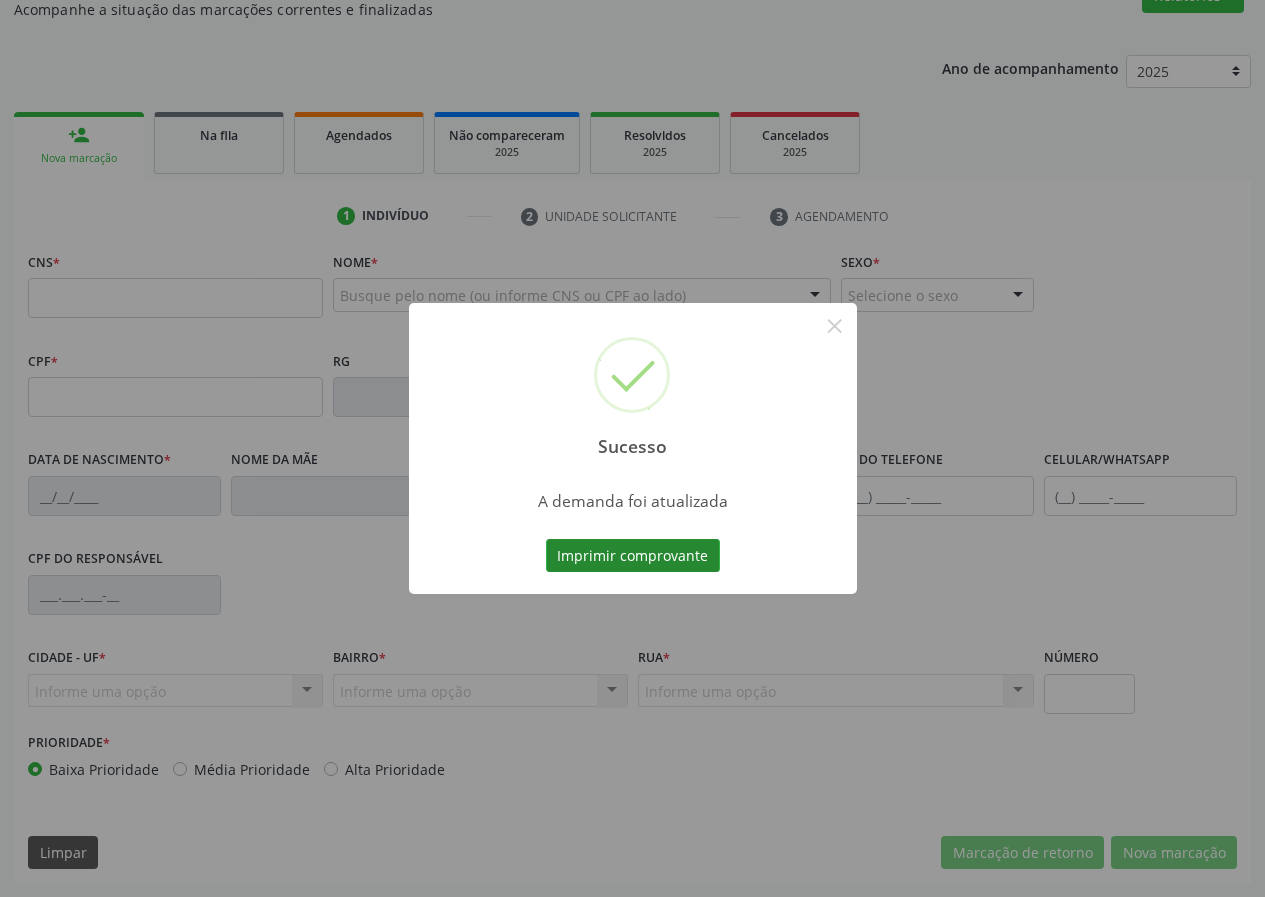 click on "Imprimir comprovante" at bounding box center [633, 556] 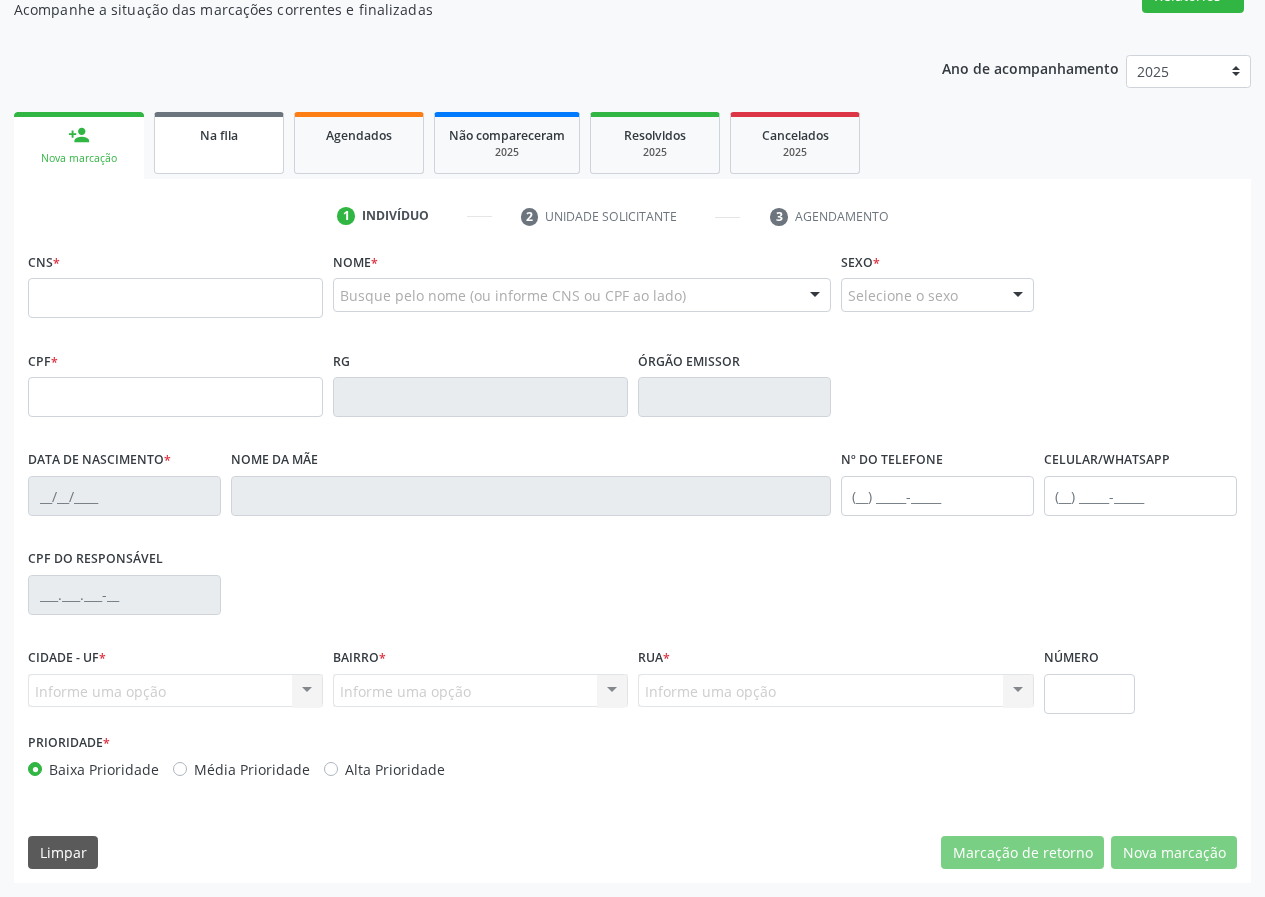 click on "Na fila" at bounding box center [219, 143] 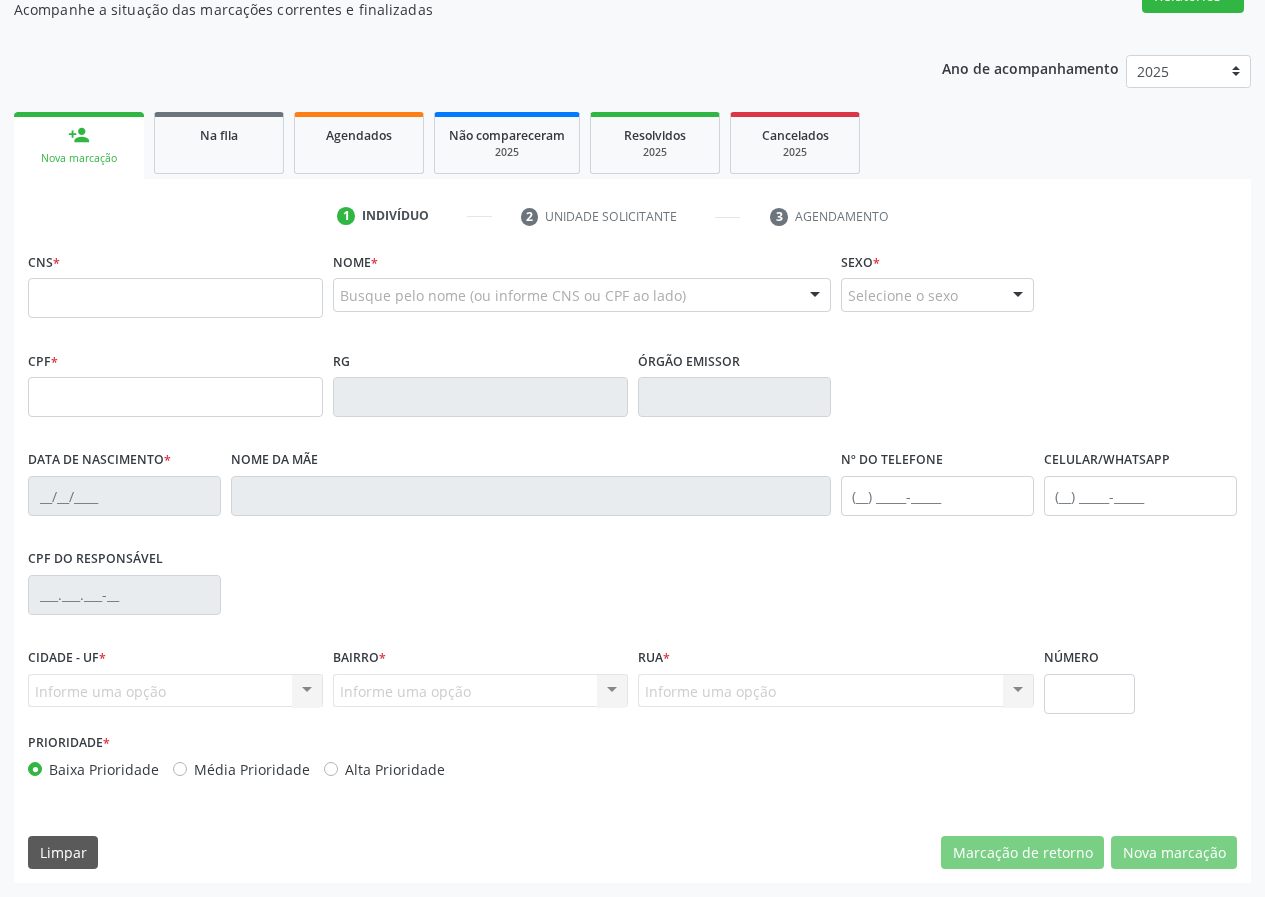 scroll, scrollTop: 0, scrollLeft: 0, axis: both 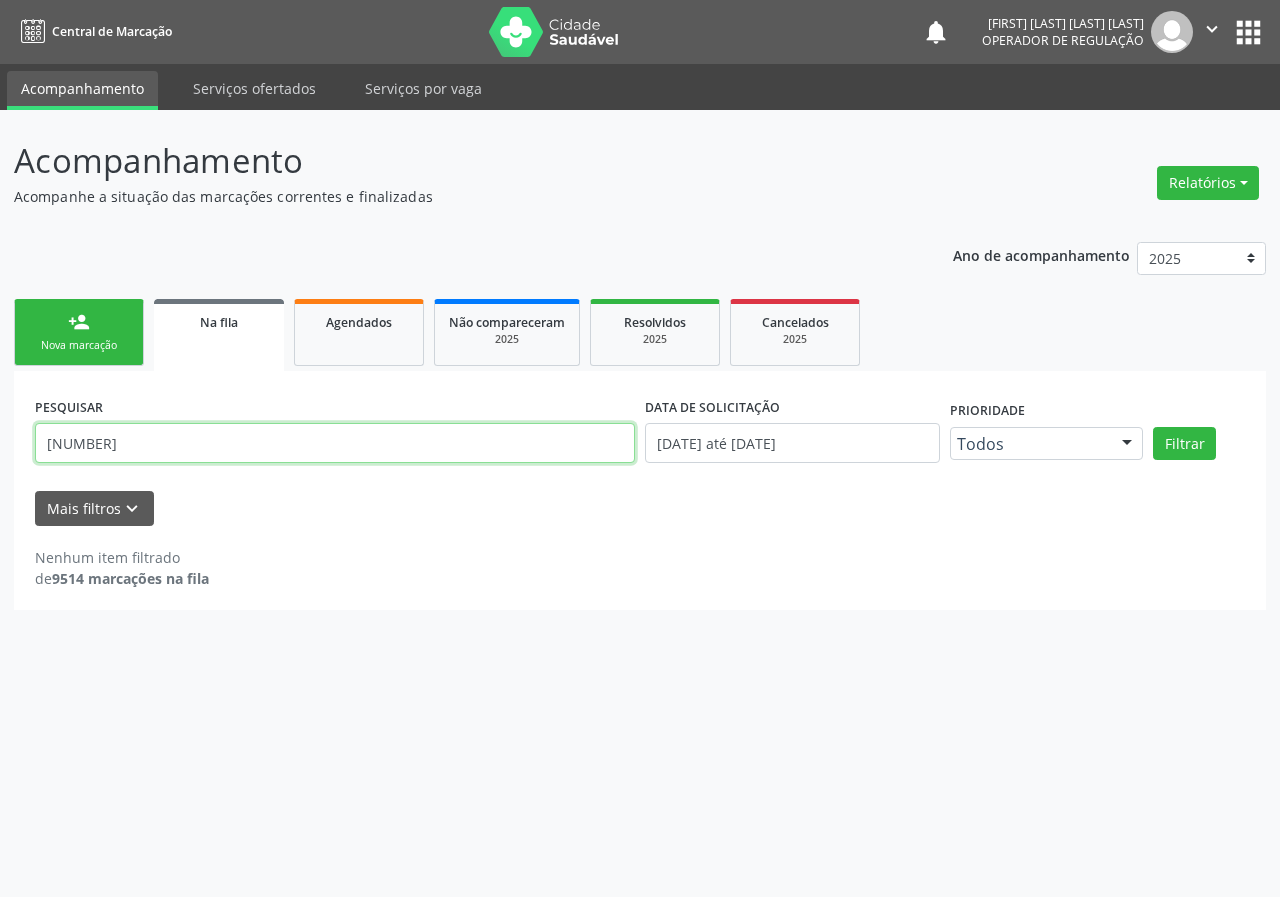 drag, startPoint x: 167, startPoint y: 460, endPoint x: 0, endPoint y: 462, distance: 167.01198 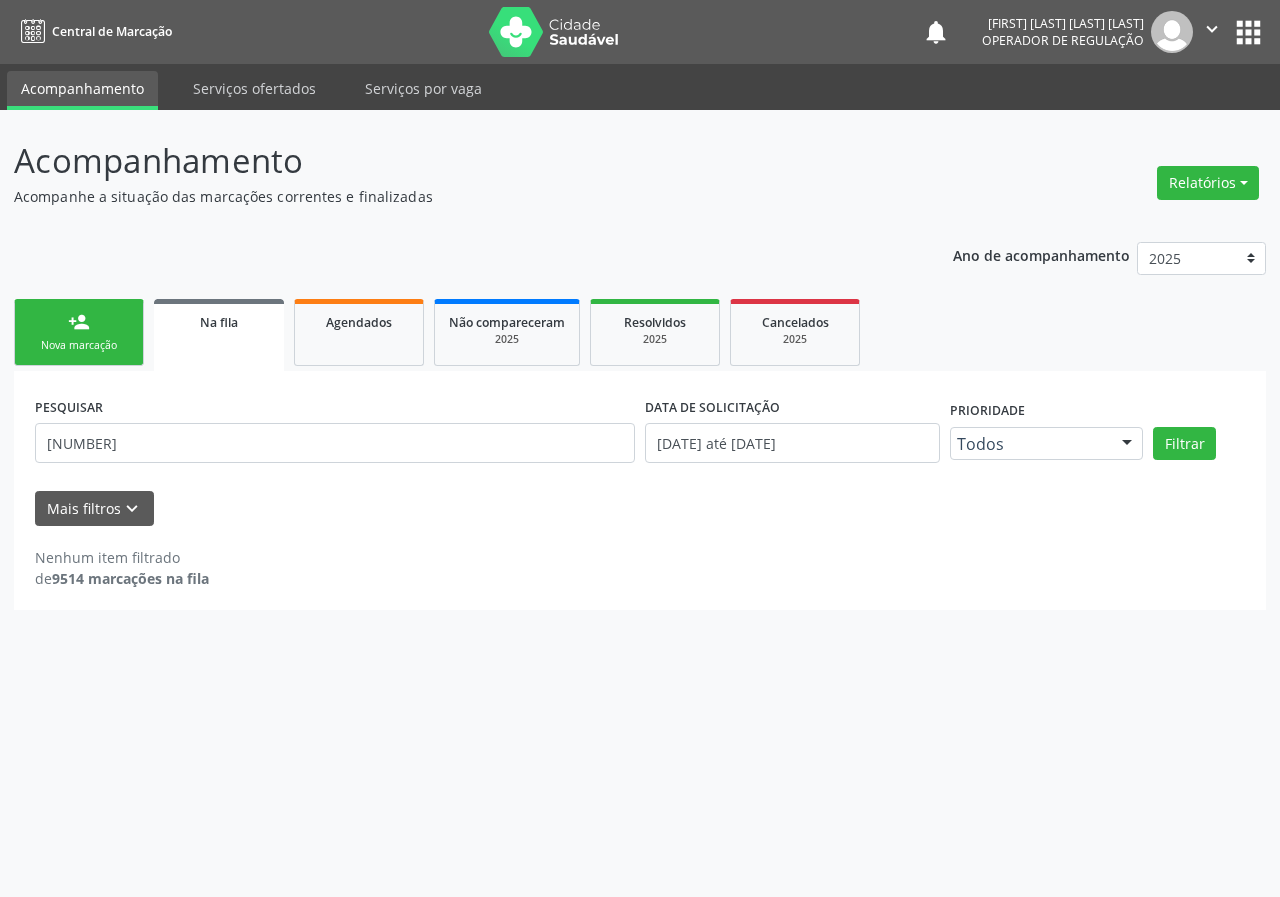 click on "Nova marcação" at bounding box center (79, 345) 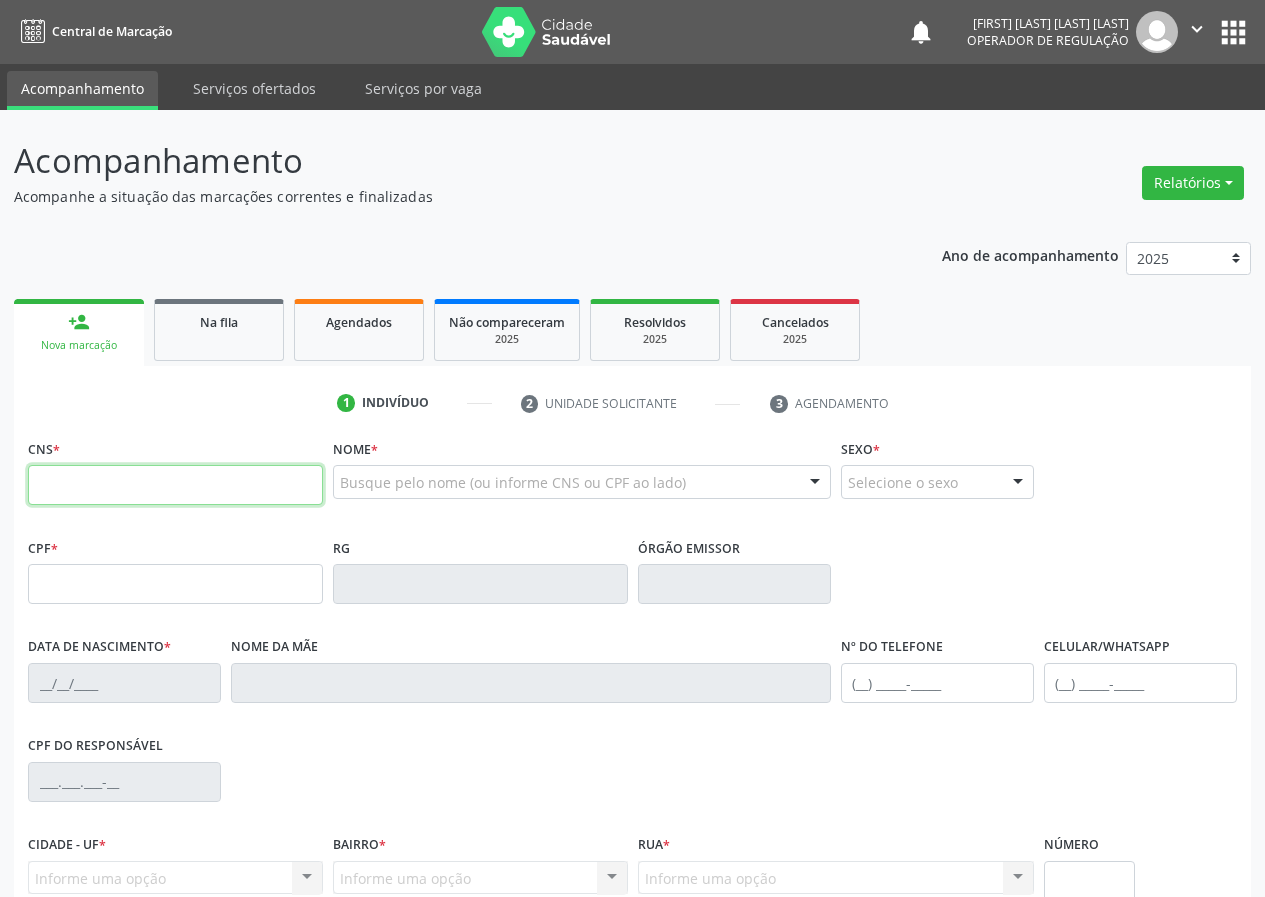 click at bounding box center [175, 485] 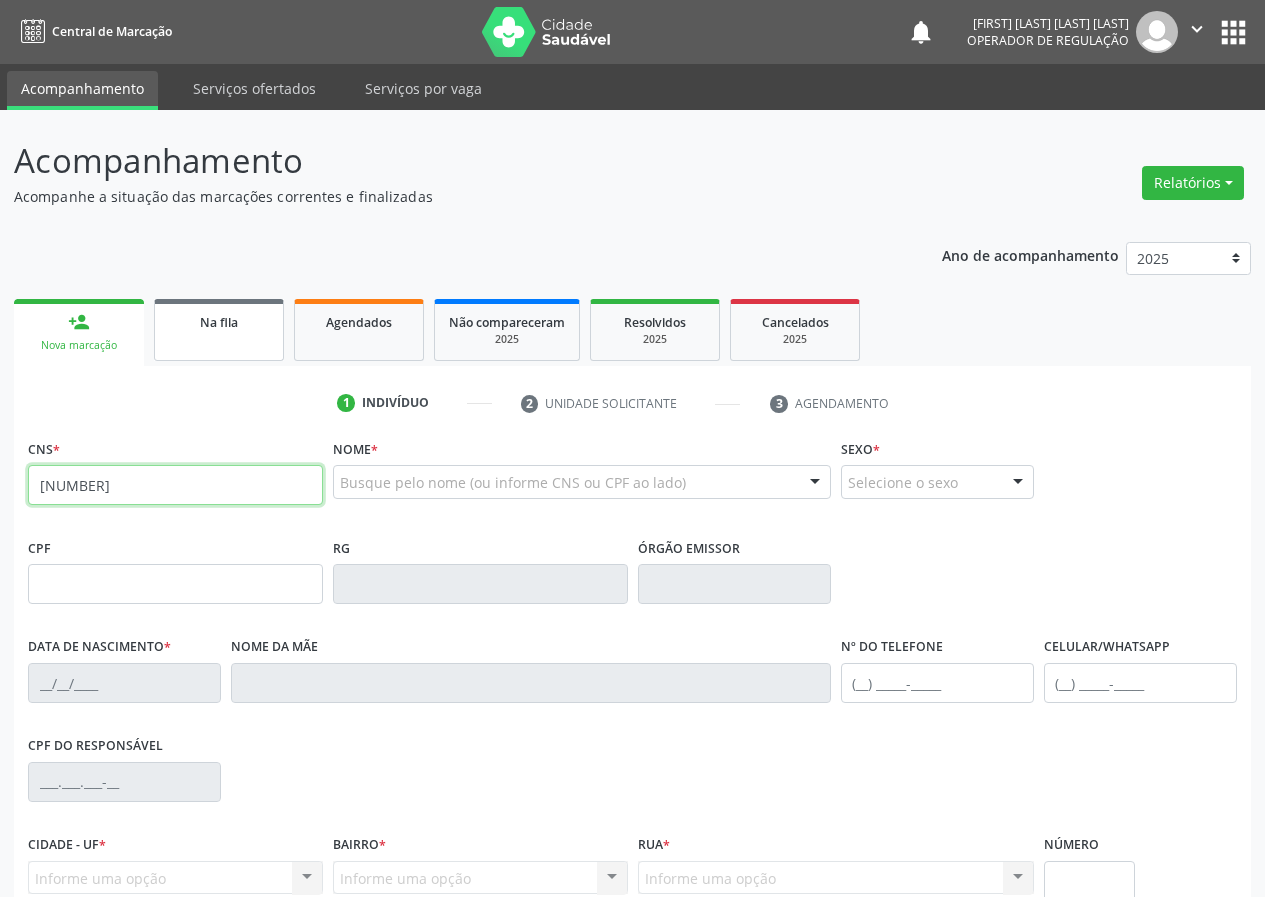 type on "[NUMBER]" 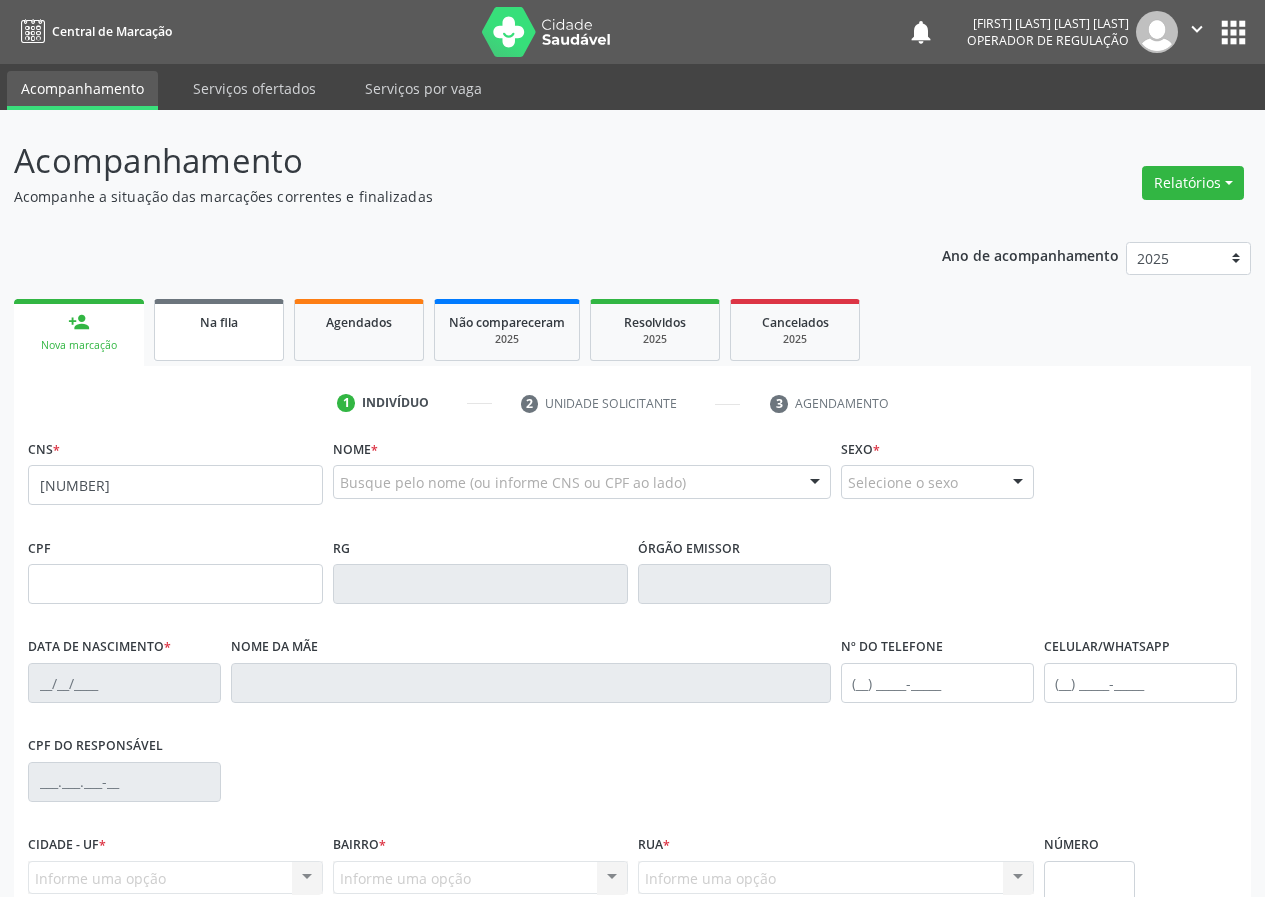 click on "Na fila" at bounding box center (219, 330) 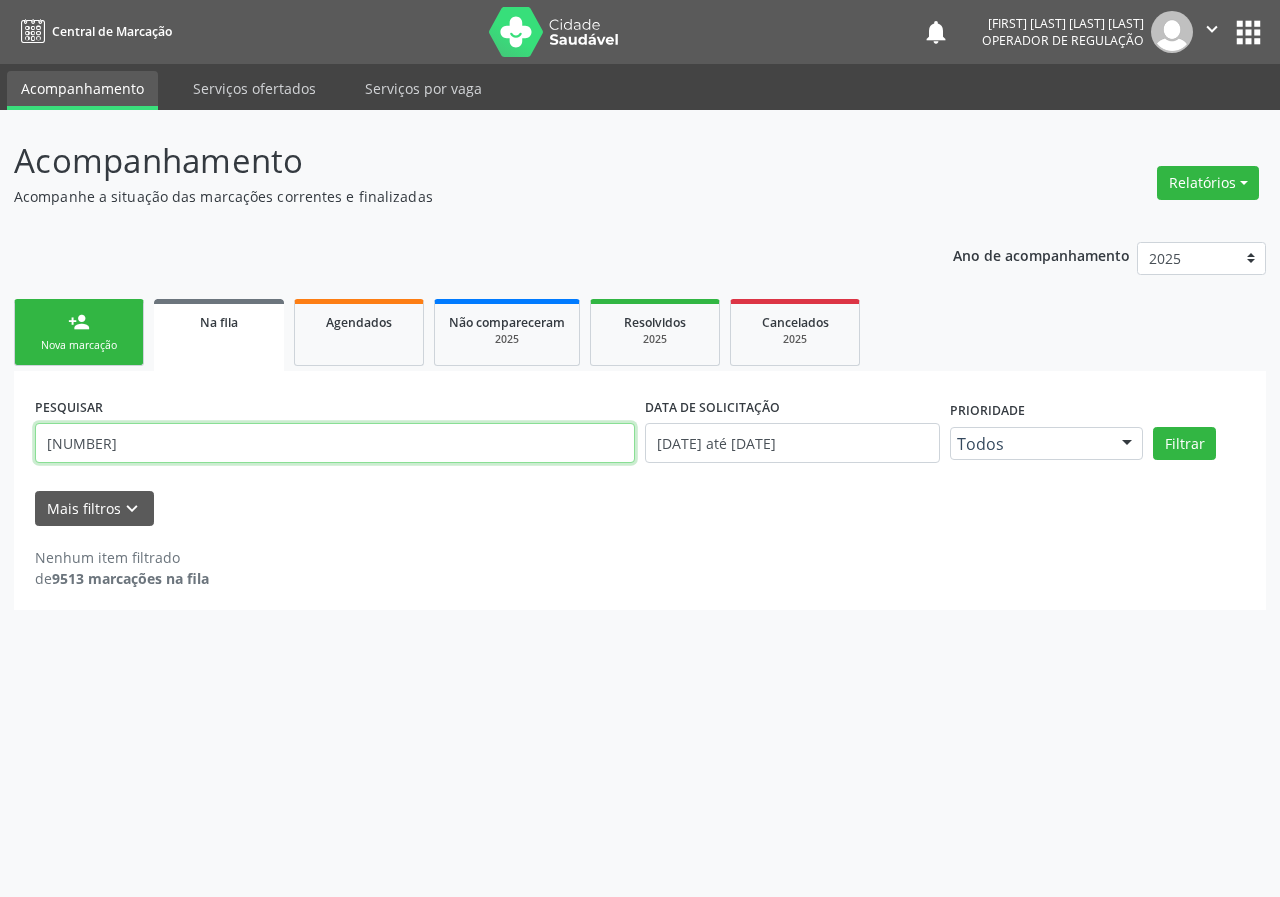 drag, startPoint x: 212, startPoint y: 450, endPoint x: 0, endPoint y: 455, distance: 212.05896 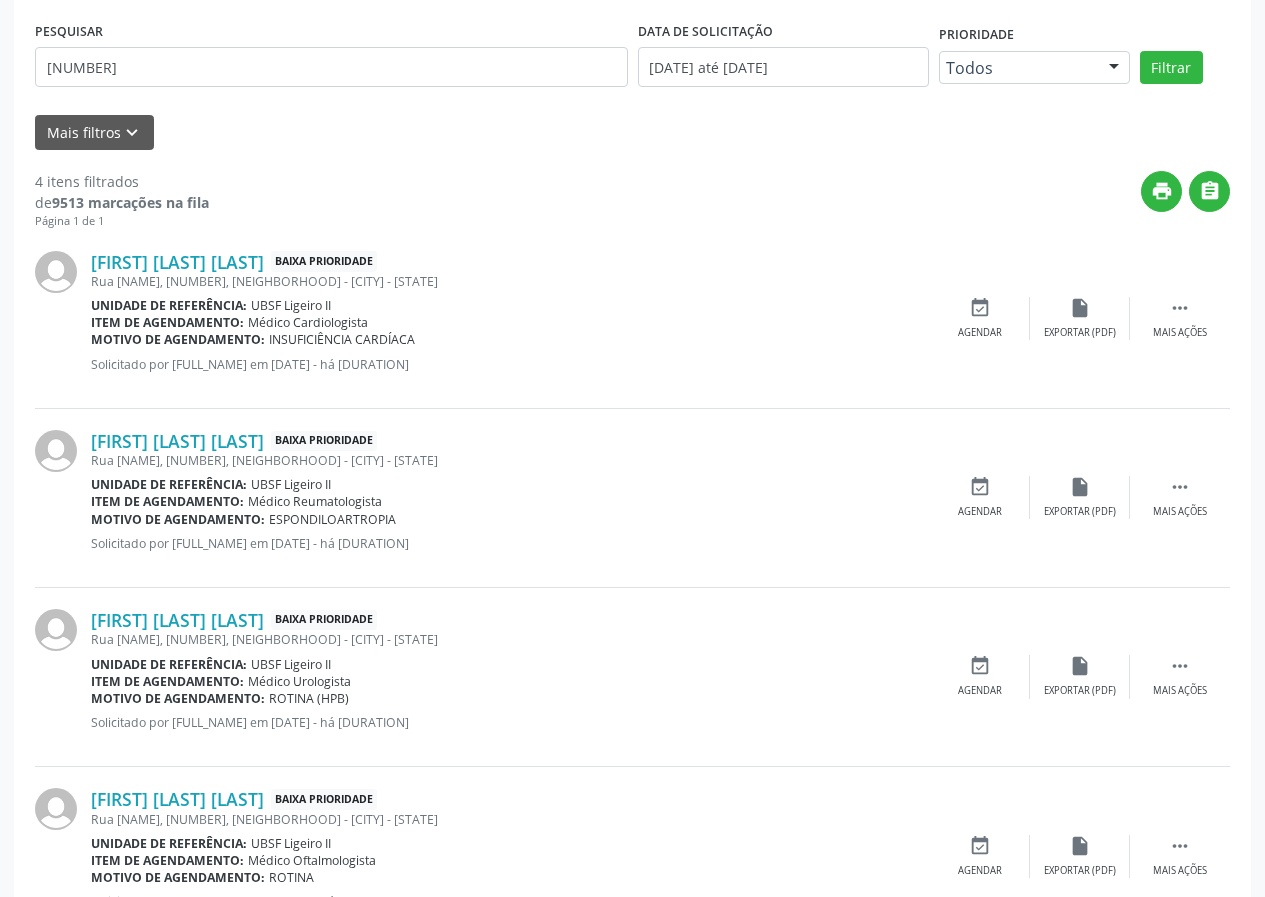scroll, scrollTop: 459, scrollLeft: 0, axis: vertical 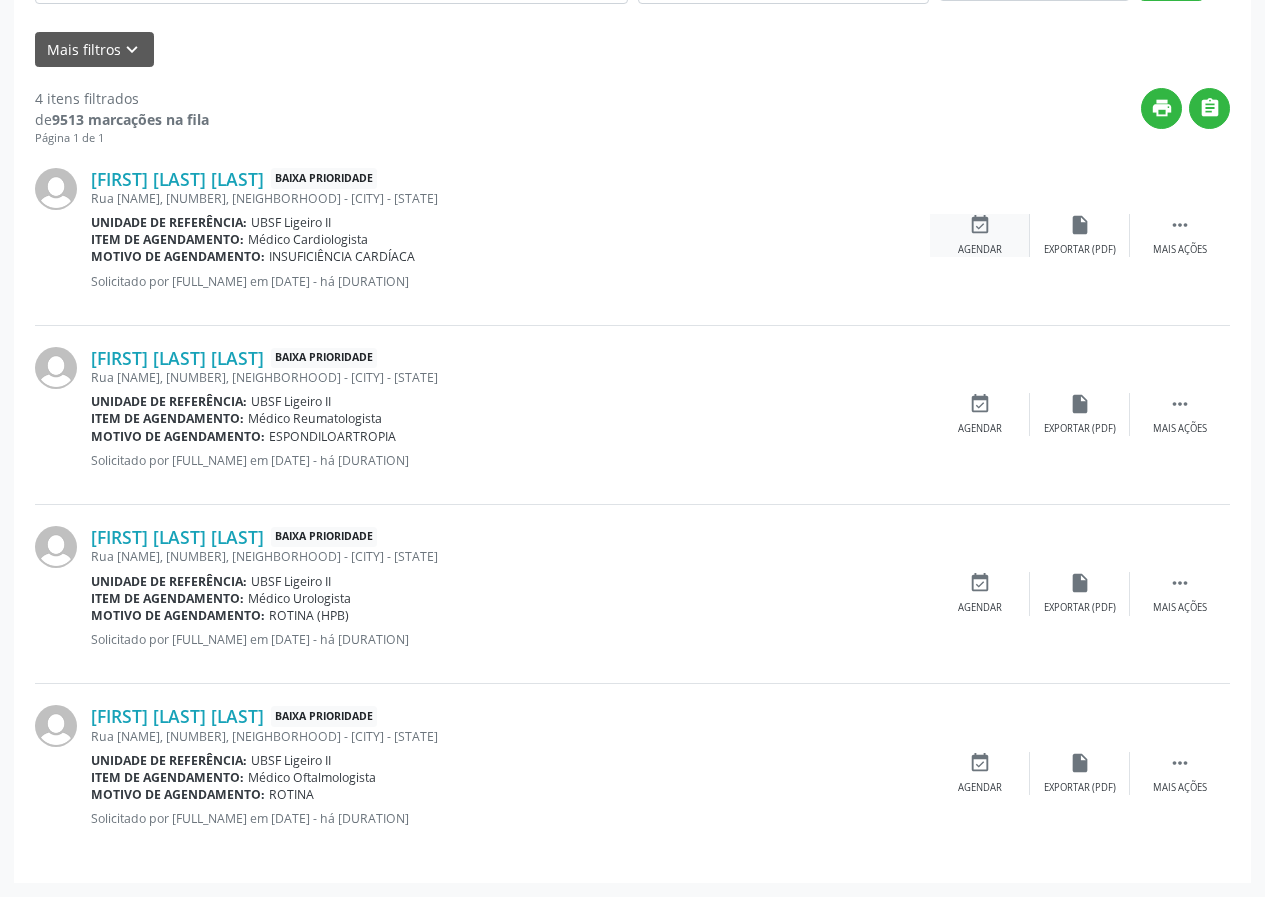 click on "event_available" at bounding box center [980, 225] 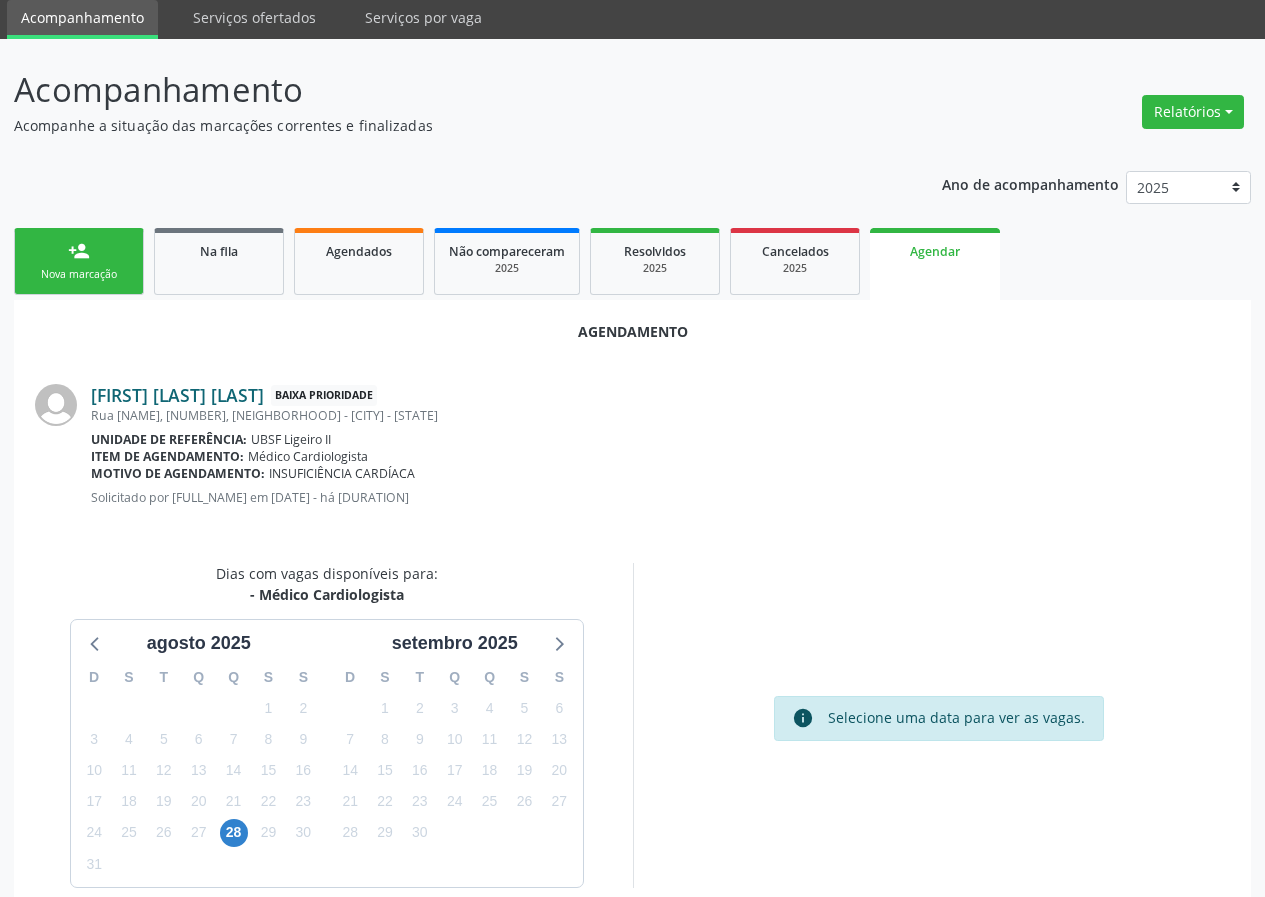 scroll, scrollTop: 144, scrollLeft: 0, axis: vertical 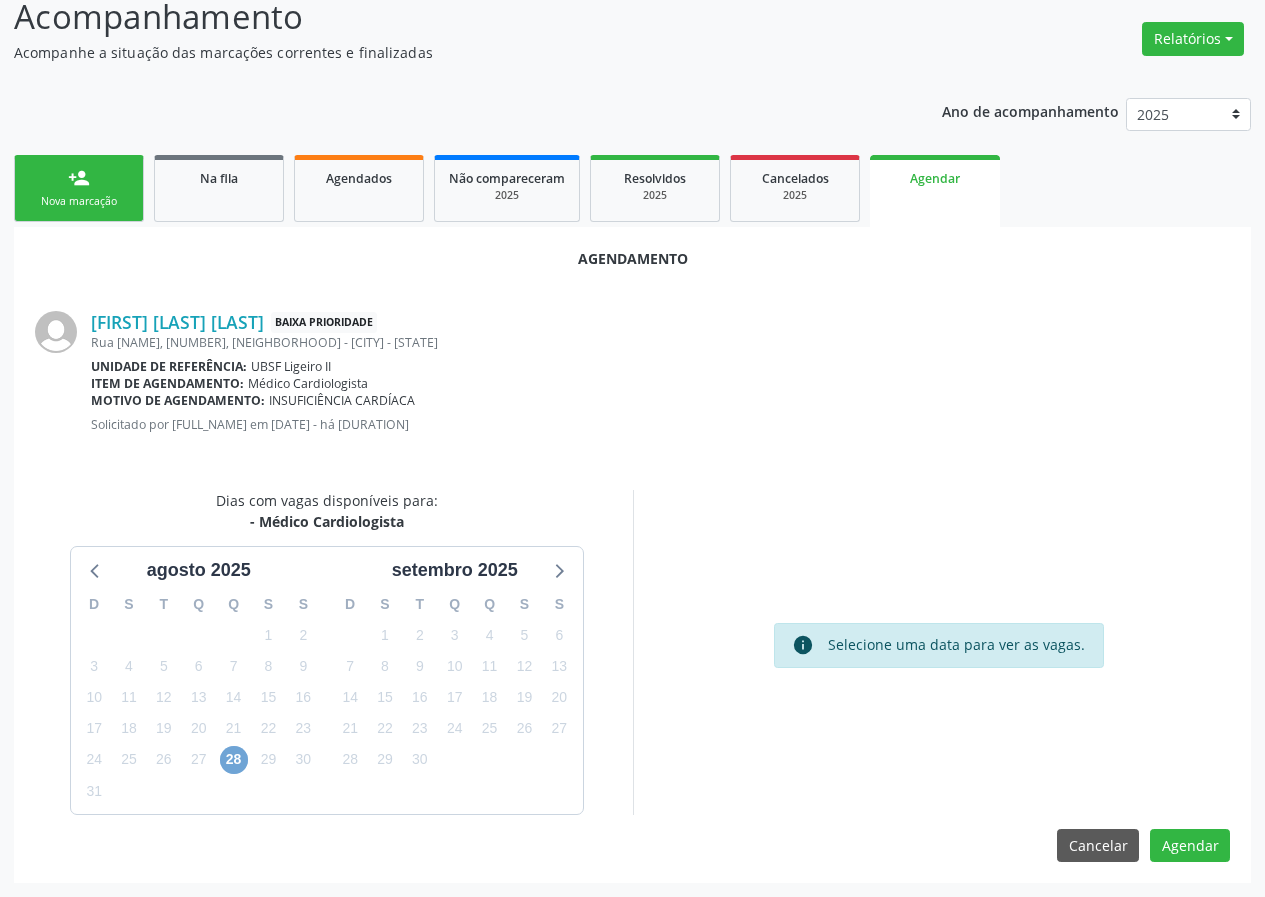 click on "28" at bounding box center (234, 760) 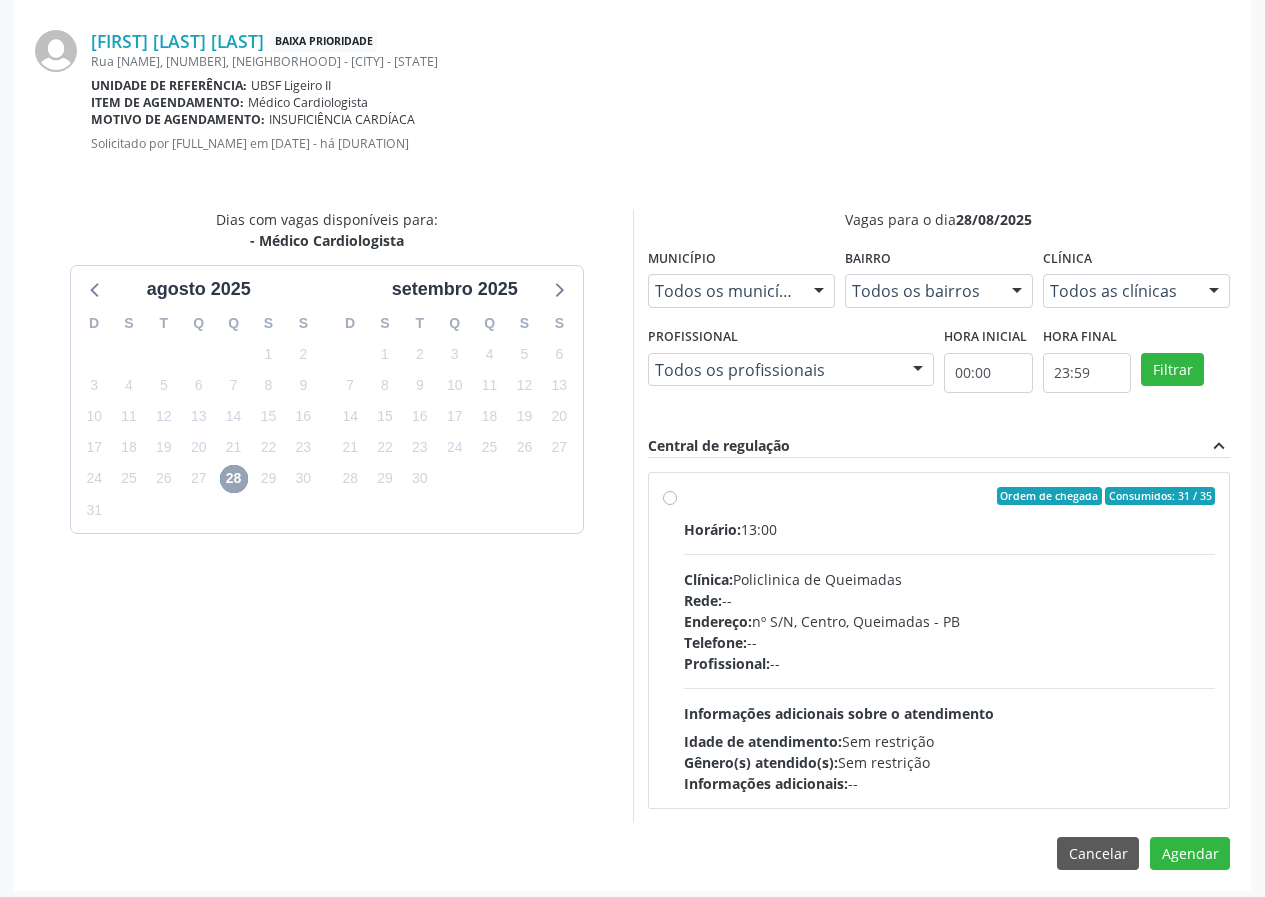 scroll, scrollTop: 433, scrollLeft: 0, axis: vertical 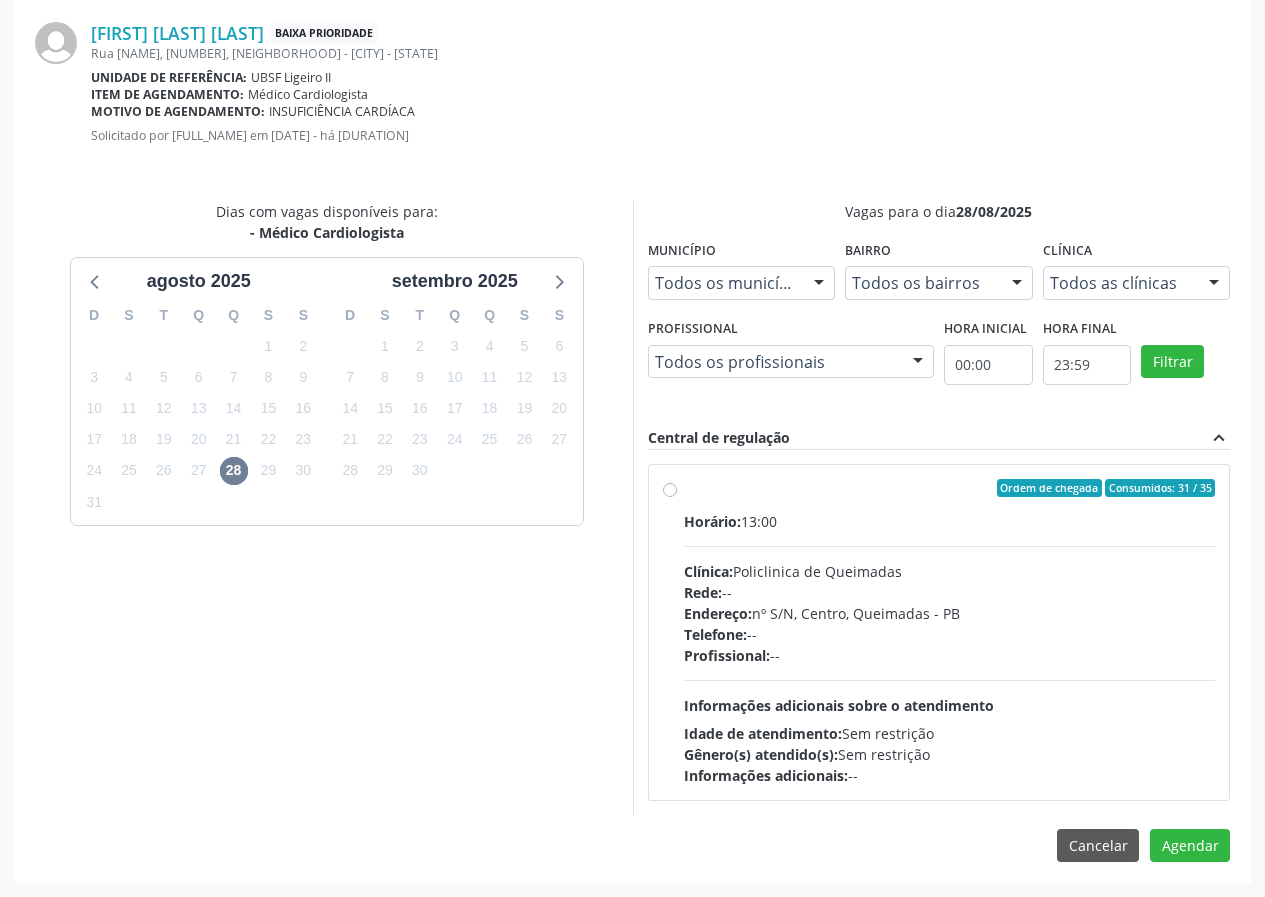 click on "Ordem de chegada
Consumidos: 31 / 35
Horário:   13:00
Clínica:  Policlinica de Queimadas
Rede:
--
Endereço:   nº S/N, Centro, [CITY] - PB
Telefone:   --
Profissional:
--
Informações adicionais sobre o atendimento
Idade de atendimento:
Sem restrição
Gênero(s) atendido(s):
Sem restrição
Informações adicionais:
--" at bounding box center (950, 632) 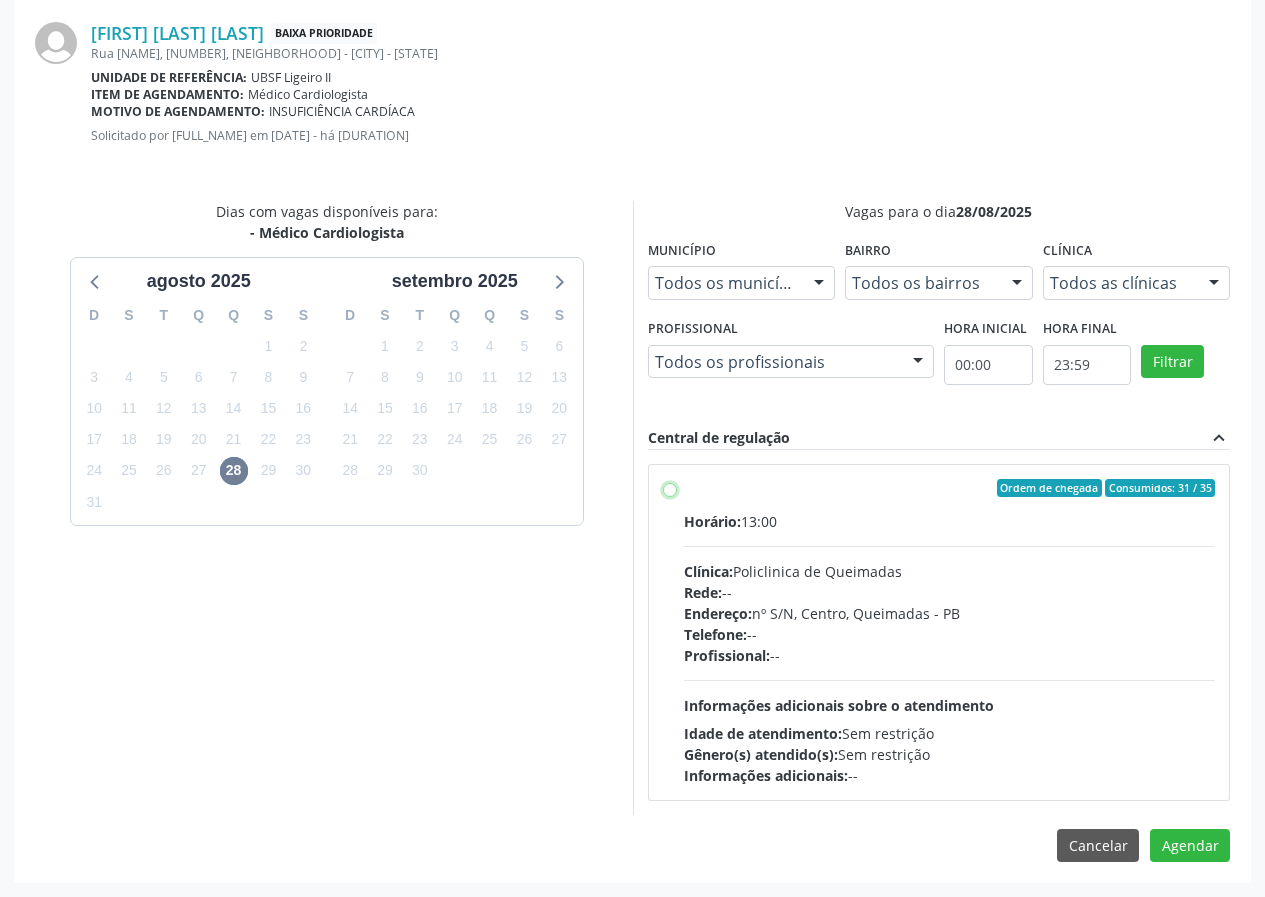 radio on "true" 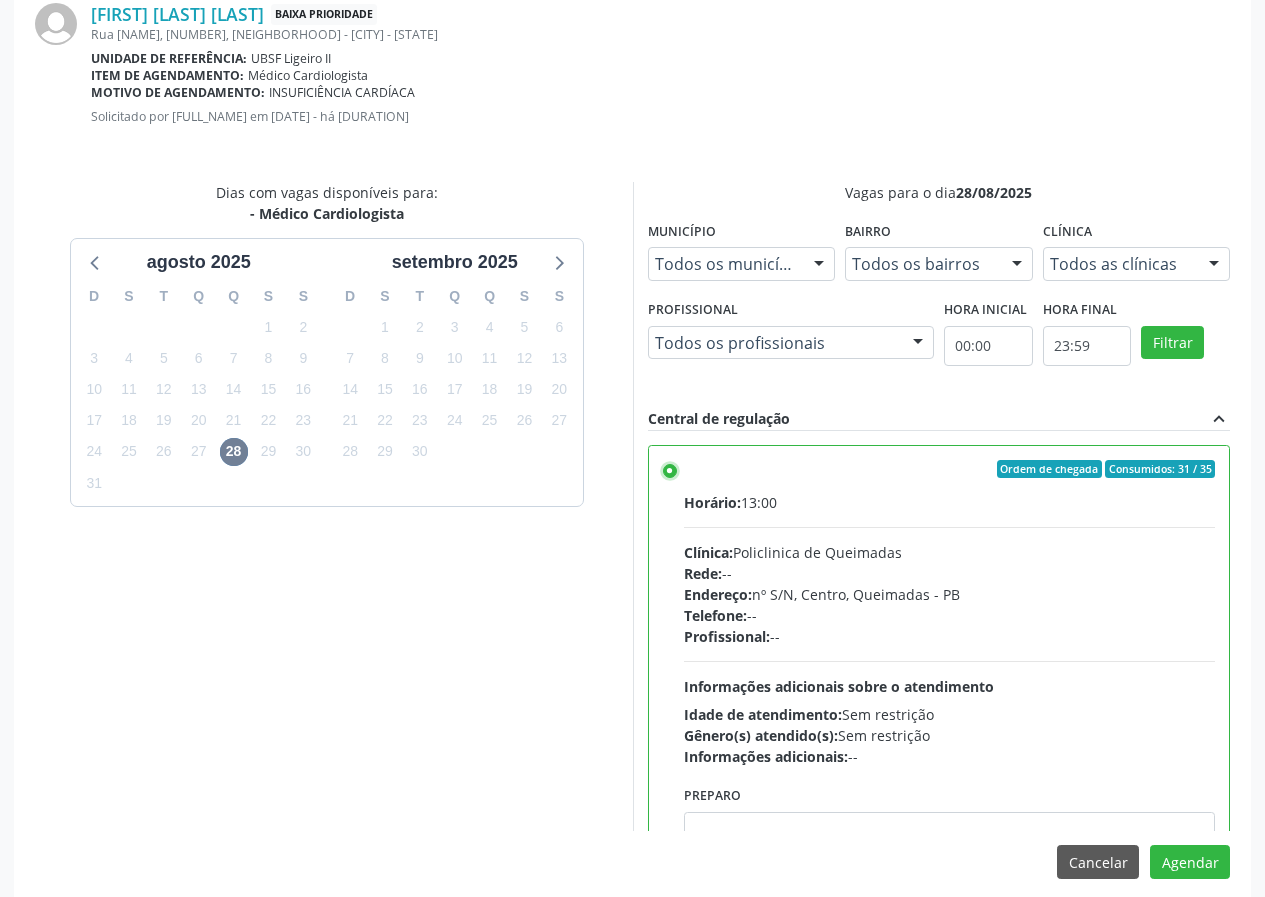 scroll, scrollTop: 469, scrollLeft: 0, axis: vertical 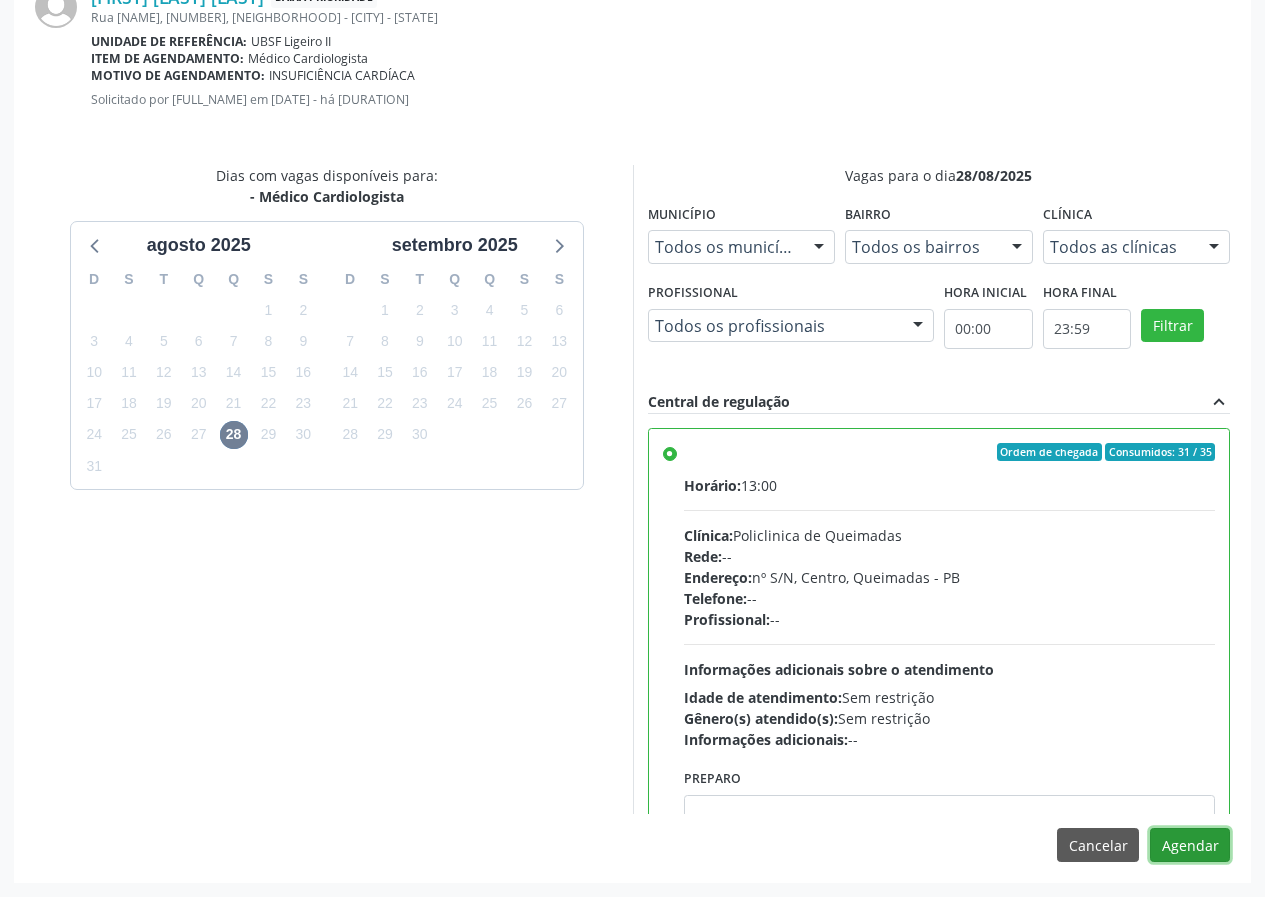 click on "Agendar" at bounding box center [1190, 845] 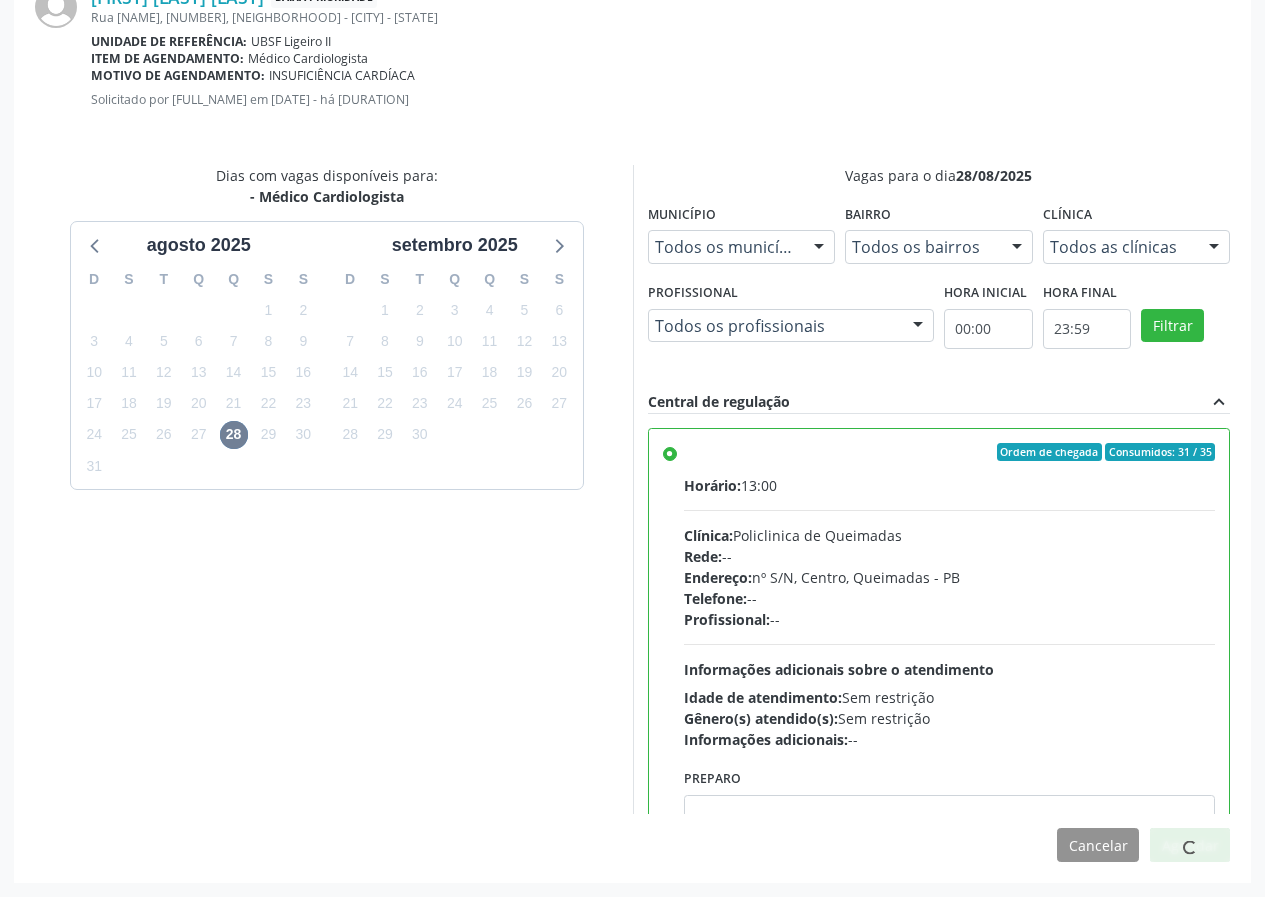 scroll, scrollTop: 187, scrollLeft: 0, axis: vertical 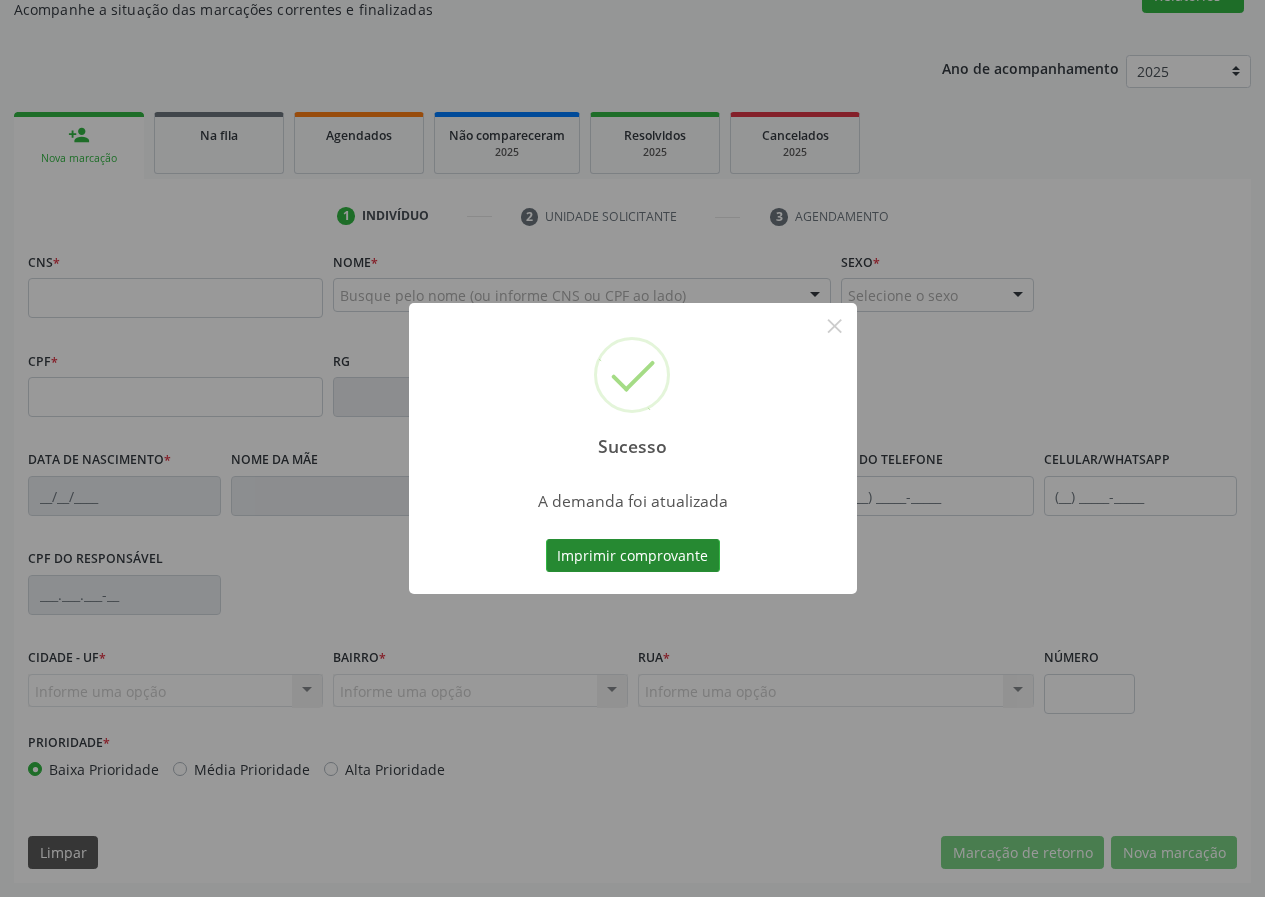 click on "Imprimir comprovante" at bounding box center [633, 556] 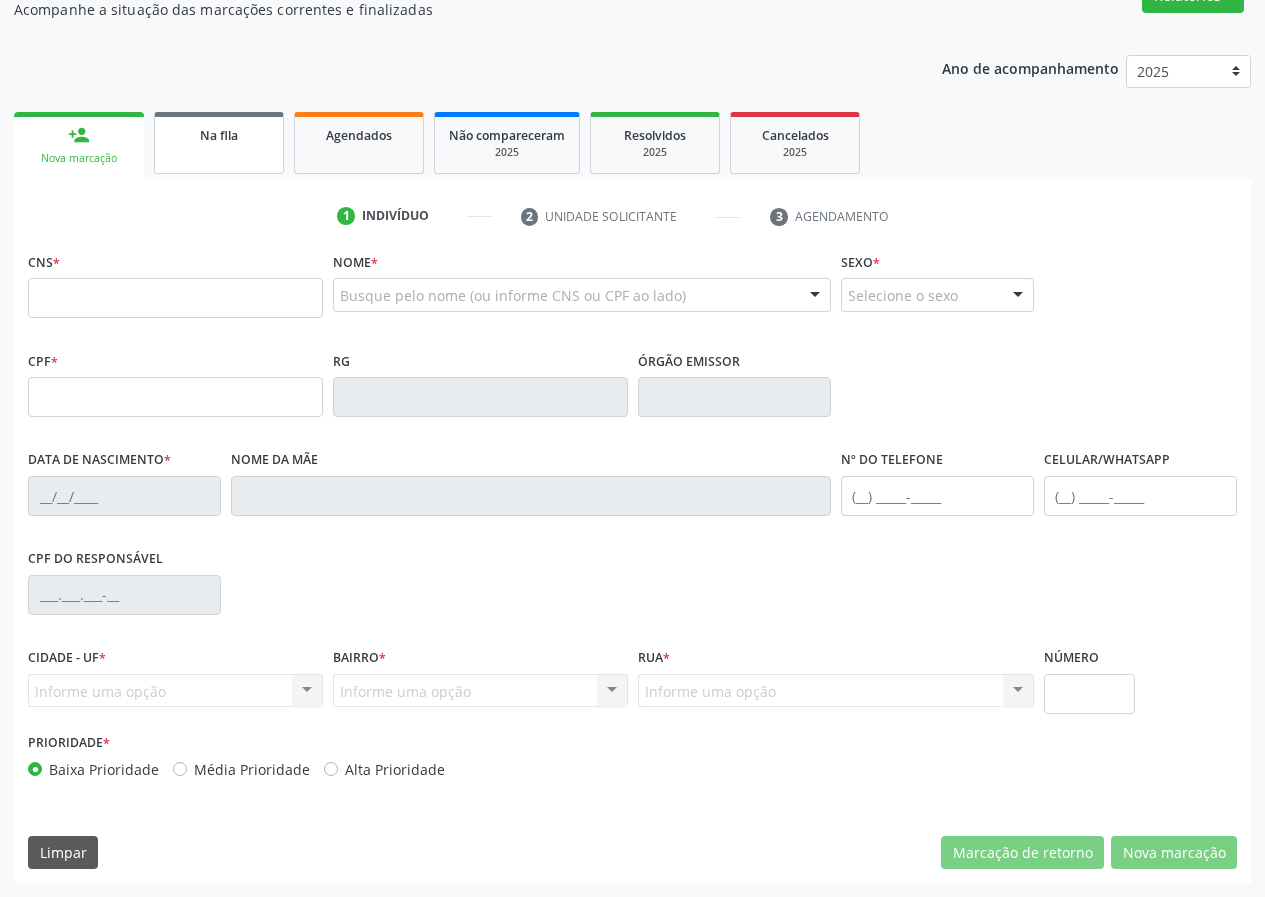 click on "Na fila" at bounding box center [219, 143] 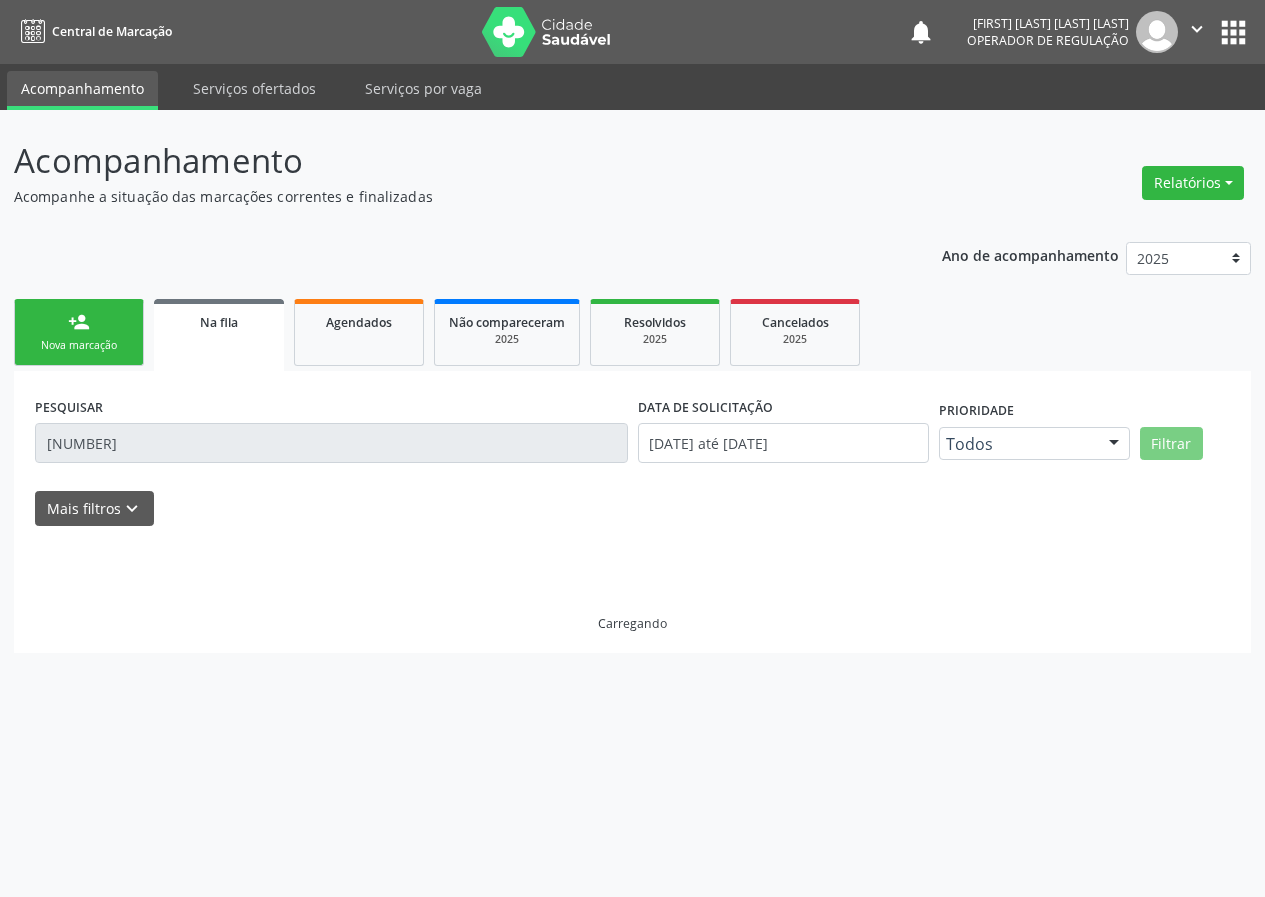 scroll, scrollTop: 0, scrollLeft: 0, axis: both 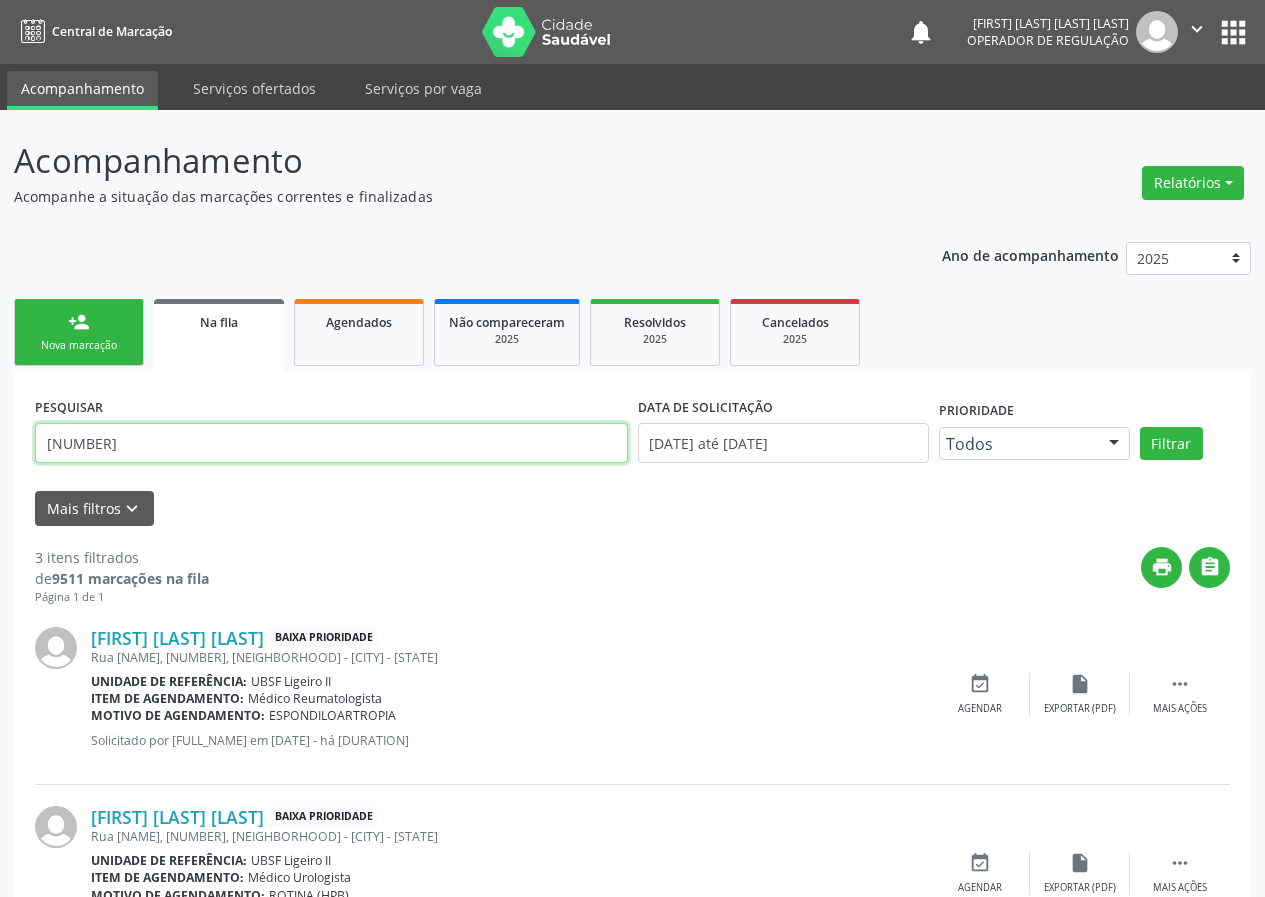 drag, startPoint x: 168, startPoint y: 451, endPoint x: 0, endPoint y: 358, distance: 192.02344 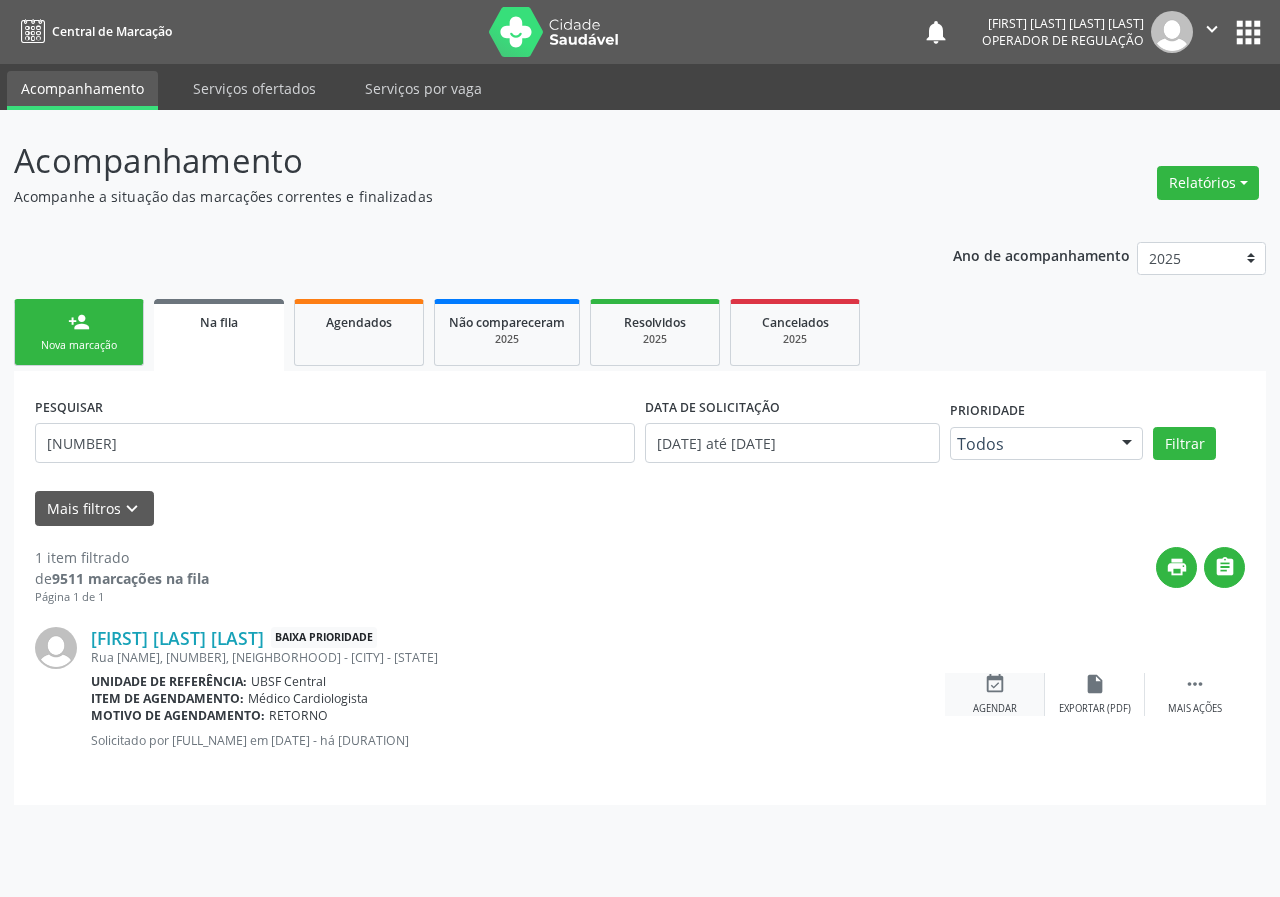 click on "event_available" at bounding box center (995, 684) 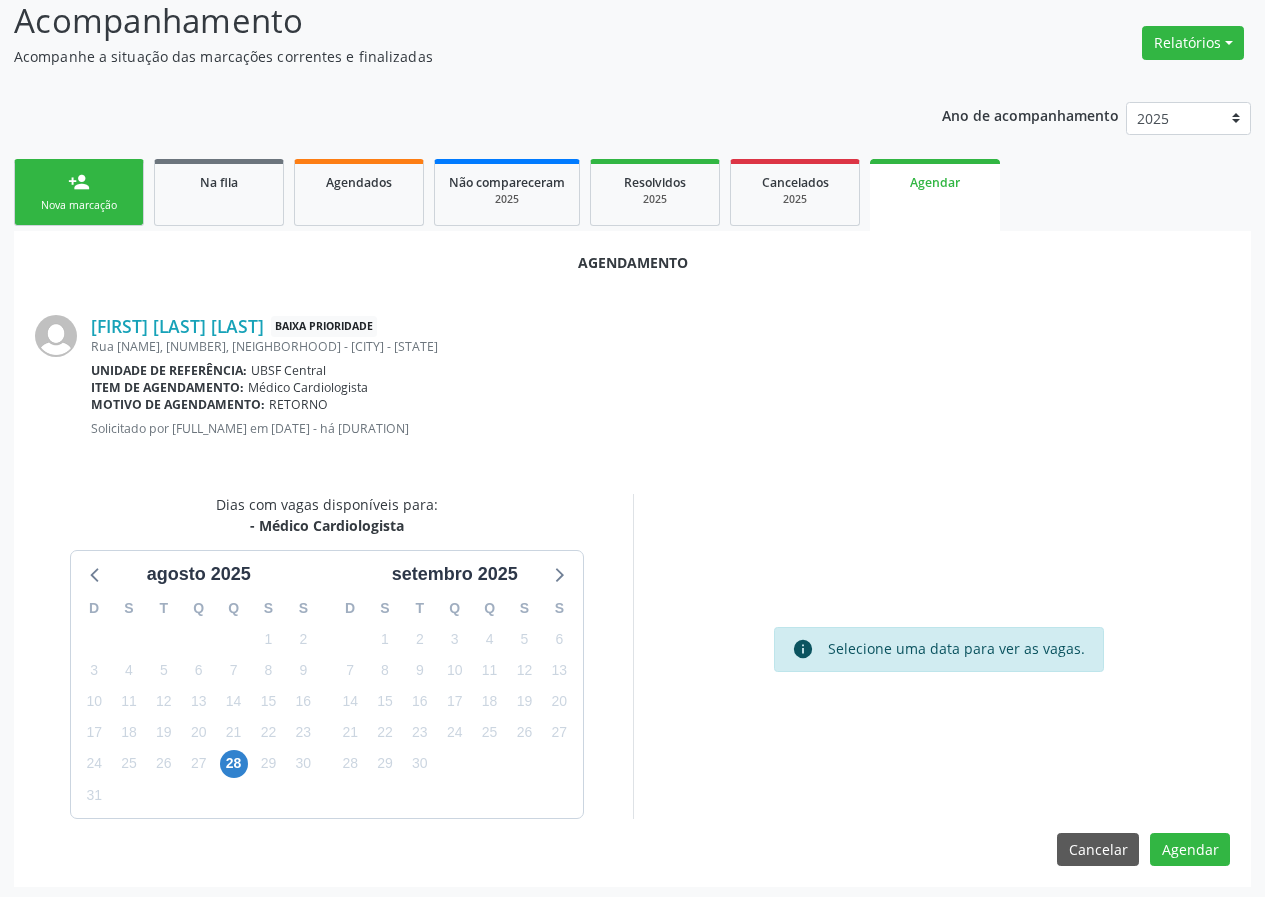 scroll, scrollTop: 144, scrollLeft: 0, axis: vertical 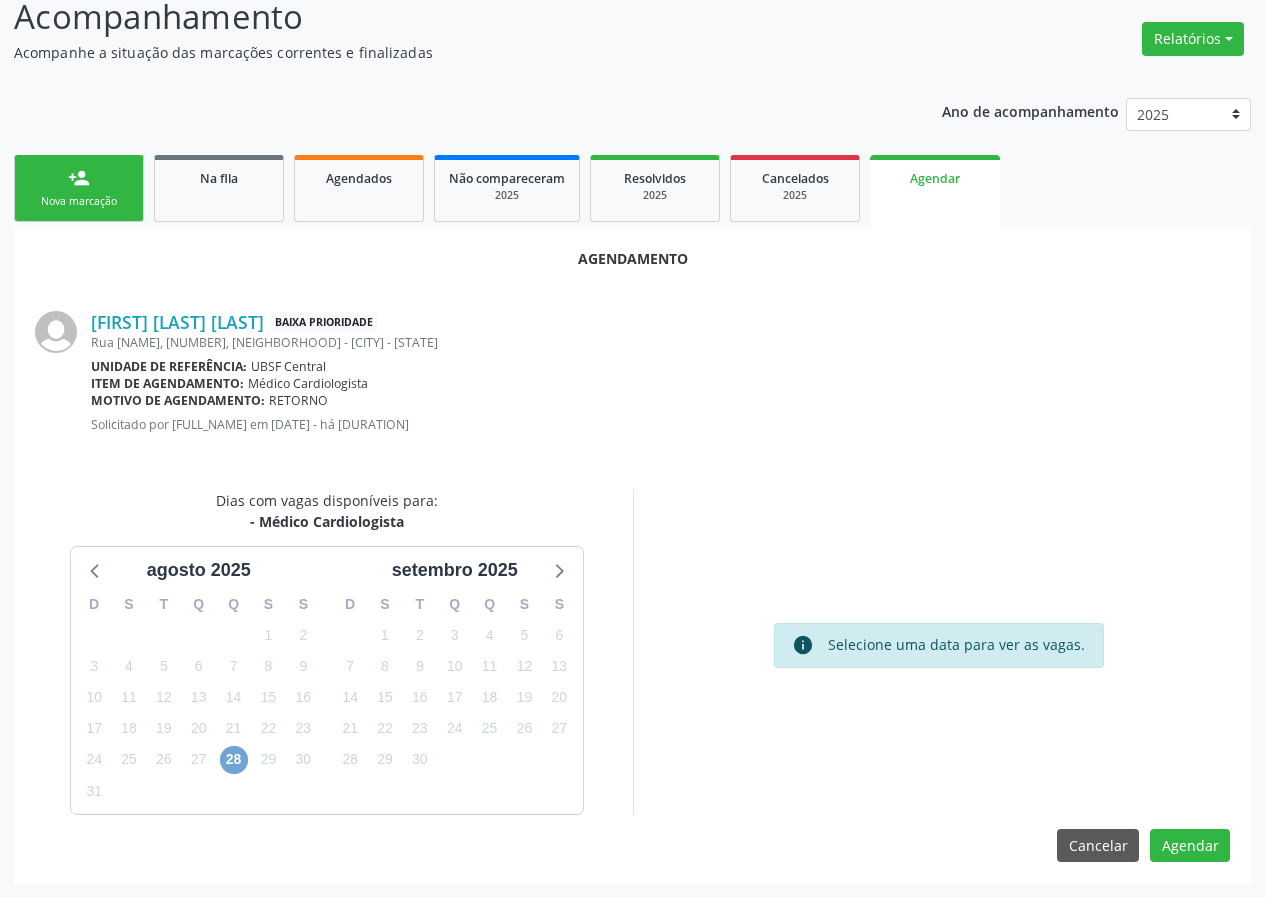 click on "28" at bounding box center (234, 760) 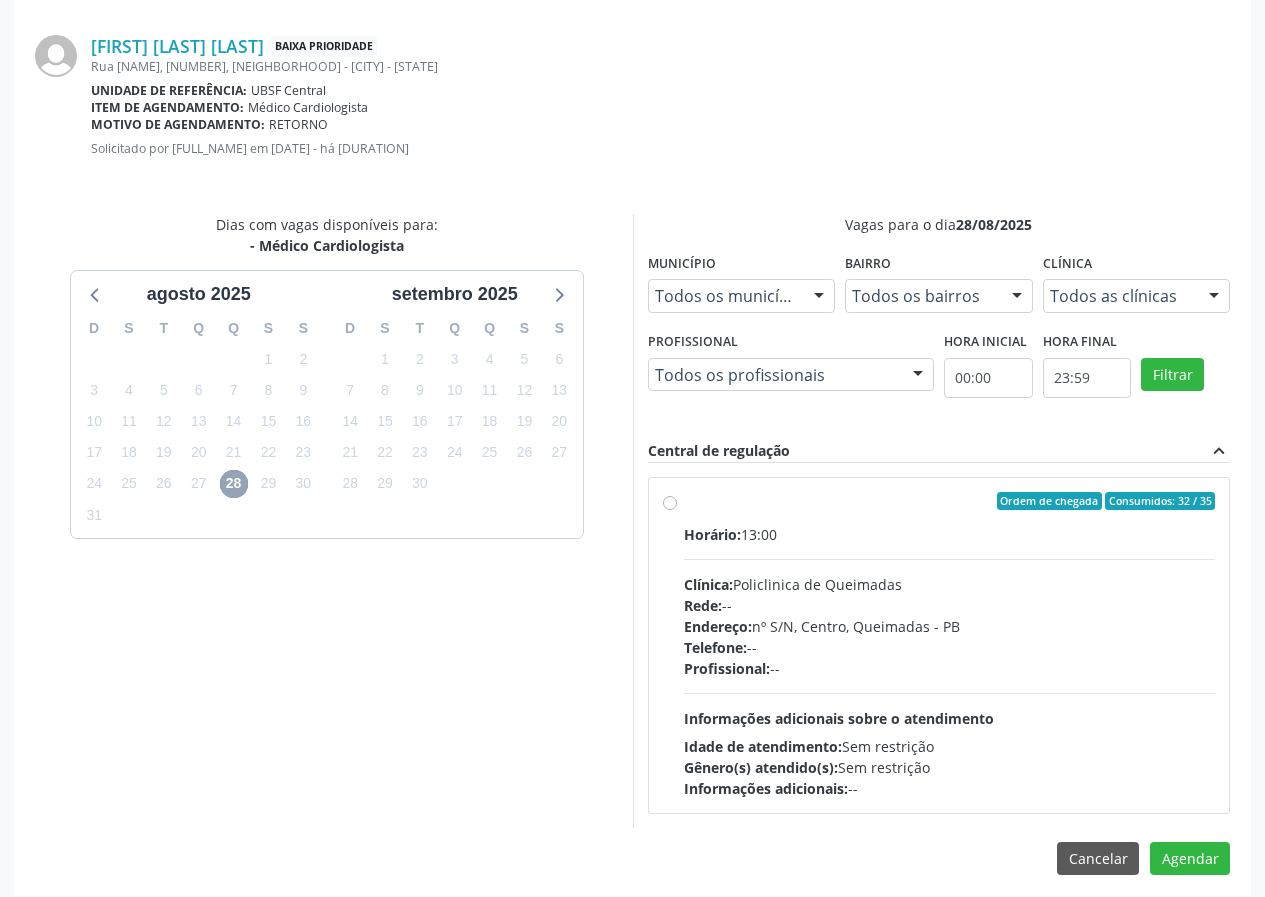 scroll, scrollTop: 433, scrollLeft: 0, axis: vertical 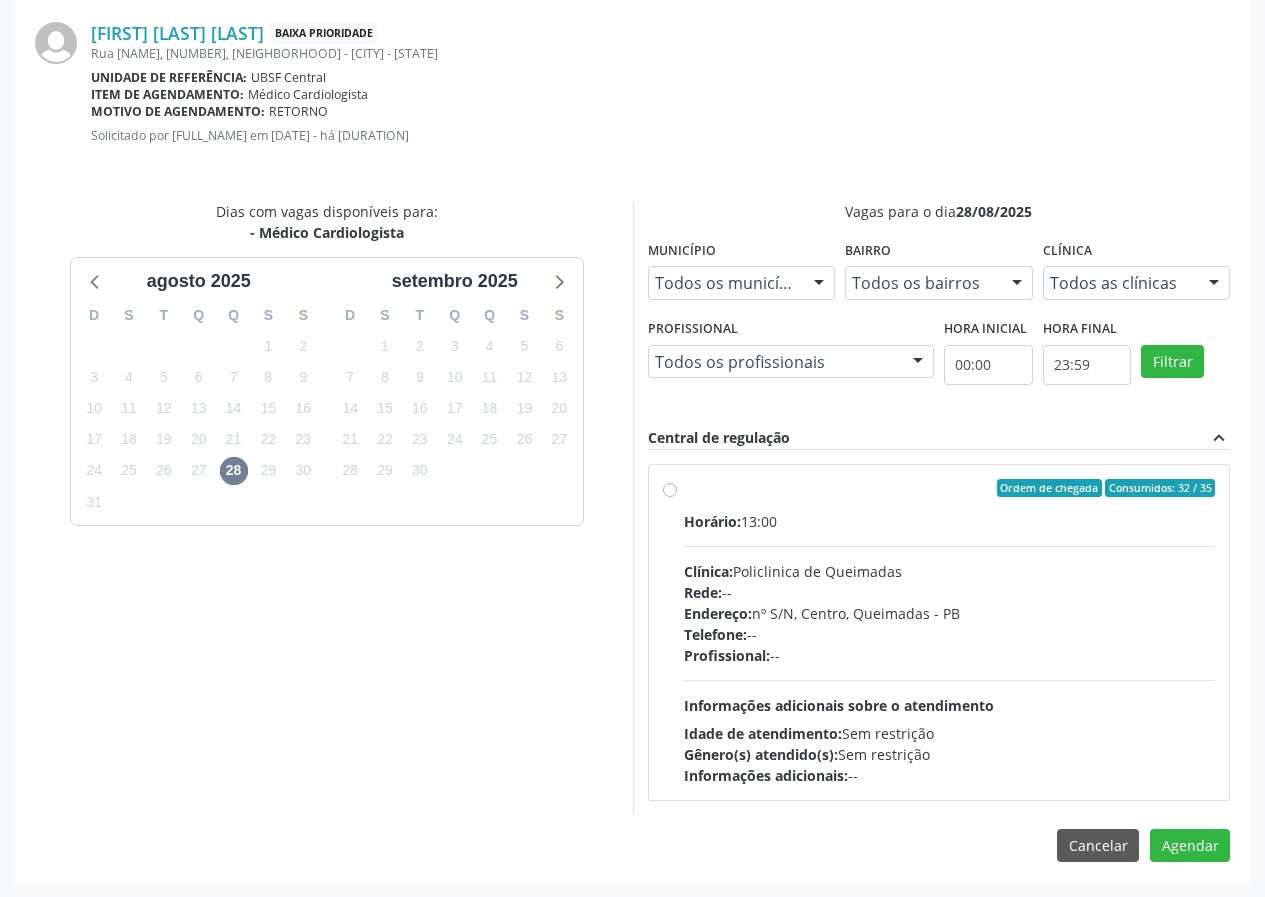 click on "Ordem de chegada
Consumidos: 32 / 35" at bounding box center [950, 488] 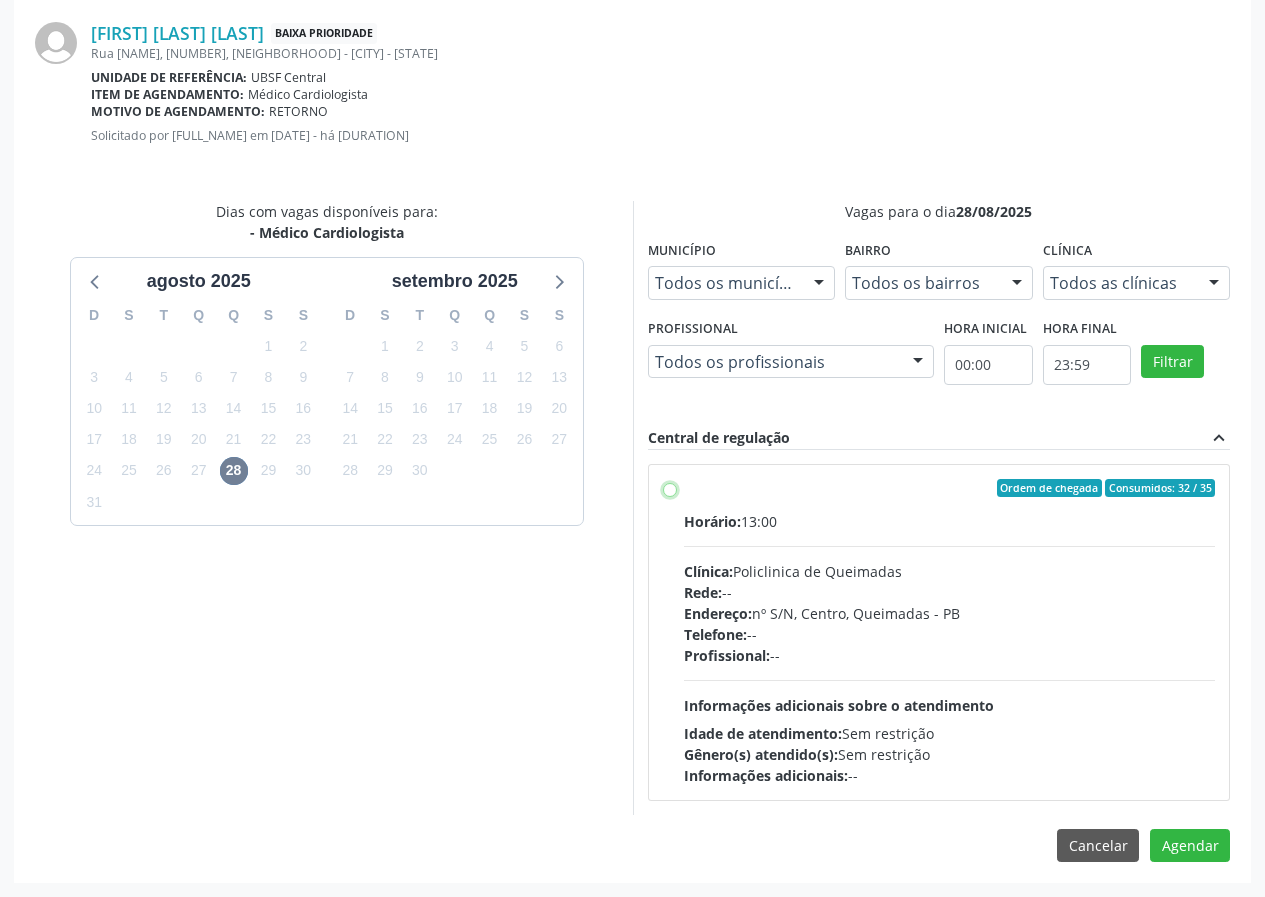 radio on "true" 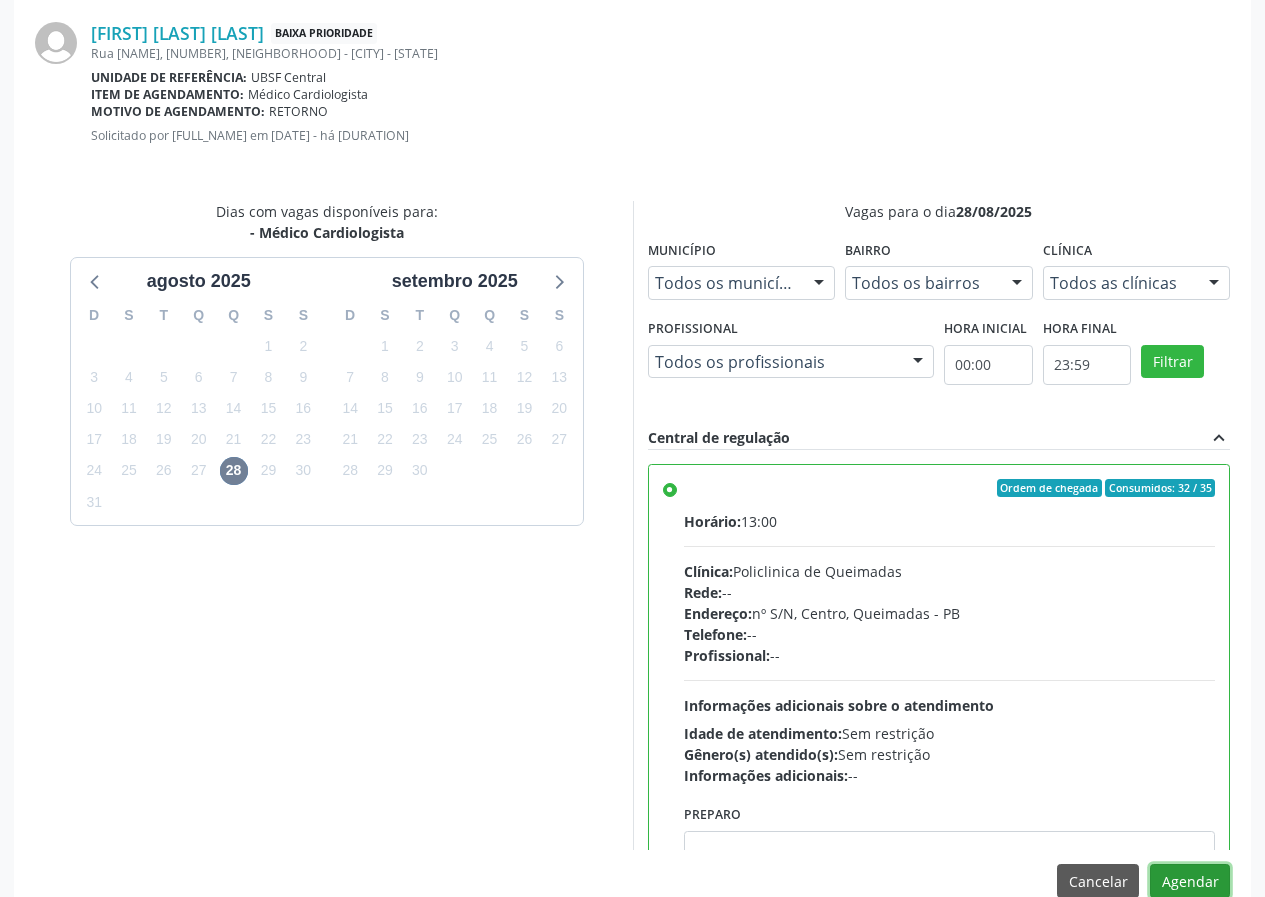 click on "Agendar" at bounding box center (1190, 881) 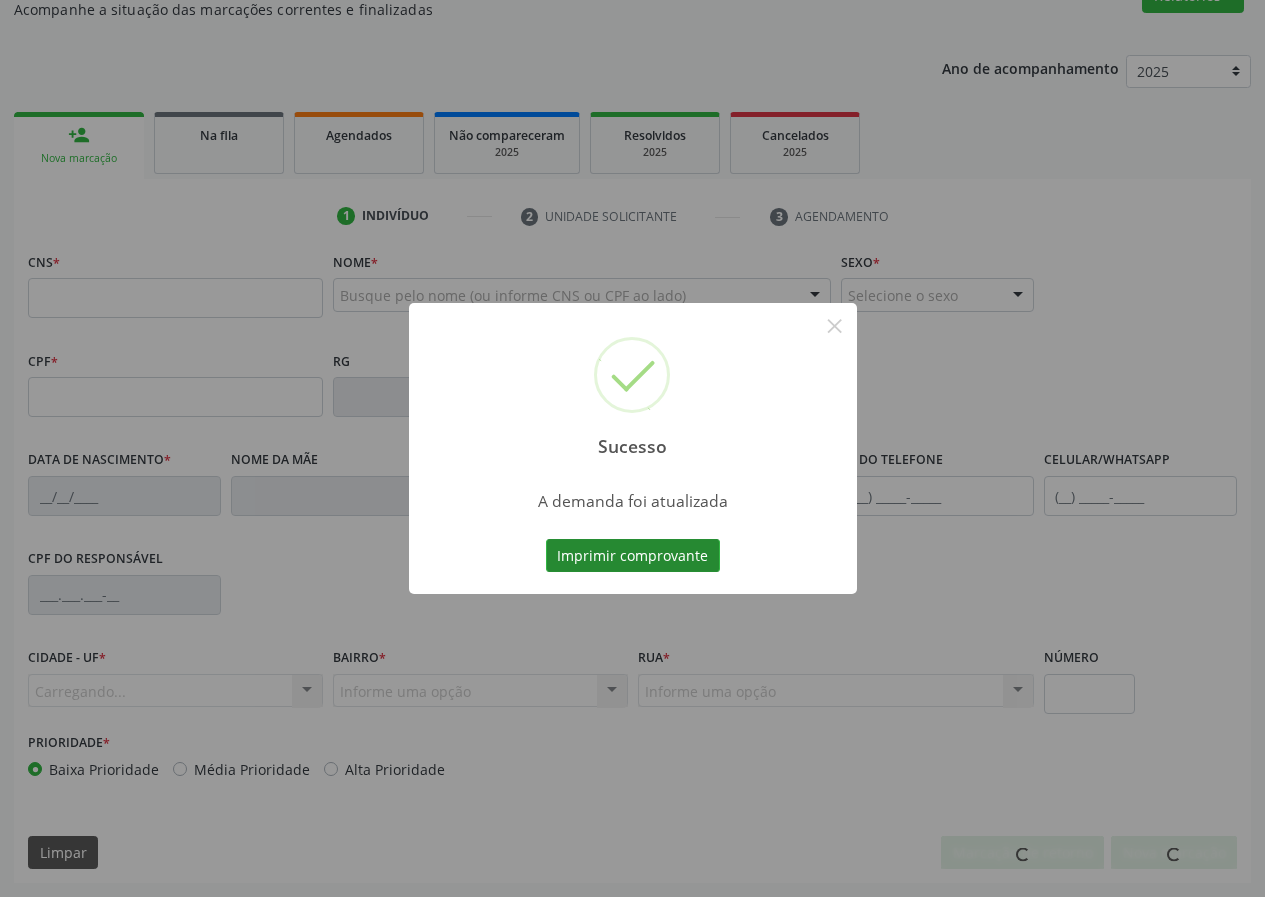 scroll, scrollTop: 187, scrollLeft: 0, axis: vertical 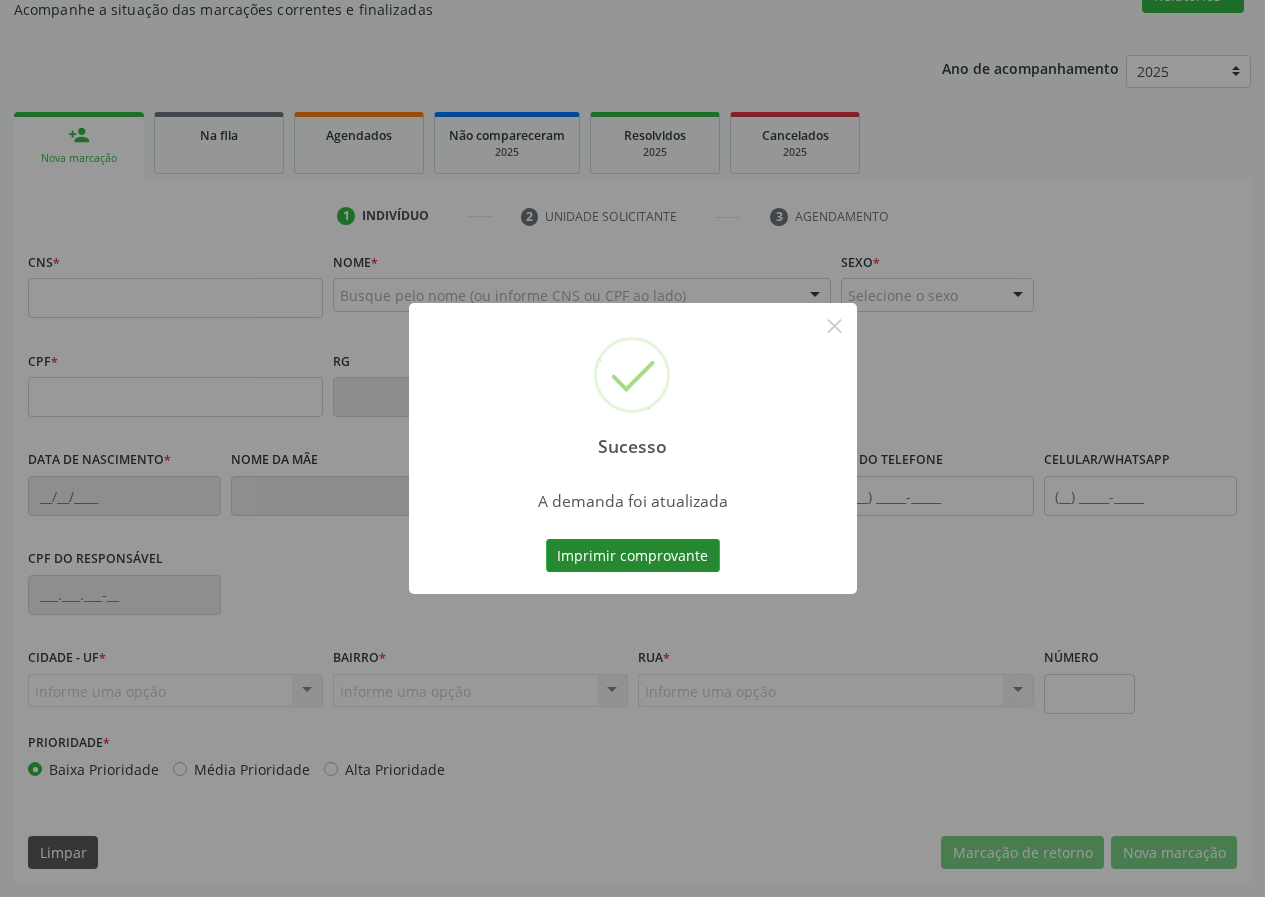 click on "Imprimir comprovante" at bounding box center (633, 556) 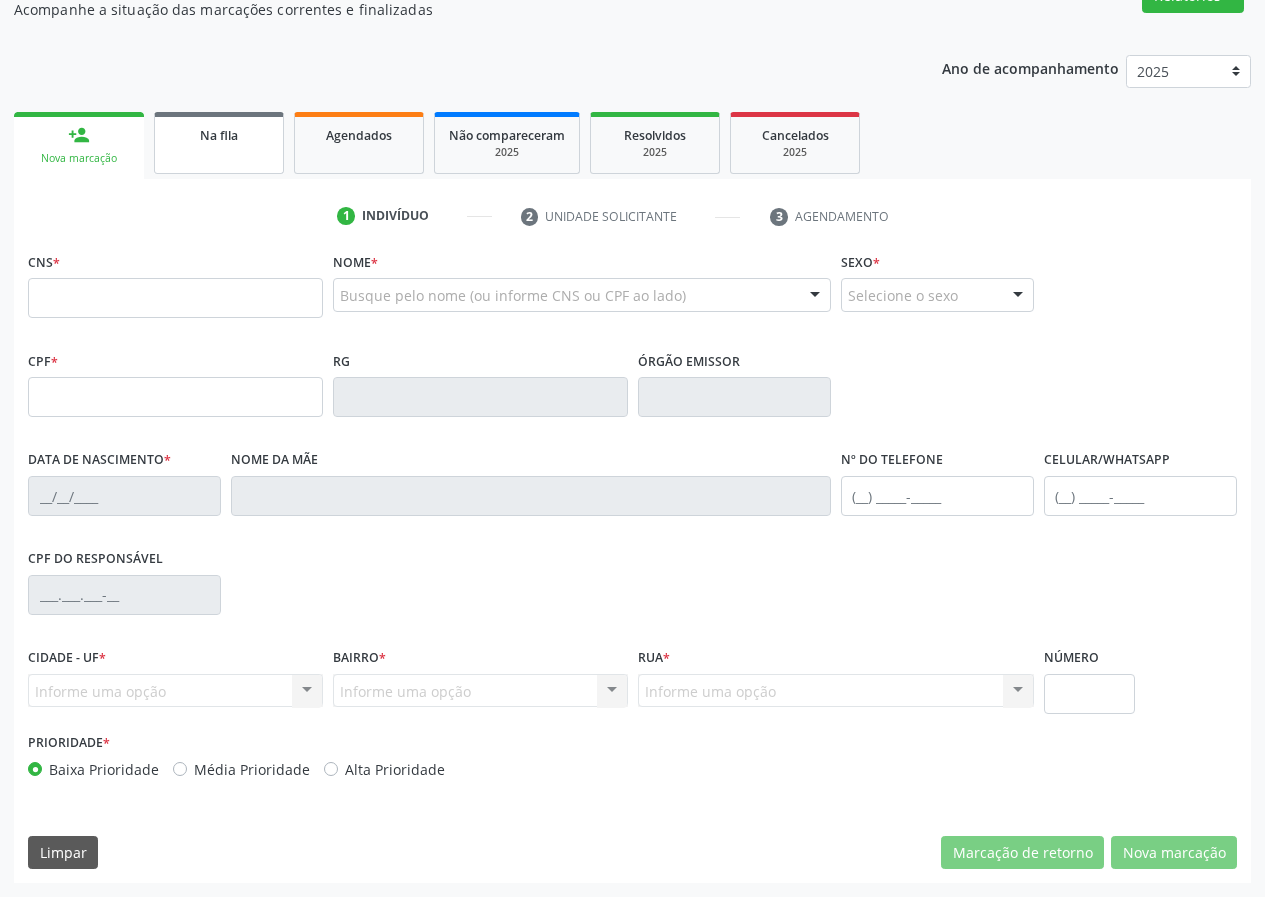 click on "Na fila" at bounding box center [219, 134] 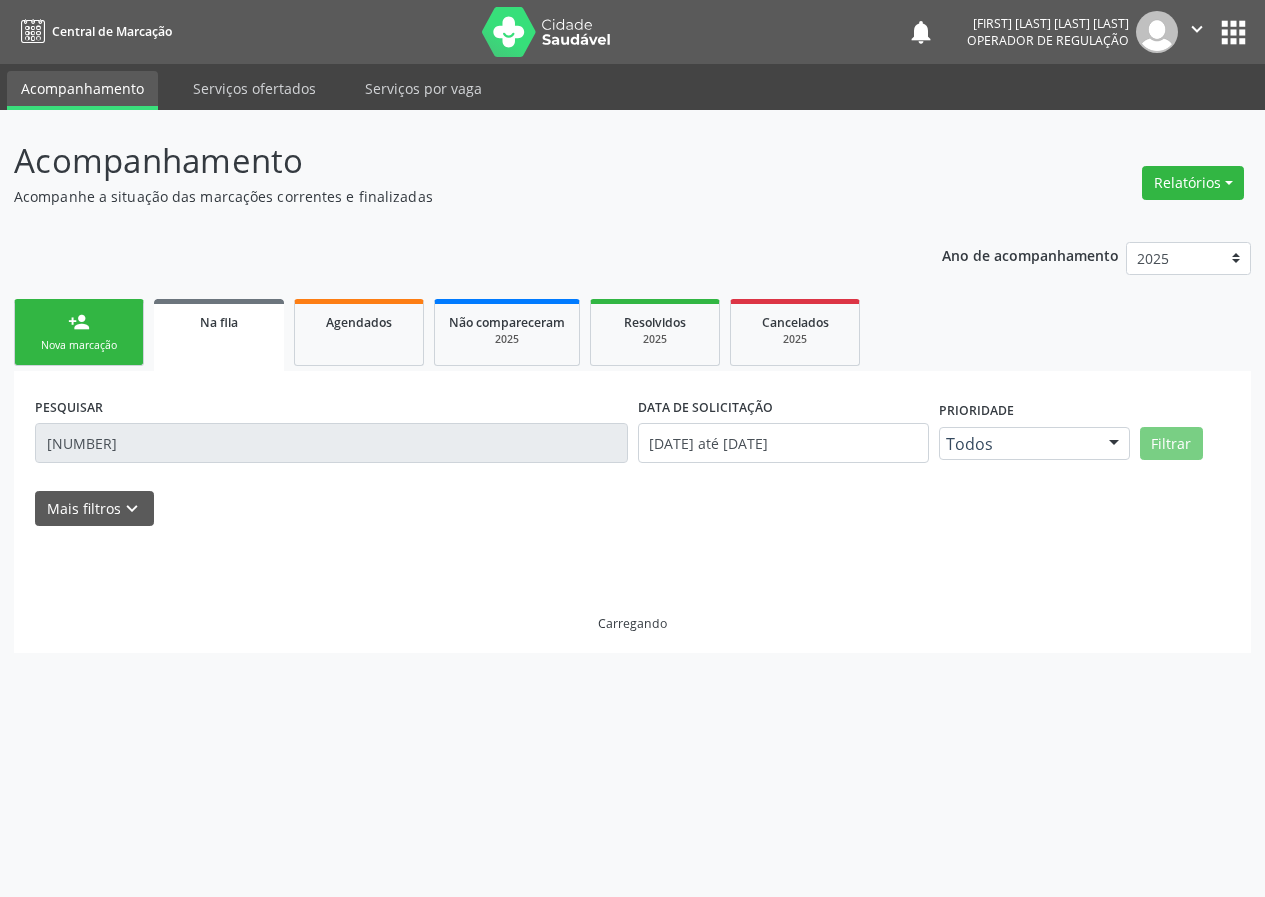 scroll, scrollTop: 0, scrollLeft: 0, axis: both 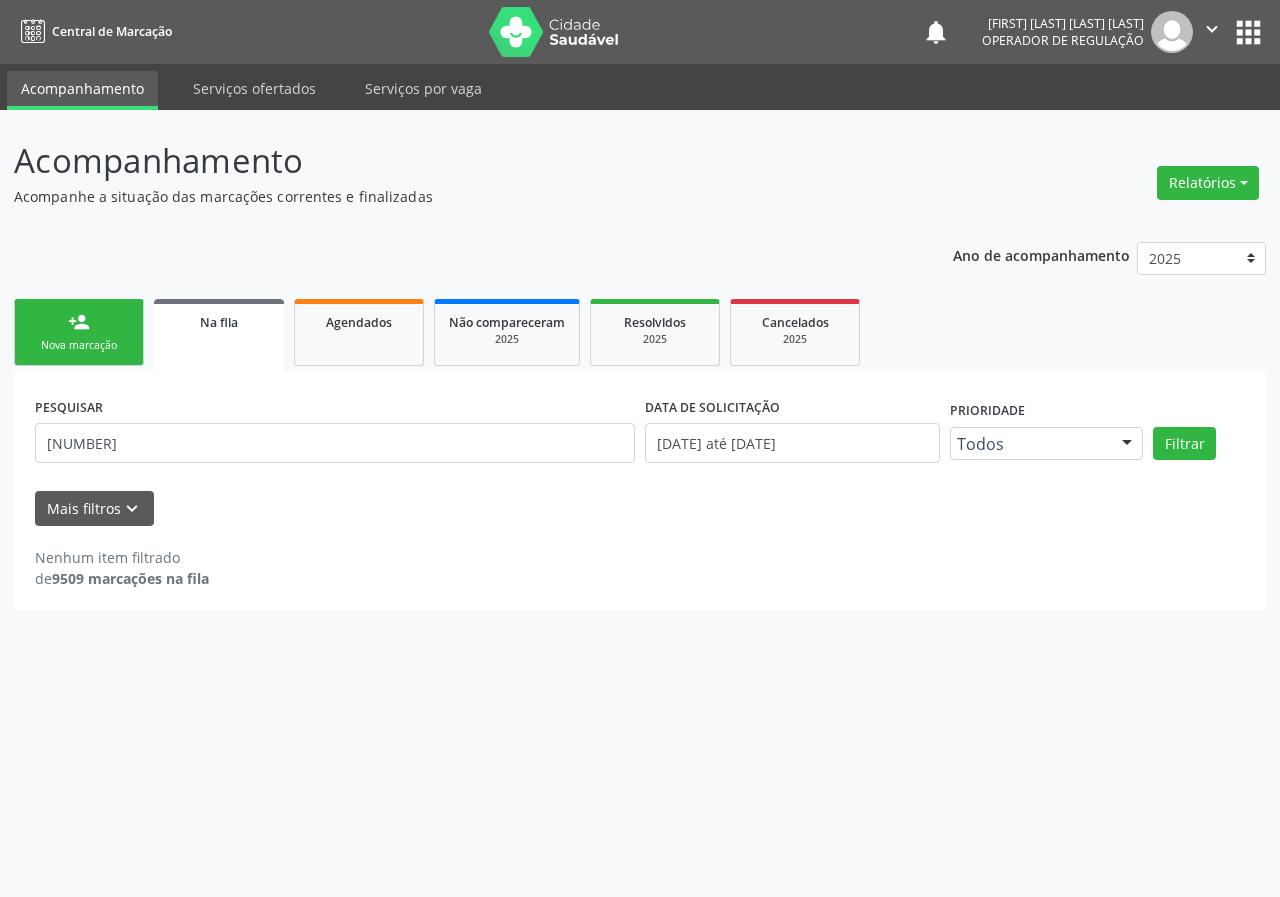 drag, startPoint x: 203, startPoint y: 466, endPoint x: 56, endPoint y: 458, distance: 147.21753 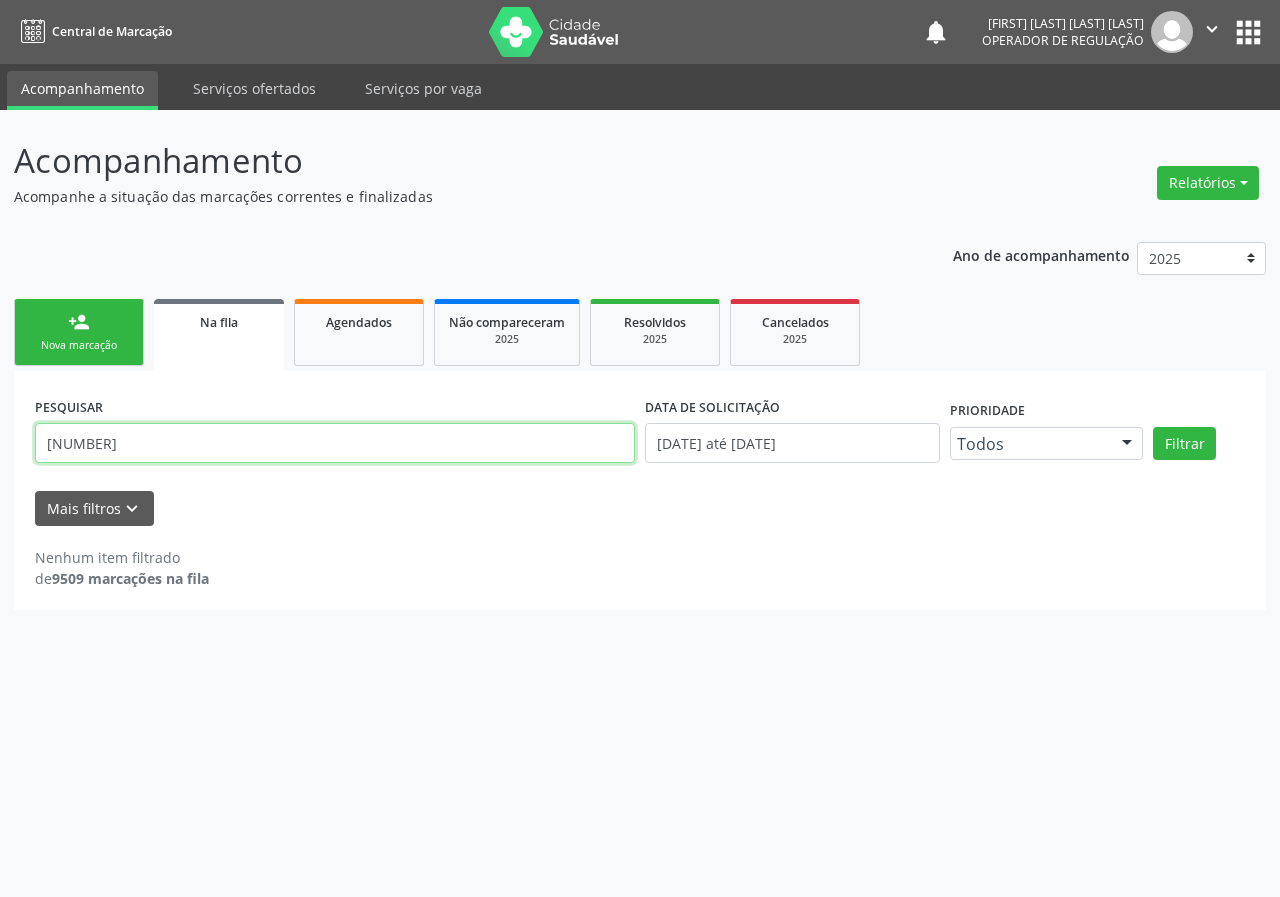 drag, startPoint x: 167, startPoint y: 453, endPoint x: 0, endPoint y: 444, distance: 167.24234 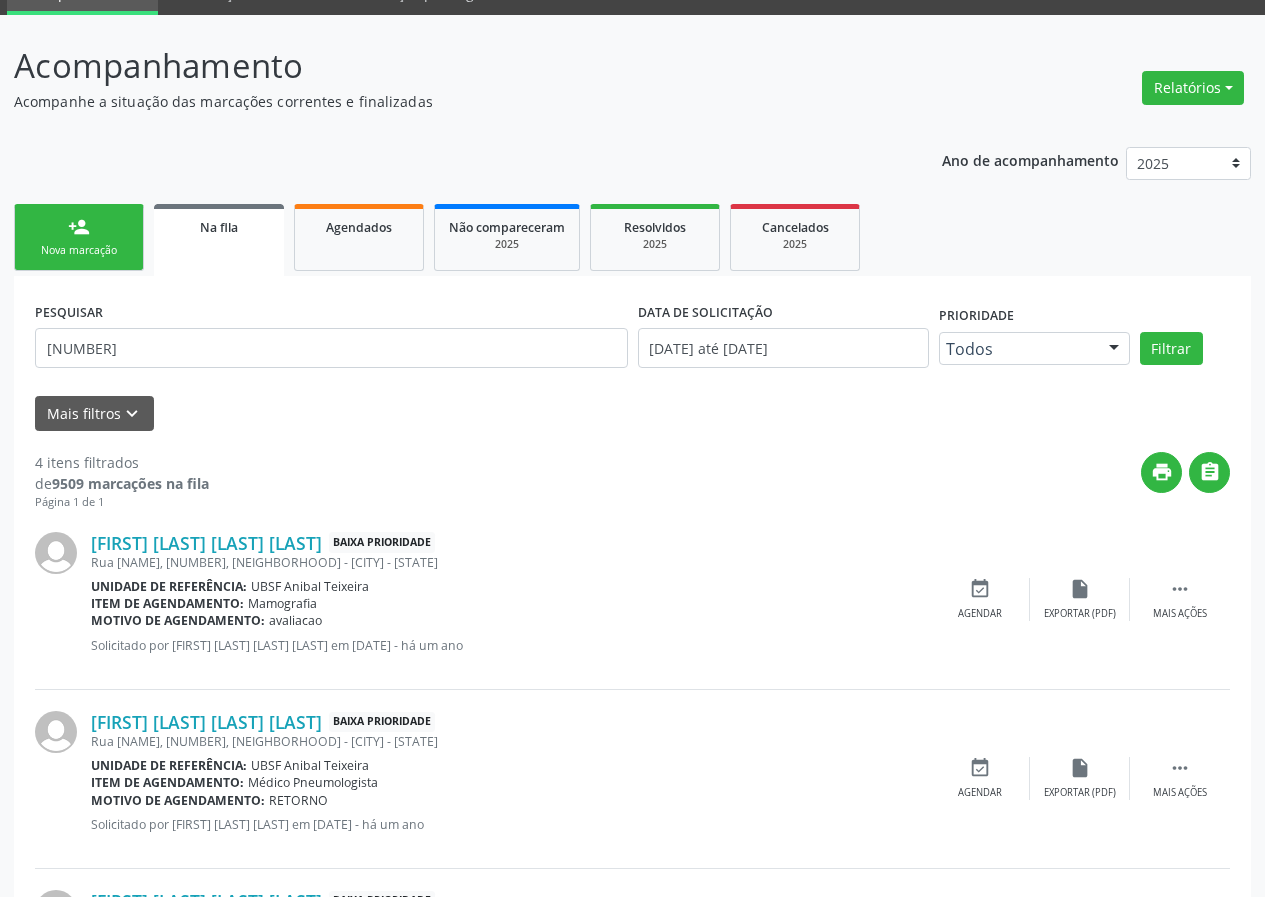 scroll, scrollTop: 459, scrollLeft: 0, axis: vertical 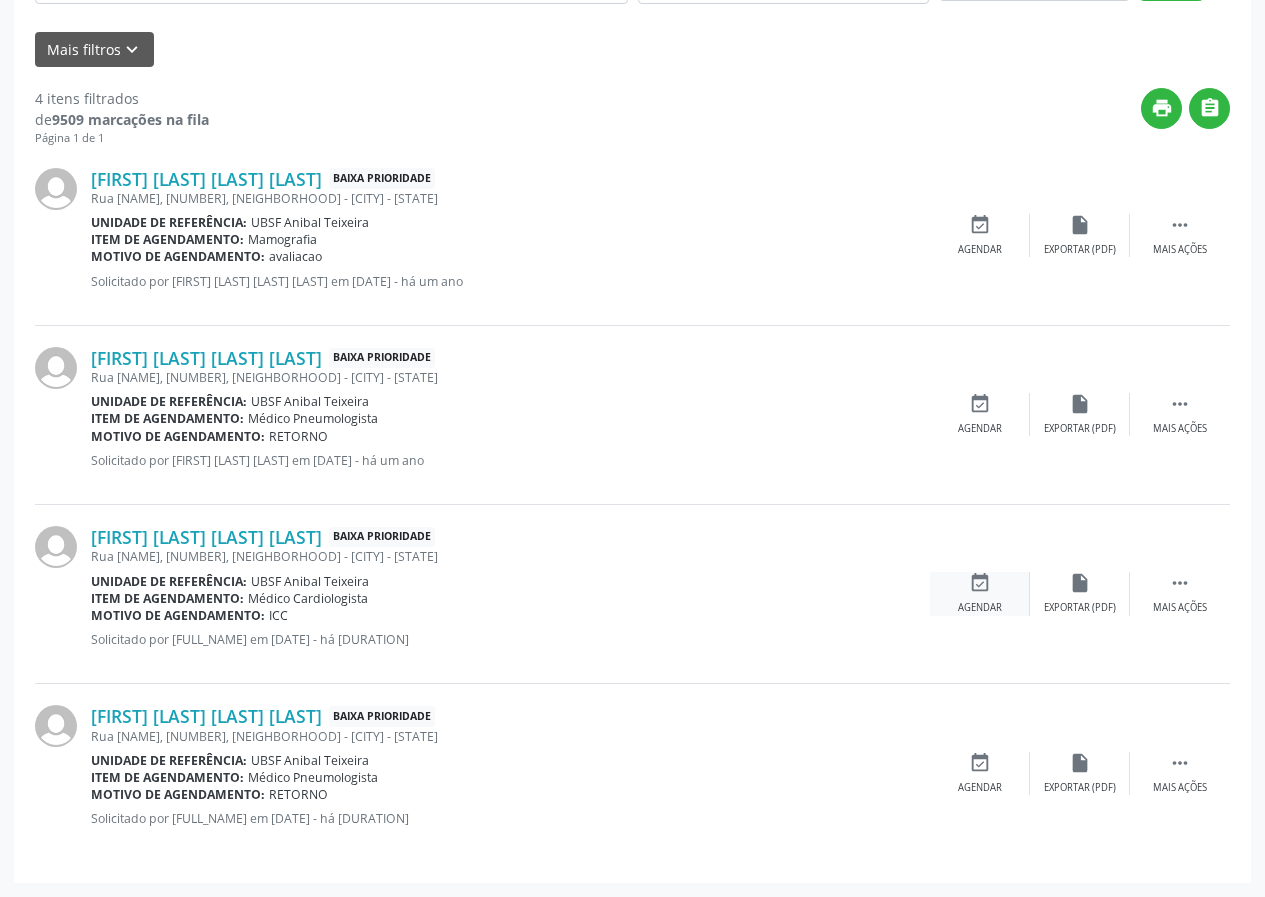 click on "event_available
Agendar" at bounding box center [980, 593] 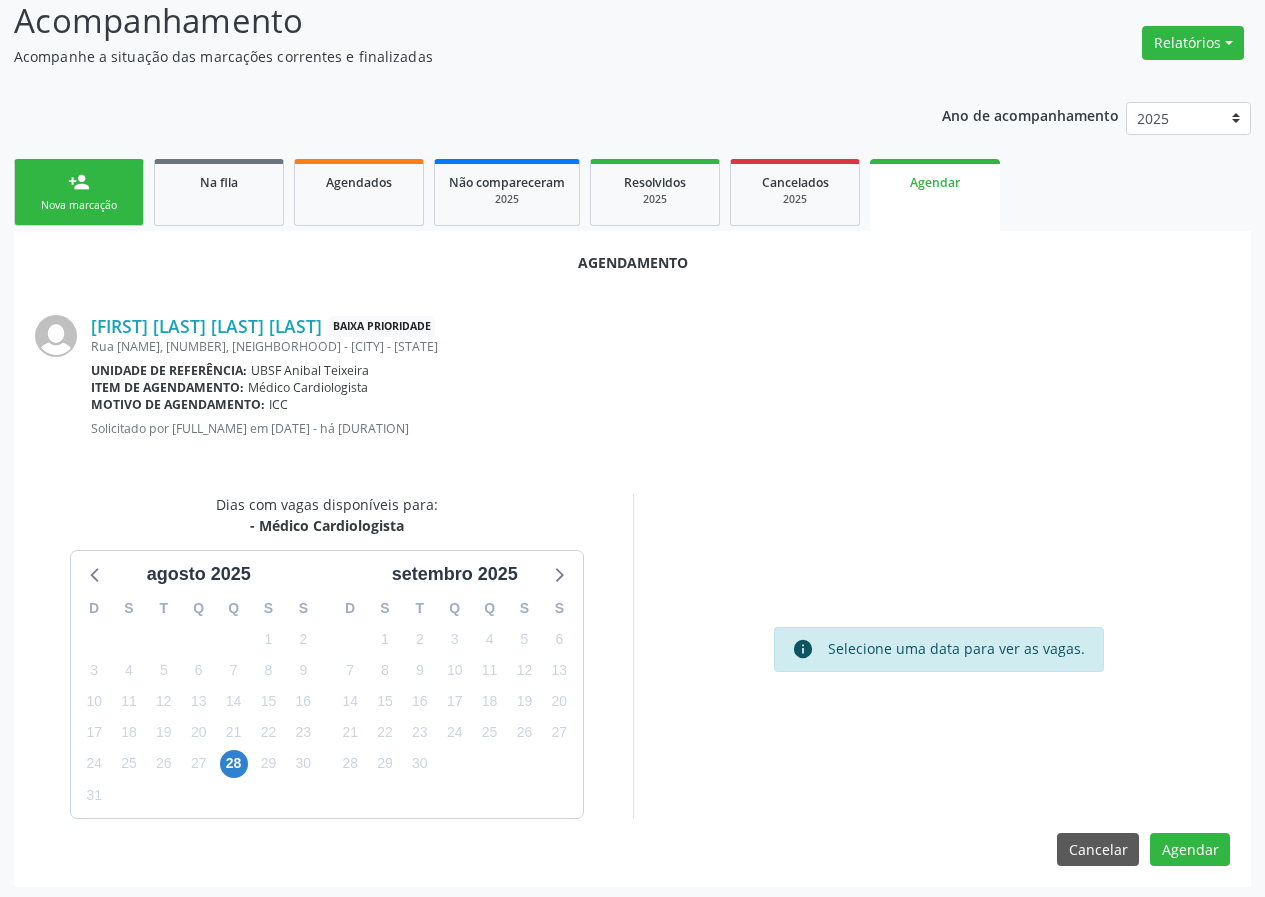 scroll, scrollTop: 144, scrollLeft: 0, axis: vertical 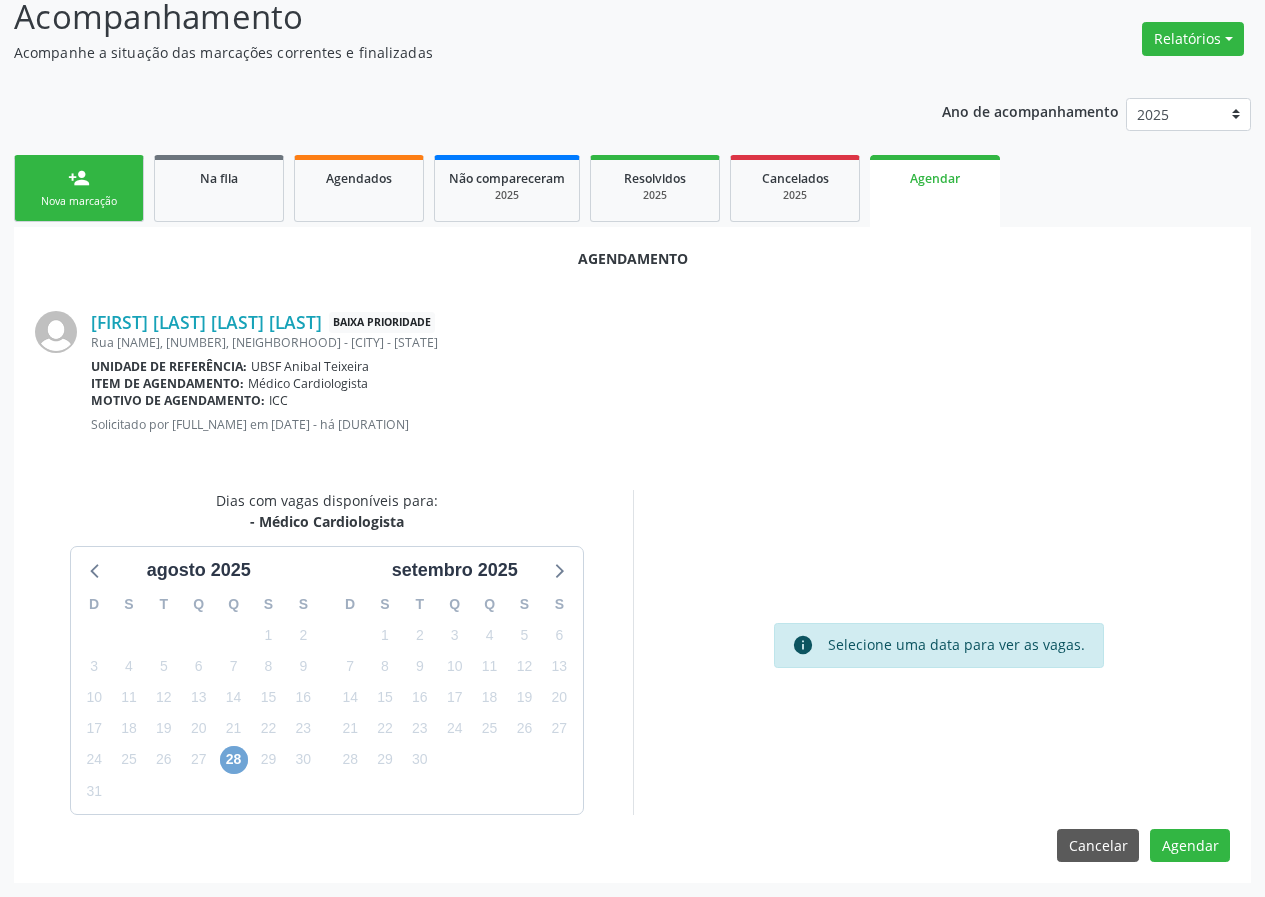 click on "28" at bounding box center (234, 760) 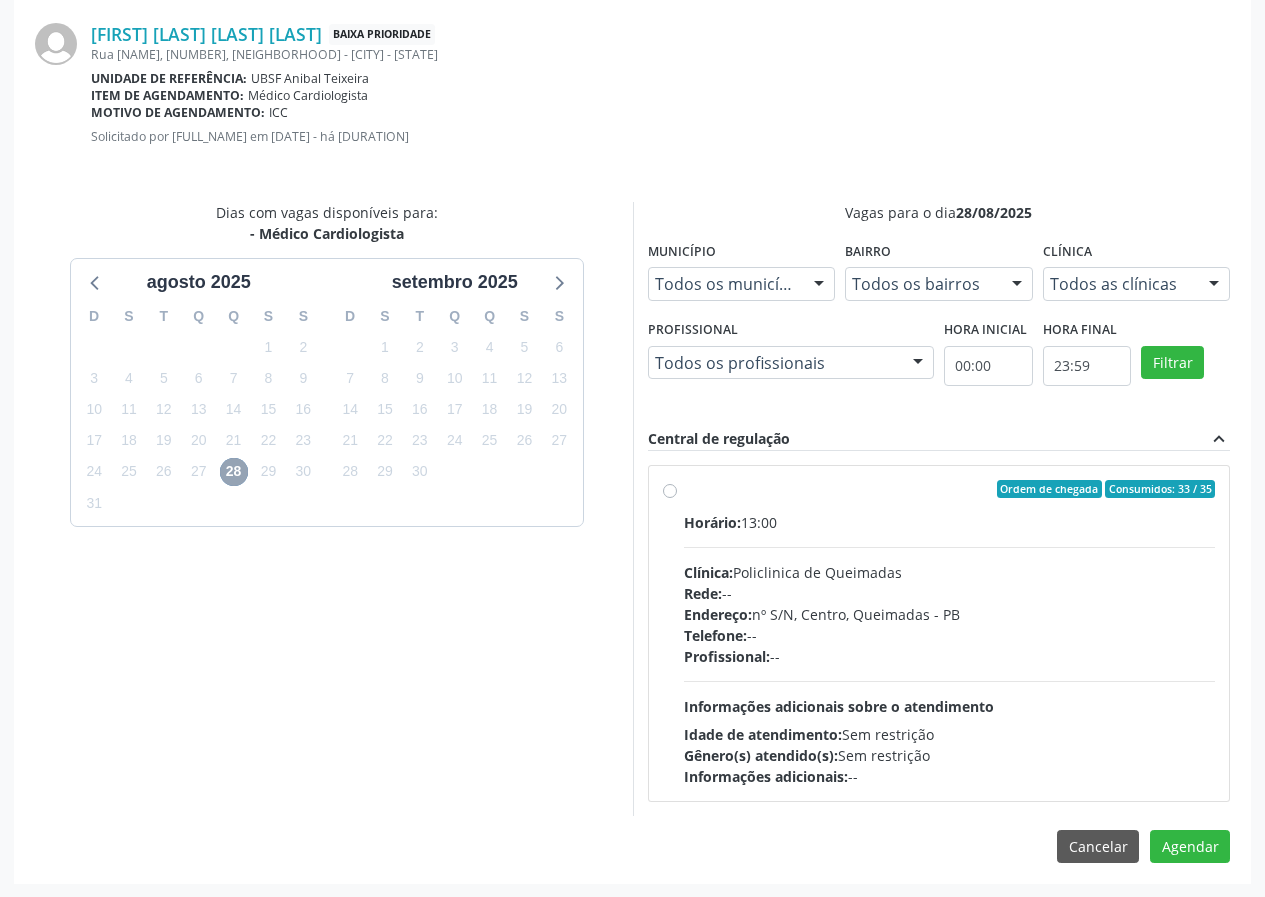 scroll, scrollTop: 433, scrollLeft: 0, axis: vertical 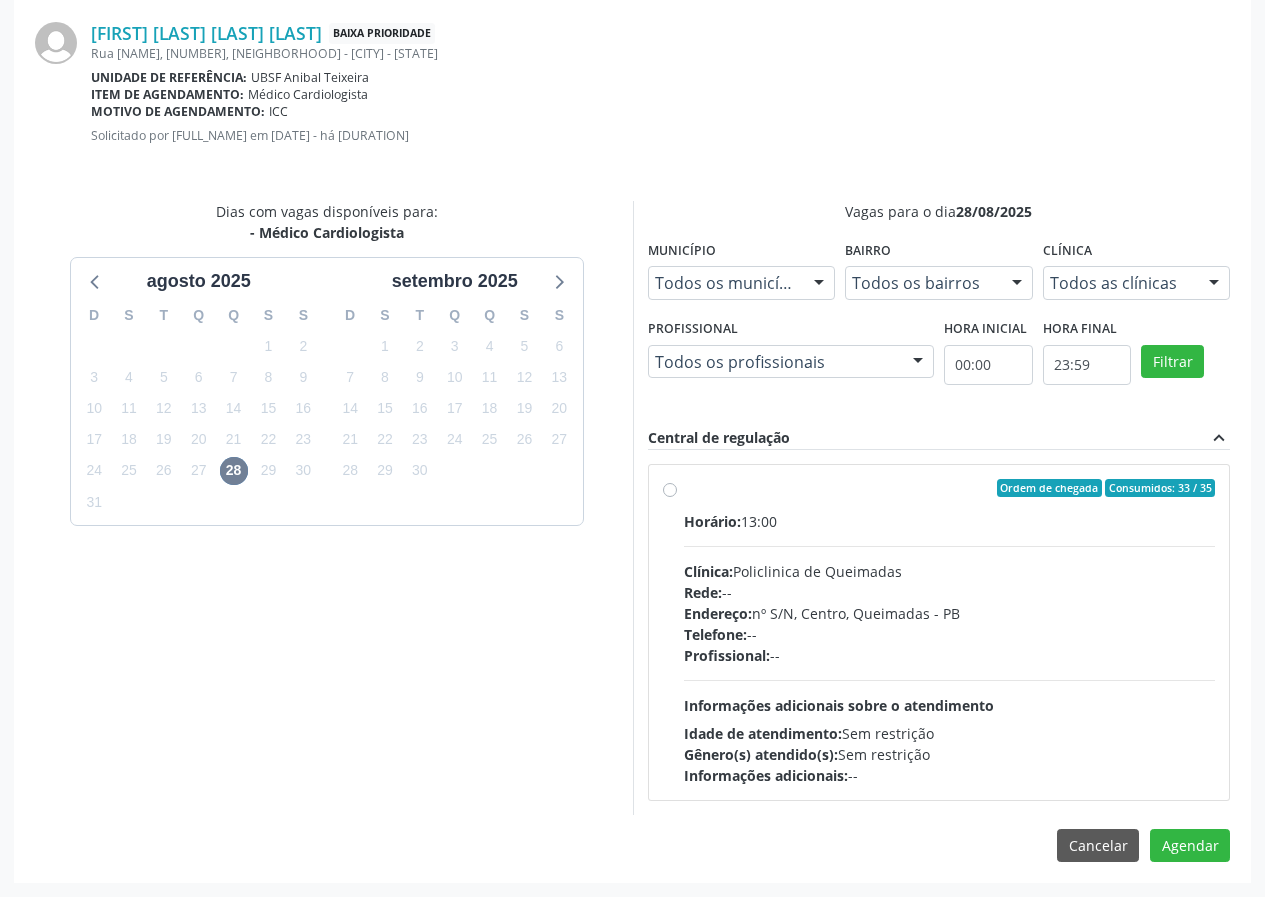 click on "Ordem de chegada
Consumidos: 33 / 35" at bounding box center (950, 488) 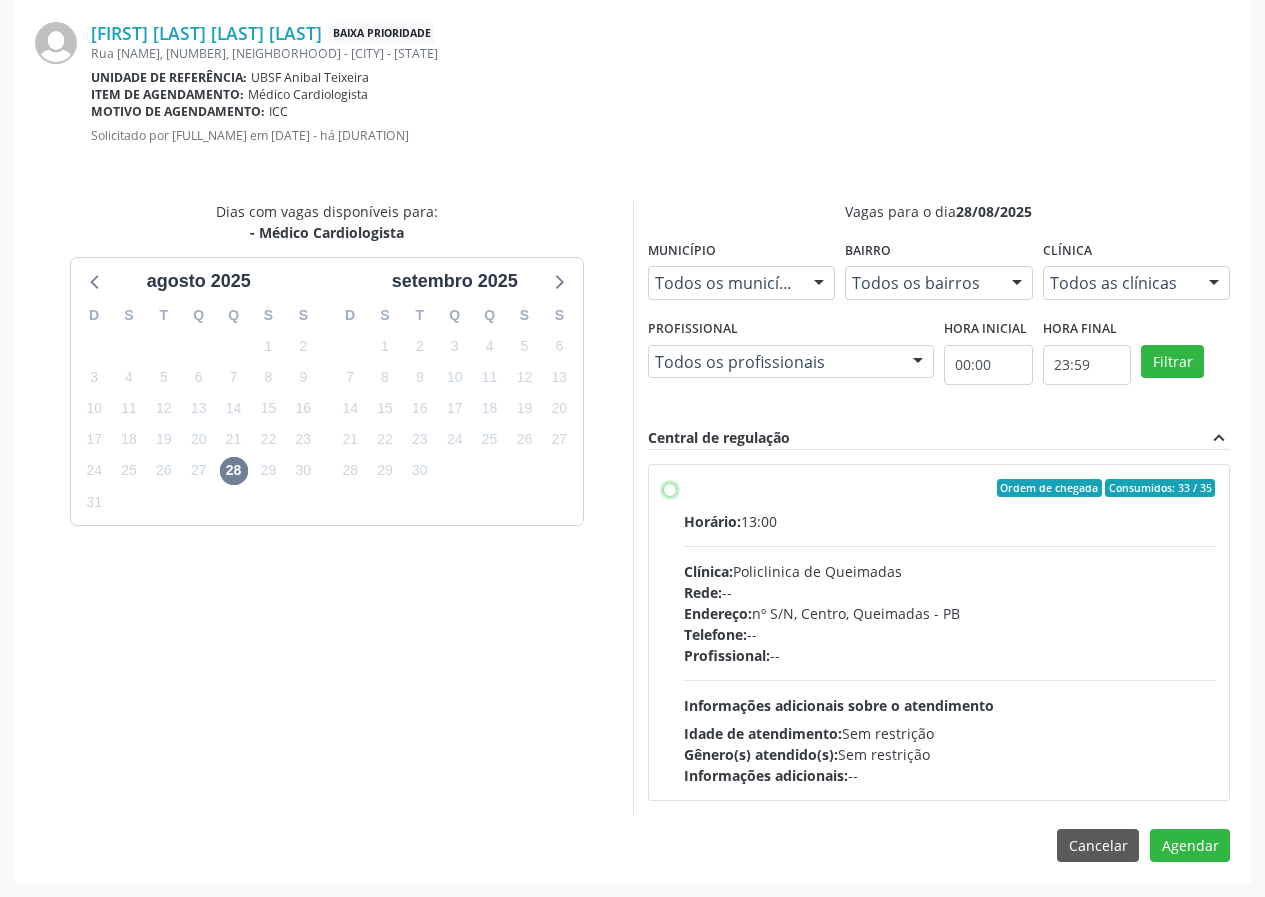 radio on "true" 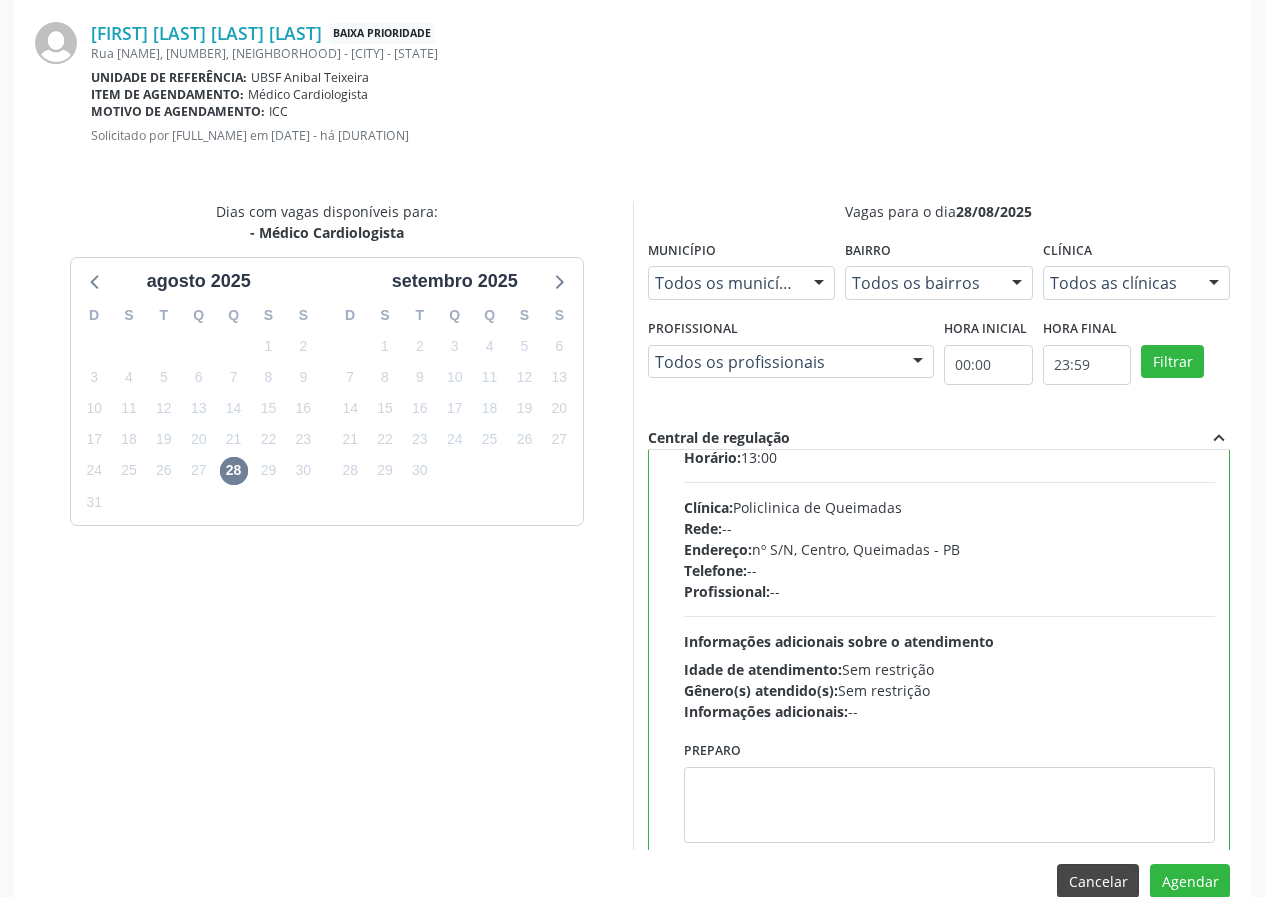 scroll, scrollTop: 99, scrollLeft: 0, axis: vertical 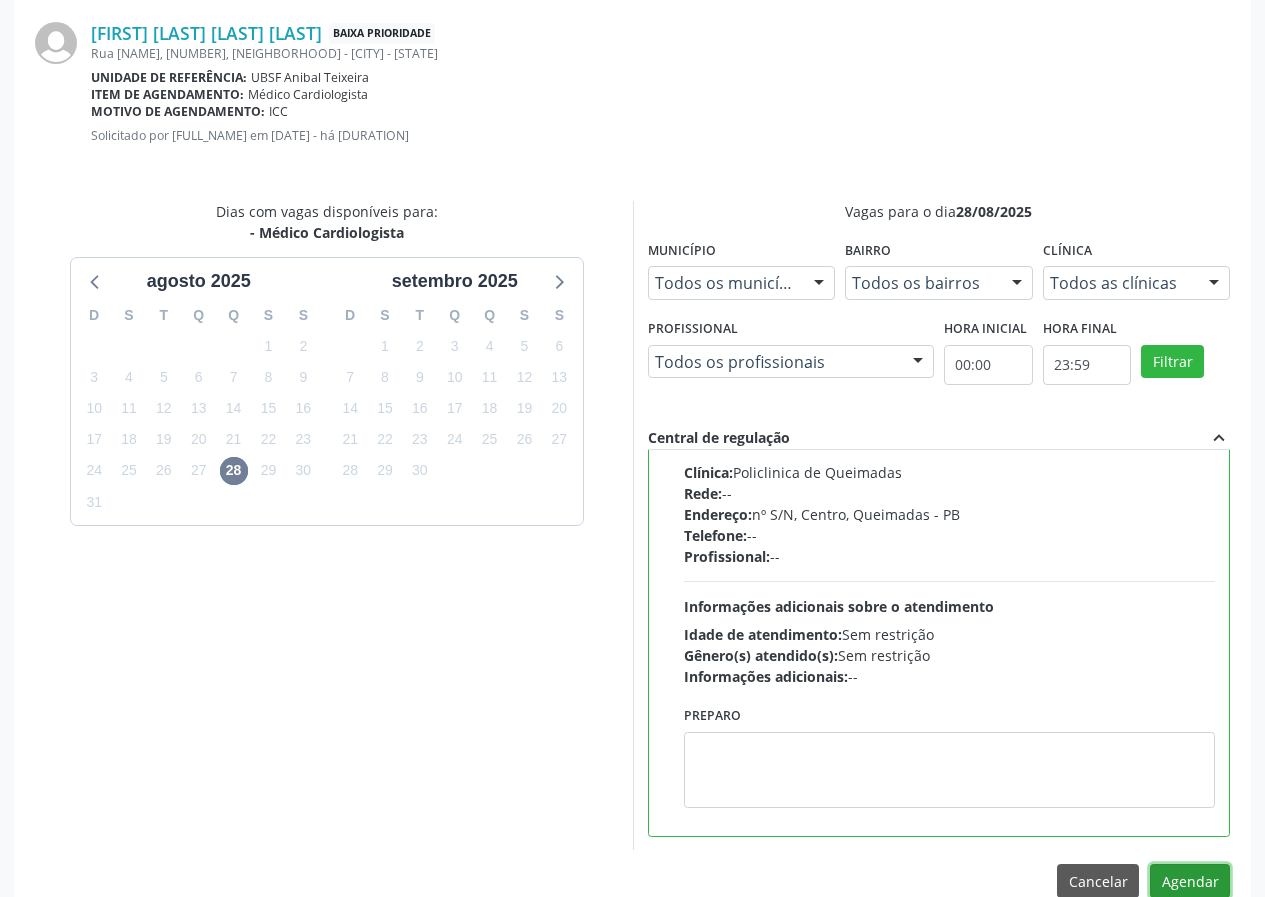 click on "Agendar" at bounding box center (1190, 881) 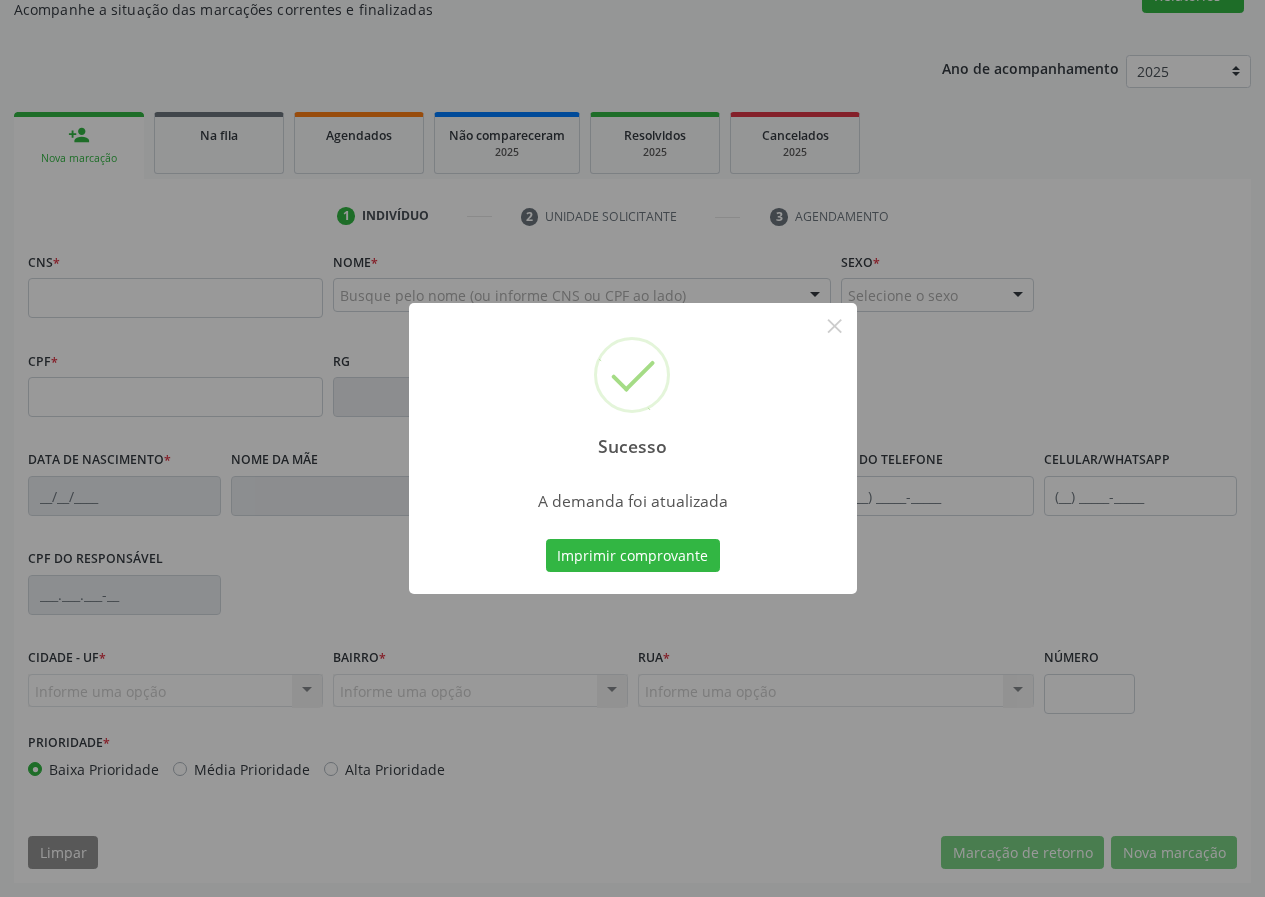 scroll, scrollTop: 187, scrollLeft: 0, axis: vertical 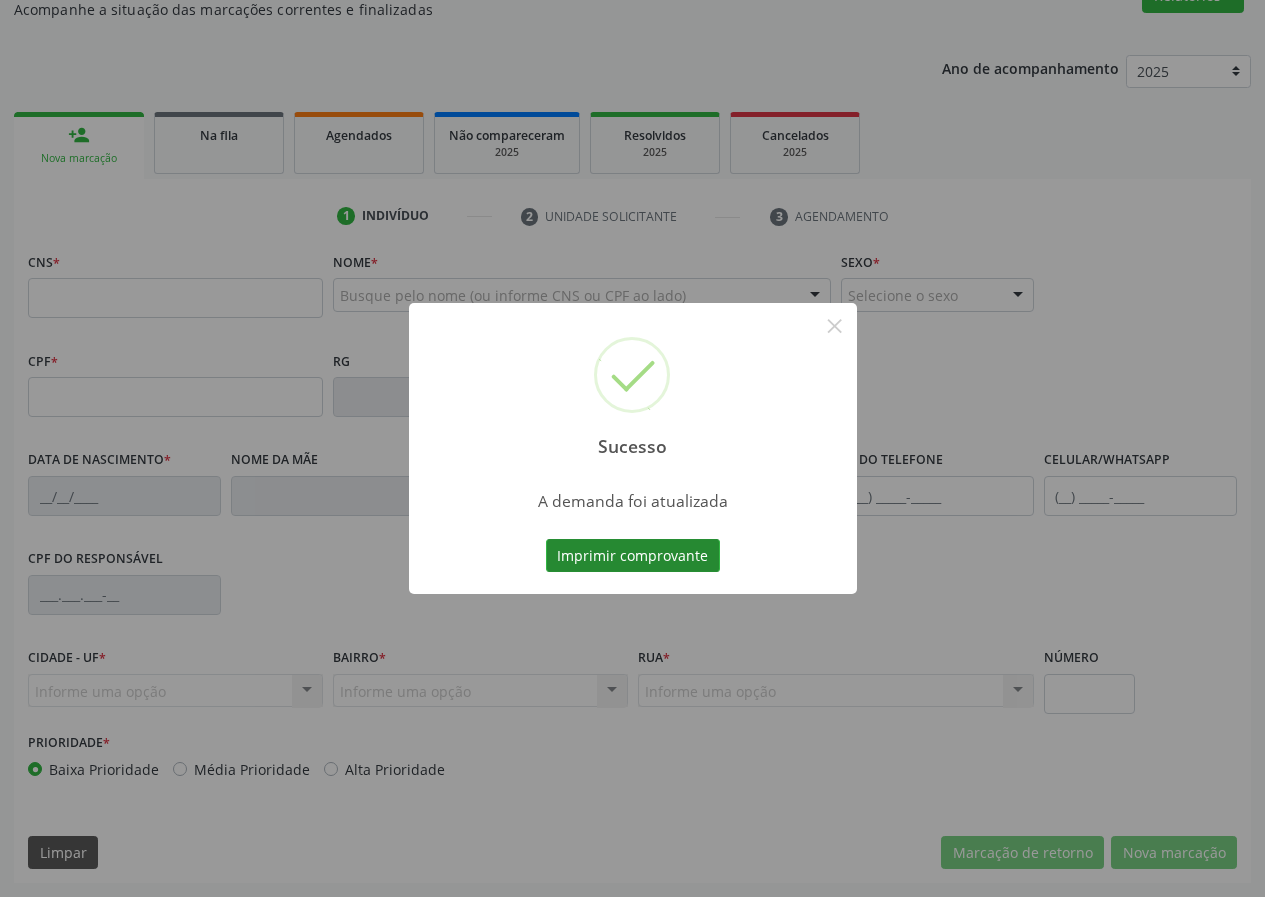 click on "Imprimir comprovante" at bounding box center [633, 556] 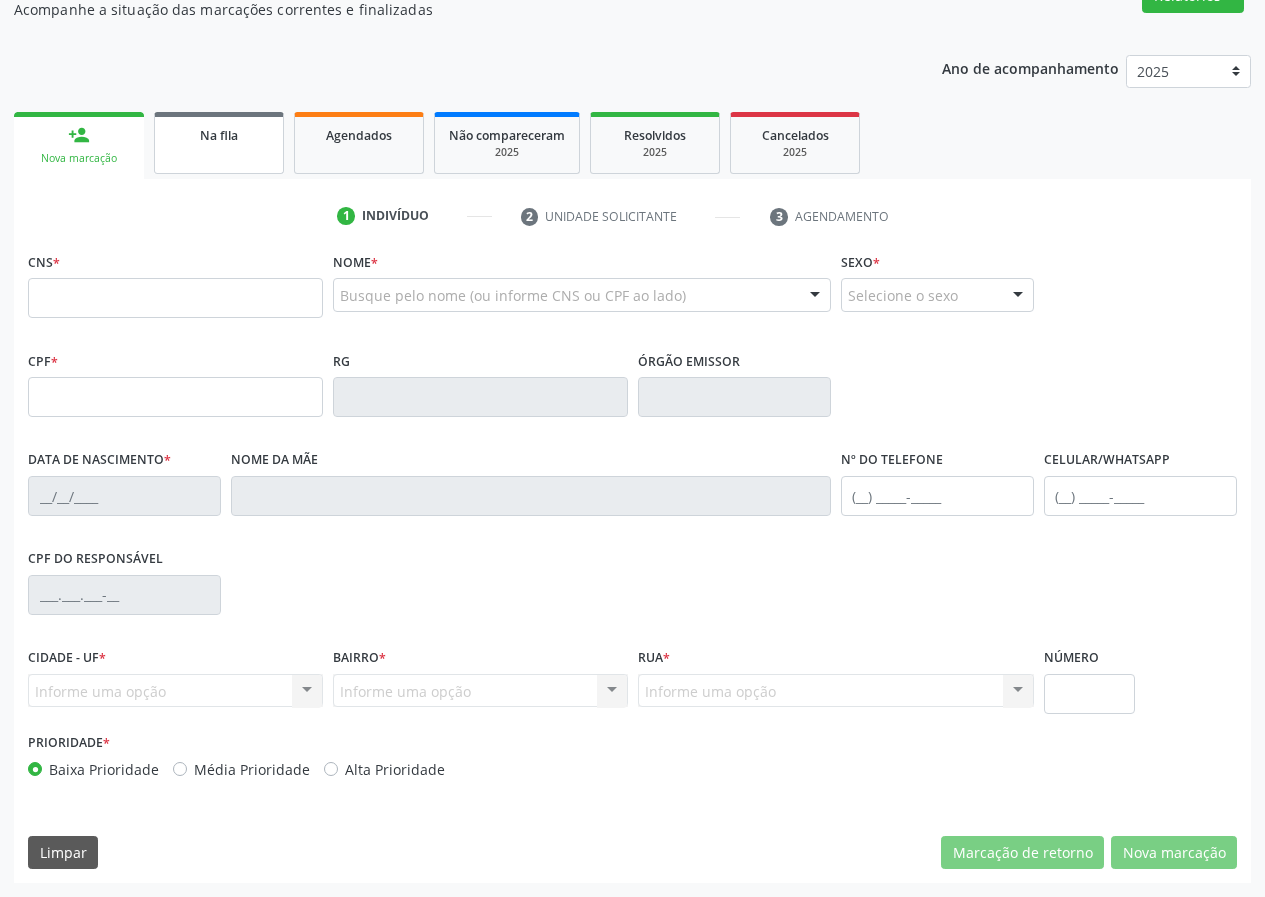 click on "Na fila" at bounding box center [219, 134] 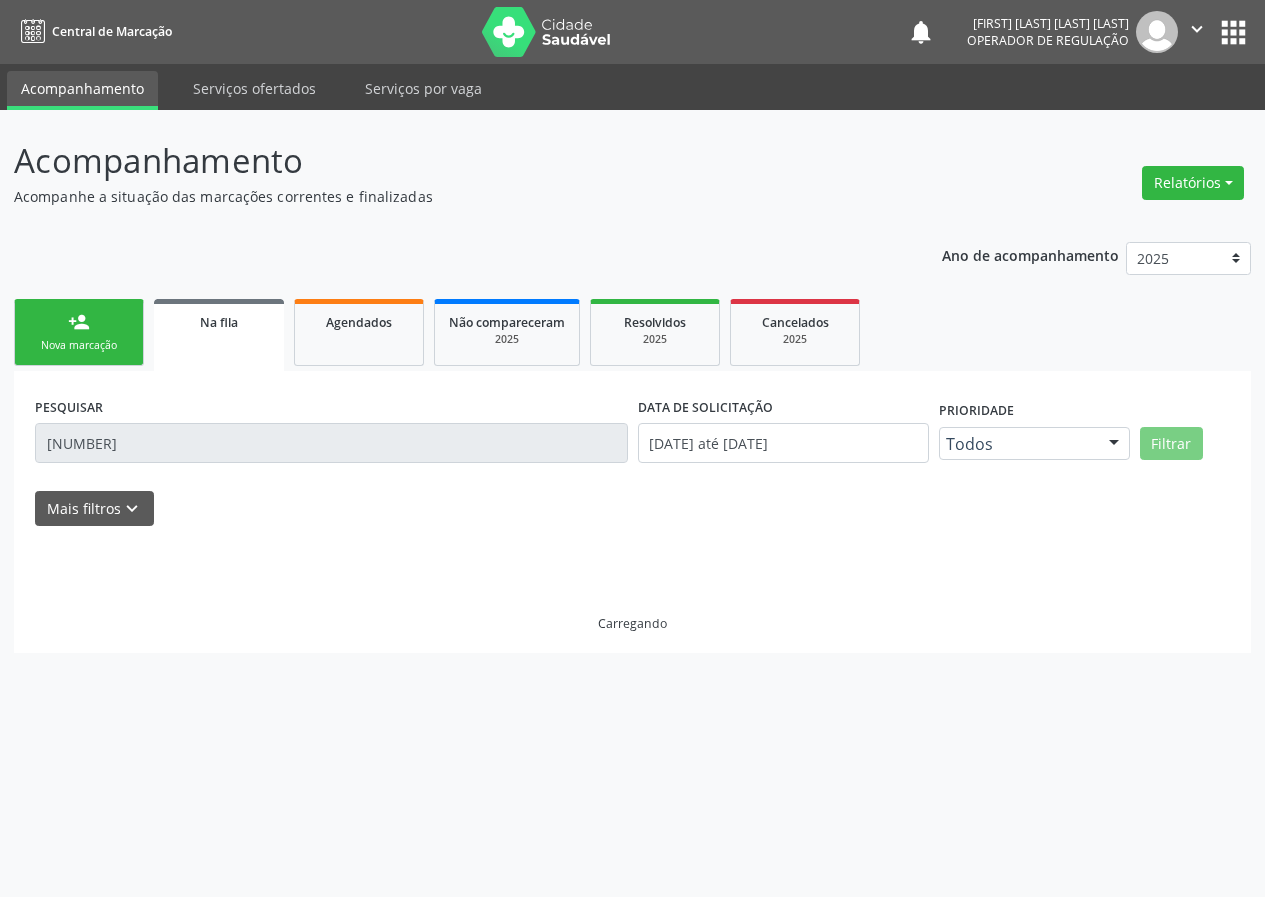scroll, scrollTop: 0, scrollLeft: 0, axis: both 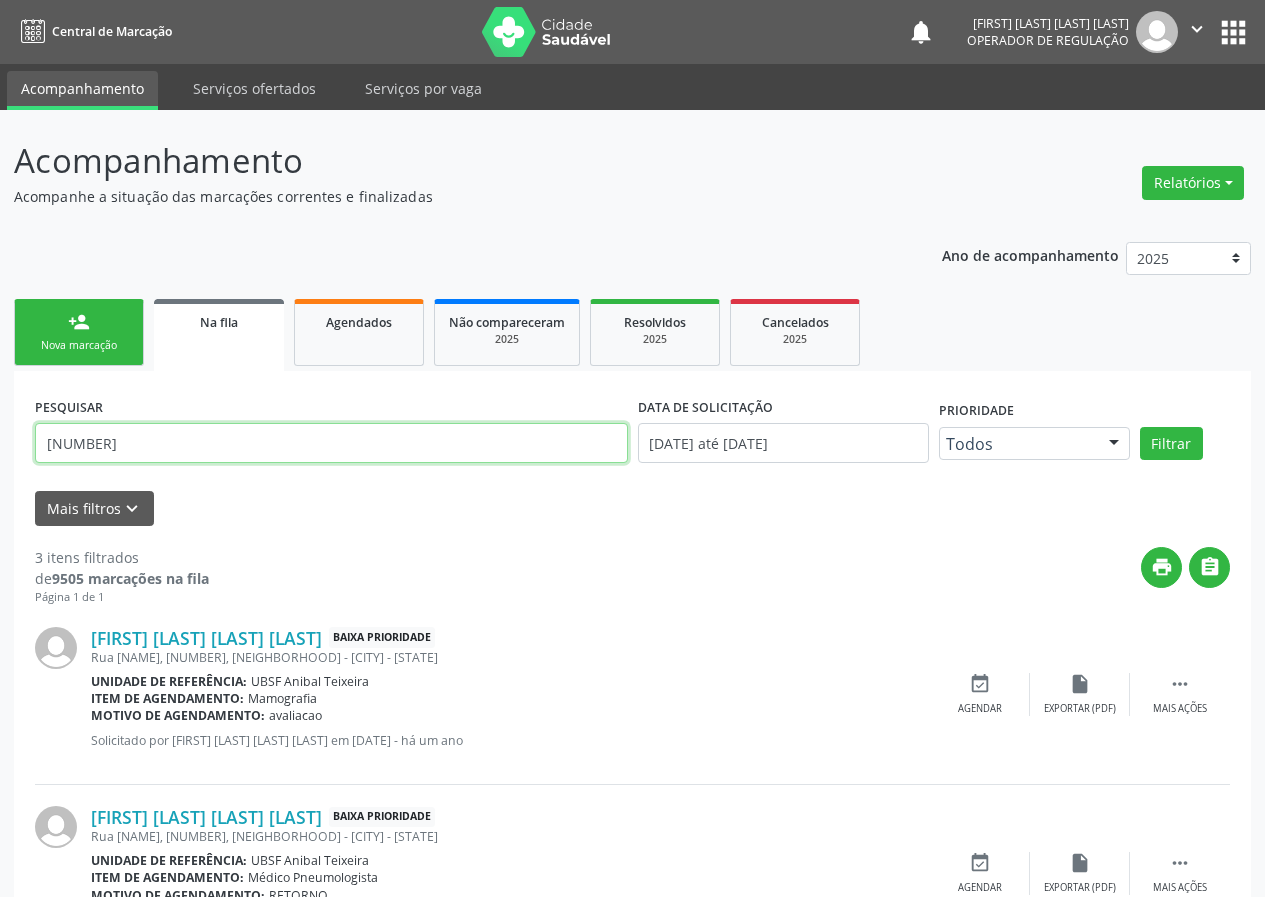 drag, startPoint x: 103, startPoint y: 453, endPoint x: 0, endPoint y: 464, distance: 103.58572 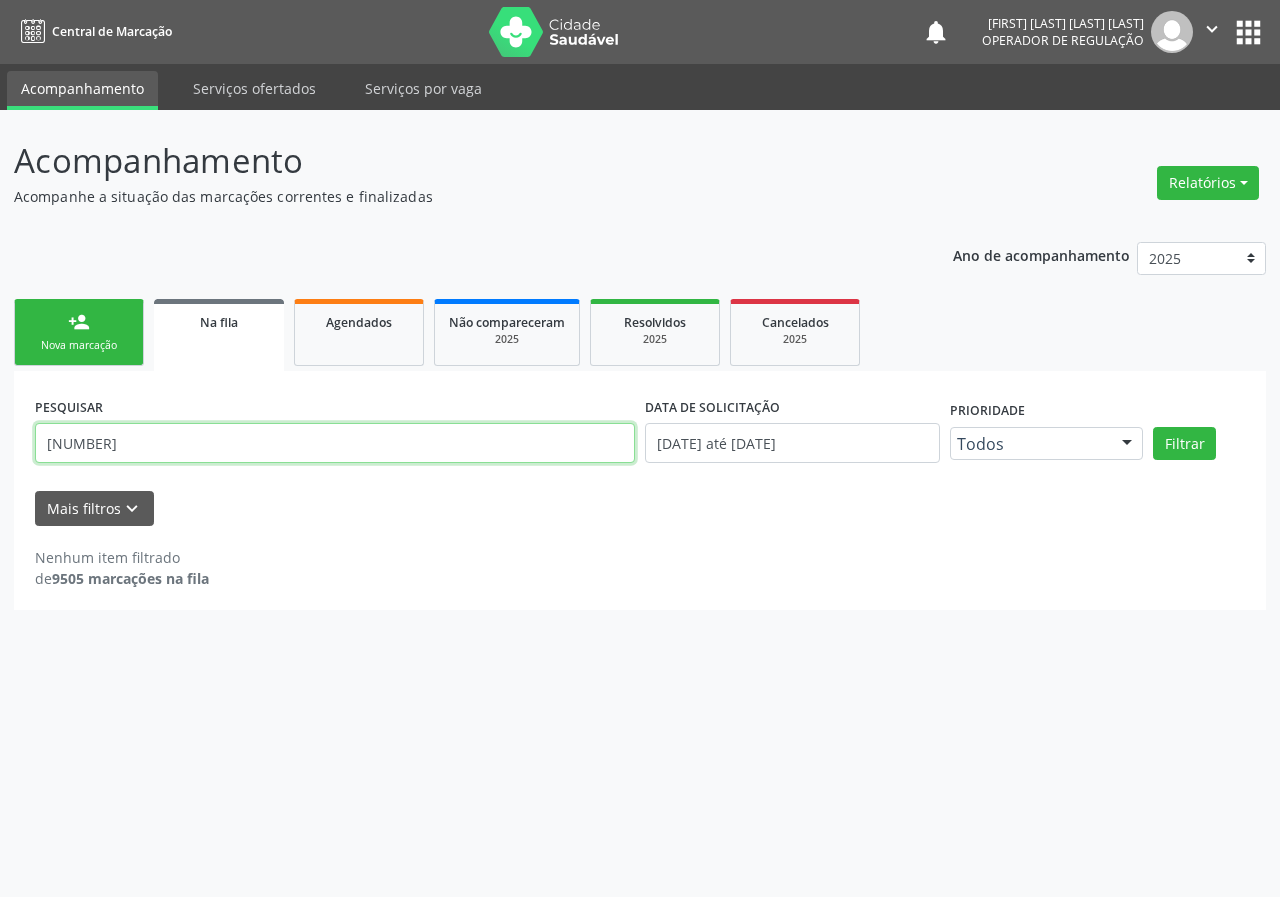 drag, startPoint x: 225, startPoint y: 454, endPoint x: 51, endPoint y: 452, distance: 174.01149 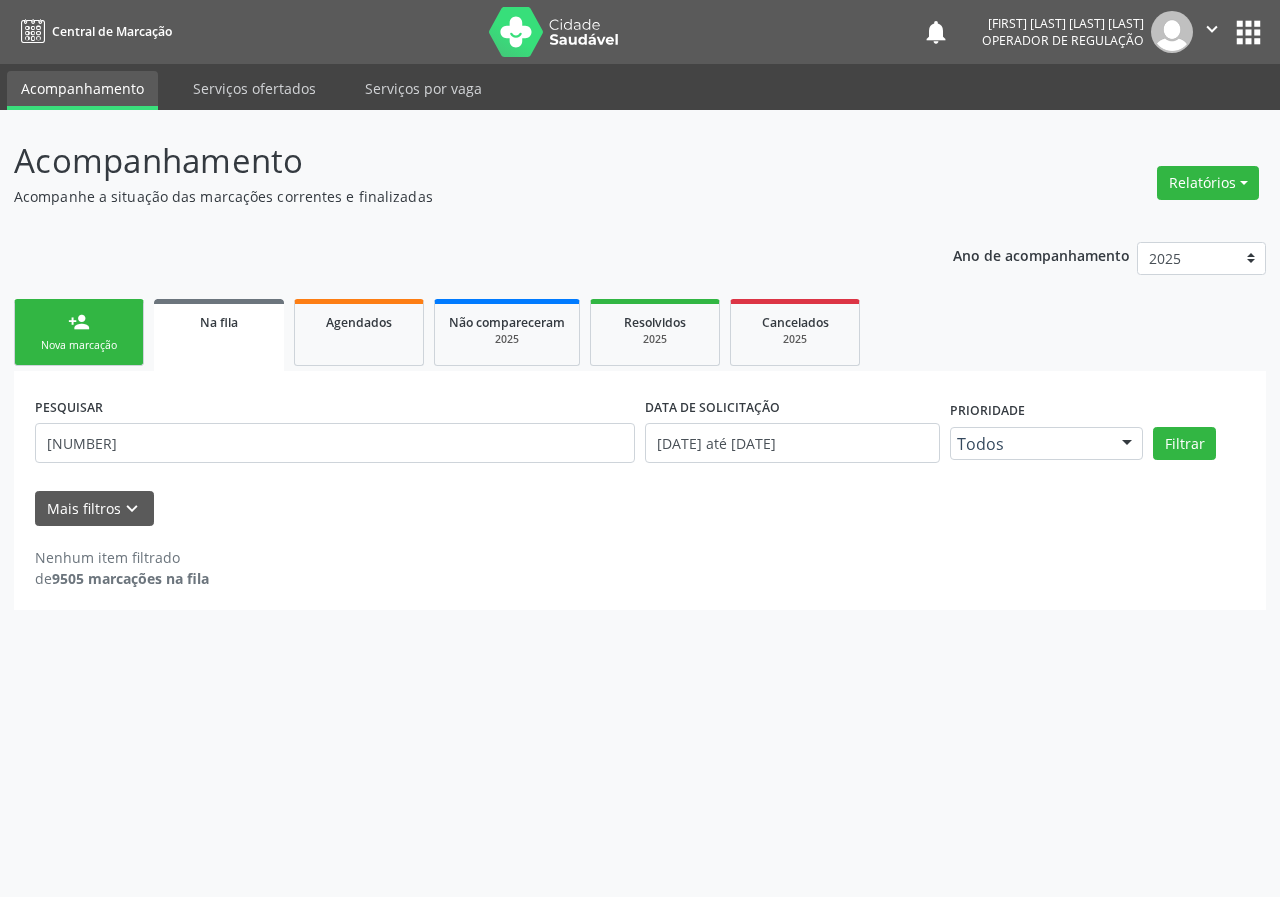 click on "person_add
Nova marcação" at bounding box center [79, 332] 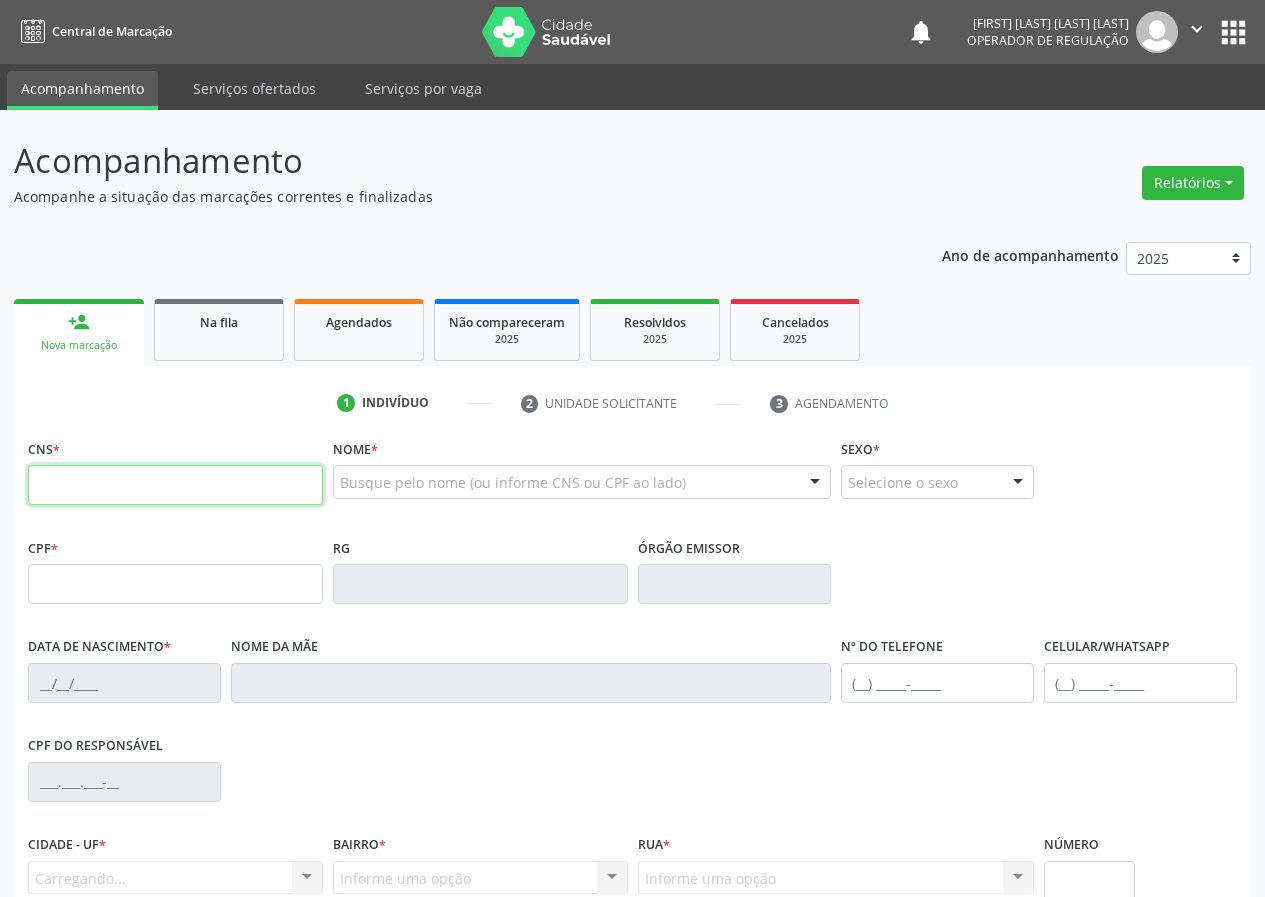 click at bounding box center [175, 485] 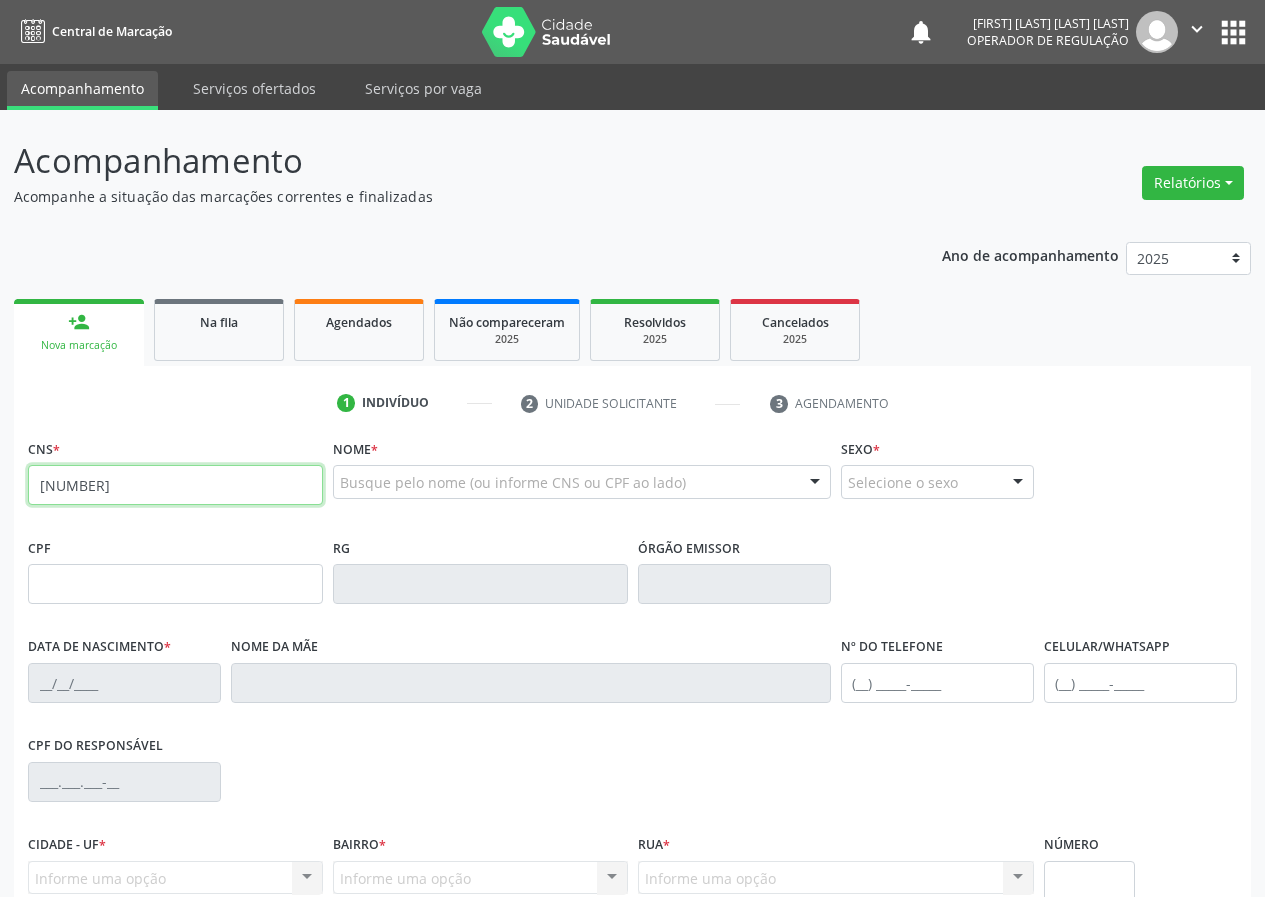 type on "[NUMBER]" 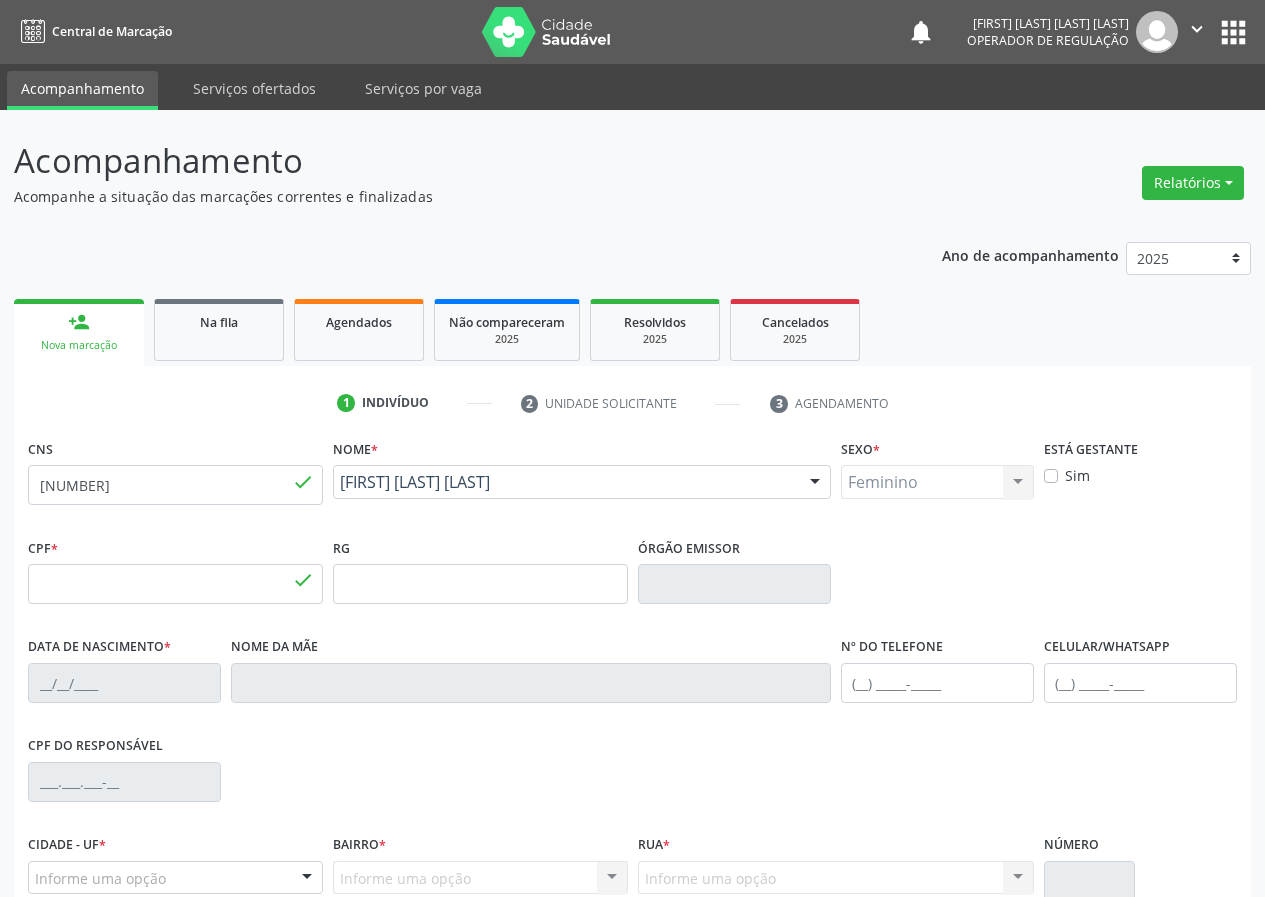 type on "[CPF]" 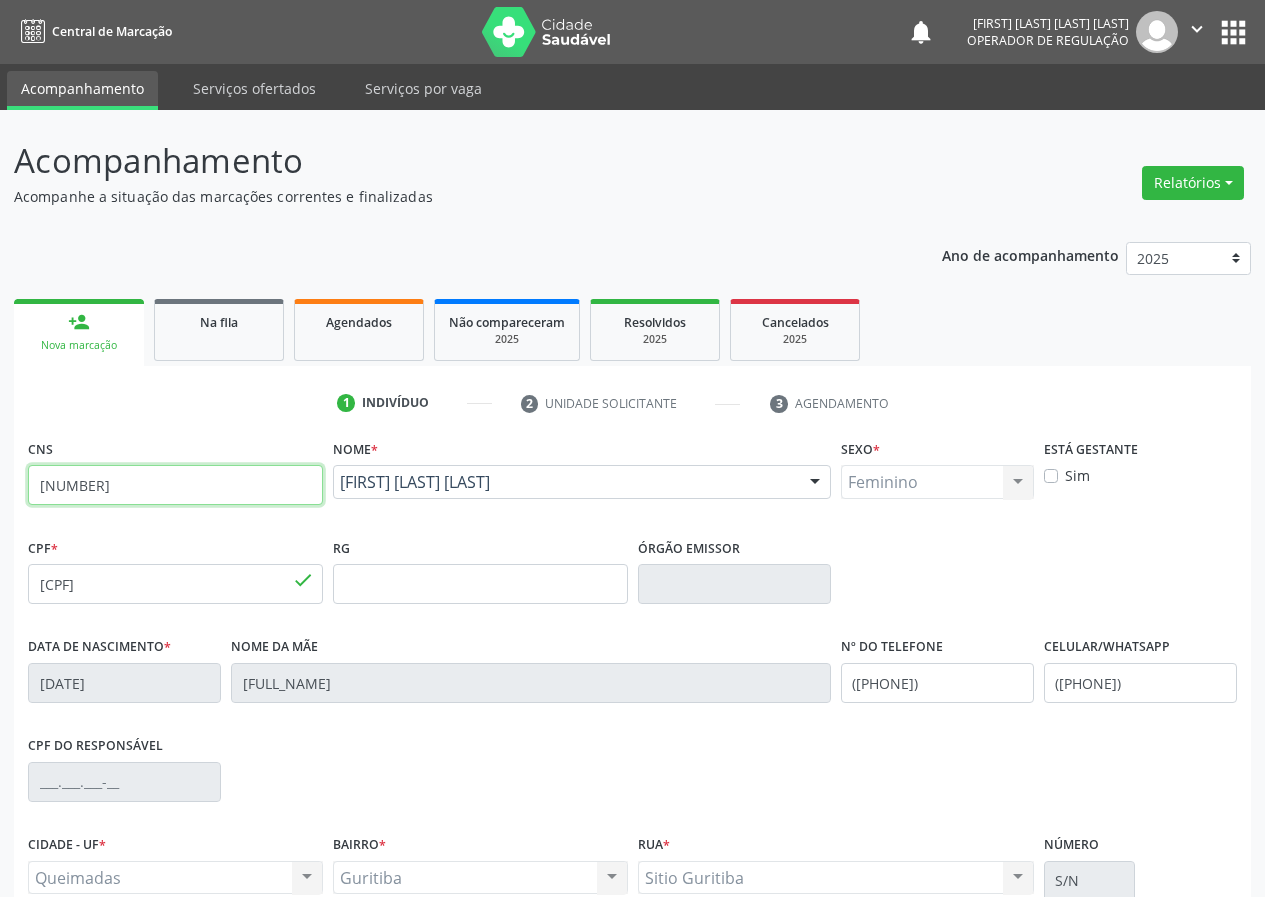 drag, startPoint x: 95, startPoint y: 495, endPoint x: 54, endPoint y: 492, distance: 41.109608 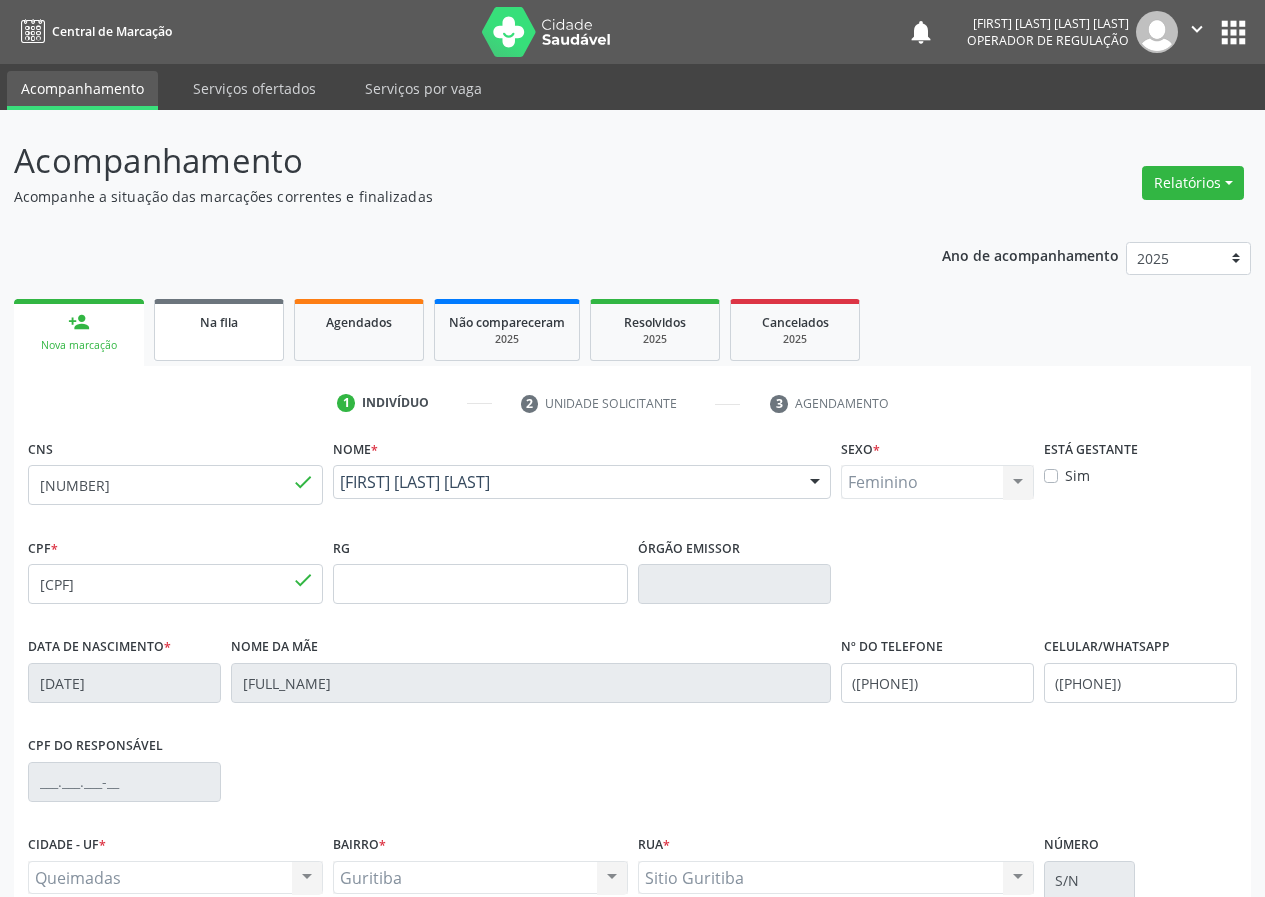 click on "Na fila" at bounding box center (219, 321) 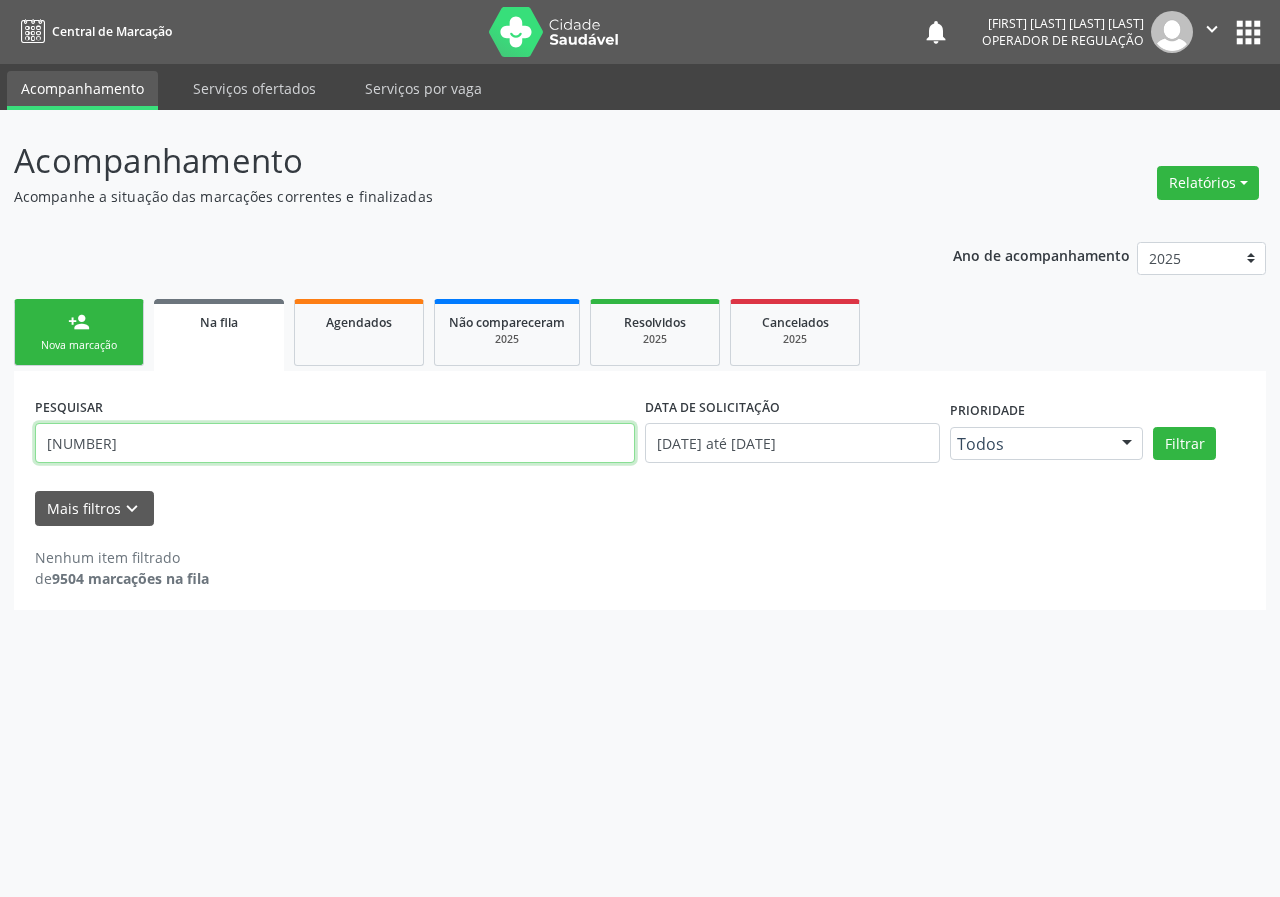 drag, startPoint x: 205, startPoint y: 451, endPoint x: 0, endPoint y: 410, distance: 209.0598 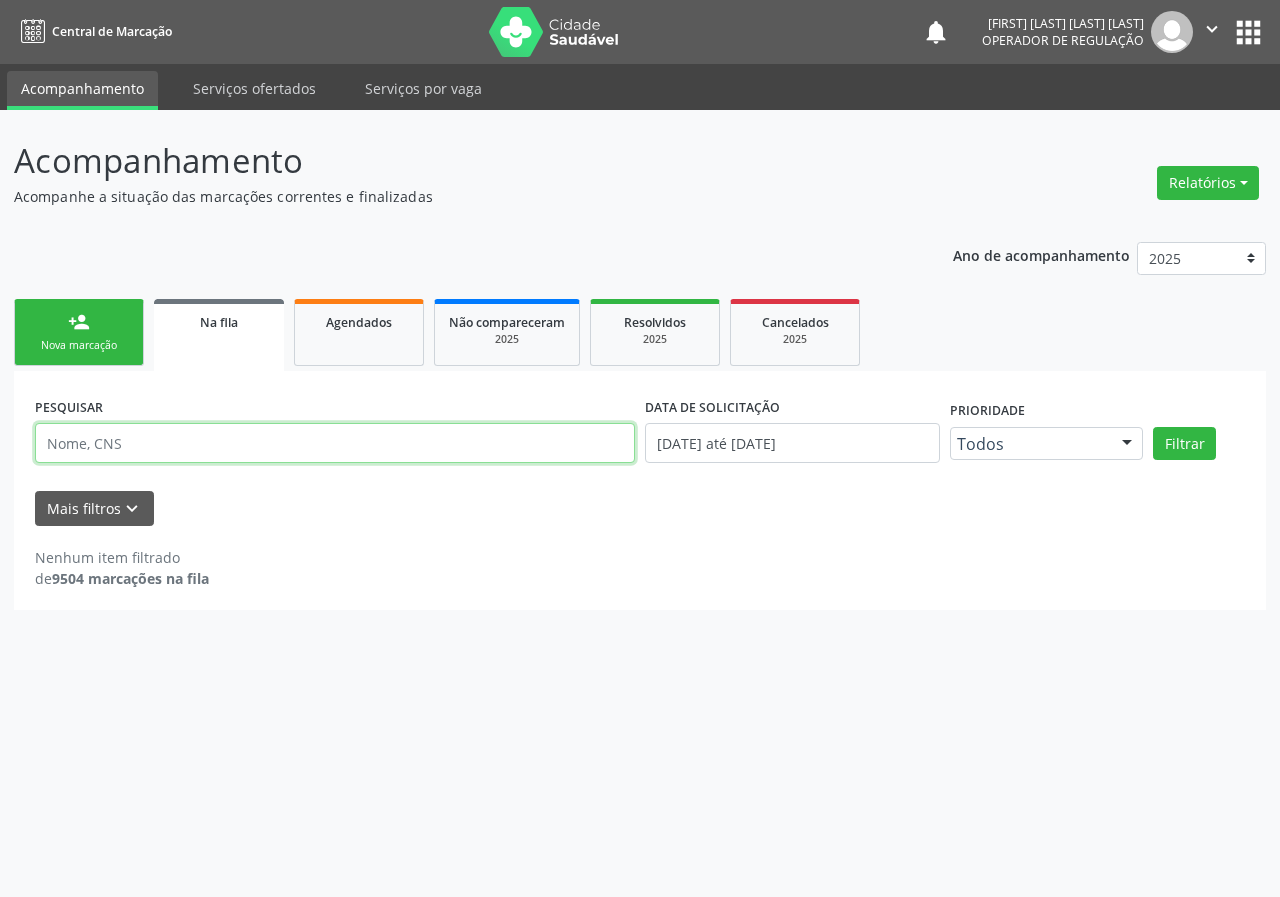 paste on "[NUMBER]" 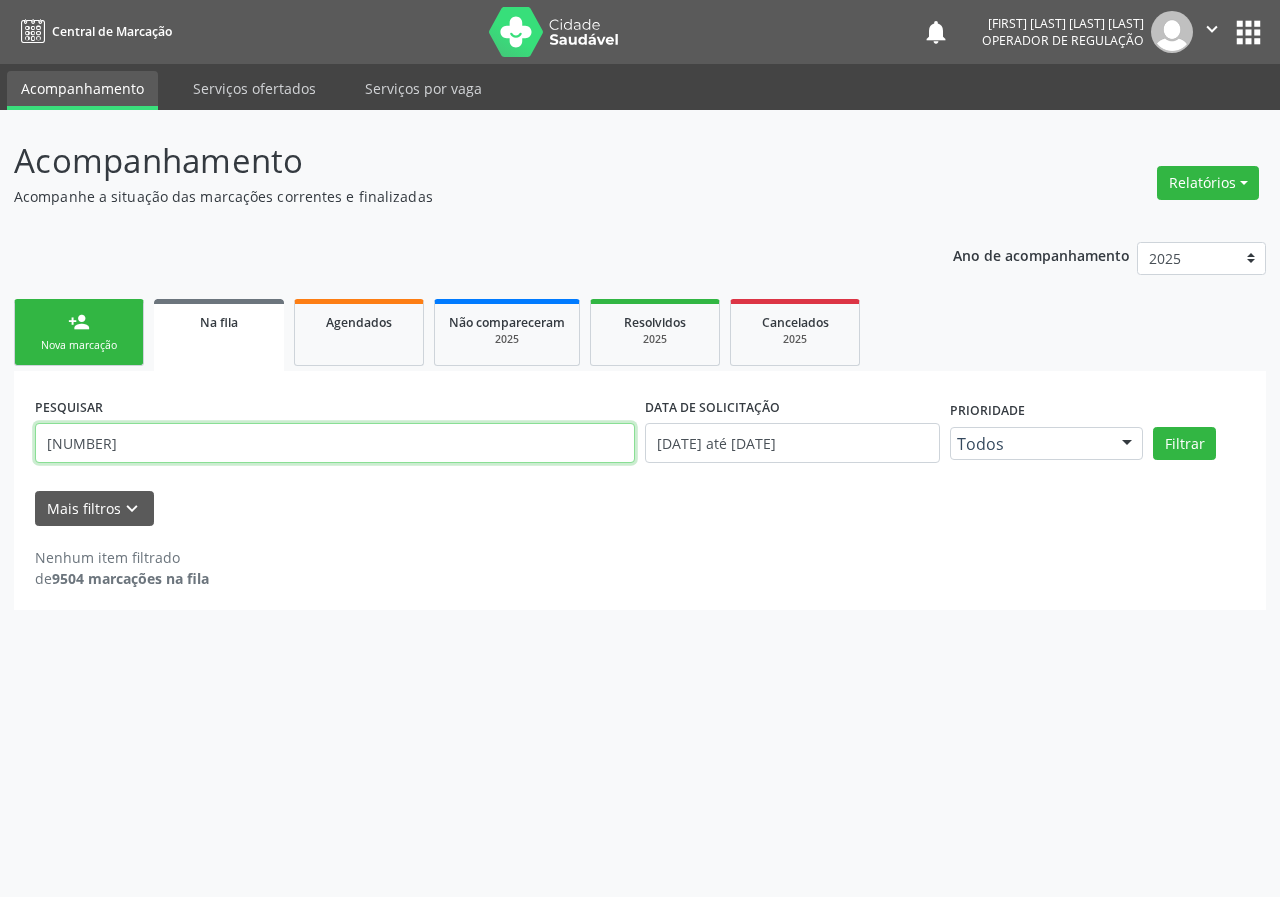 type on "[NUMBER]" 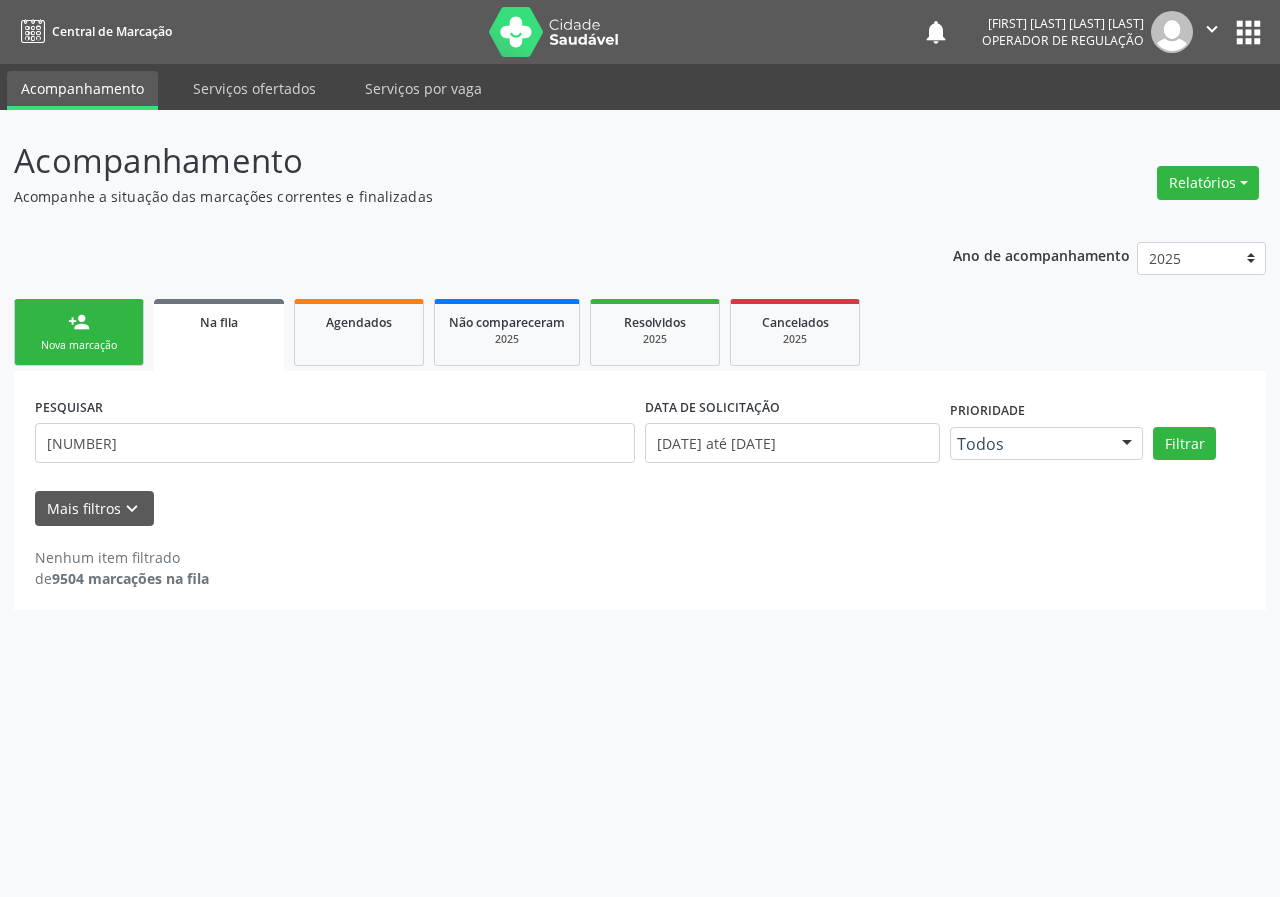 click on "Nova marcação" at bounding box center [79, 345] 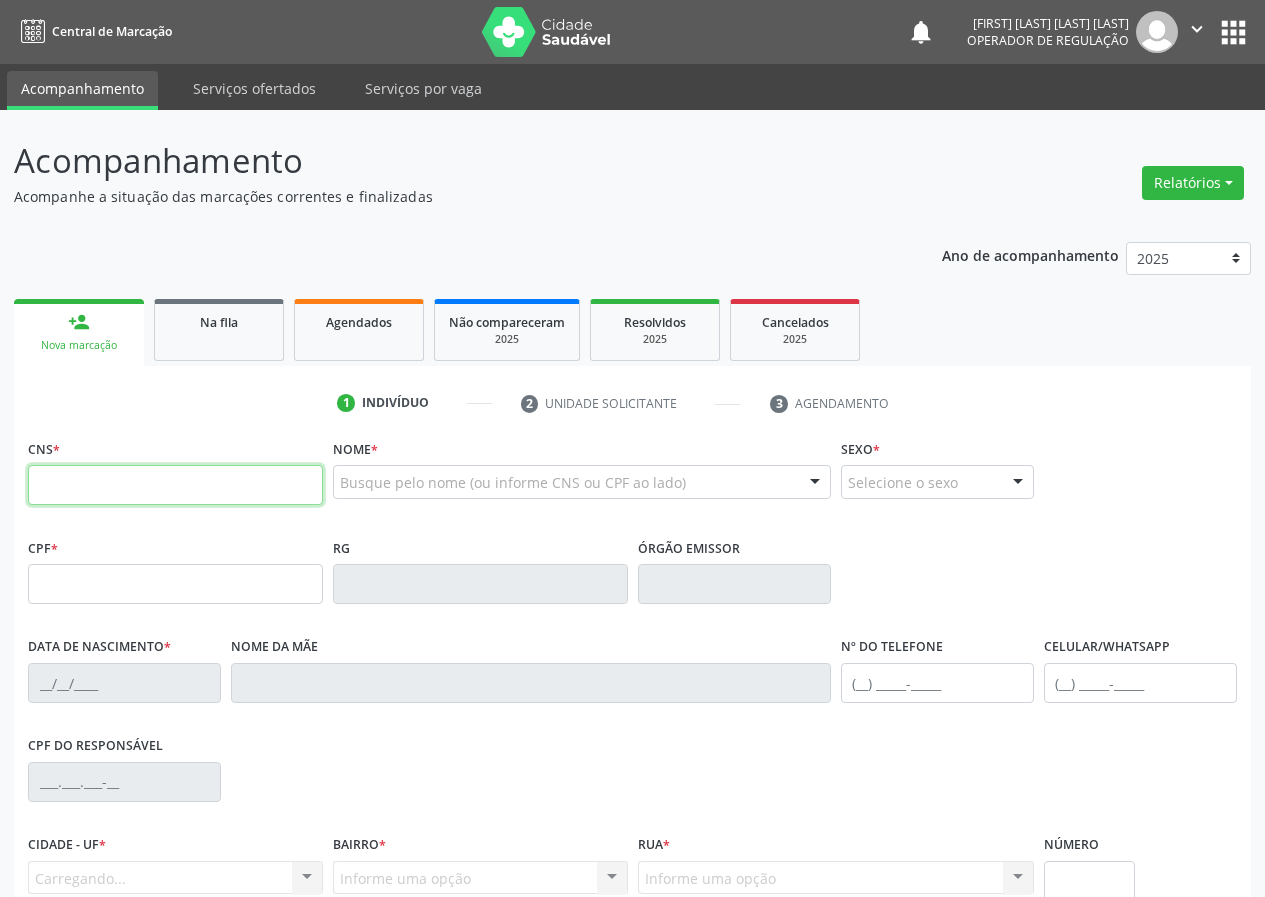 click at bounding box center (175, 485) 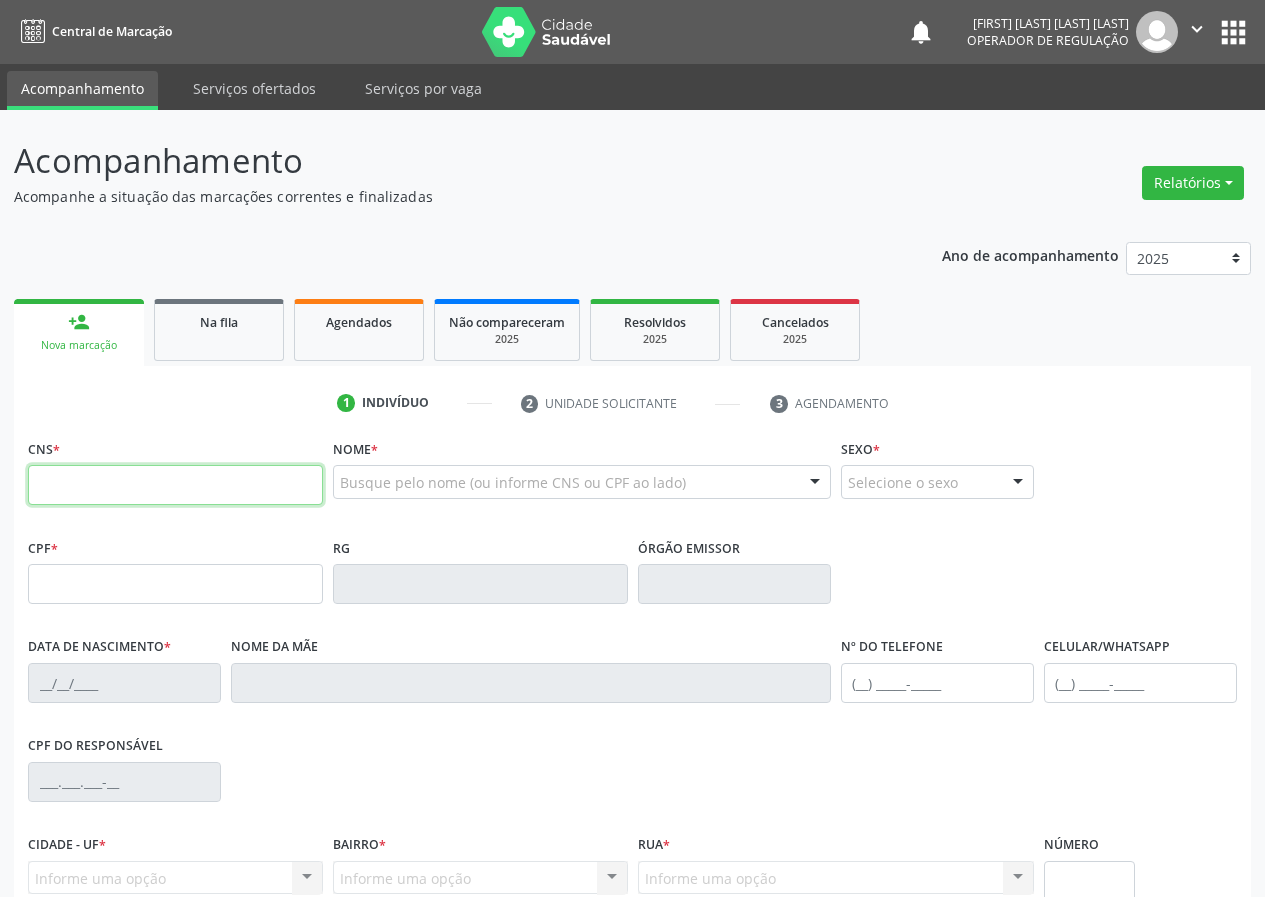 paste on "[NUMBER]" 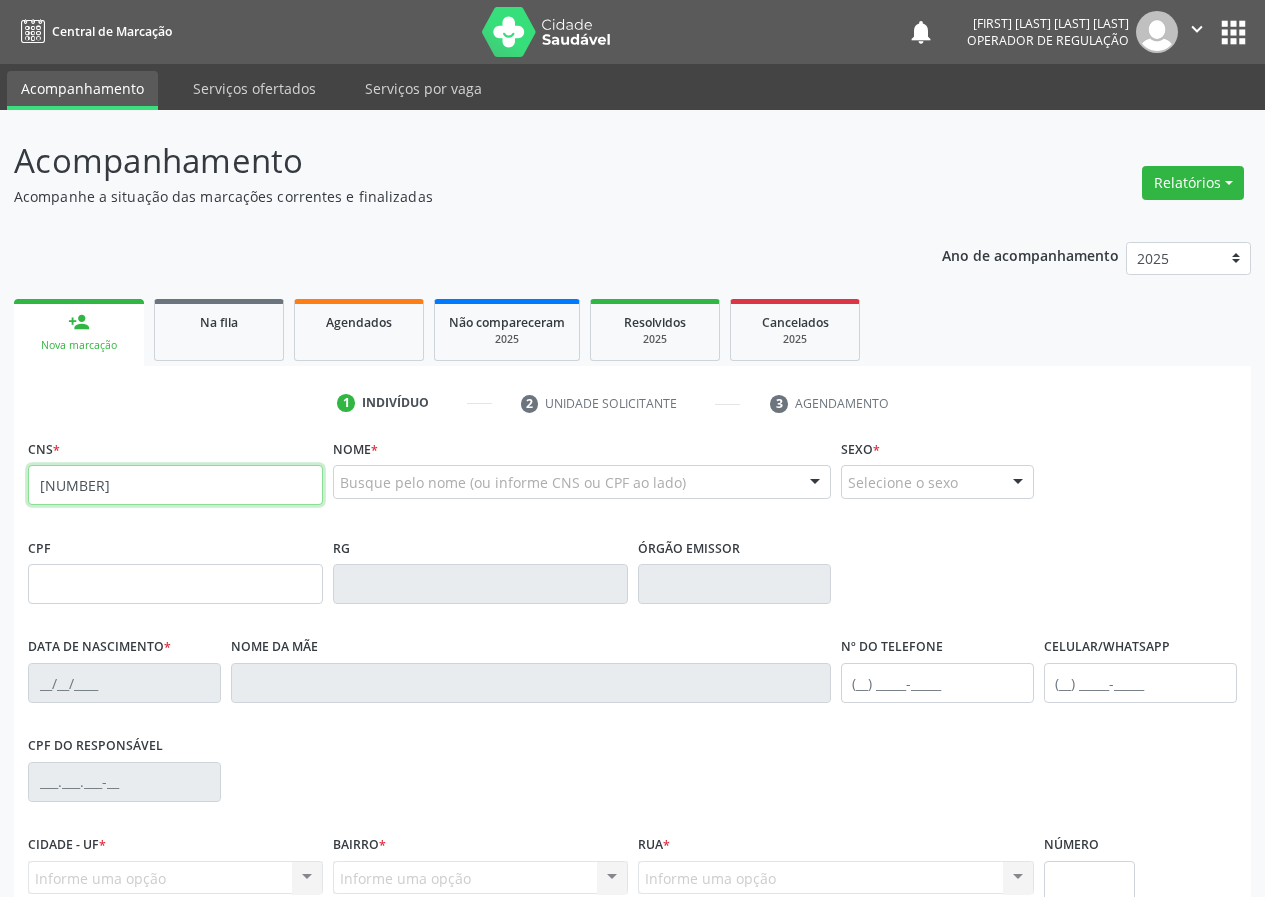 type on "[NUMBER]" 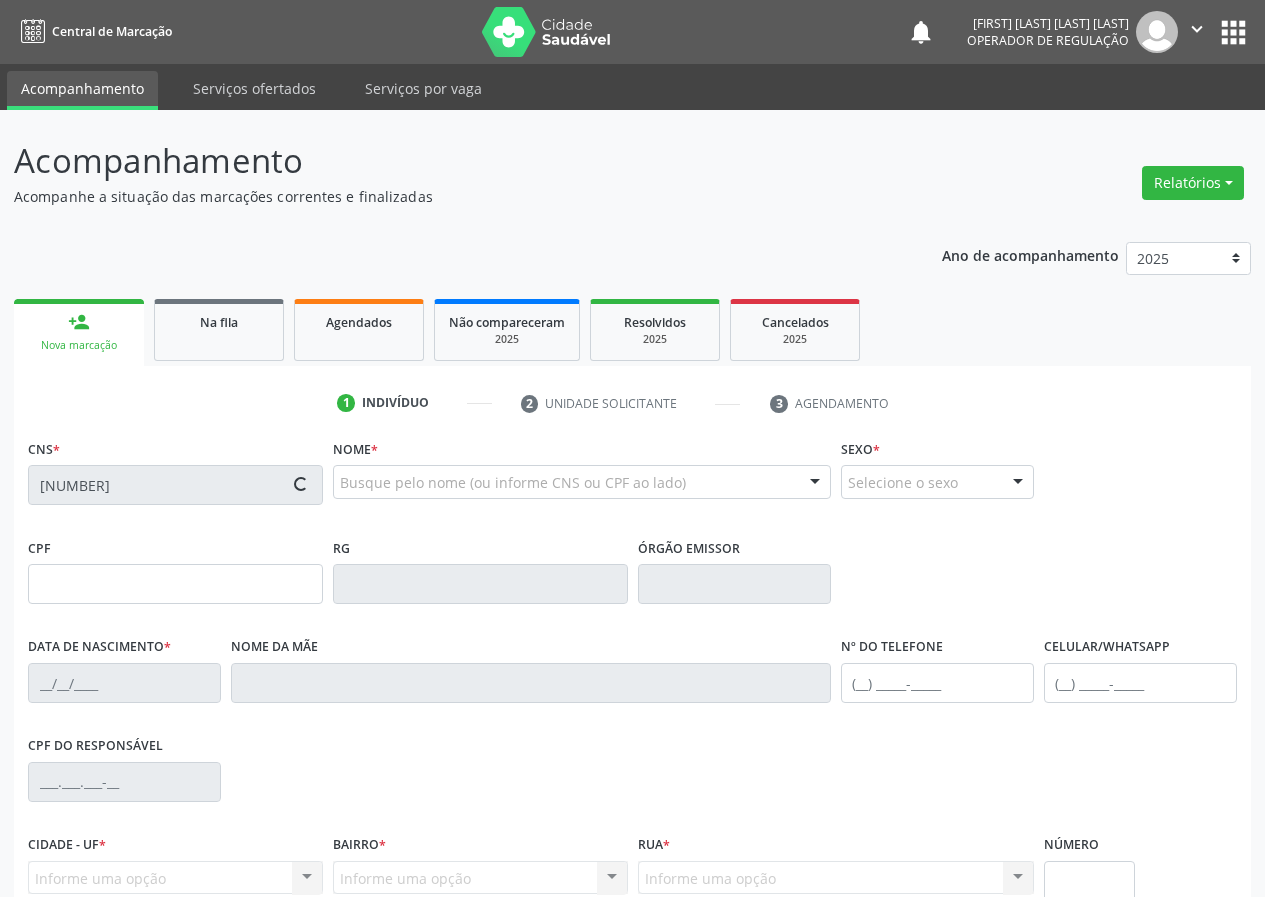 type on "[CPF]" 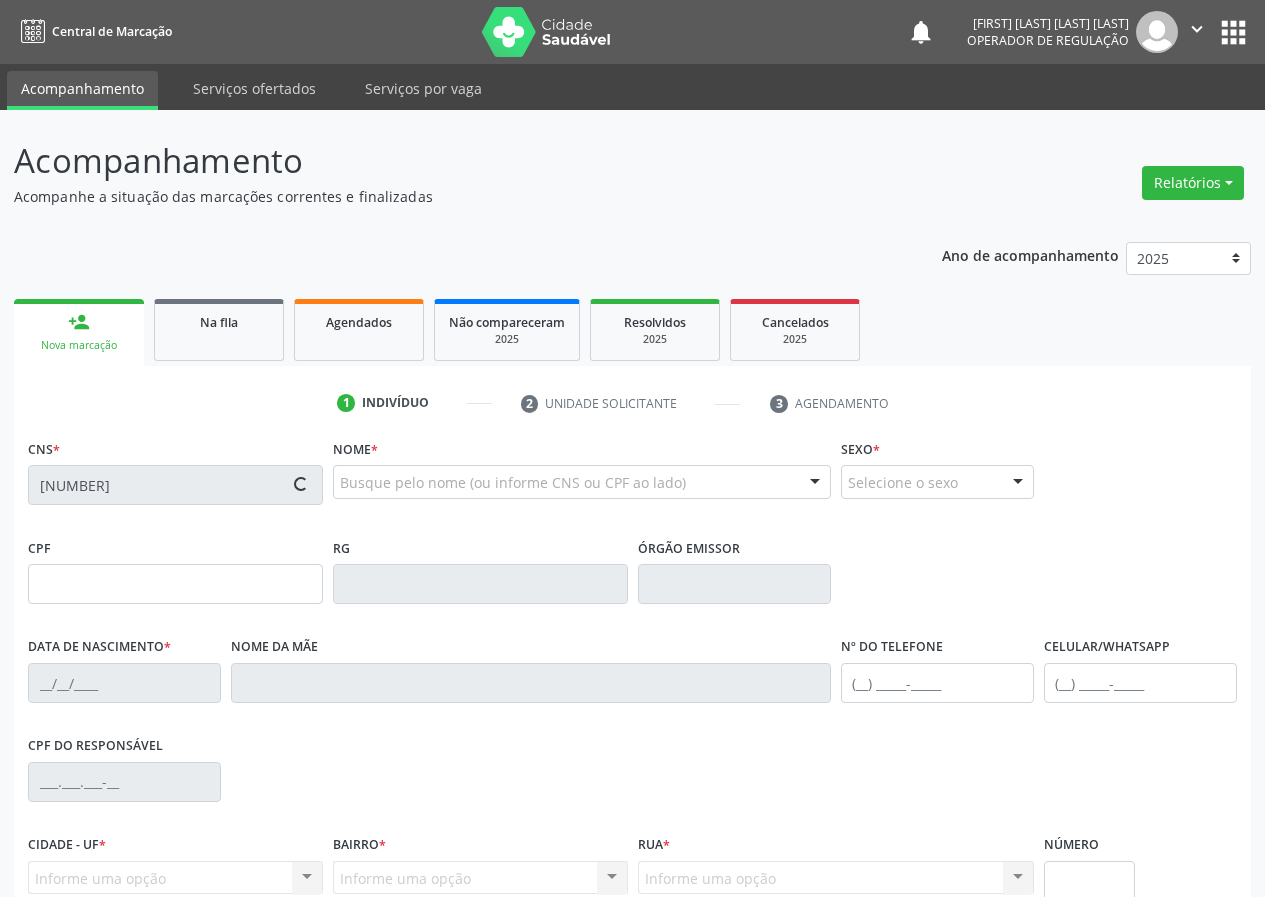 type on "[DATE]" 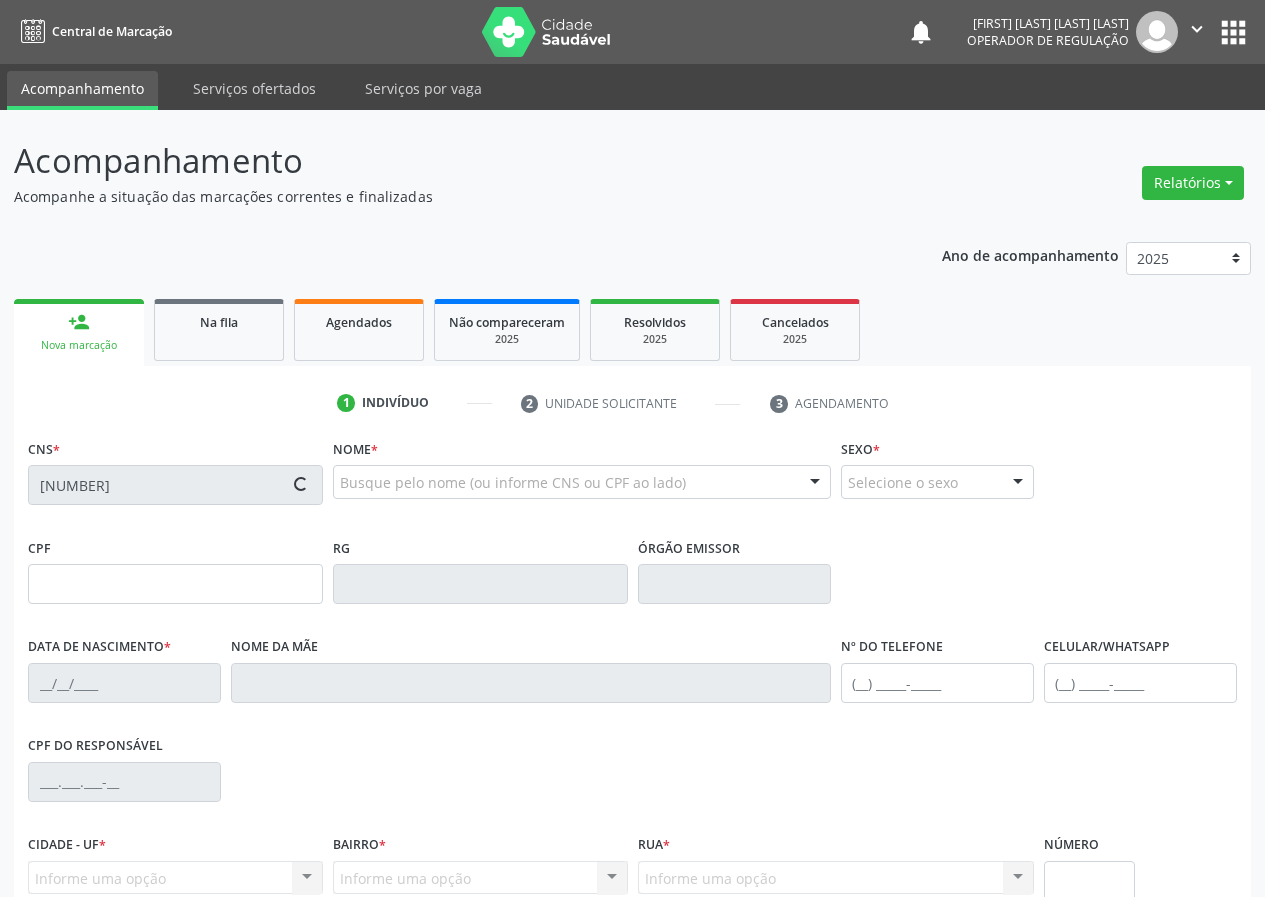 type on "([PHONE])" 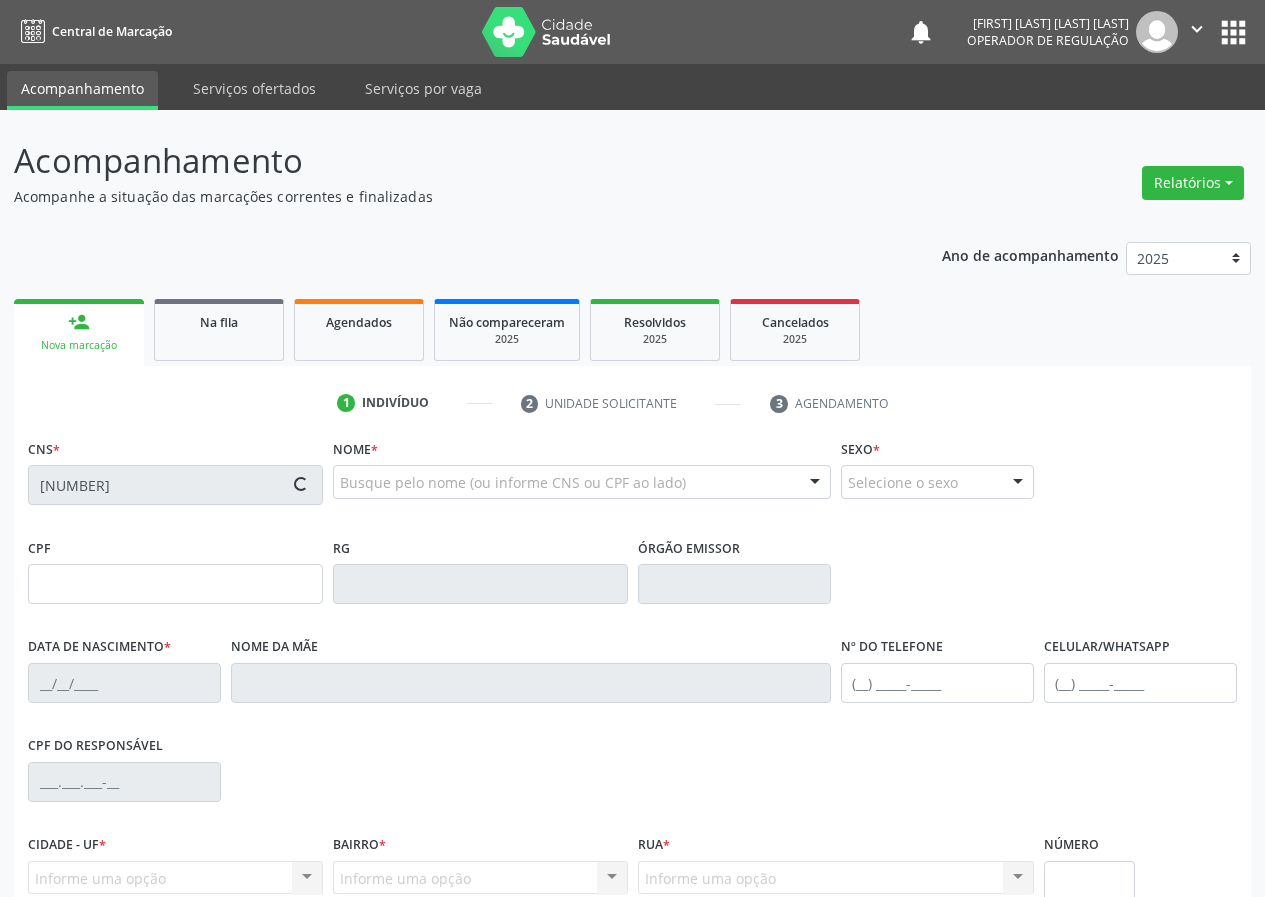 type on "S/N" 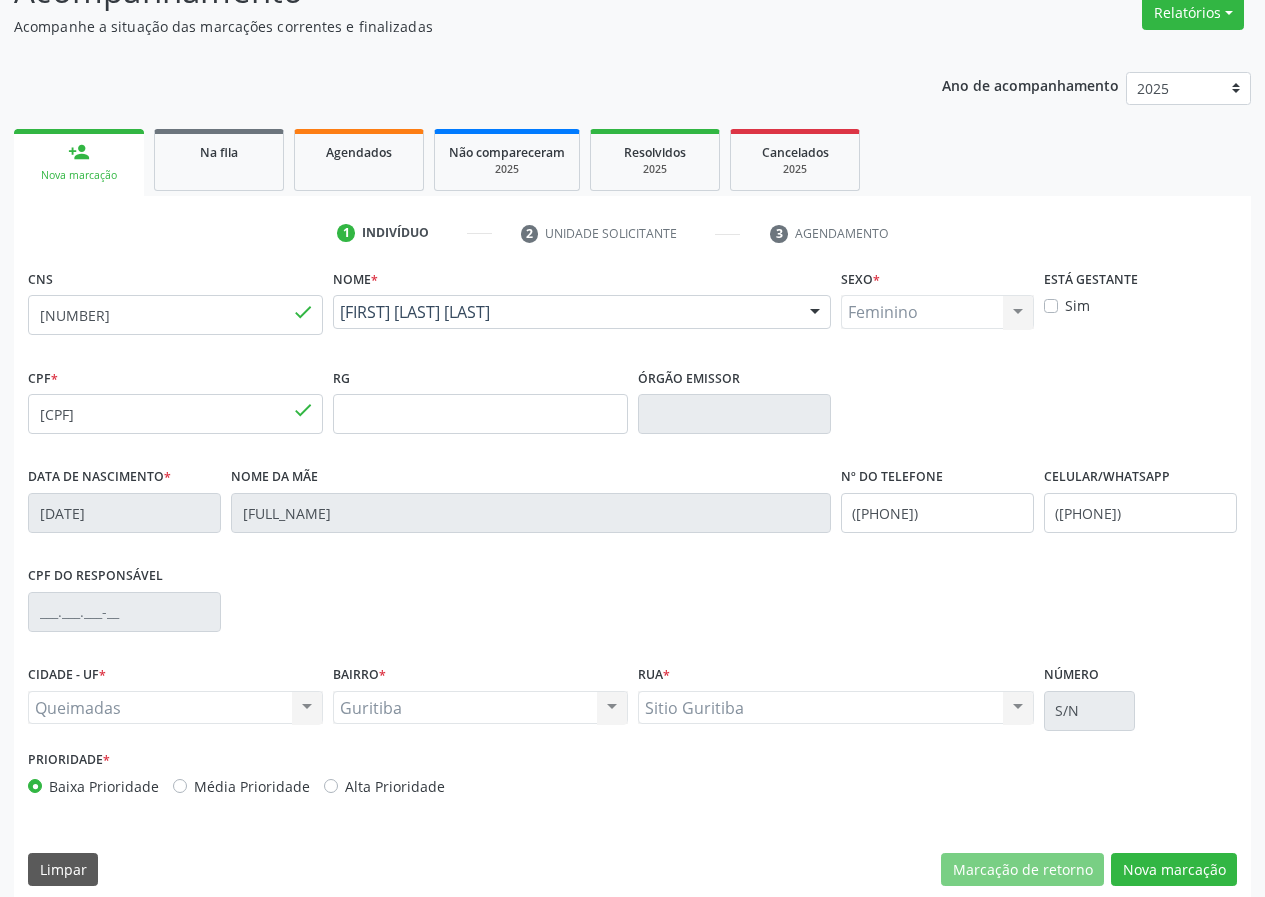 scroll, scrollTop: 187, scrollLeft: 0, axis: vertical 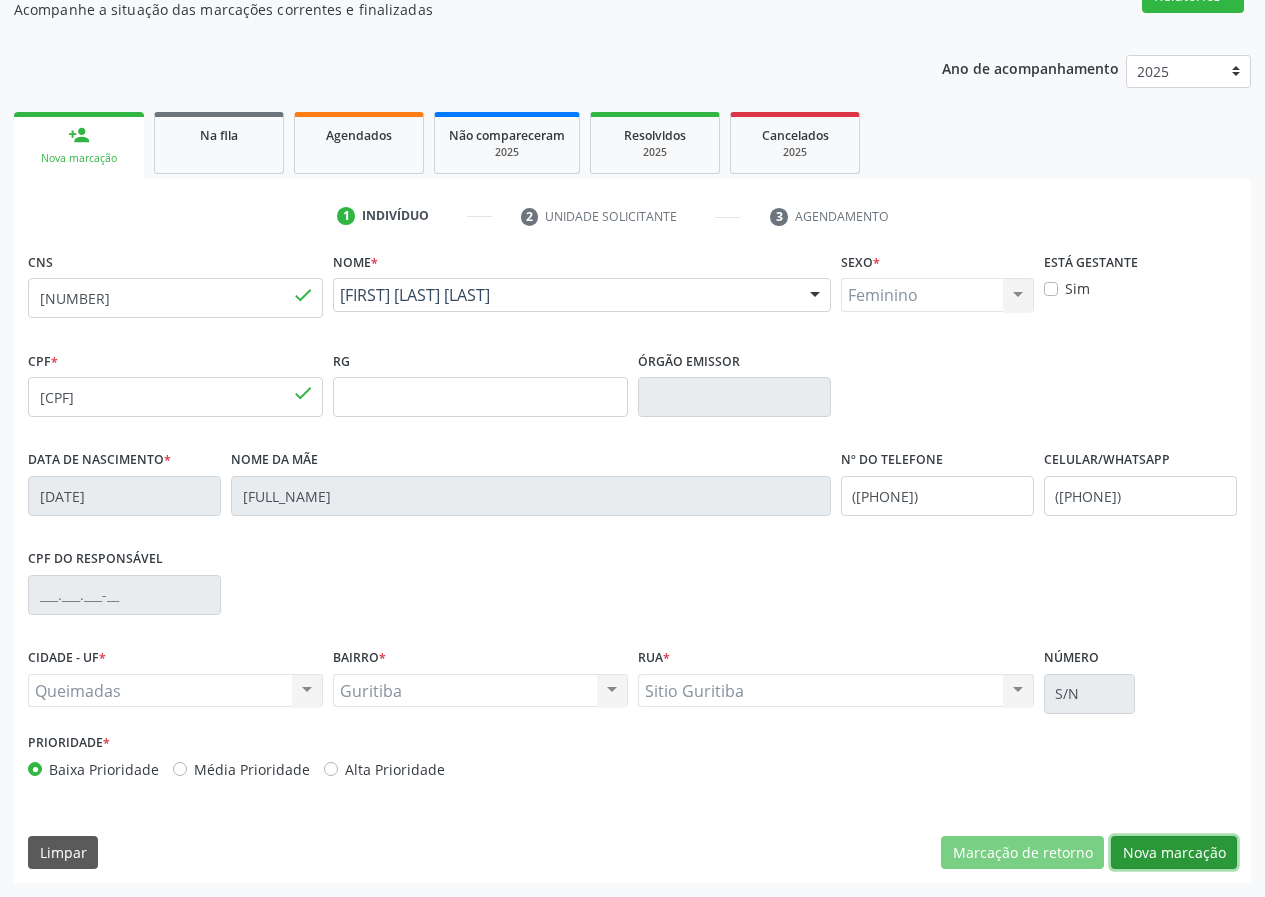 click on "Nova marcação" at bounding box center [1174, 853] 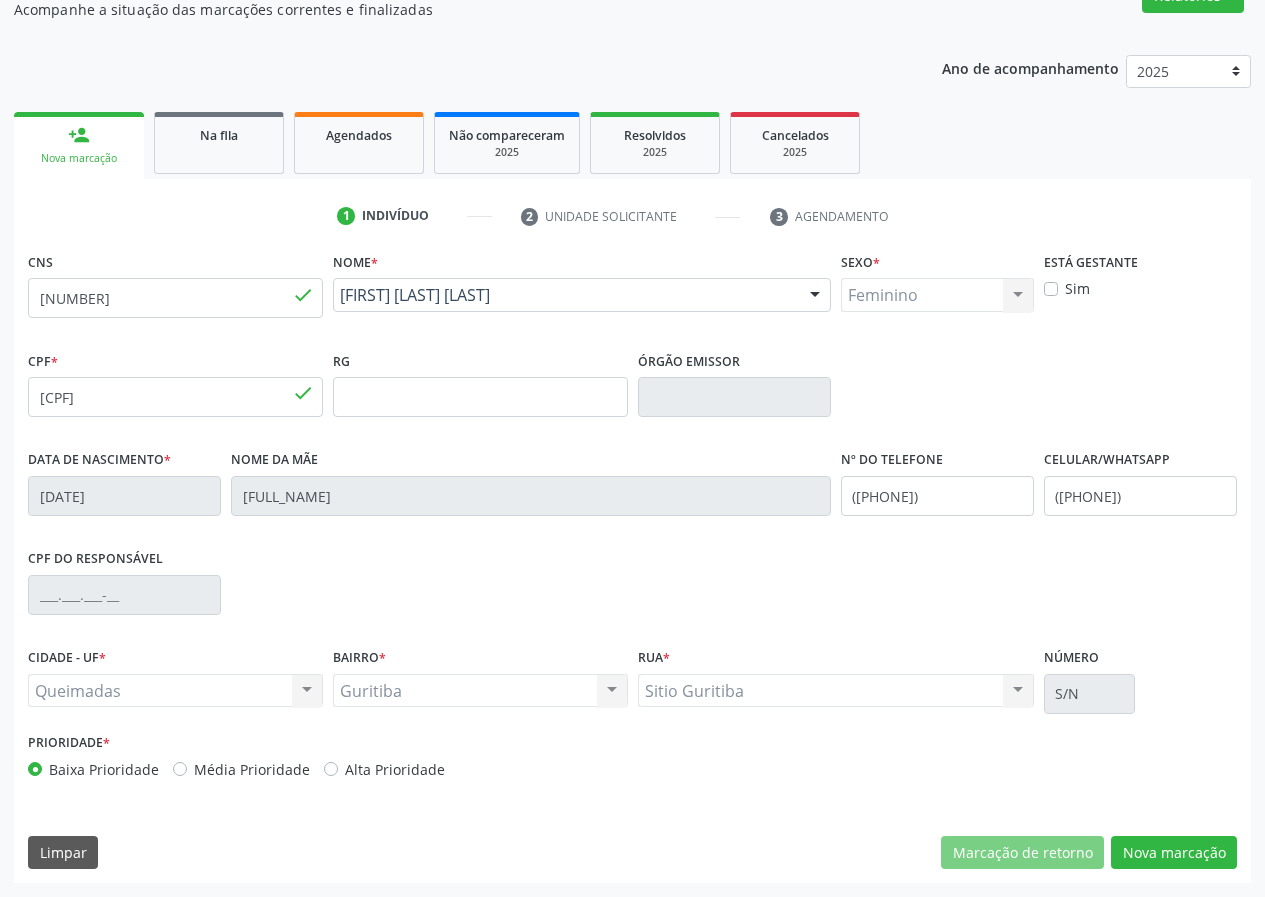 scroll, scrollTop: 9, scrollLeft: 0, axis: vertical 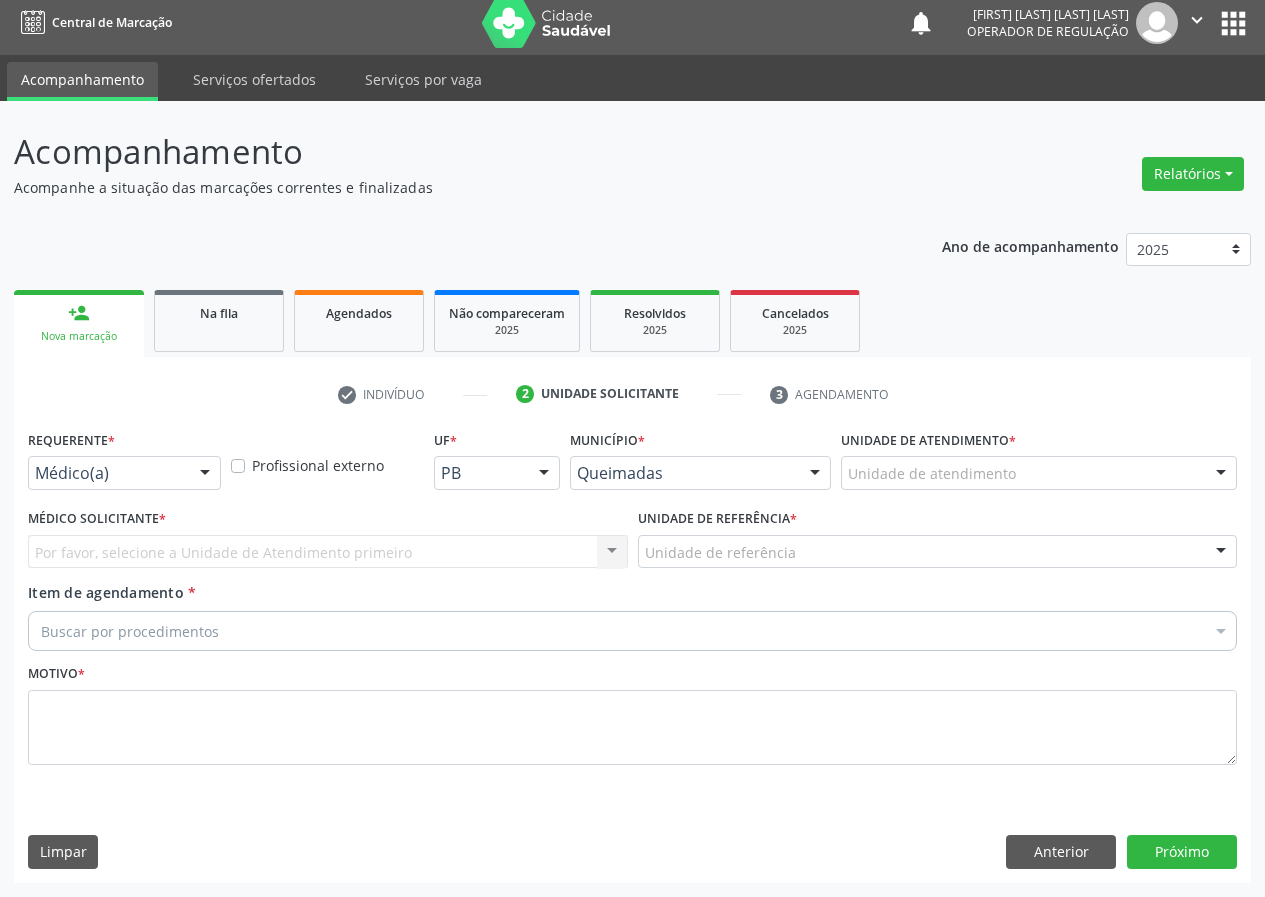 click at bounding box center [205, 474] 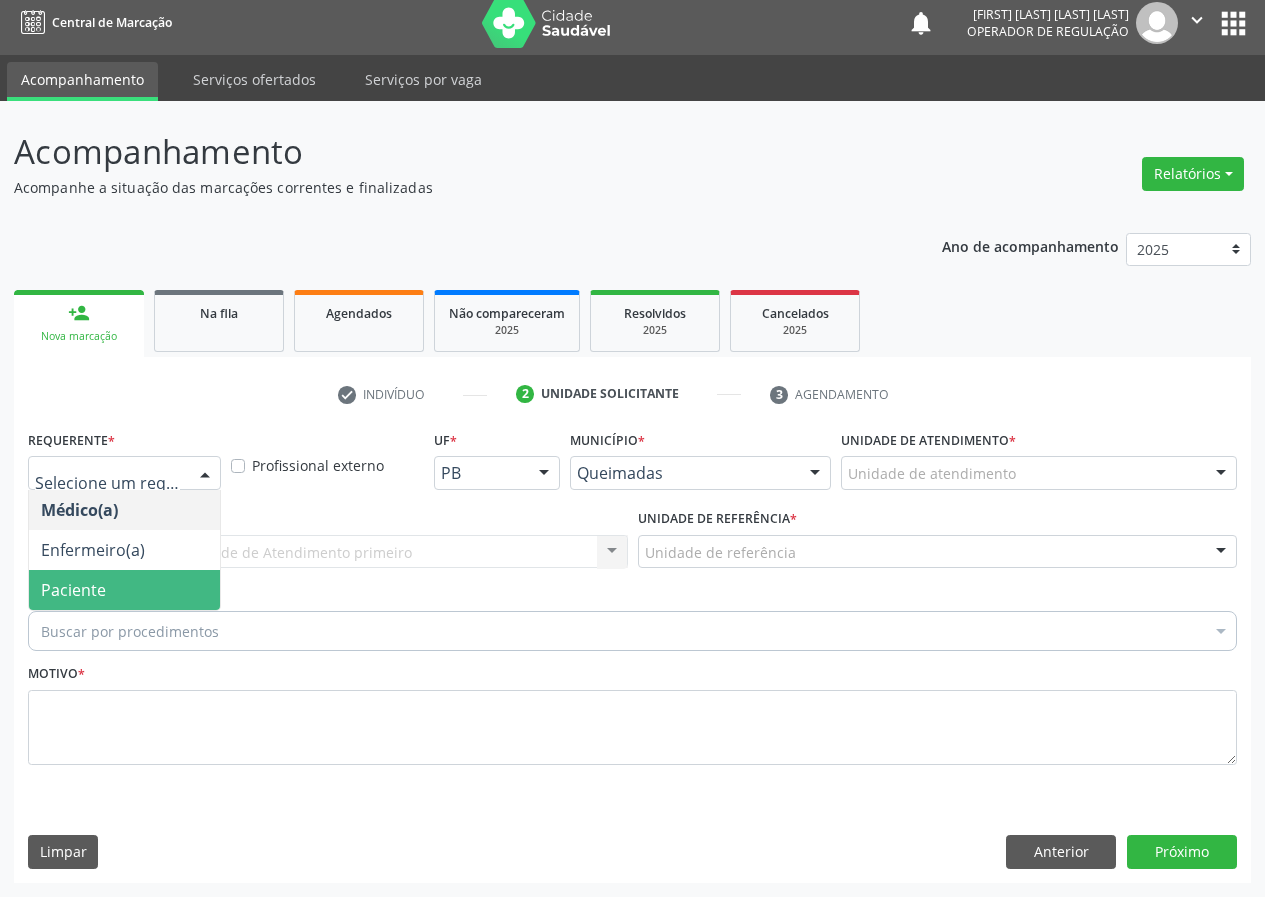 click on "Paciente" at bounding box center (124, 590) 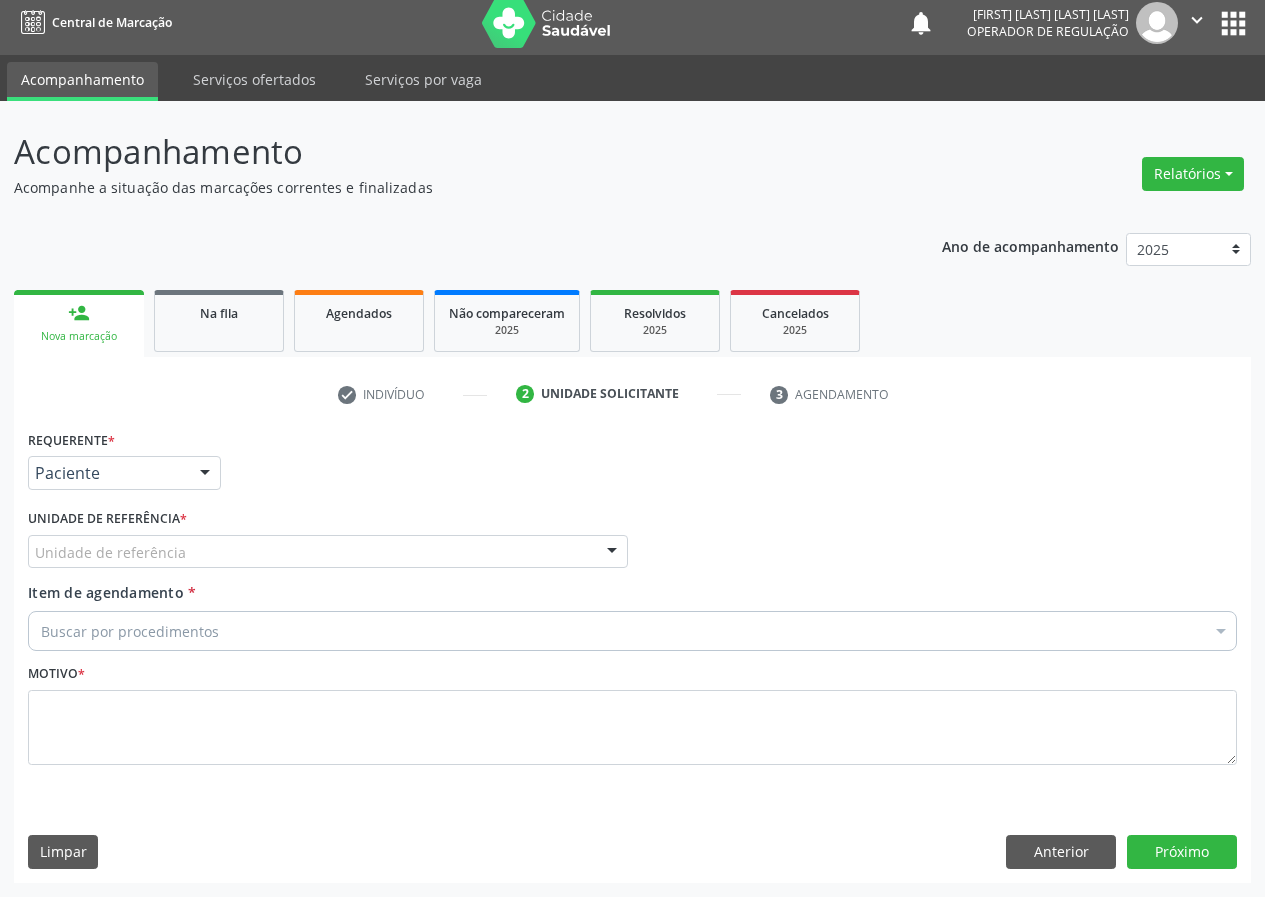 click on "Unidade de referência" at bounding box center [328, 552] 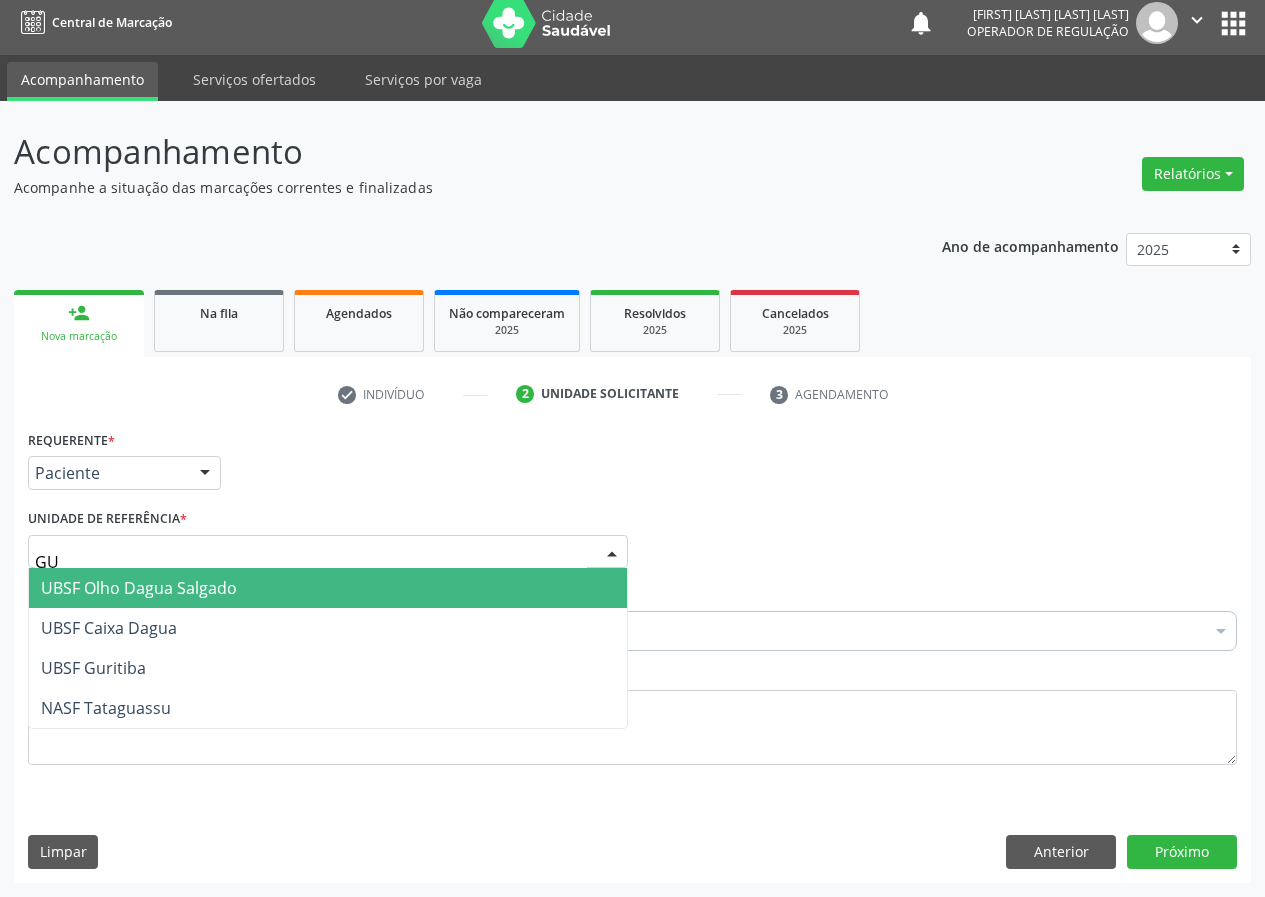 type on "GUR" 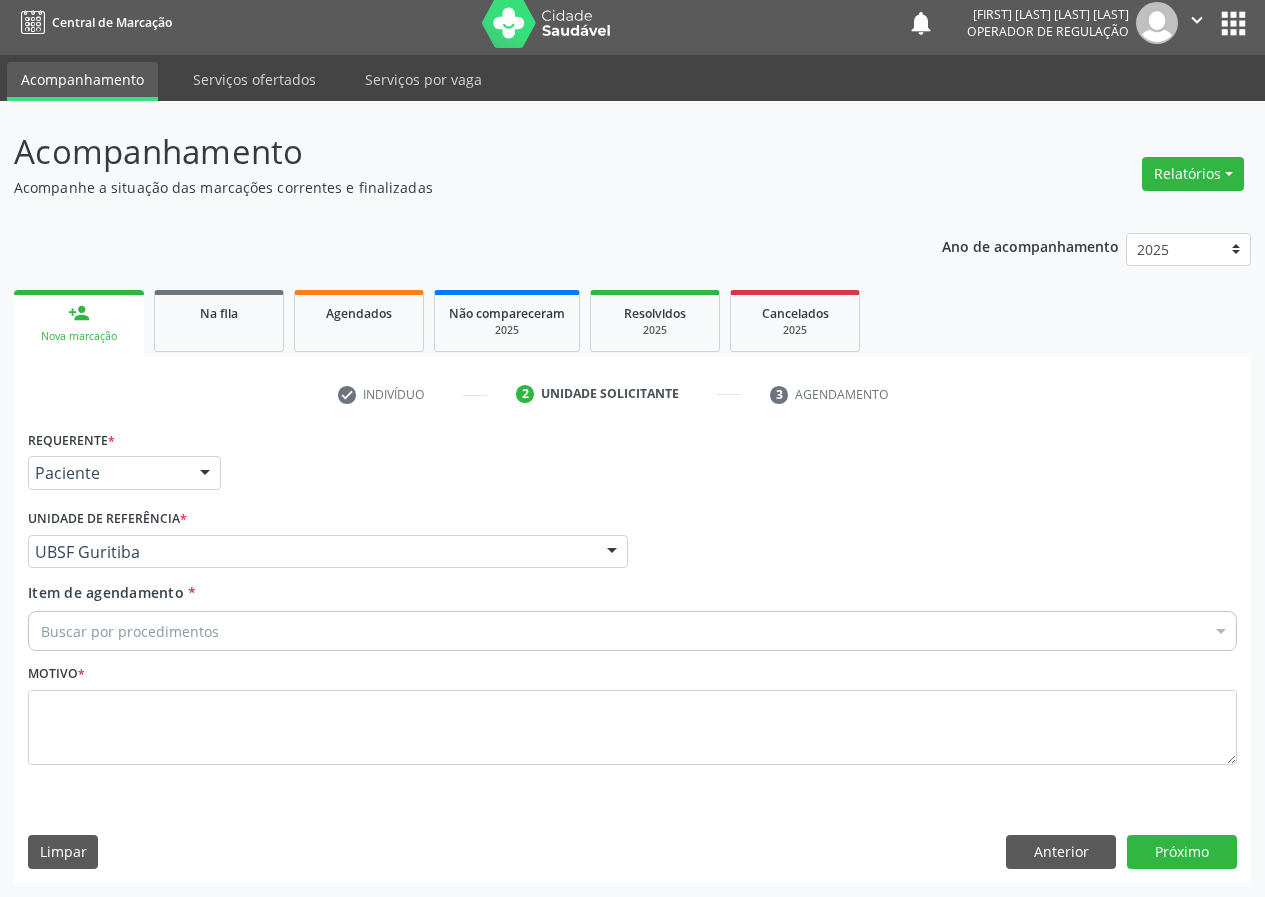 click on "Buscar por procedimentos" at bounding box center [632, 631] 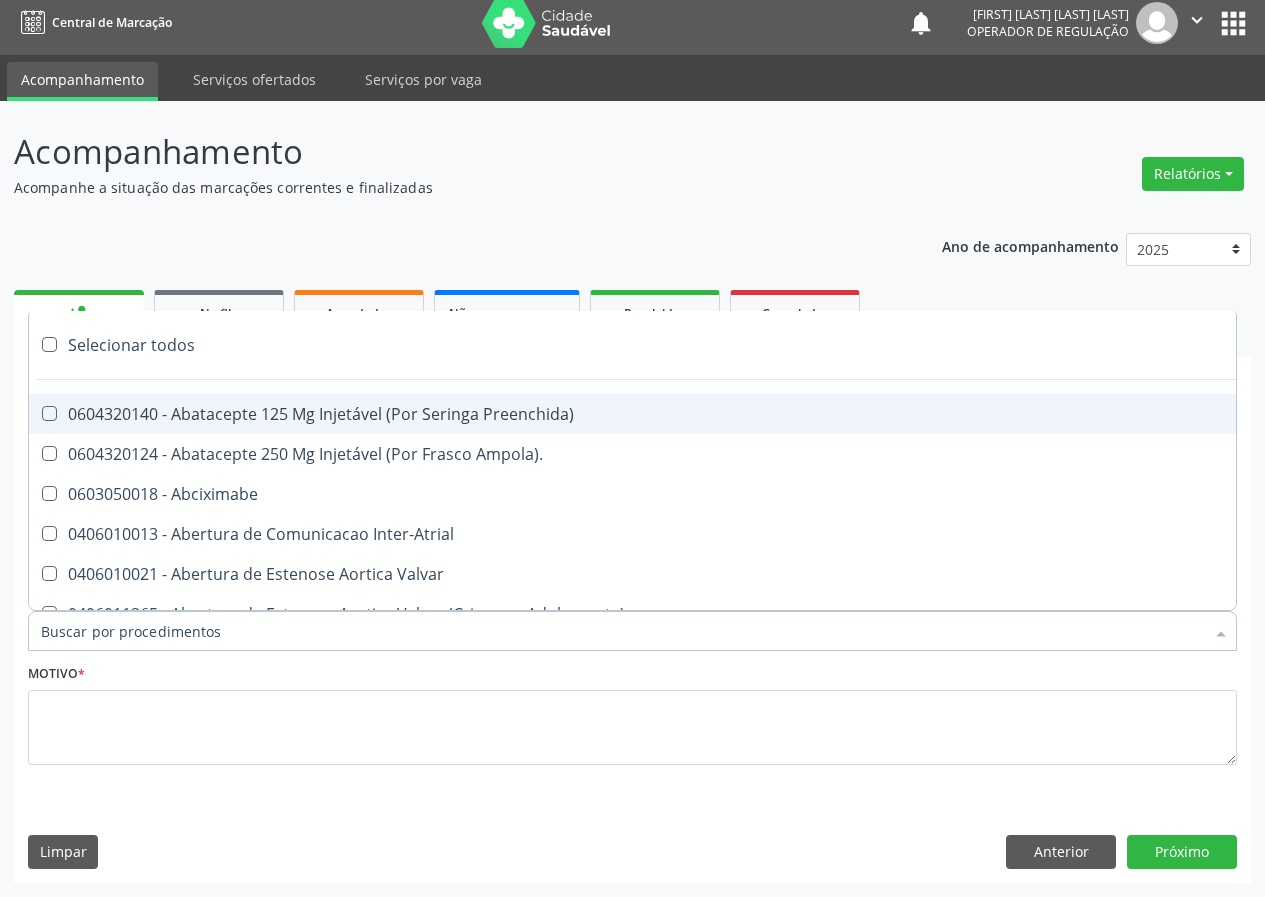 click on "Item de agendamento
*" at bounding box center [622, 631] 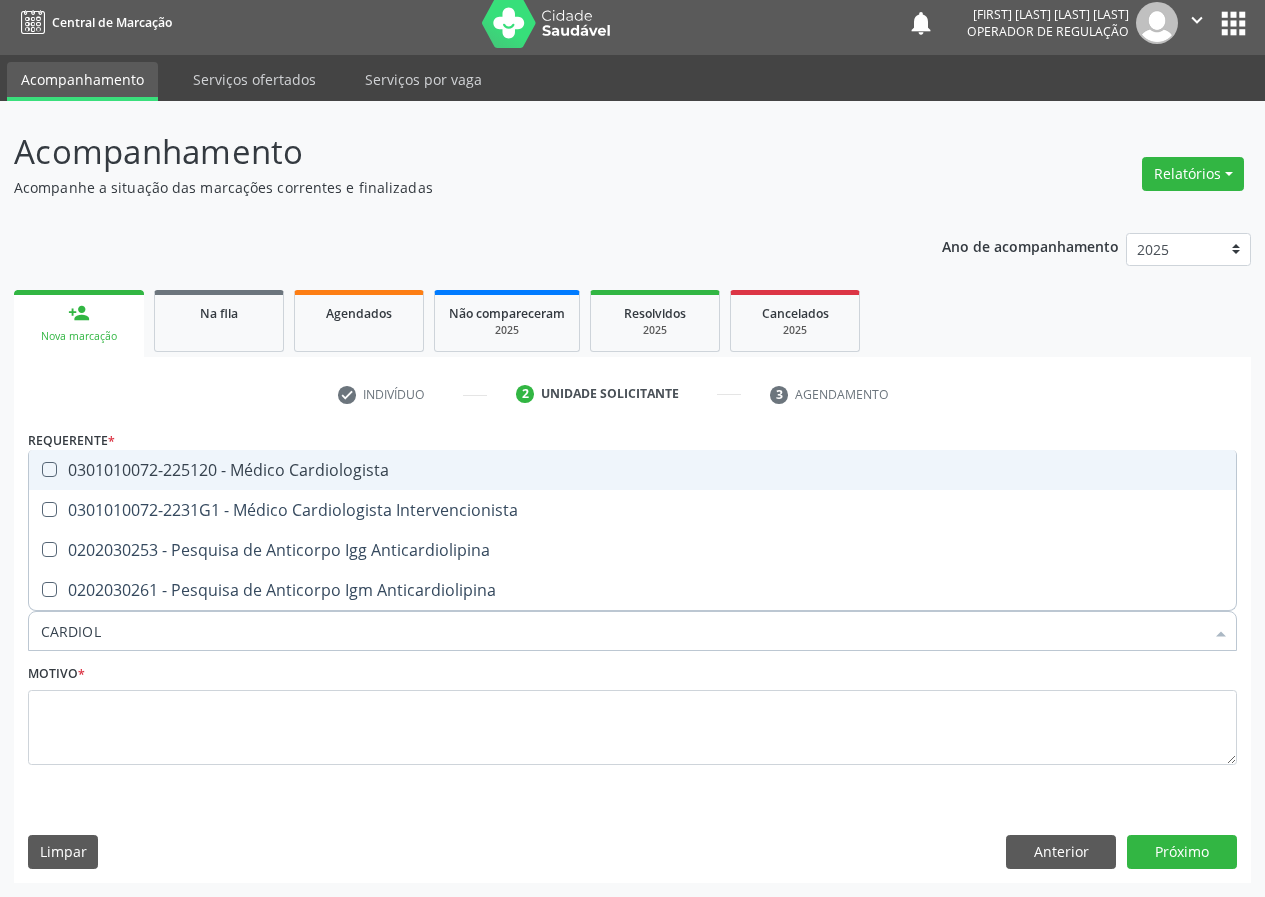 type on "CARDIOLO" 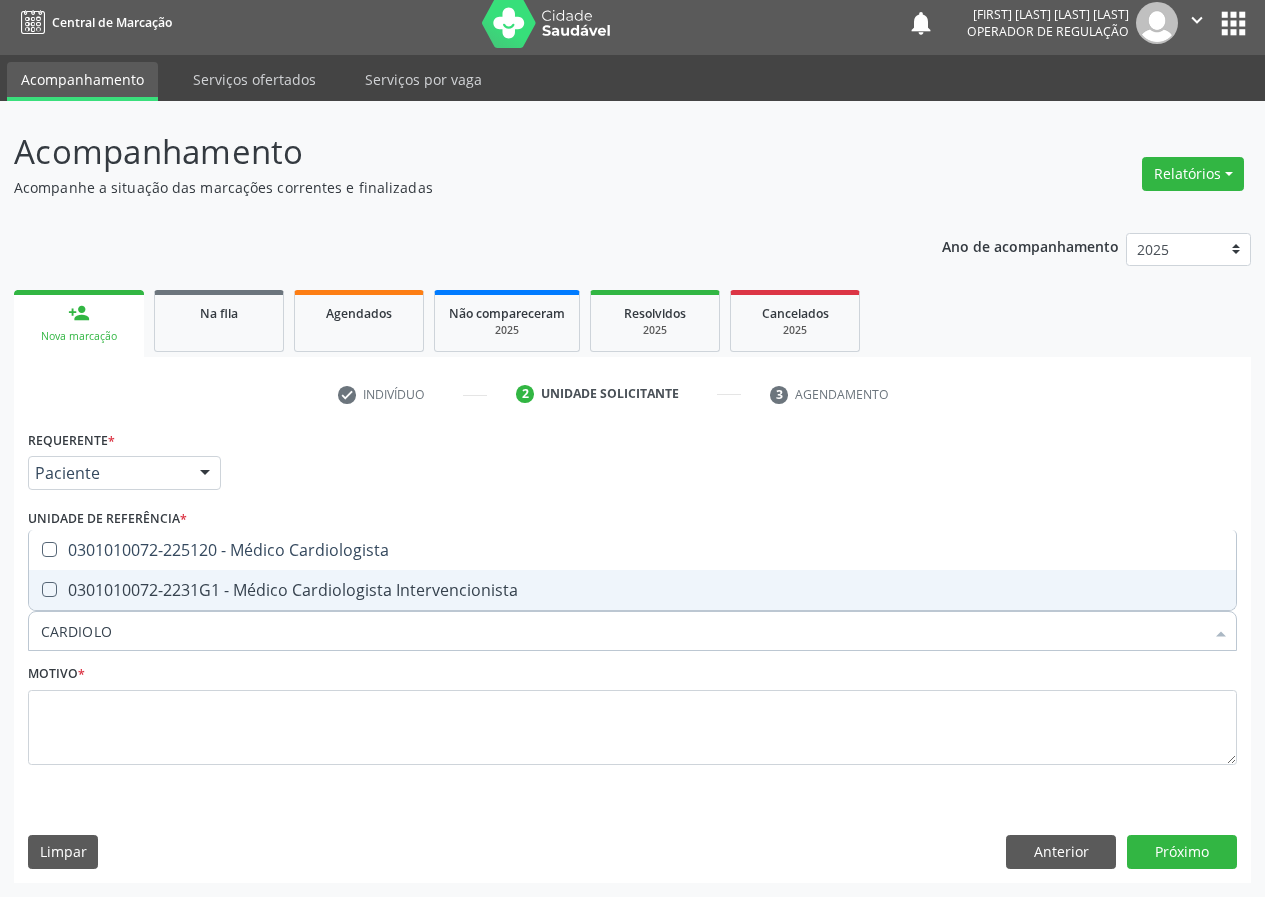 click on "0301010072-2231G1 - Médico Cardiologista Intervencionista" at bounding box center [632, 590] 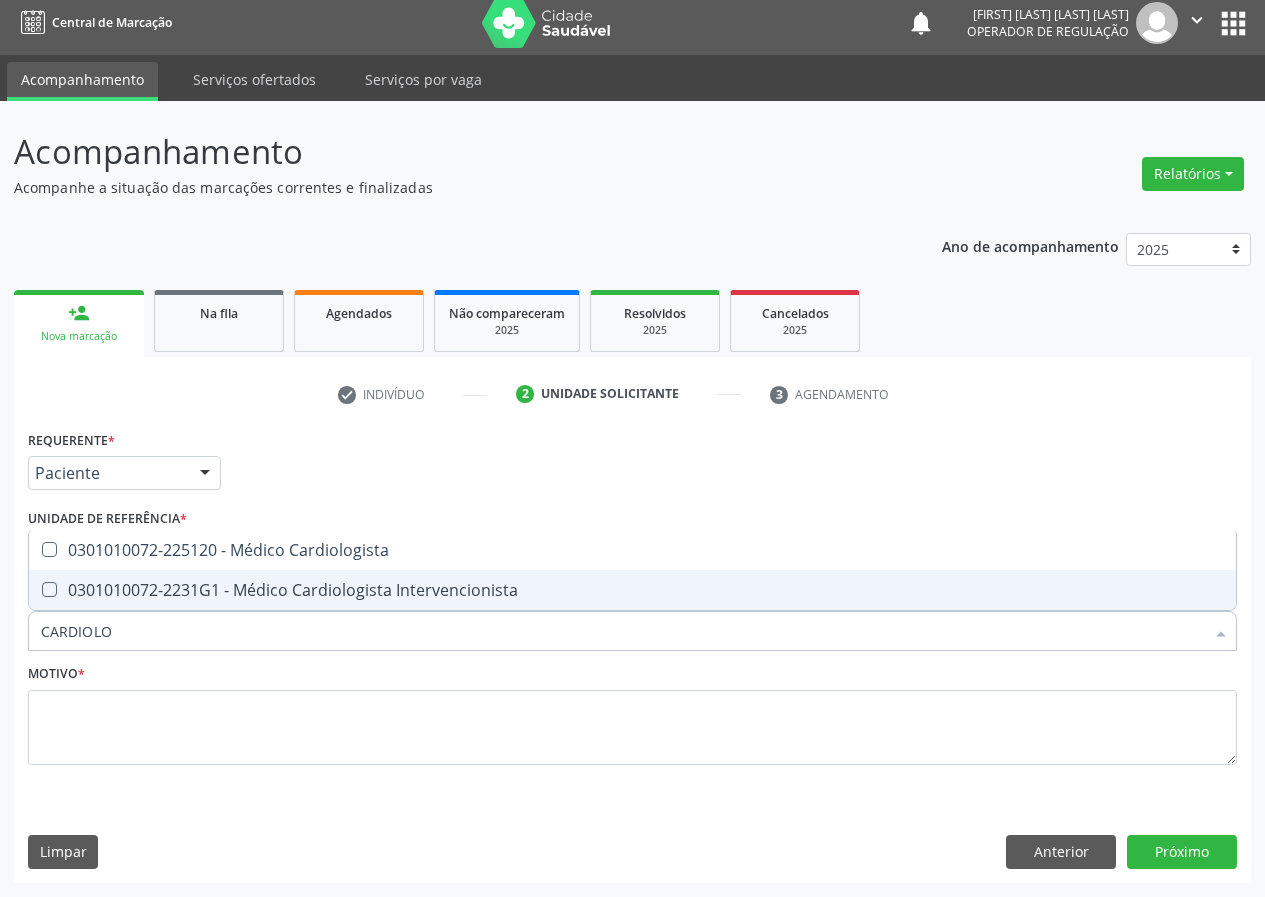 checkbox on "true" 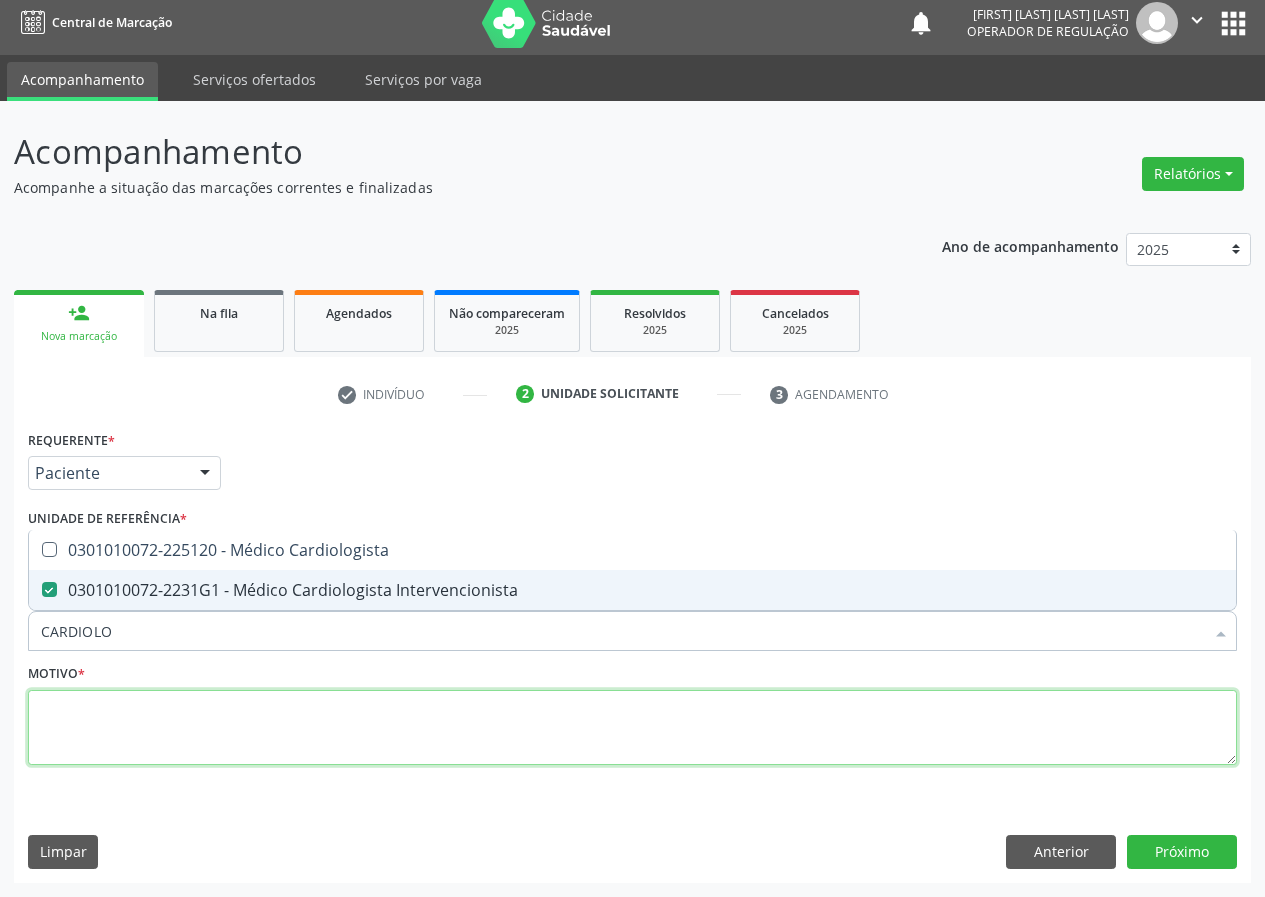 drag, startPoint x: 179, startPoint y: 720, endPoint x: 137, endPoint y: 720, distance: 42 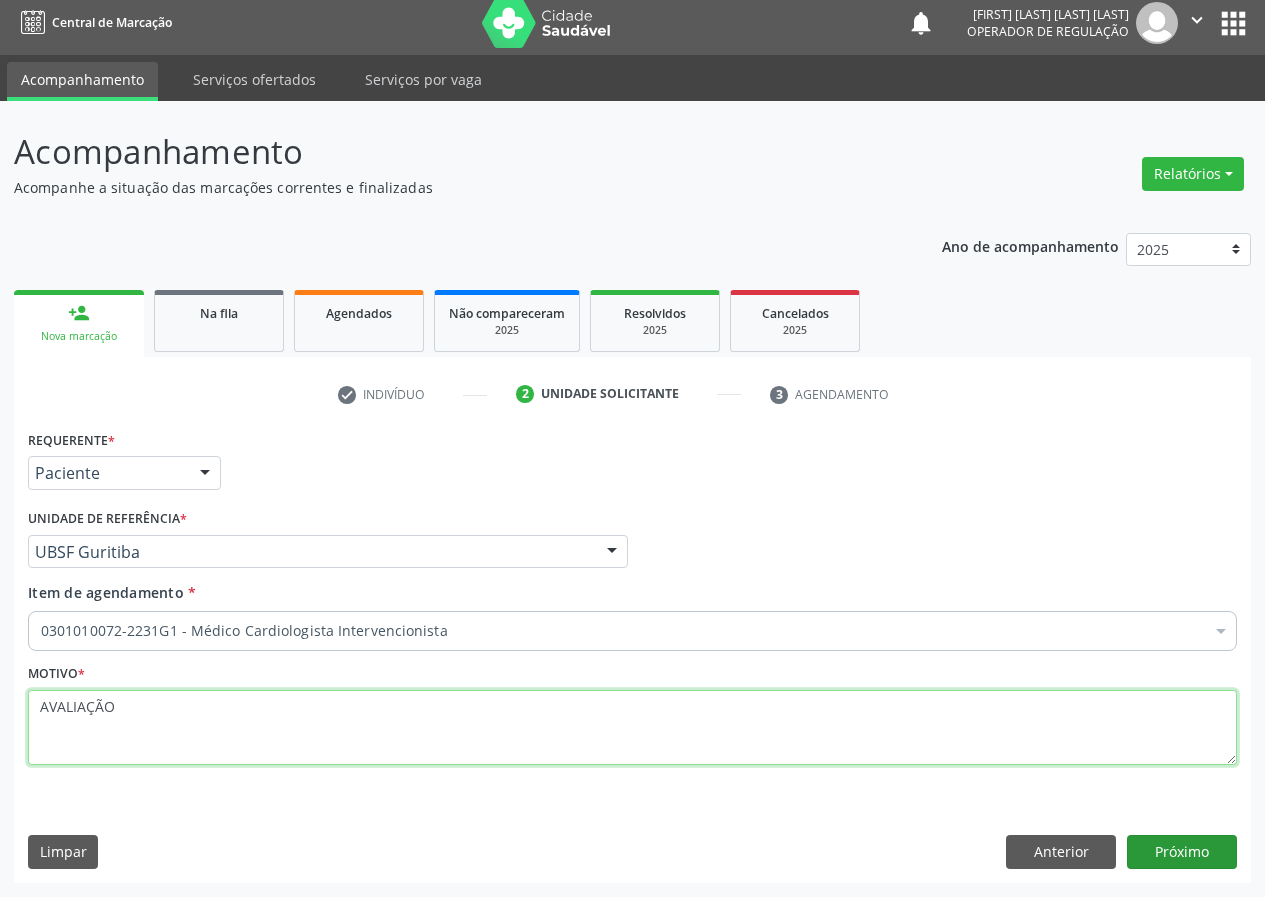 type on "AVALIAÇÃO" 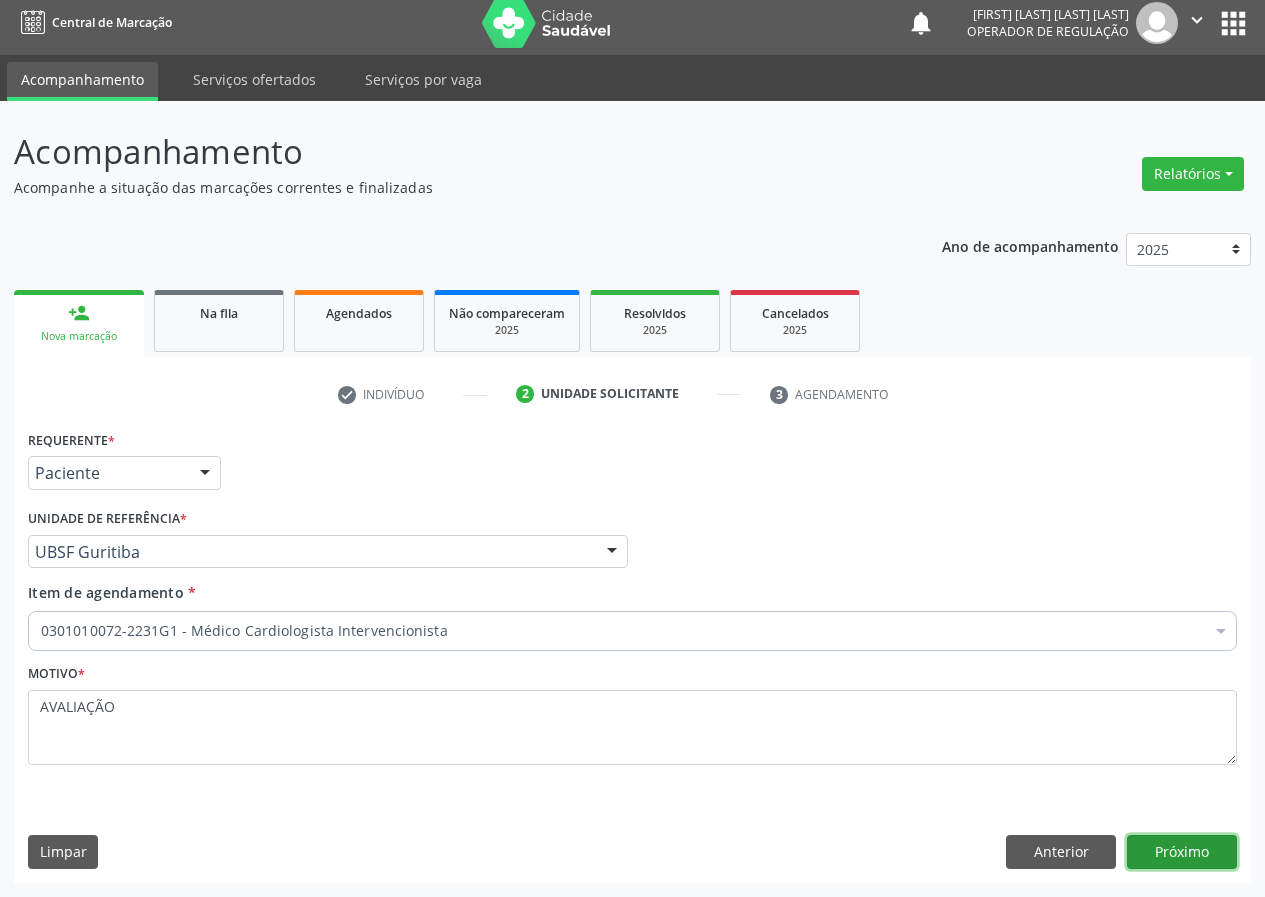 click on "Próximo" at bounding box center (1182, 852) 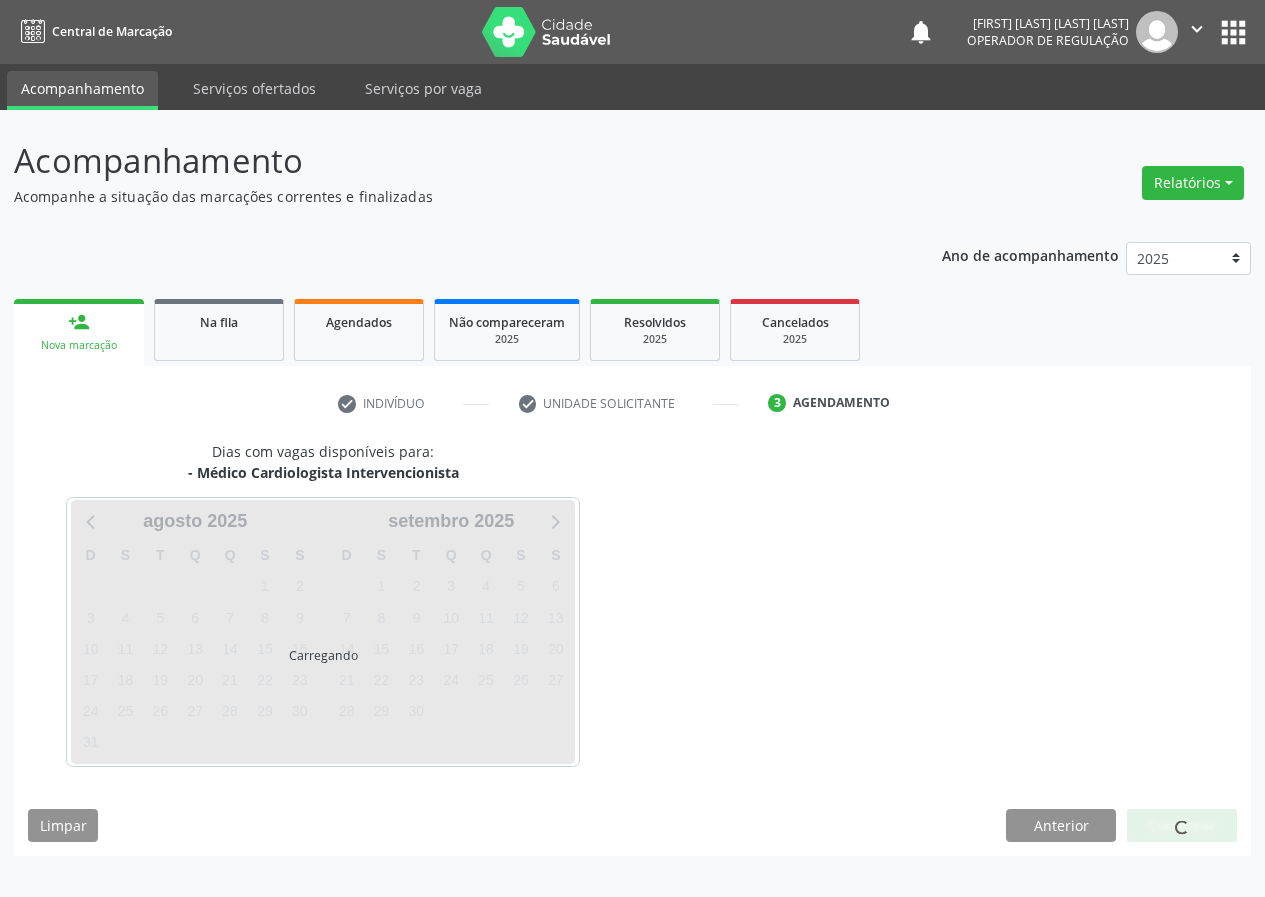 scroll, scrollTop: 0, scrollLeft: 0, axis: both 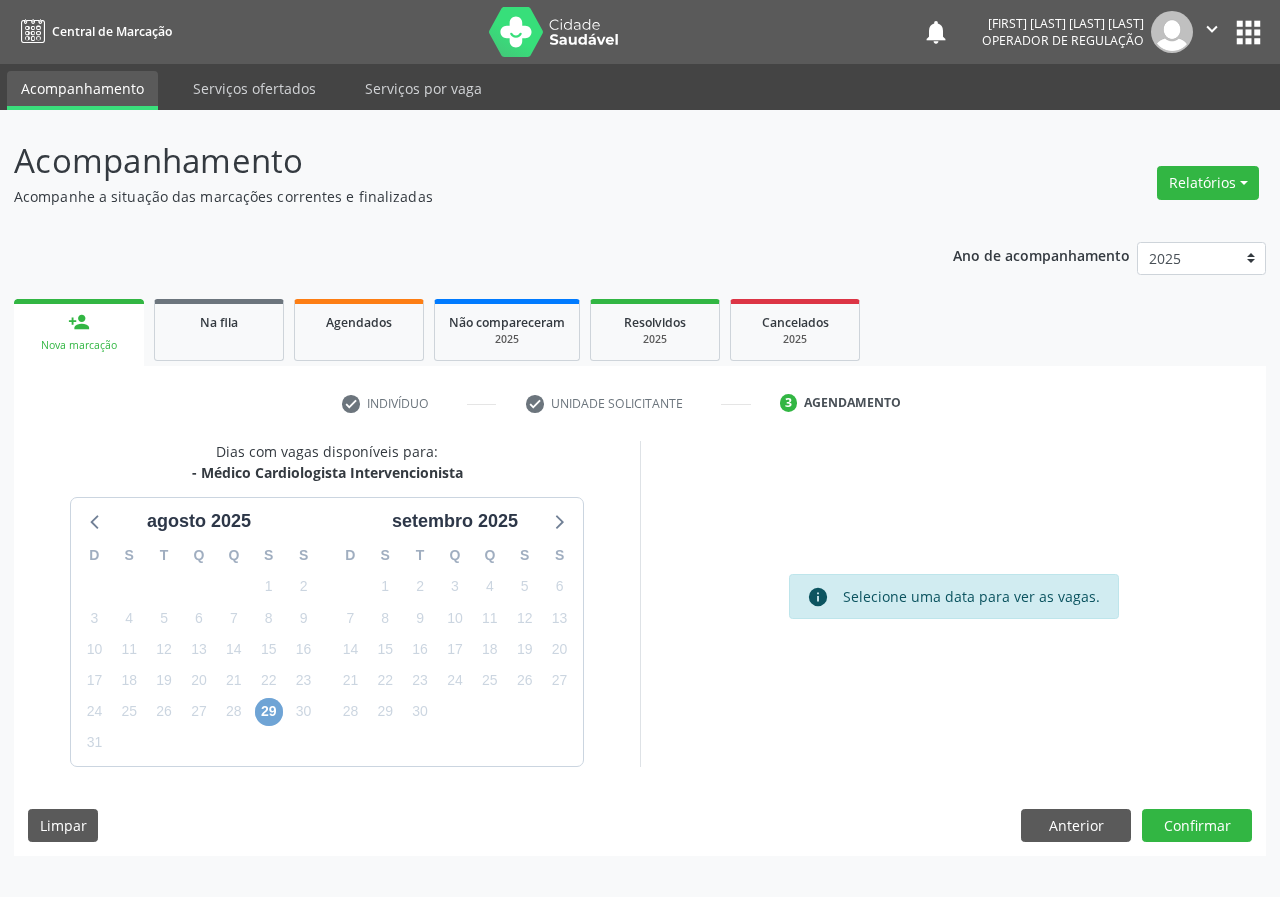 click on "29" at bounding box center [269, 712] 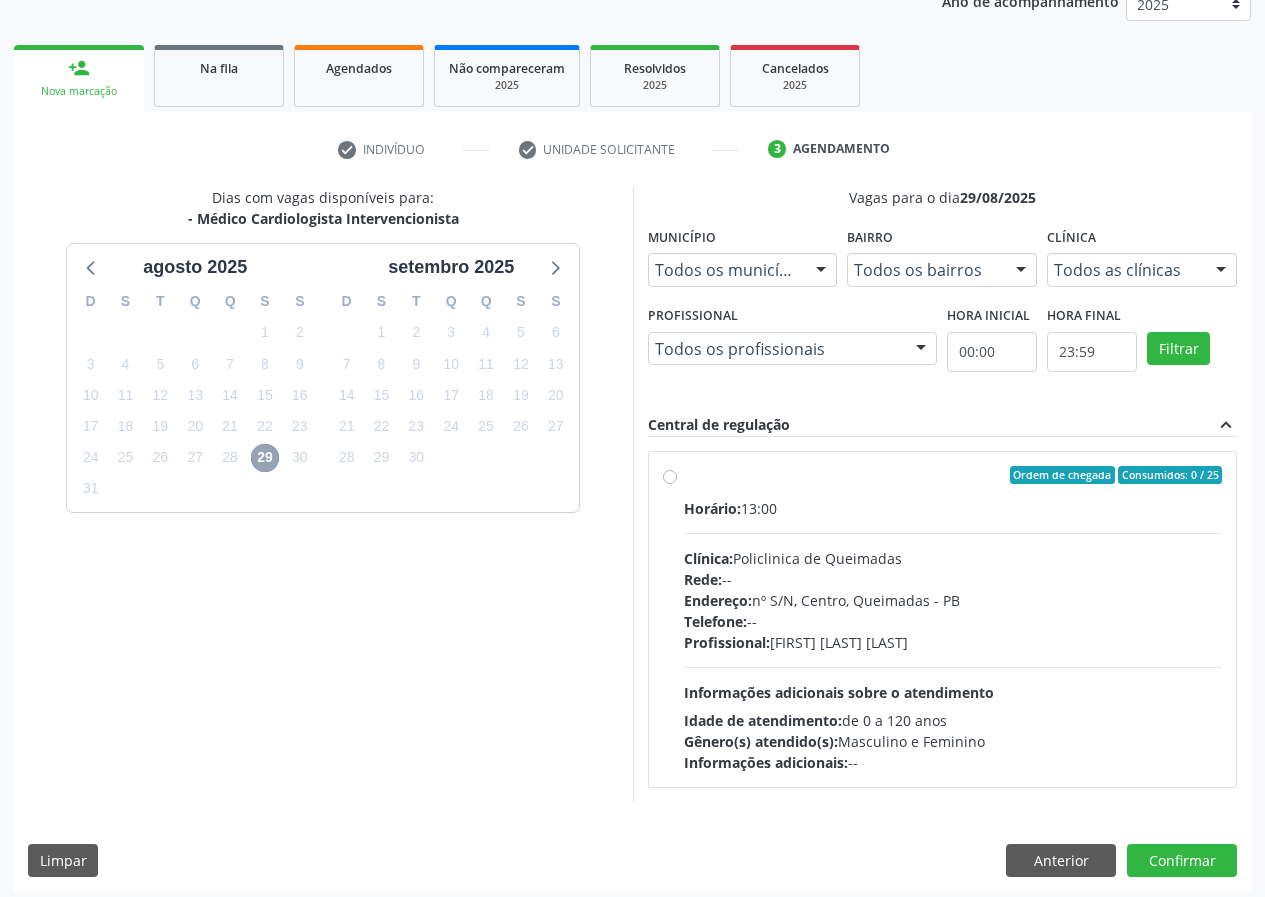 scroll, scrollTop: 262, scrollLeft: 0, axis: vertical 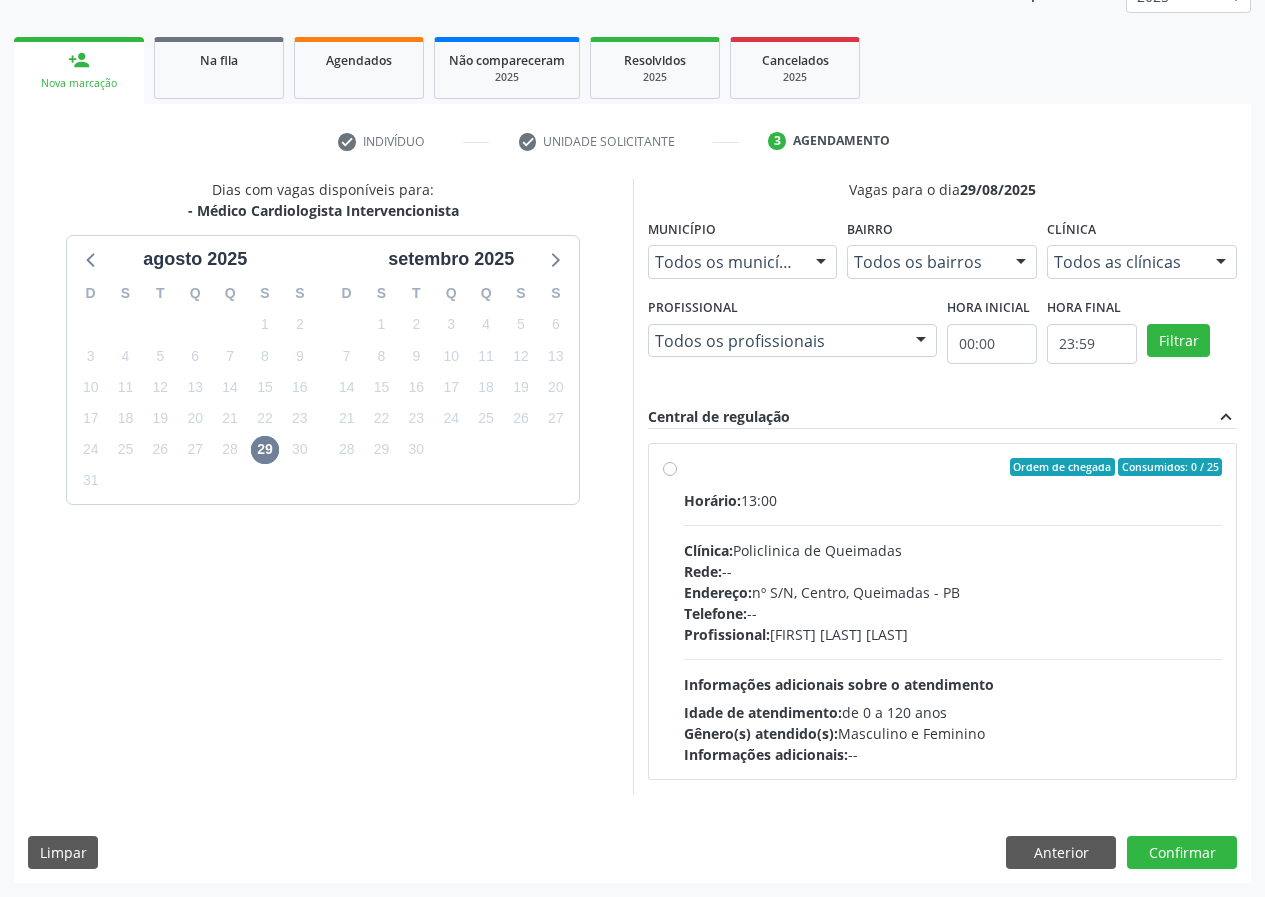 click on "Ordem de chegada
Consumidos: 0 / 25" at bounding box center [953, 467] 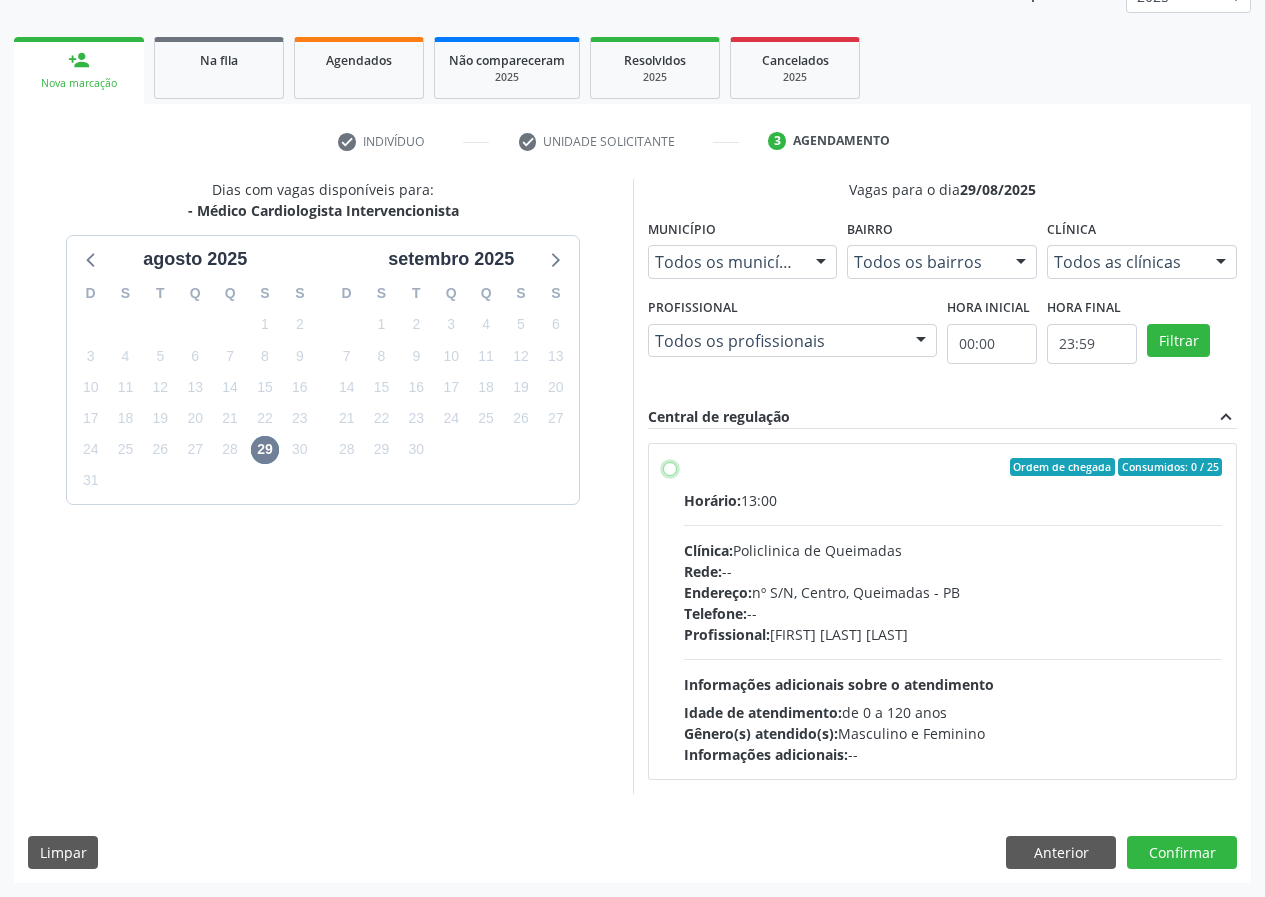click on "Ordem de chegada
Consumidos: 0 / 25
Horário:   13:00
Clínica:  Policlinica de Queimadas
Rede:
--
Endereço:   nº S/N, Centro, [CITY] - PB
Telefone:   --
Profissional:
[FIRST] [LAST] [LAST]
Informações adicionais sobre o atendimento
Idade de atendimento:
de 0 a 120 anos
Gênero(s) atendido(s):
Masculino e Feminino
Informações adicionais:
--" at bounding box center (670, 467) 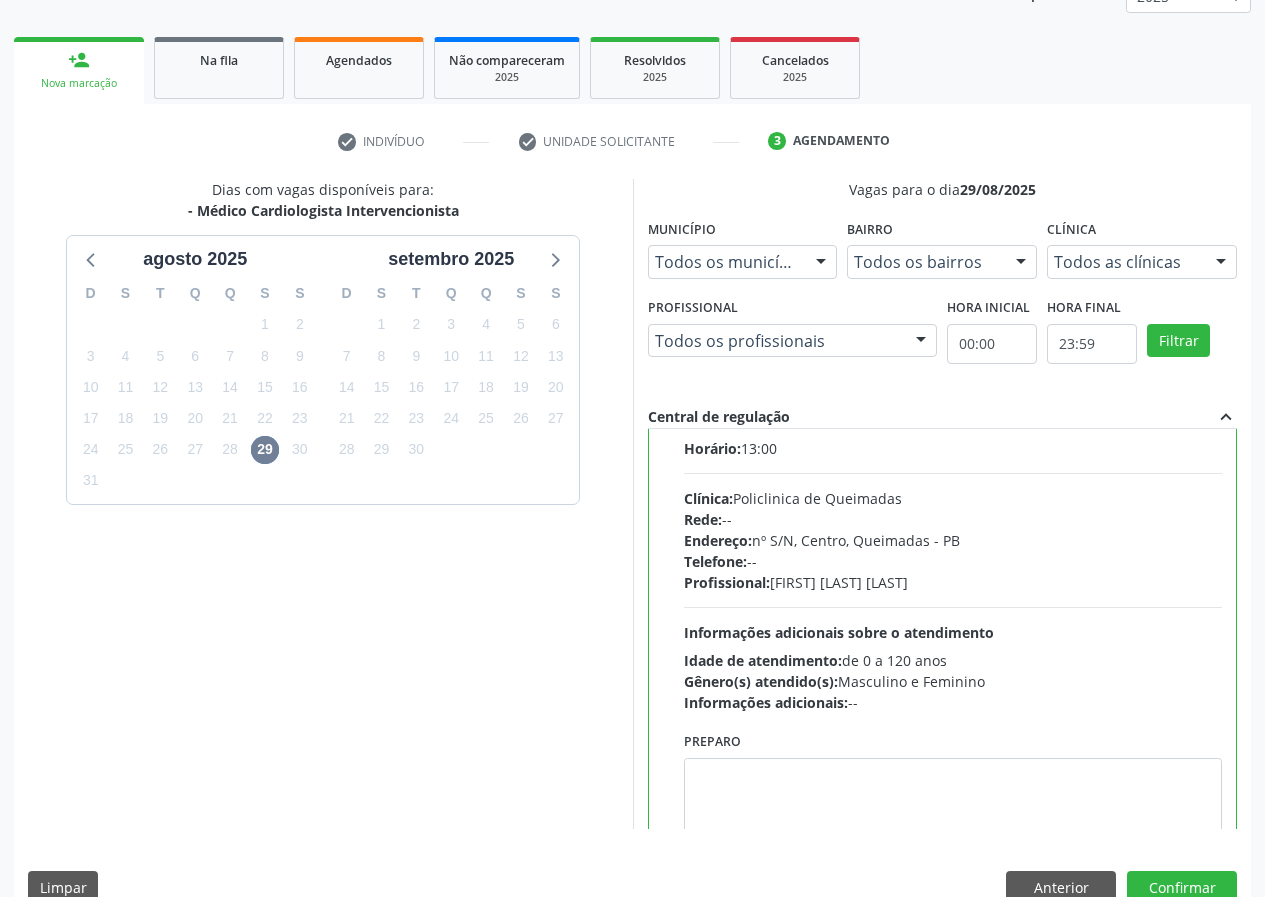 scroll, scrollTop: 99, scrollLeft: 0, axis: vertical 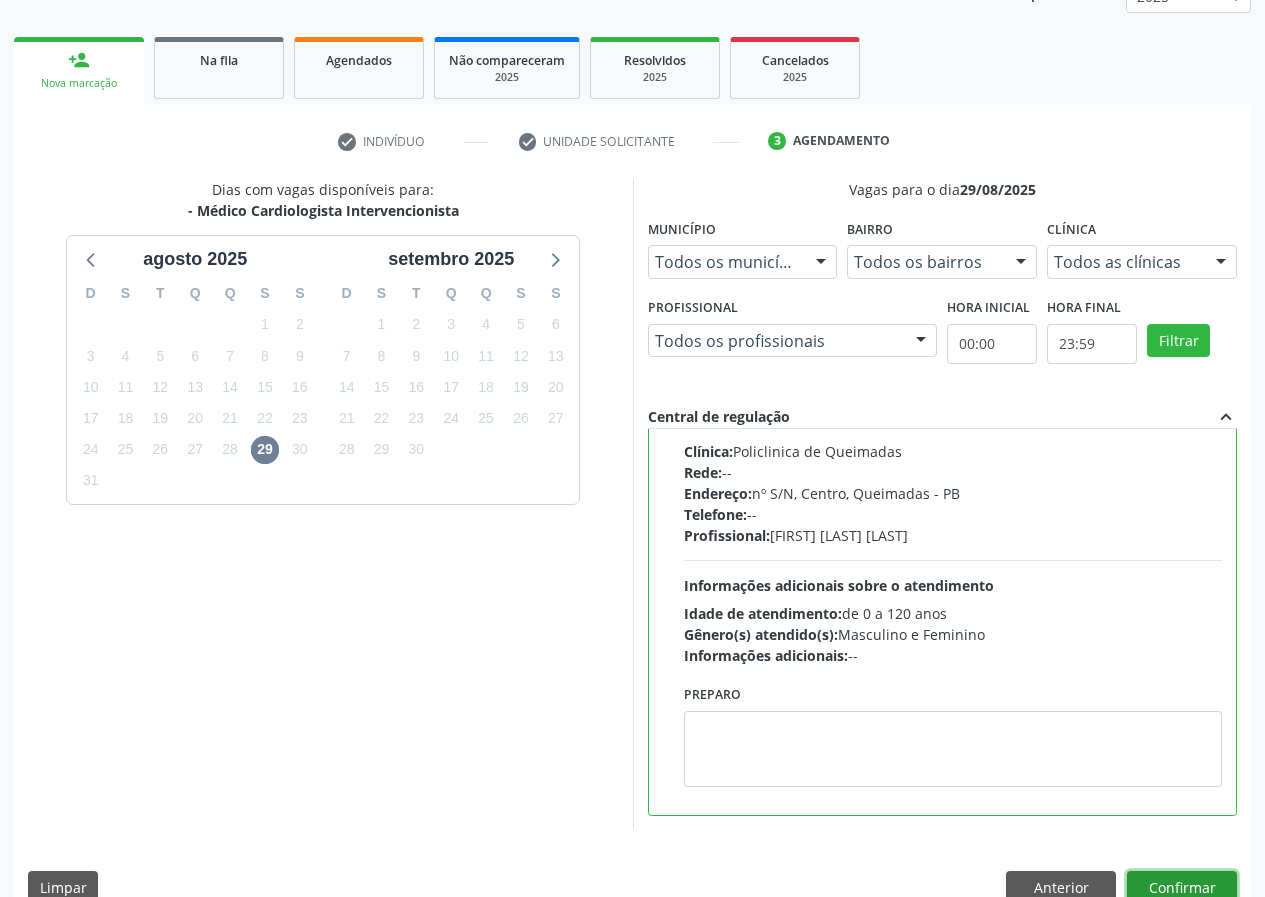 click on "Confirmar" at bounding box center (1182, 888) 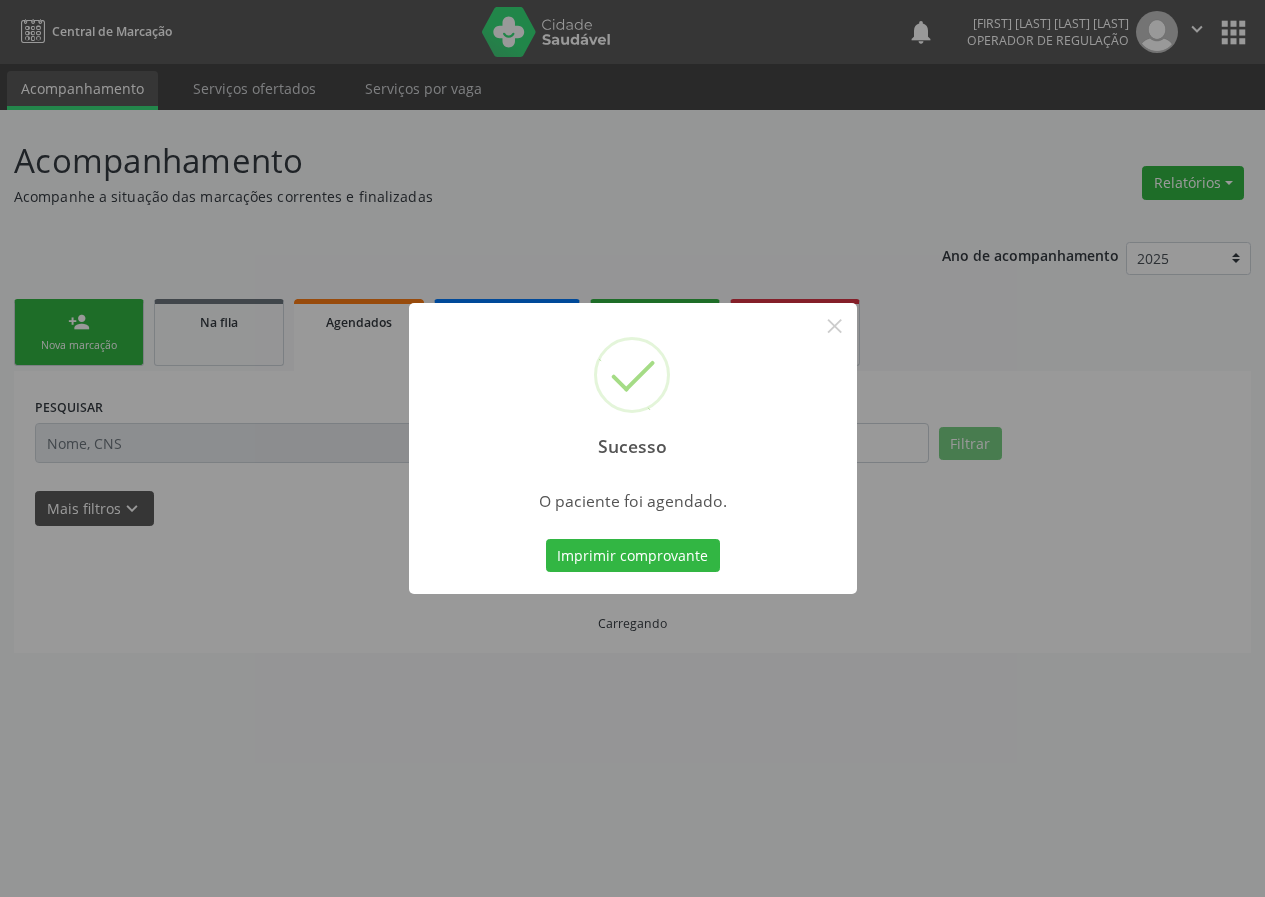 scroll, scrollTop: 0, scrollLeft: 0, axis: both 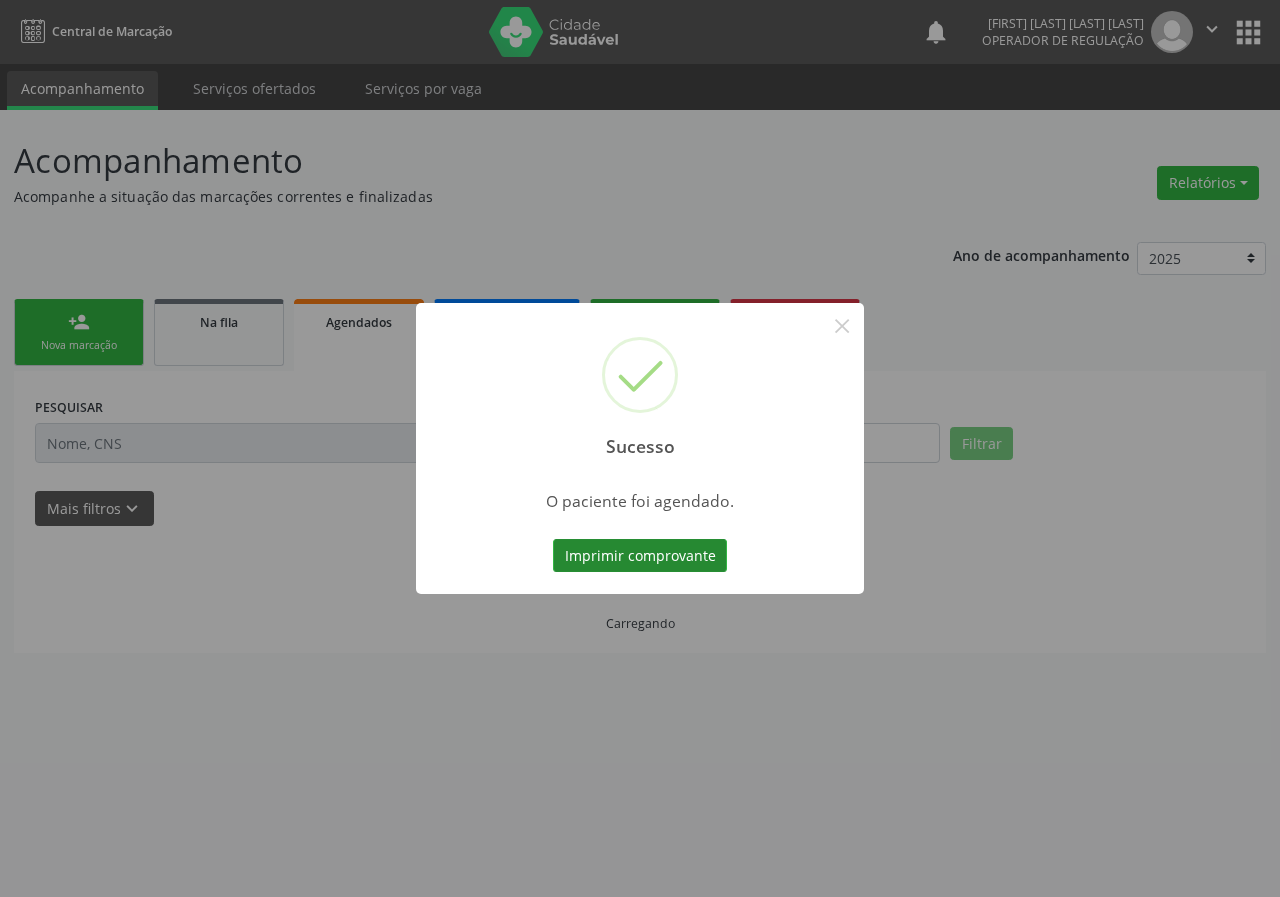 click on "Imprimir comprovante" at bounding box center (640, 556) 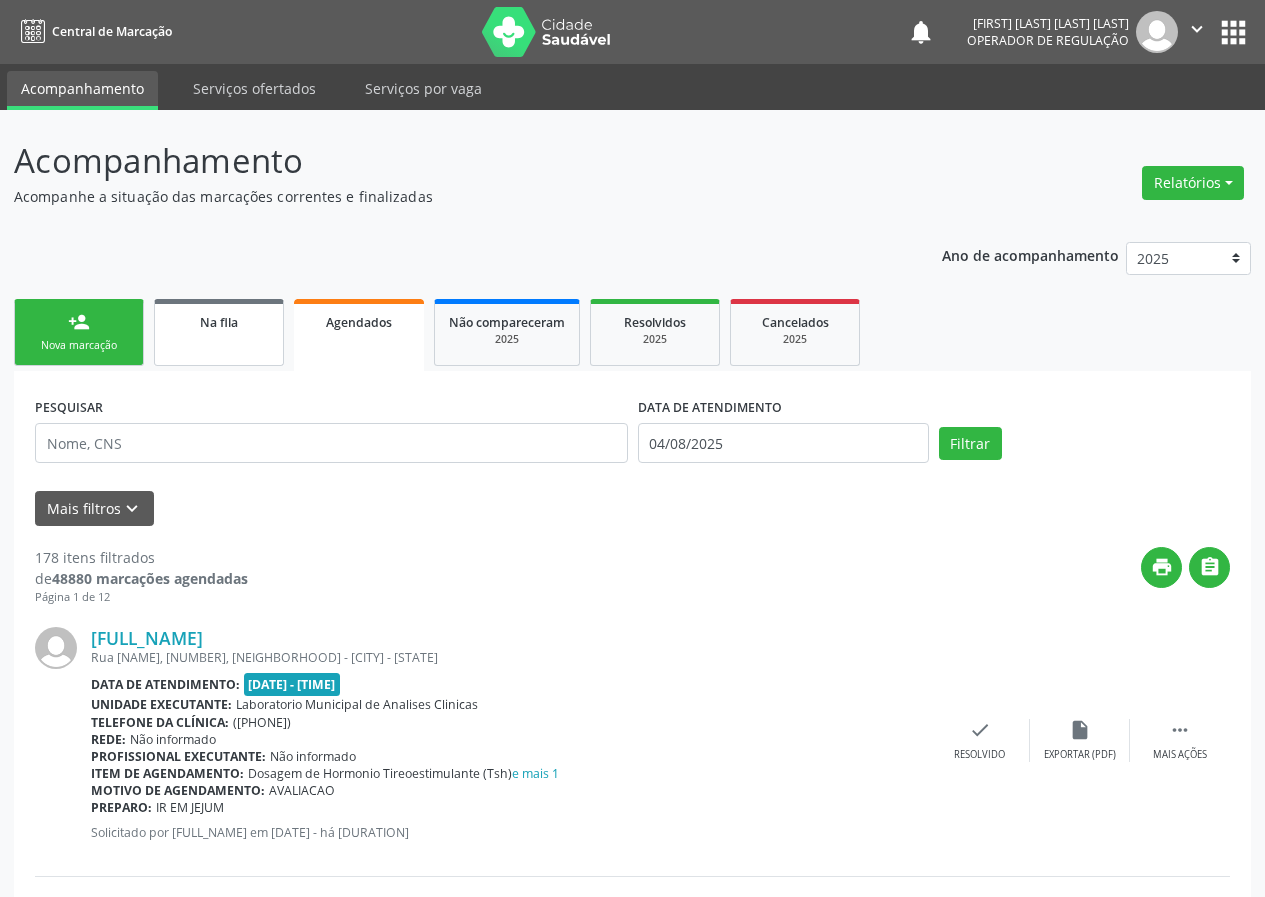click on "Na fila" at bounding box center (219, 332) 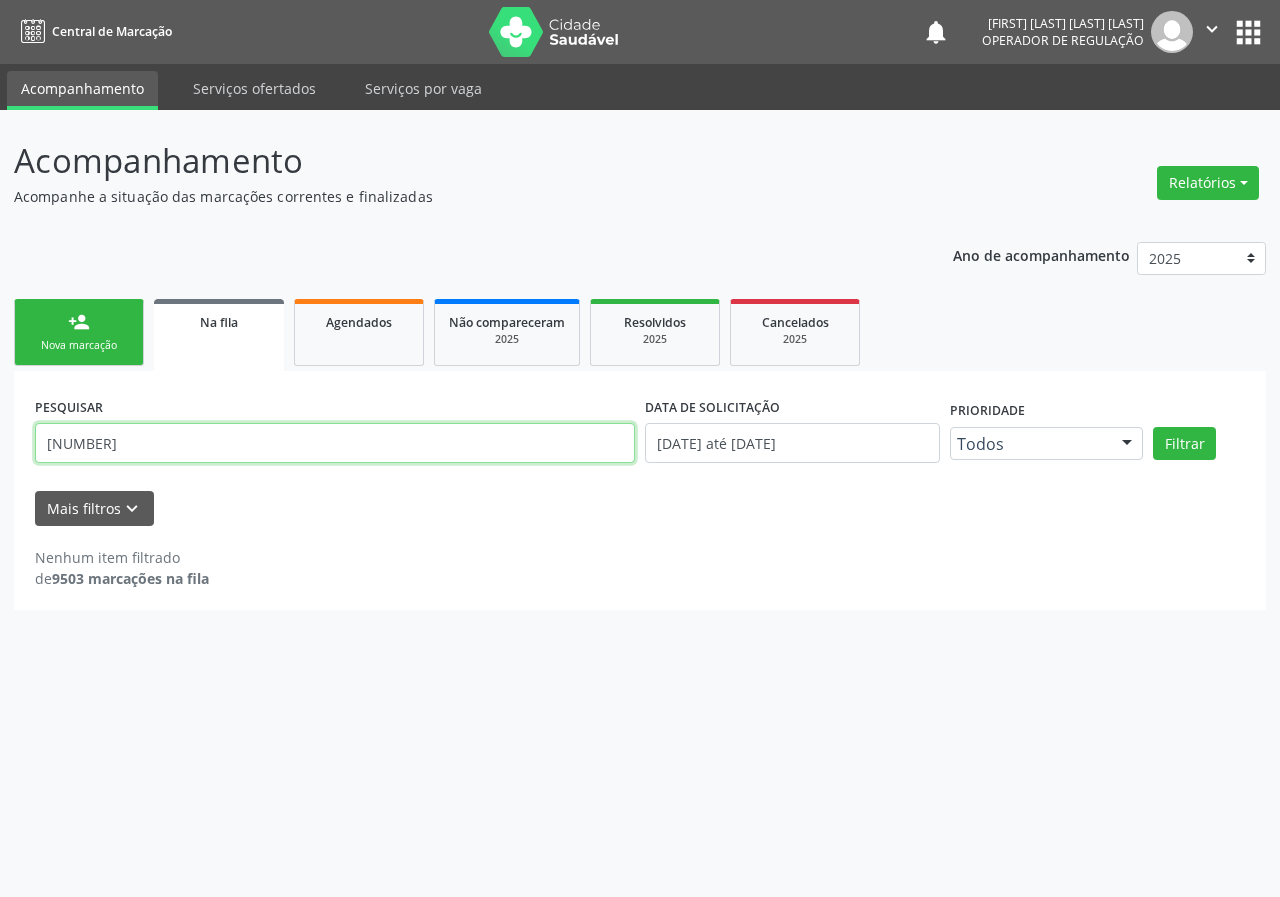 drag, startPoint x: 210, startPoint y: 437, endPoint x: 4, endPoint y: 385, distance: 212.46176 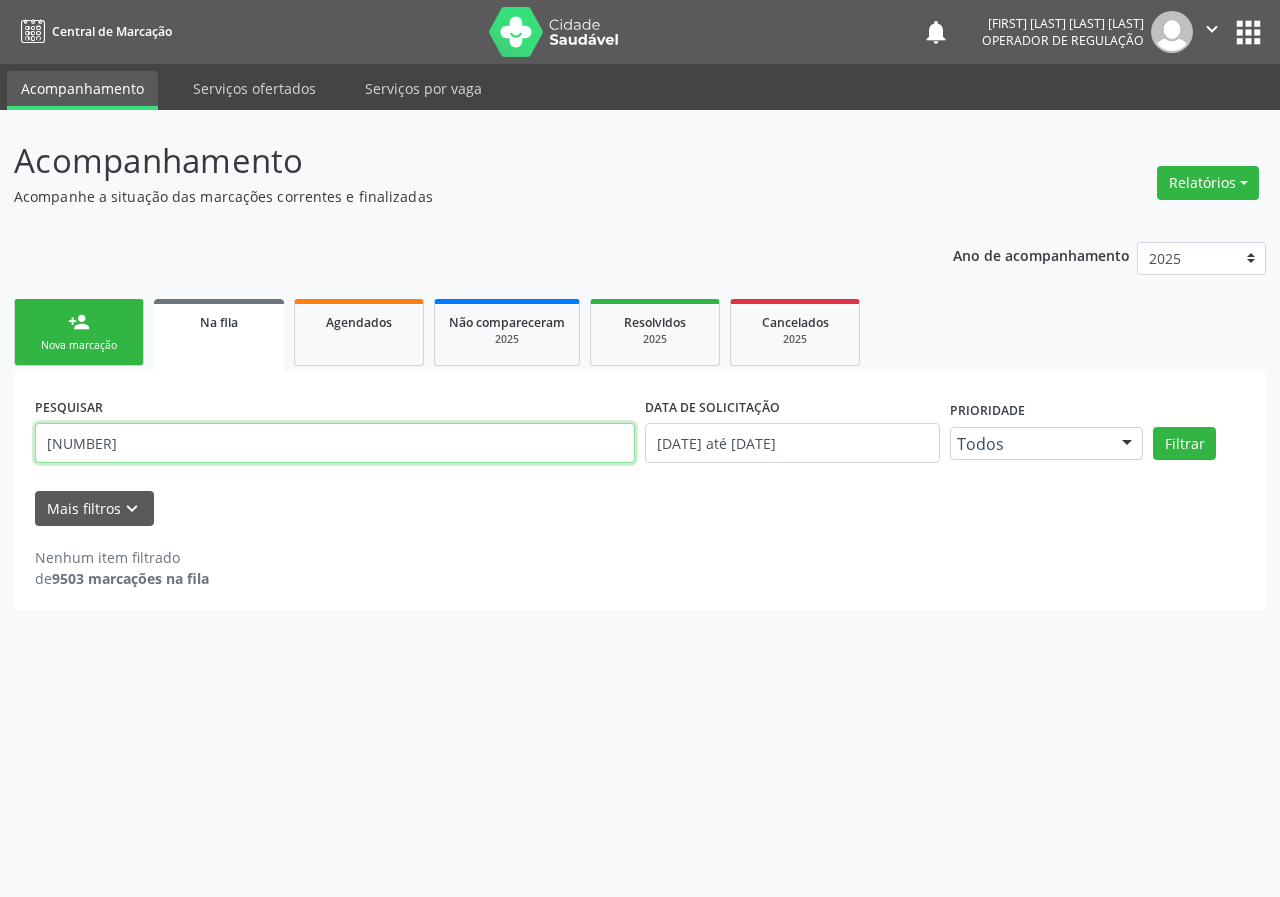 type on "[NUMBER]" 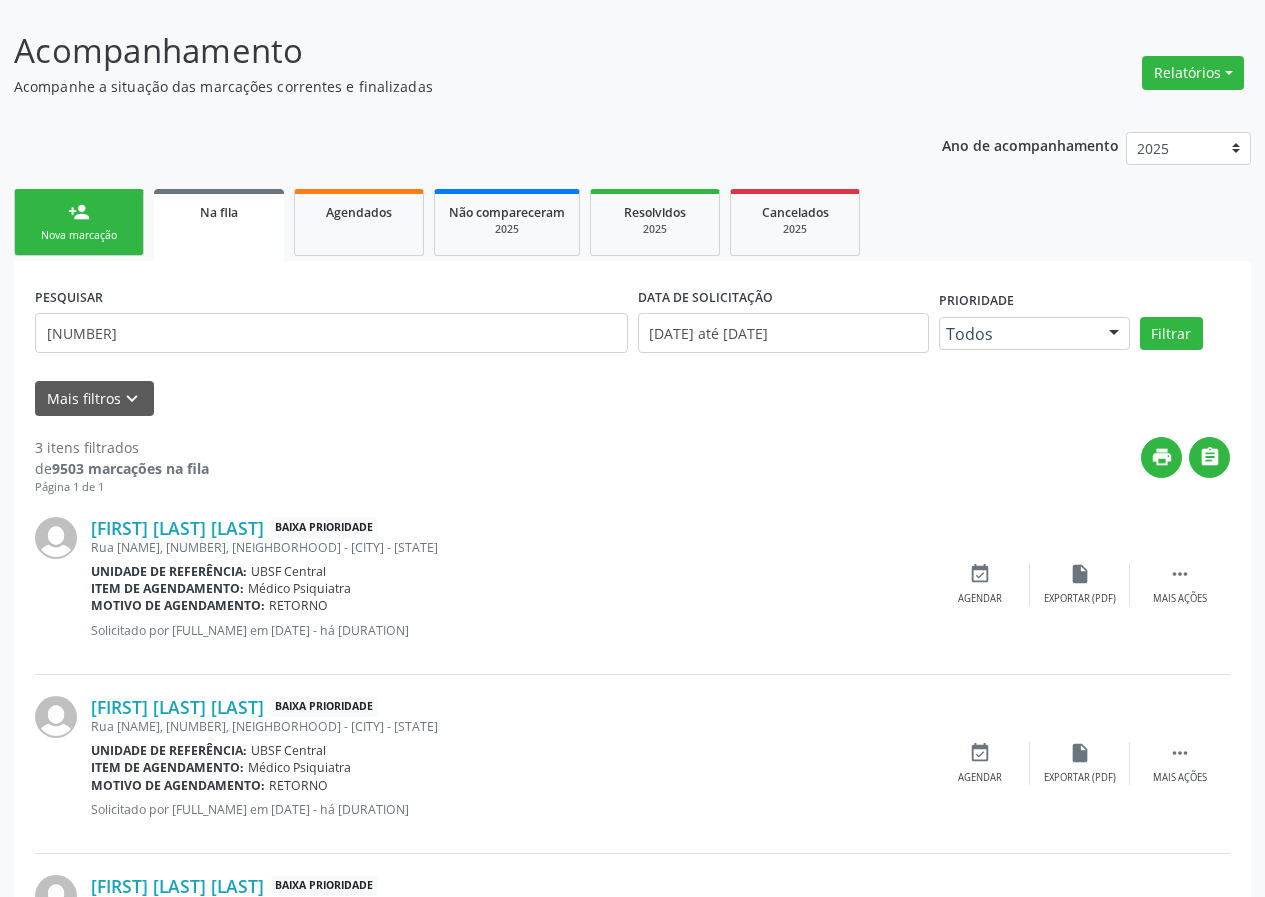 scroll, scrollTop: 280, scrollLeft: 0, axis: vertical 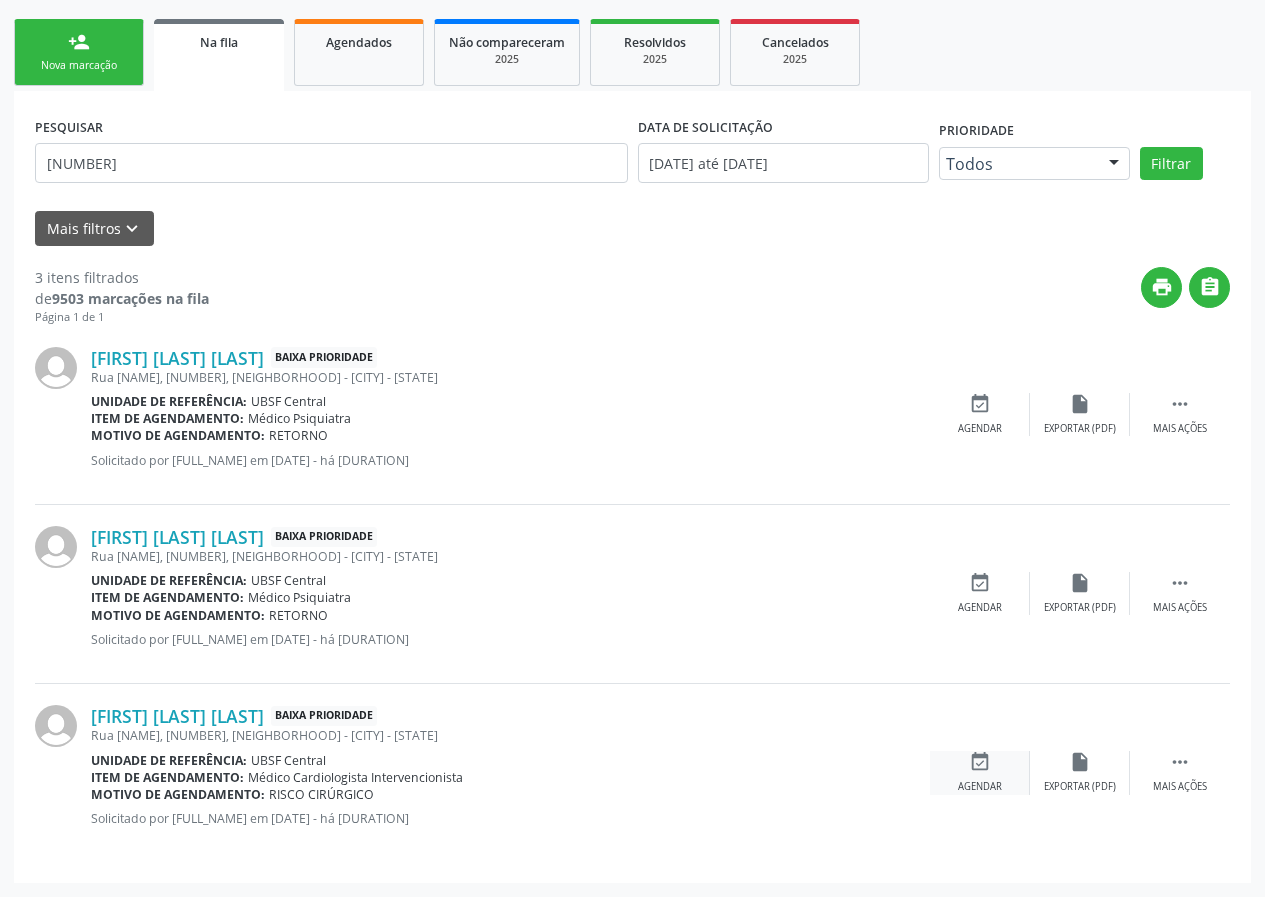 click on "event_available" at bounding box center (980, 762) 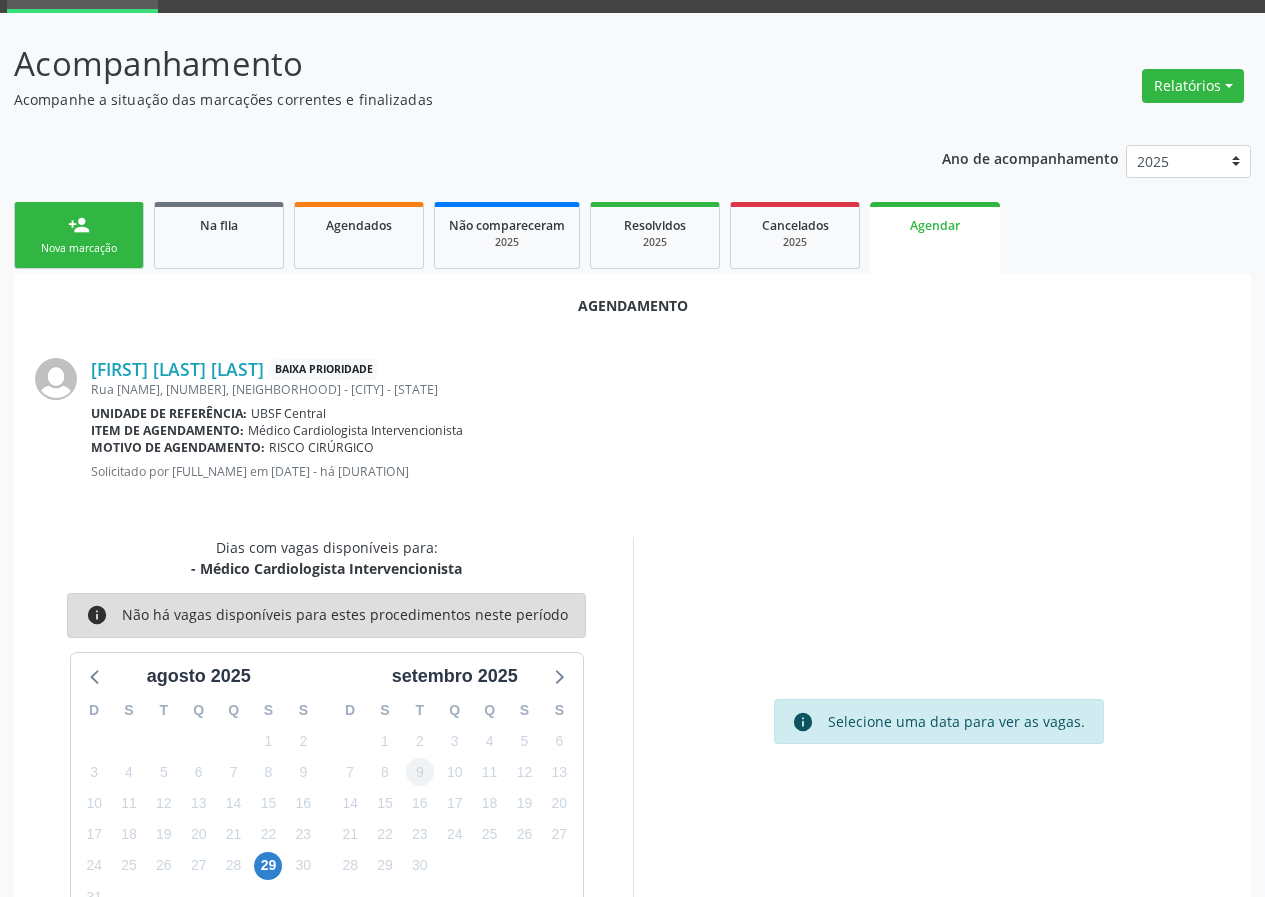 scroll, scrollTop: 144, scrollLeft: 0, axis: vertical 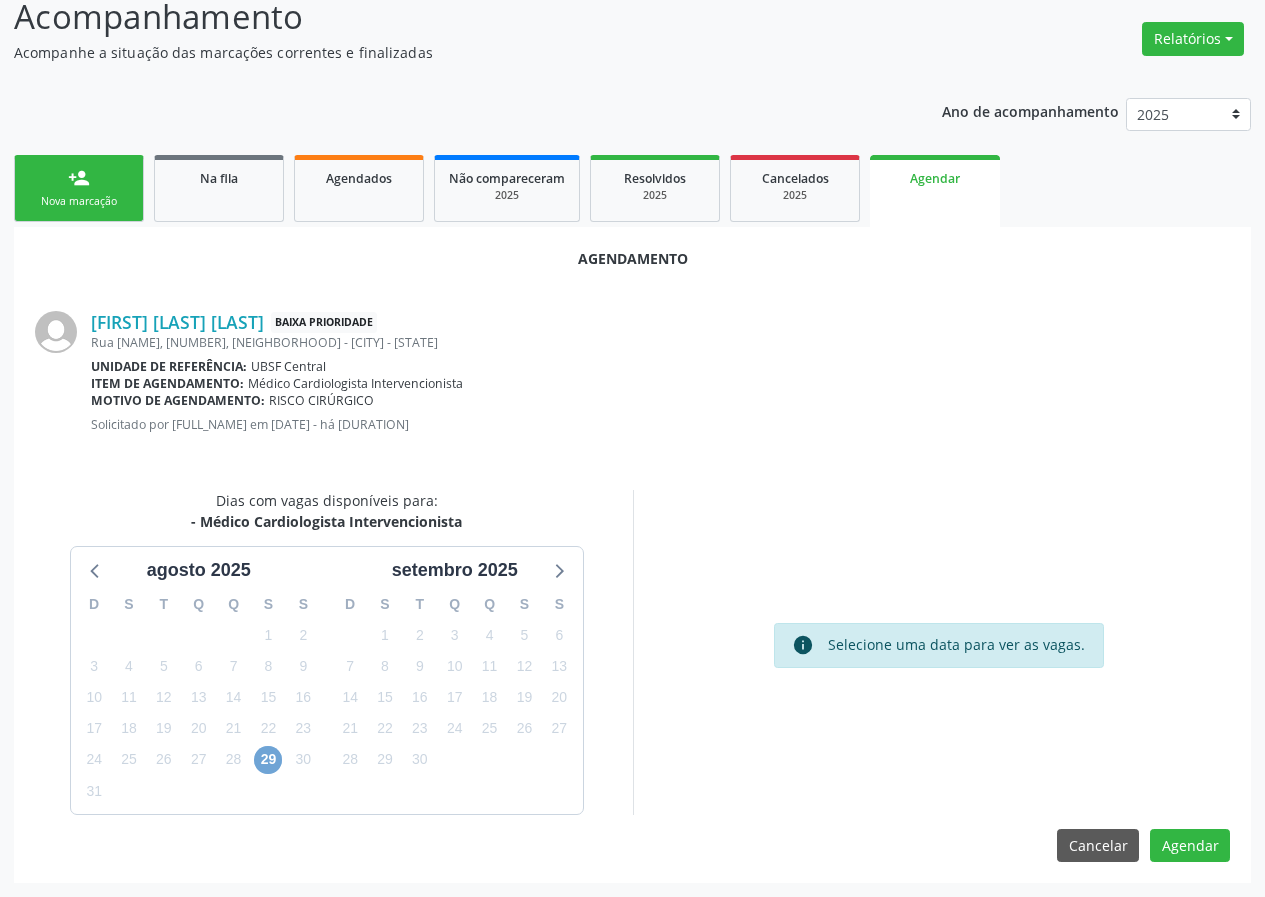 click on "29" at bounding box center [268, 760] 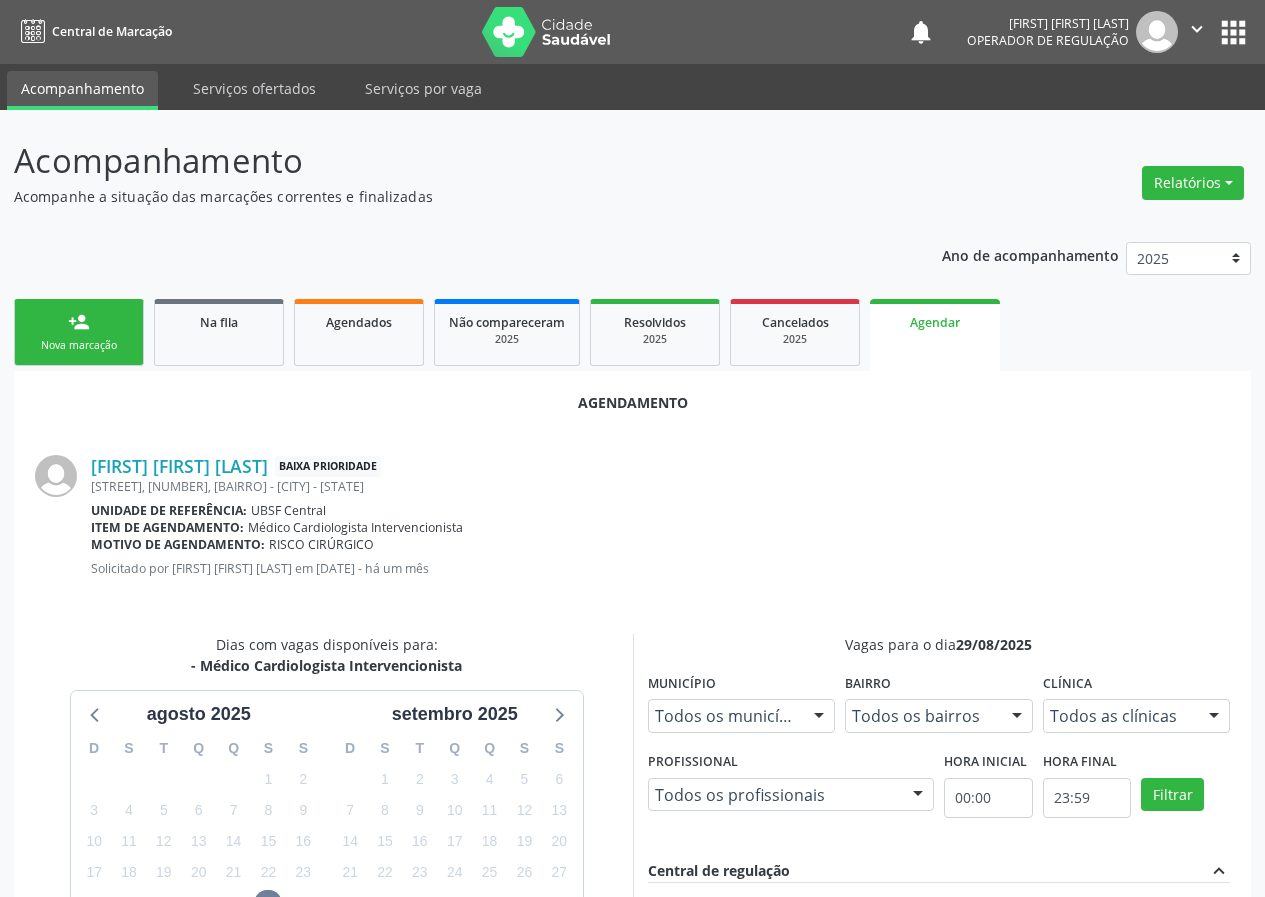 scroll, scrollTop: 433, scrollLeft: 0, axis: vertical 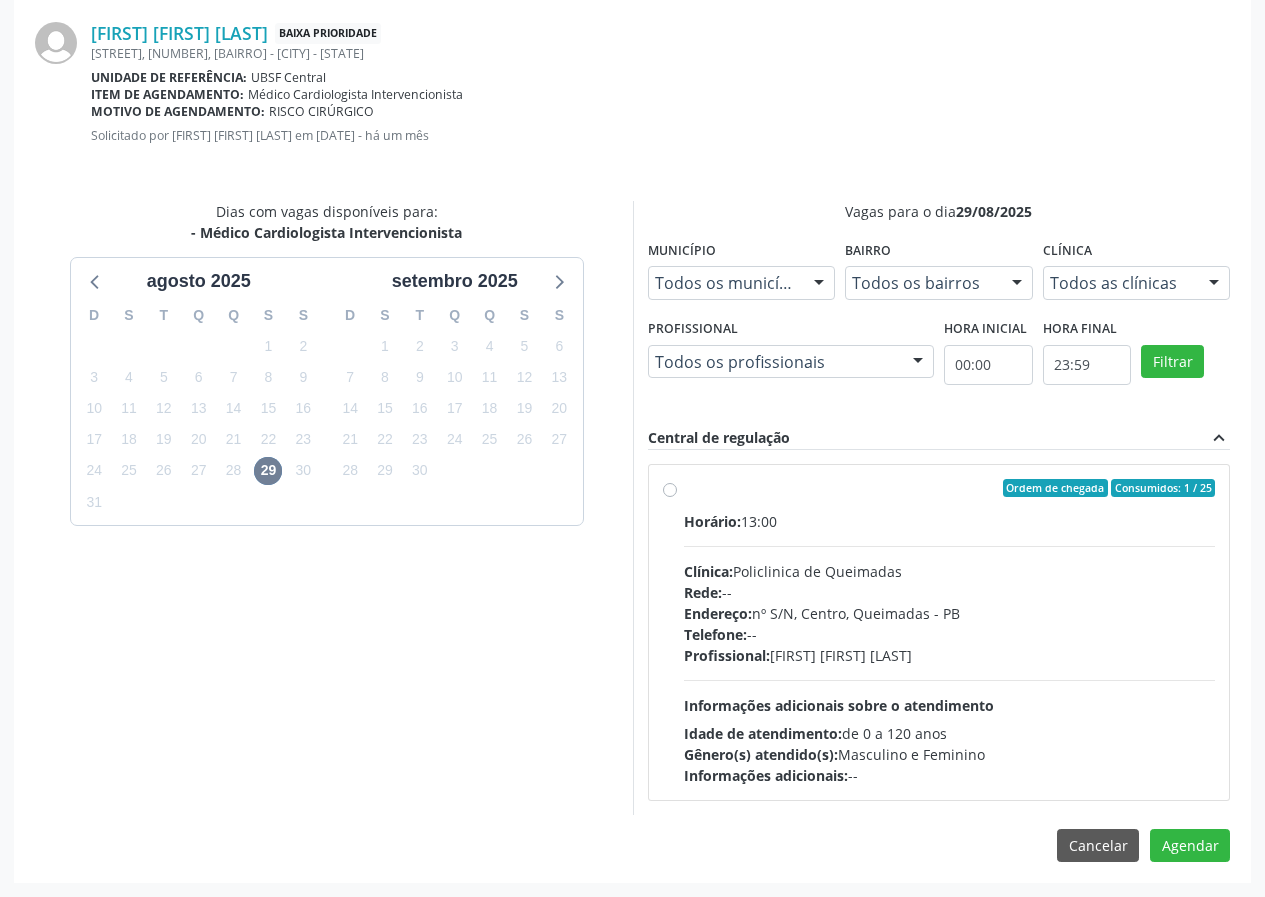 click on "Ordem de chegada
Consumidos: 1 / 25
Horário:   13:00
Clínica:  Policlinica de Queimadas
Rede:
--
Endereço:   nº S/N, Centro, Queimadas - PB
Telefone:   --
Profissional:
Filipe Rodrigues Pinto
Informações adicionais sobre o atendimento
Idade de atendimento:
de 0 a 120 anos
Gênero(s) atendido(s):
Masculino e Feminino
Informações adicionais:
--" at bounding box center [950, 632] 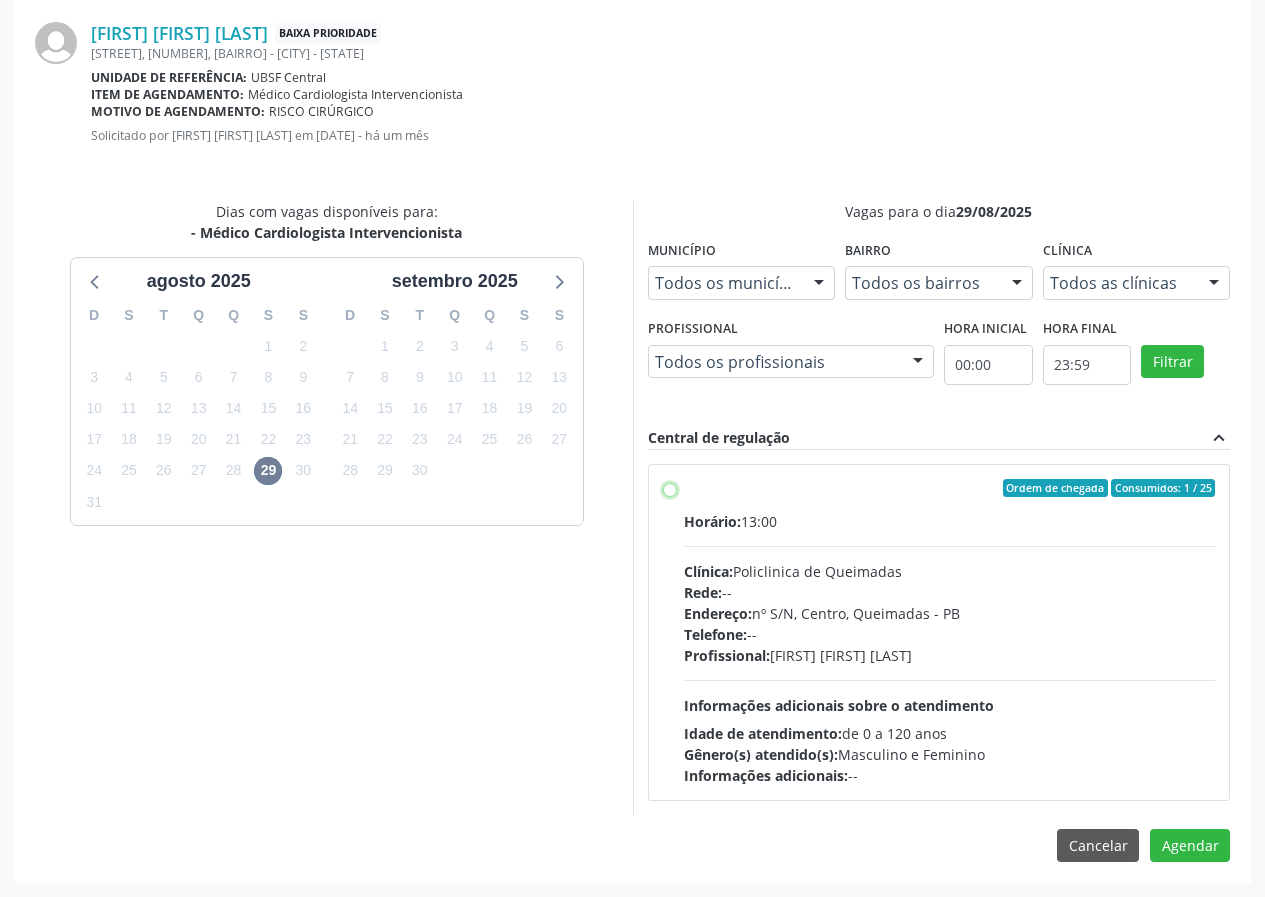 radio on "true" 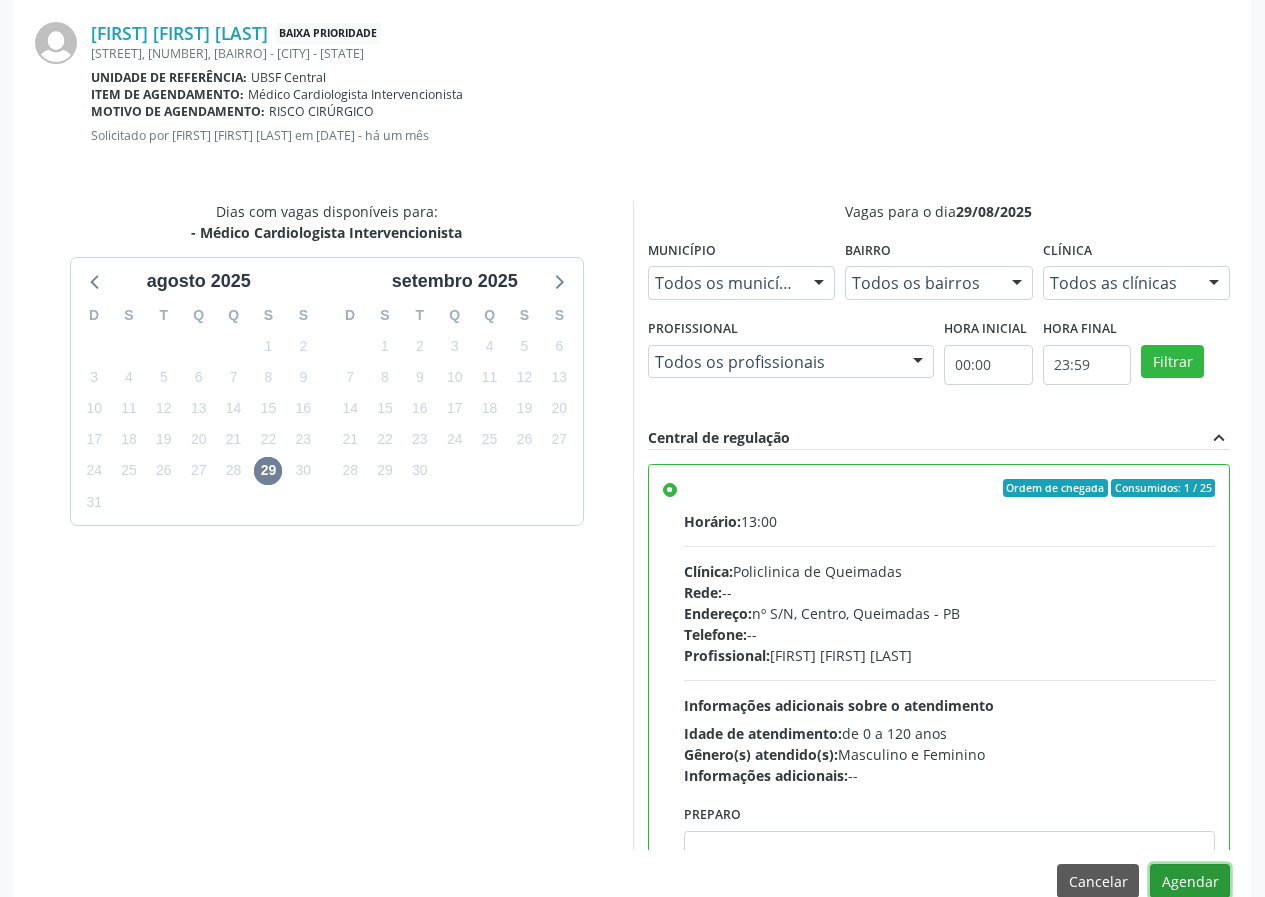 click on "Agendar" at bounding box center [1190, 881] 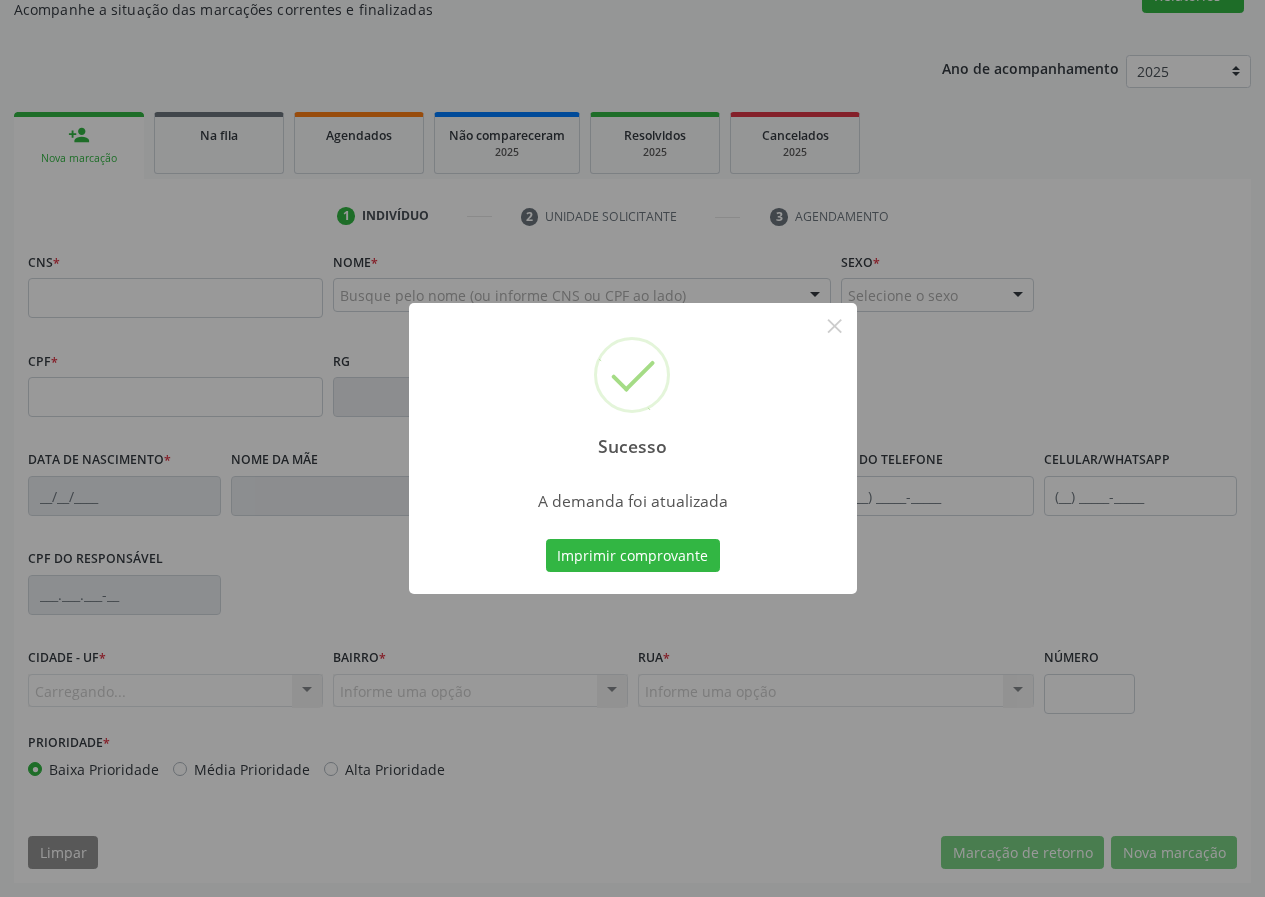 scroll, scrollTop: 187, scrollLeft: 0, axis: vertical 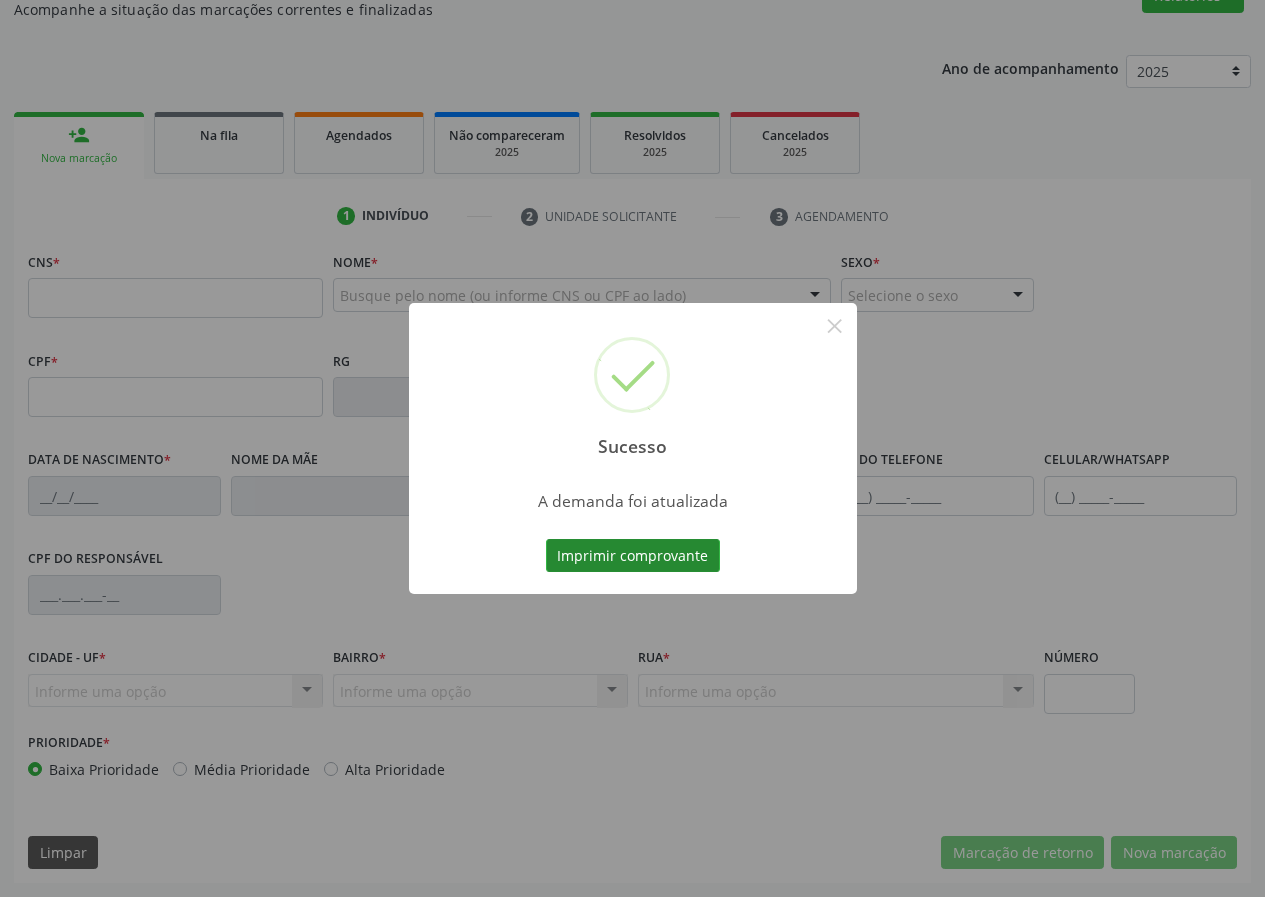 click on "Imprimir comprovante" at bounding box center [633, 556] 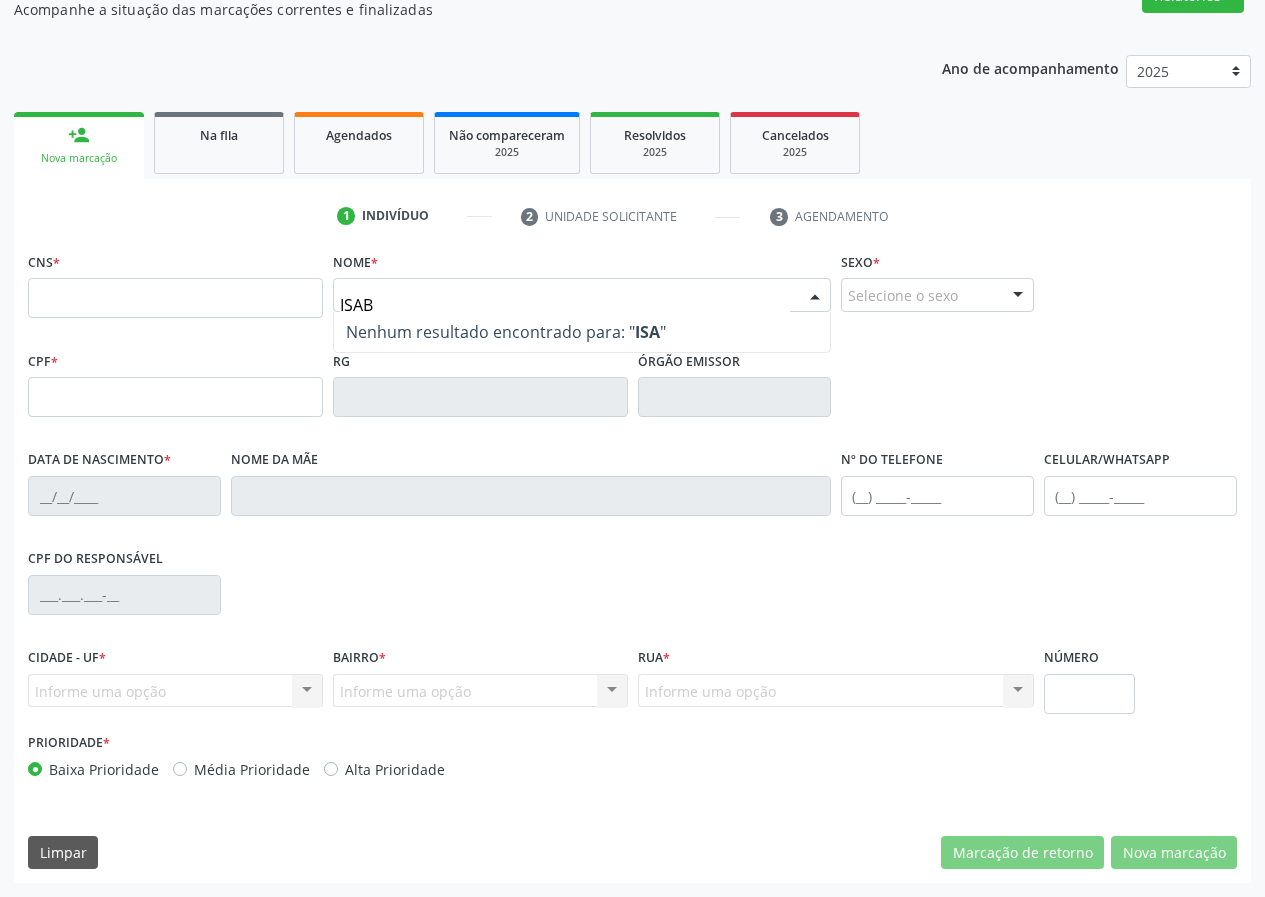 type on "ISABE" 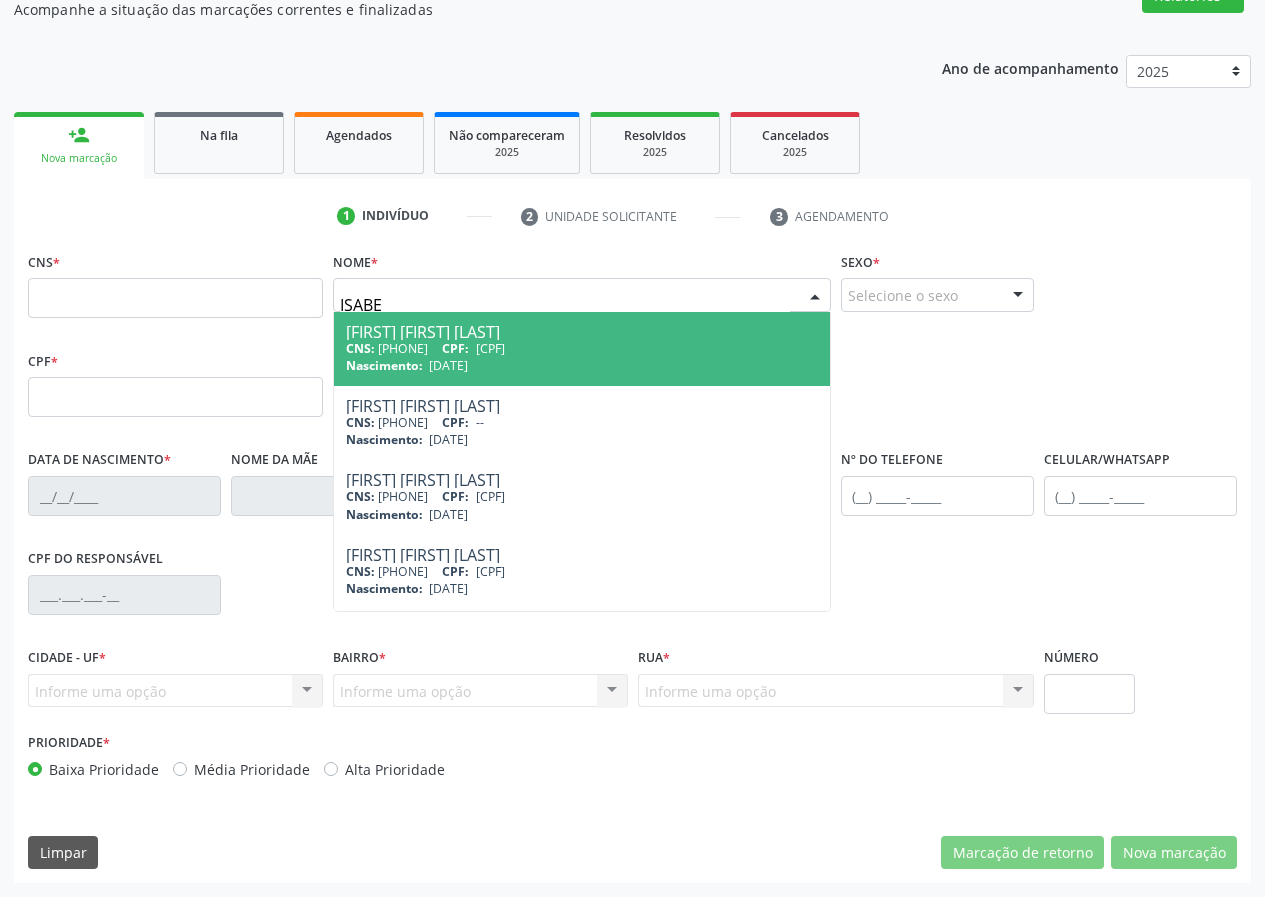click on "Ana Isabel Maciel Cabral" at bounding box center (582, 332) 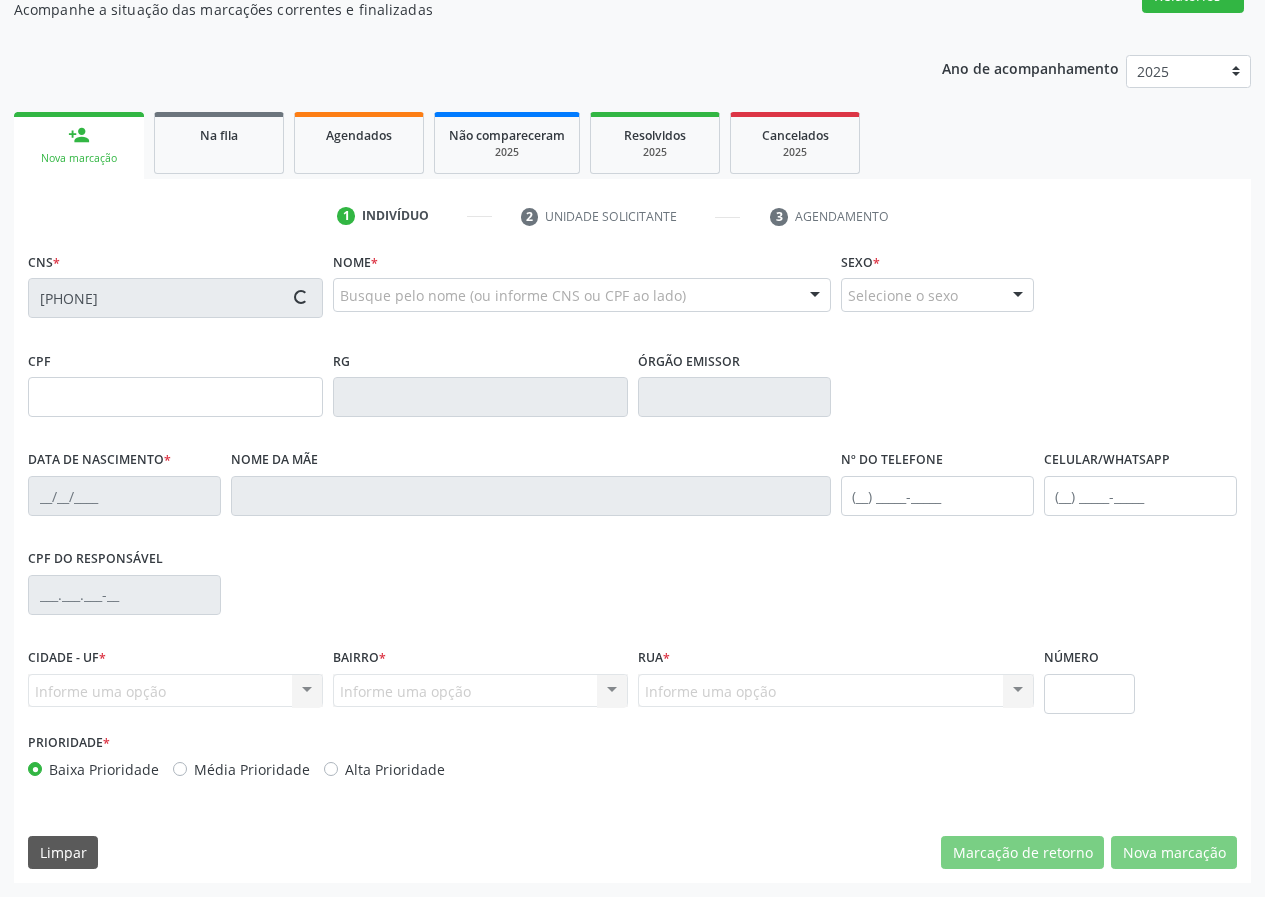 type on "167.153.894-38" 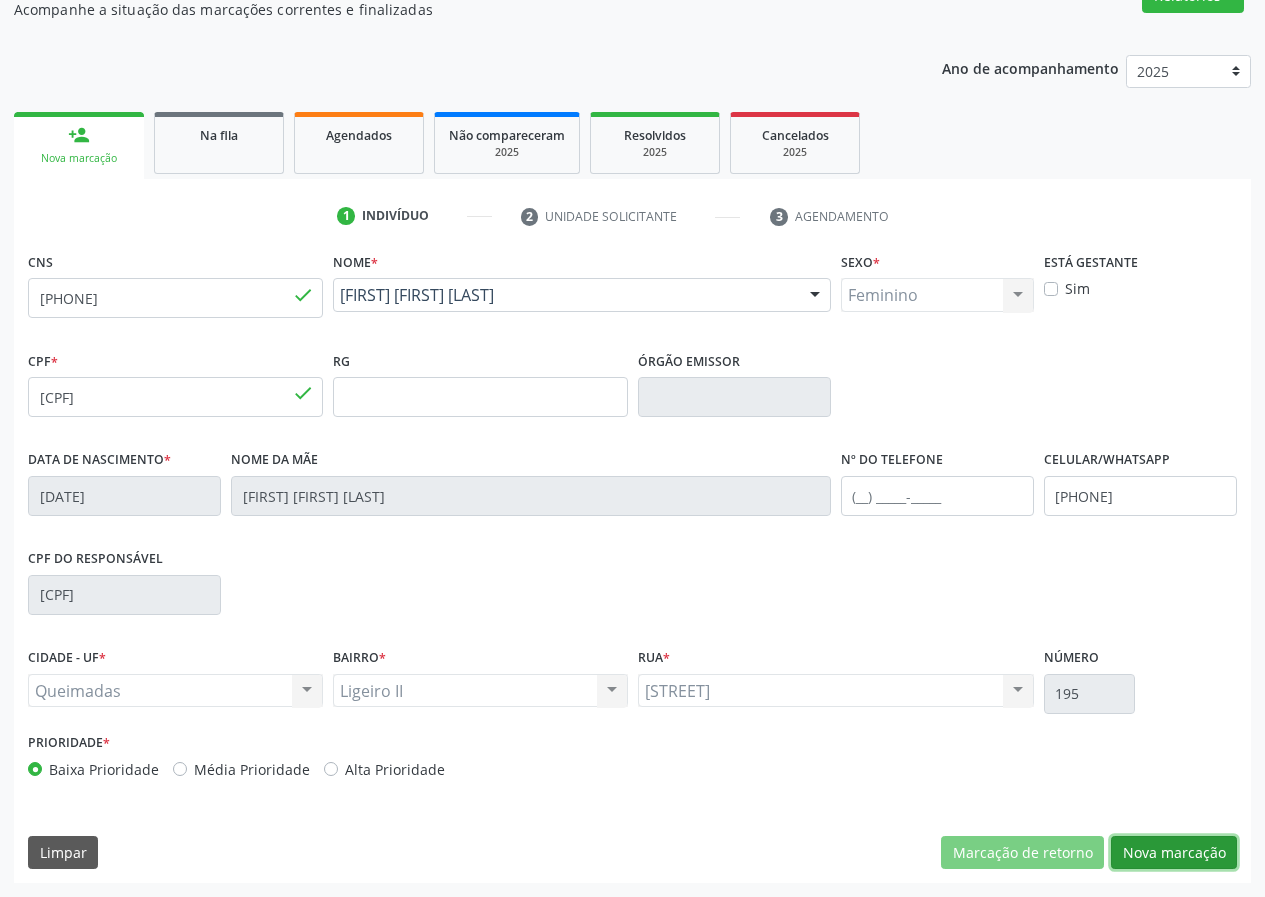 click on "Nova marcação" at bounding box center (1174, 853) 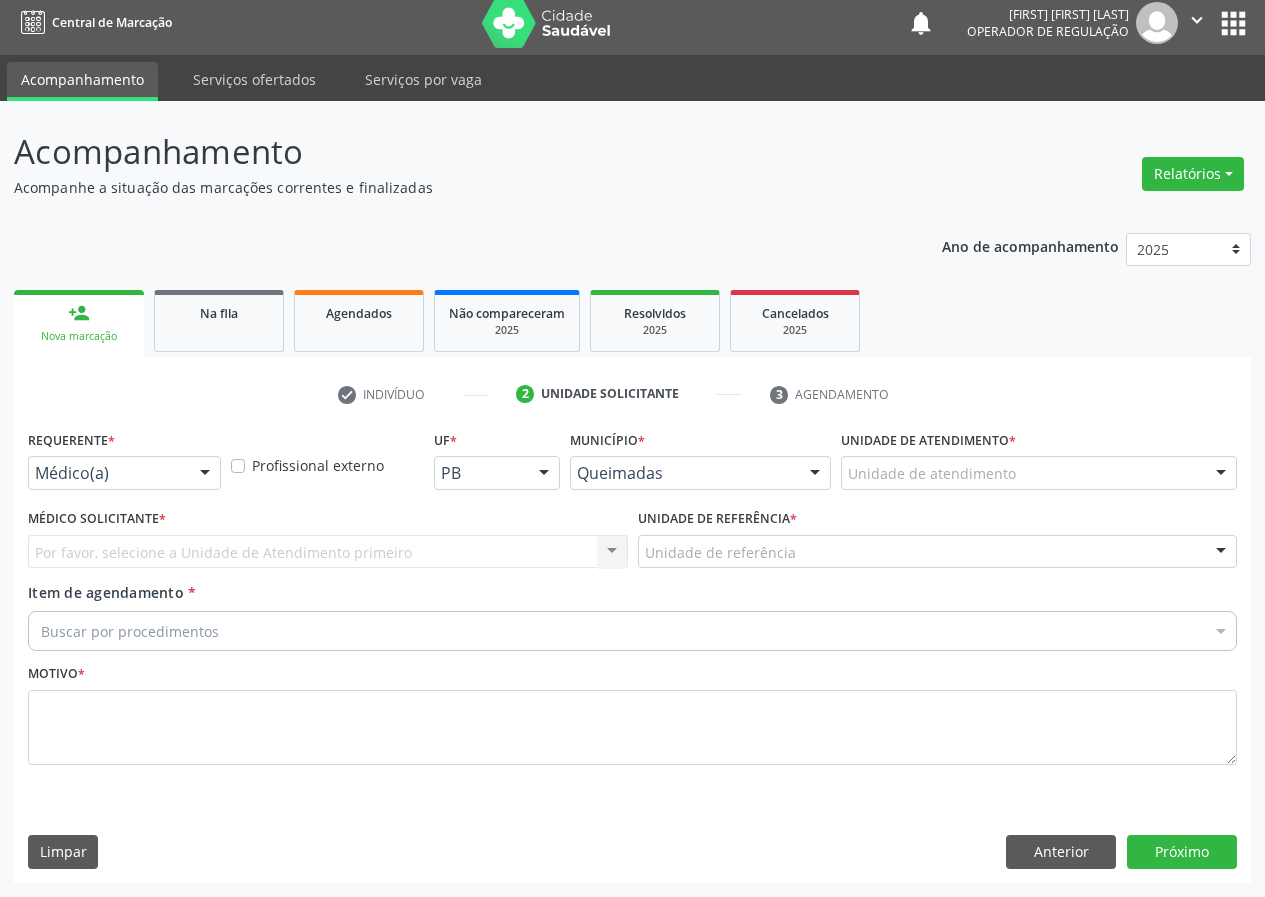 scroll, scrollTop: 9, scrollLeft: 0, axis: vertical 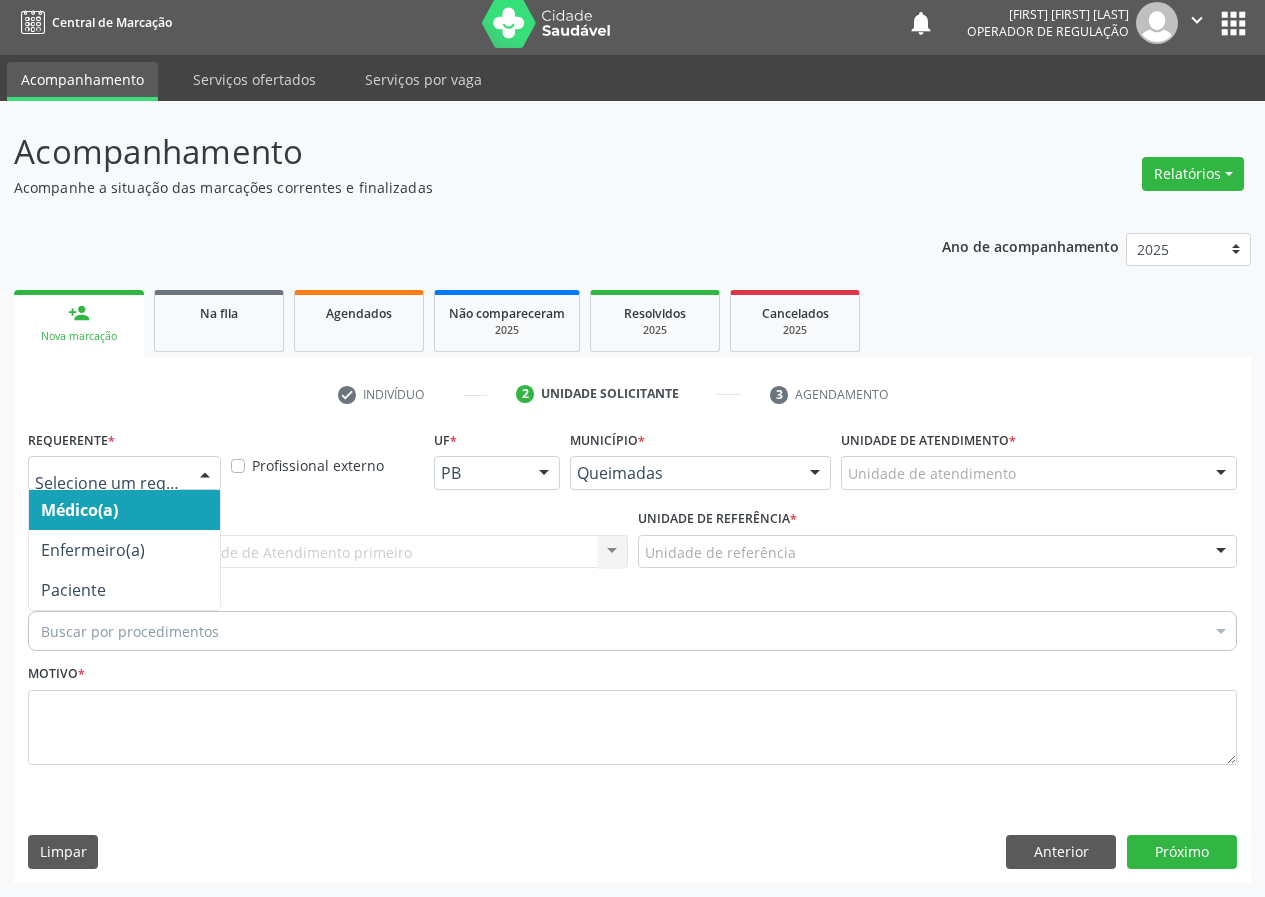 click at bounding box center [205, 474] 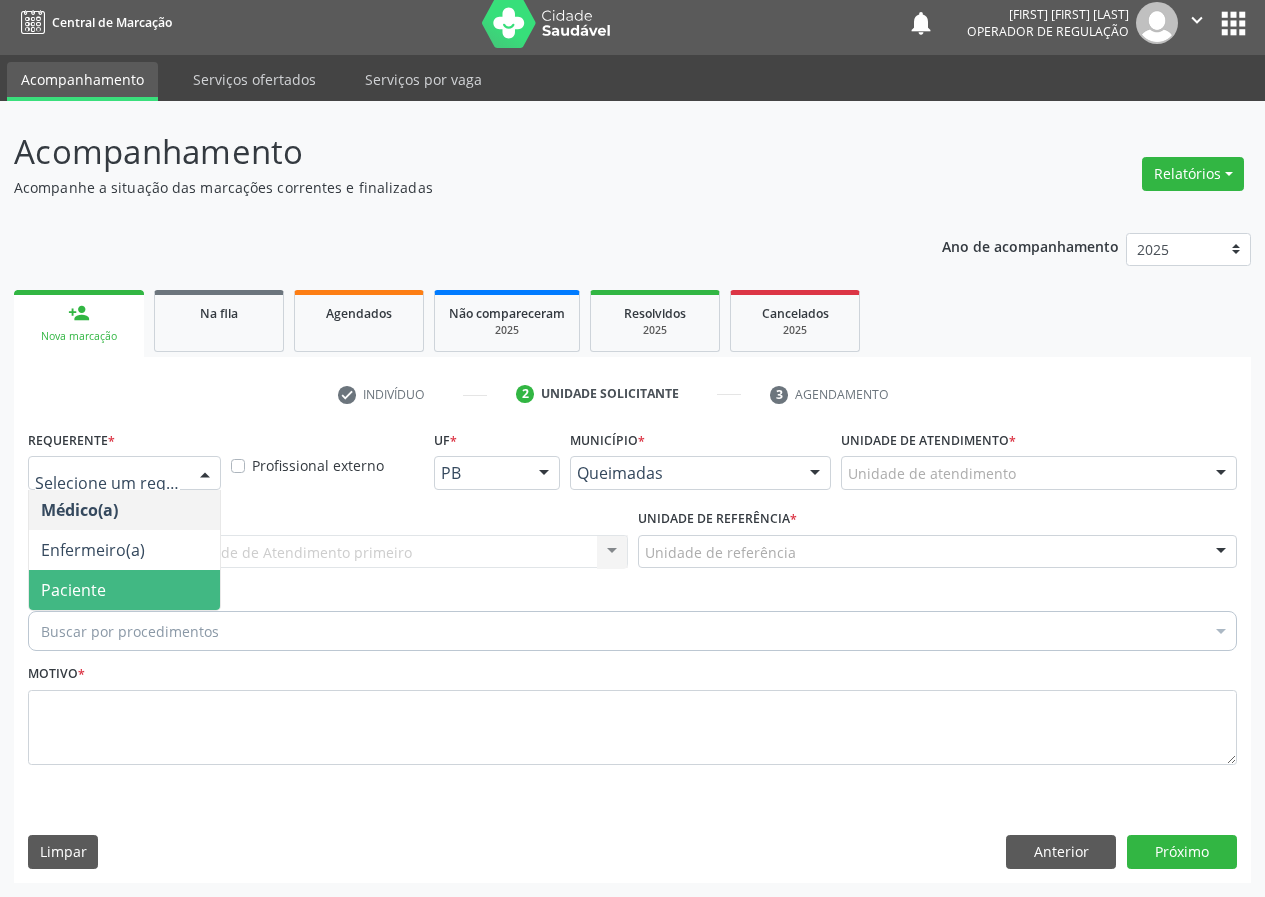 click on "Paciente" at bounding box center [124, 590] 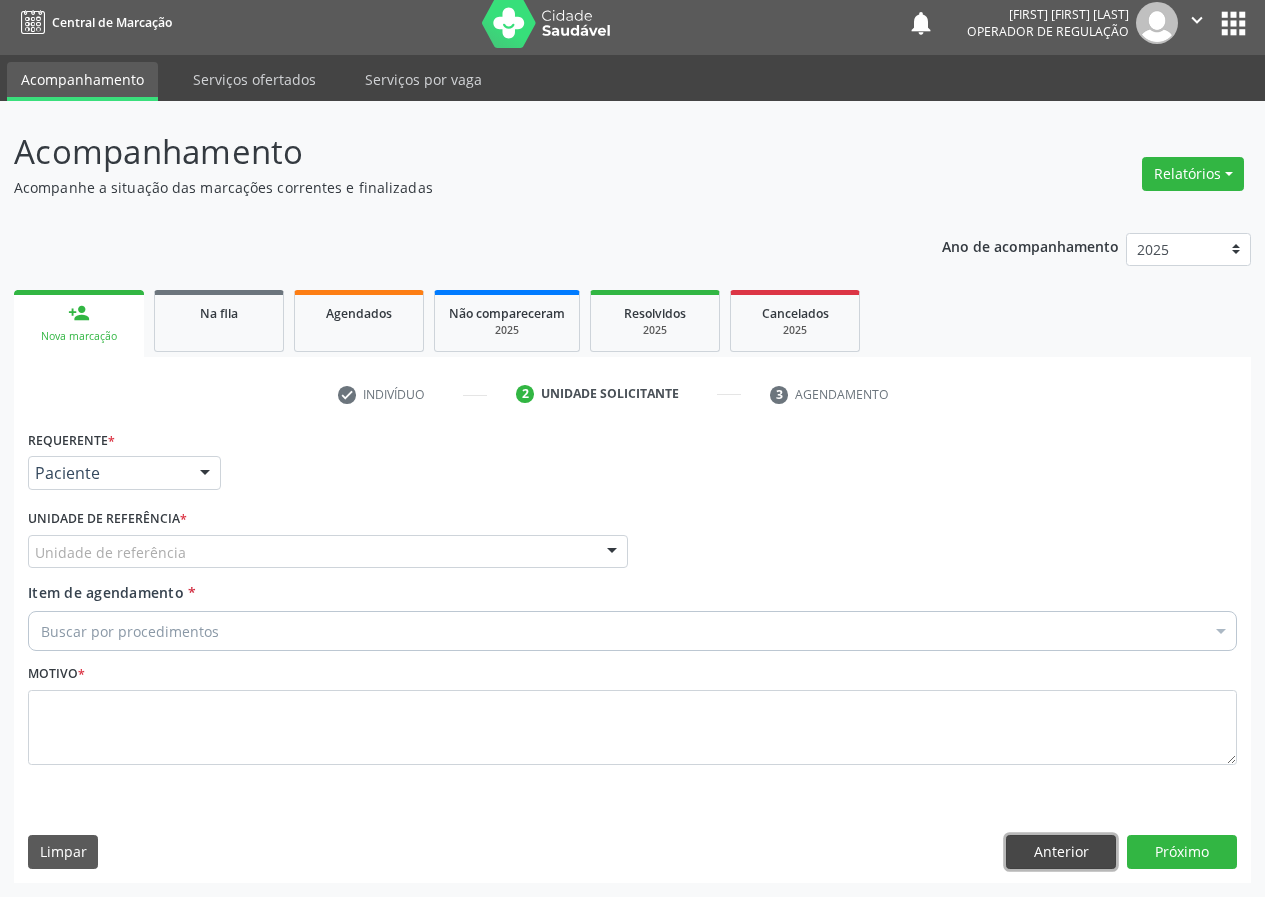 click on "Anterior" at bounding box center [1061, 852] 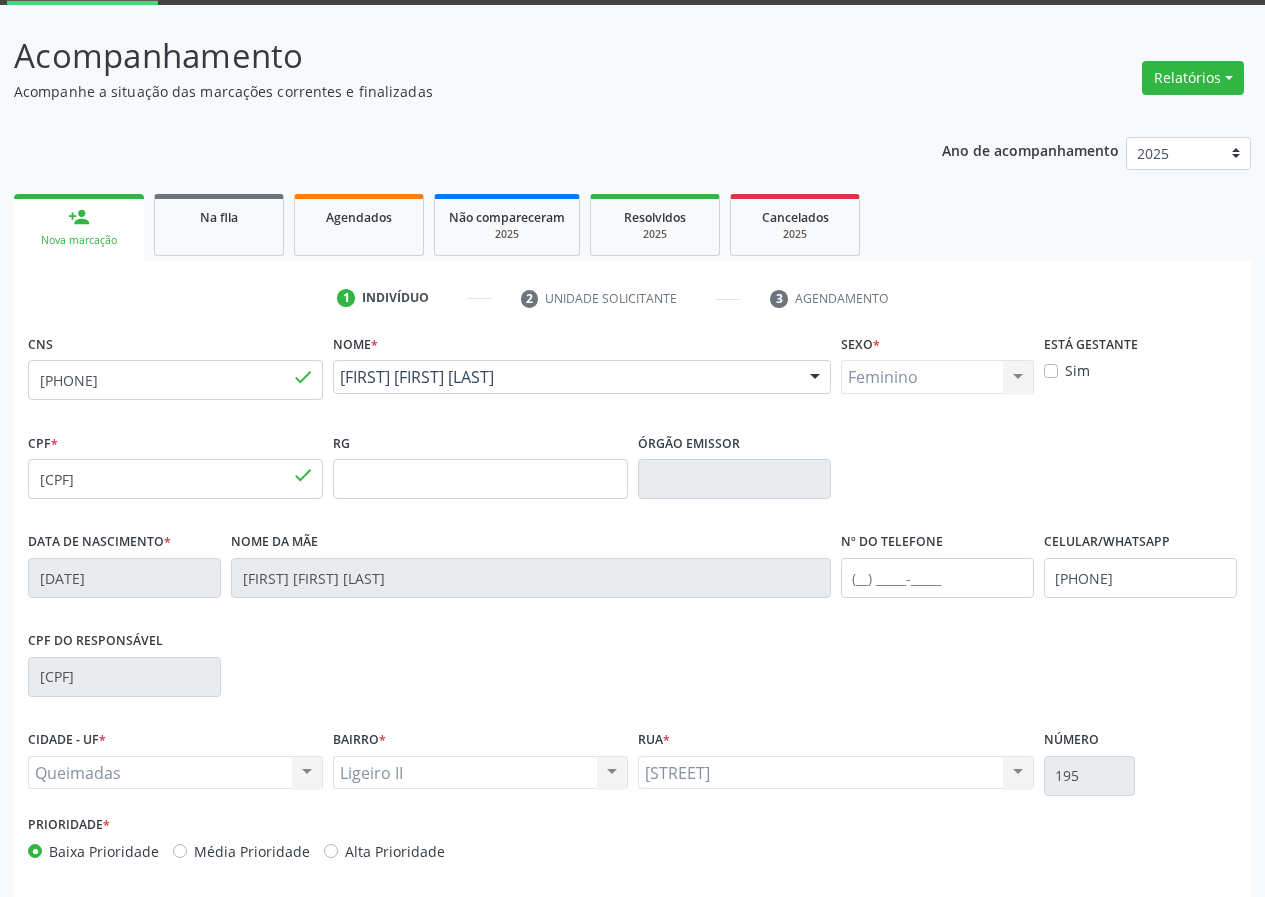 scroll, scrollTop: 187, scrollLeft: 0, axis: vertical 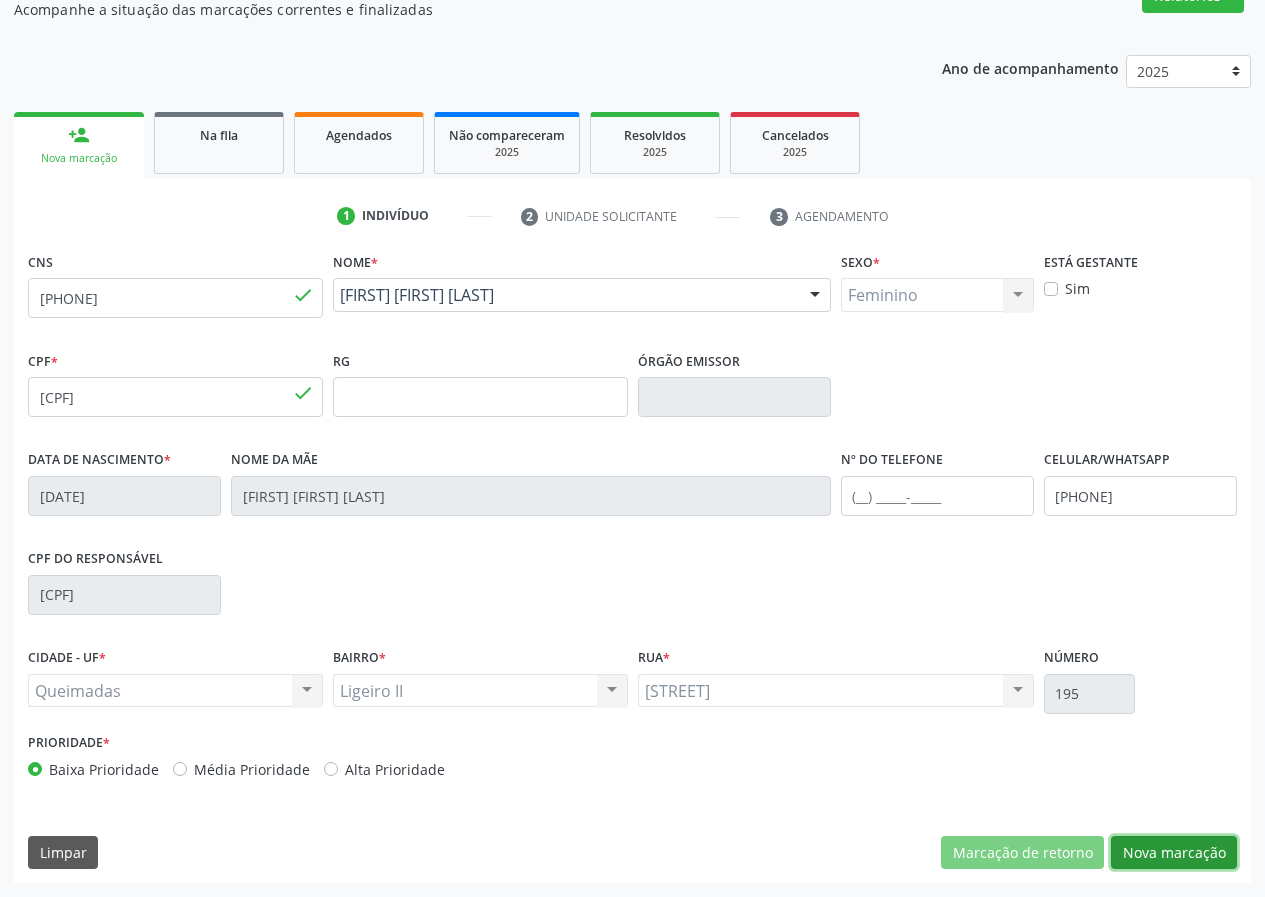 click on "Nova marcação" at bounding box center (1174, 853) 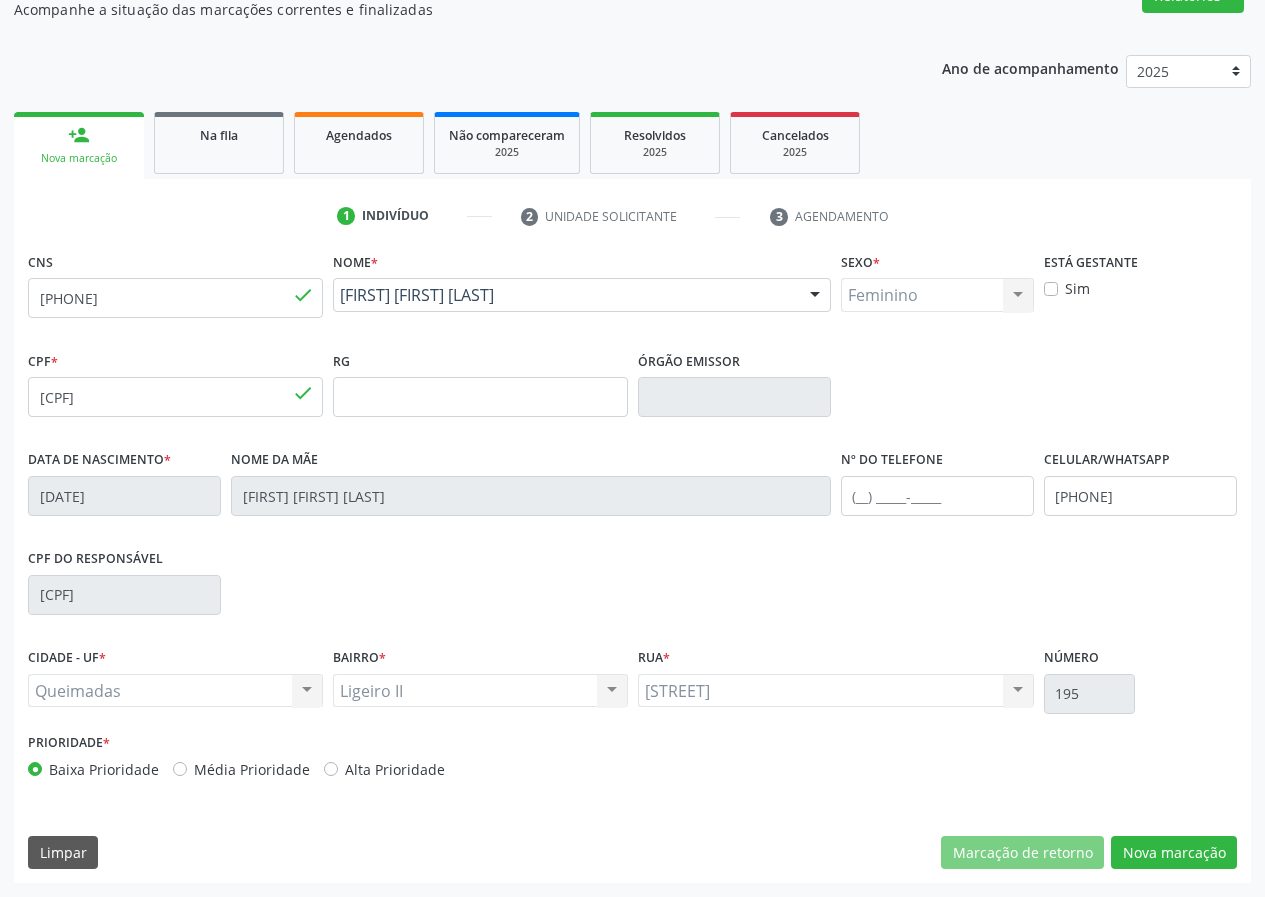 scroll, scrollTop: 9, scrollLeft: 0, axis: vertical 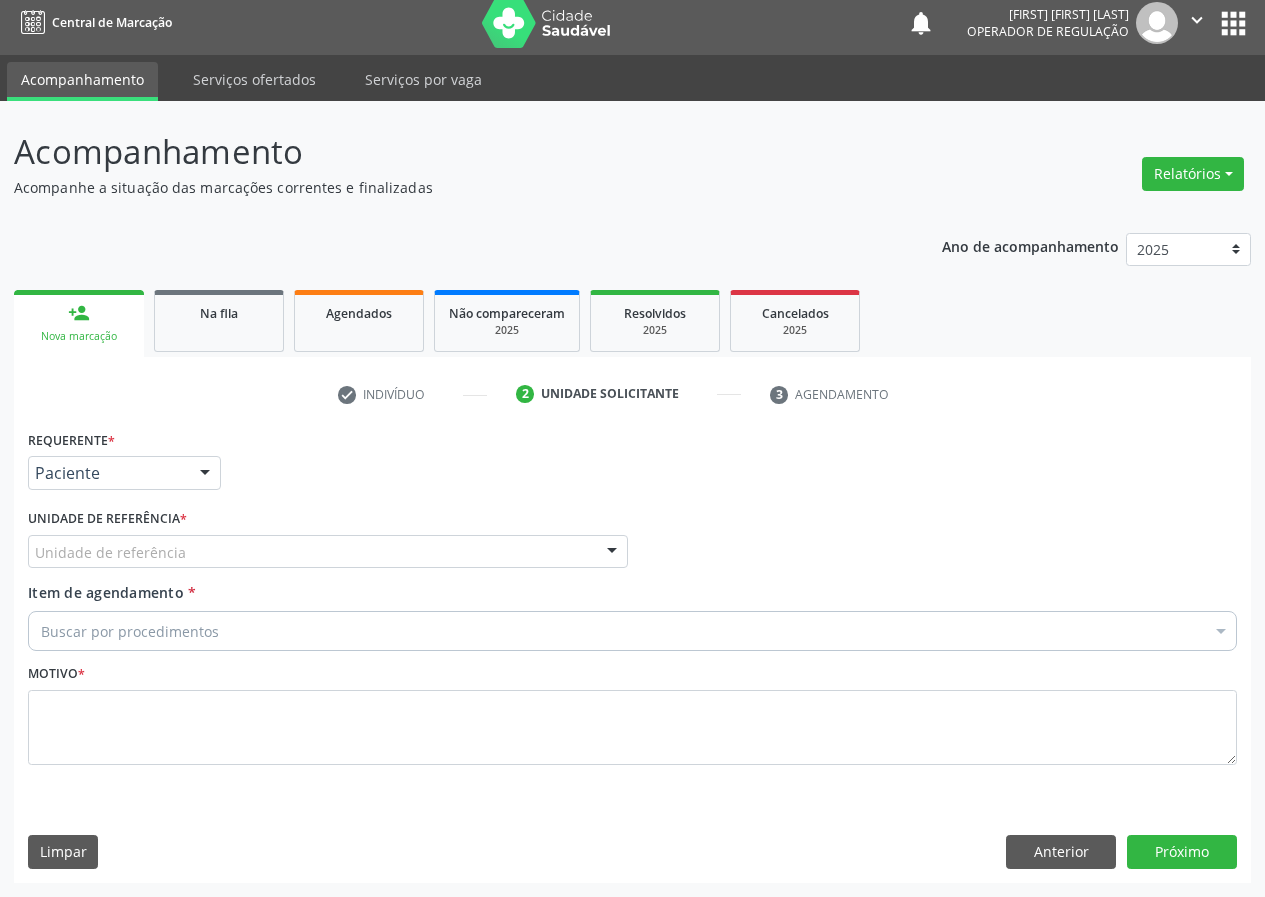click on "Unidade de referência" at bounding box center [328, 552] 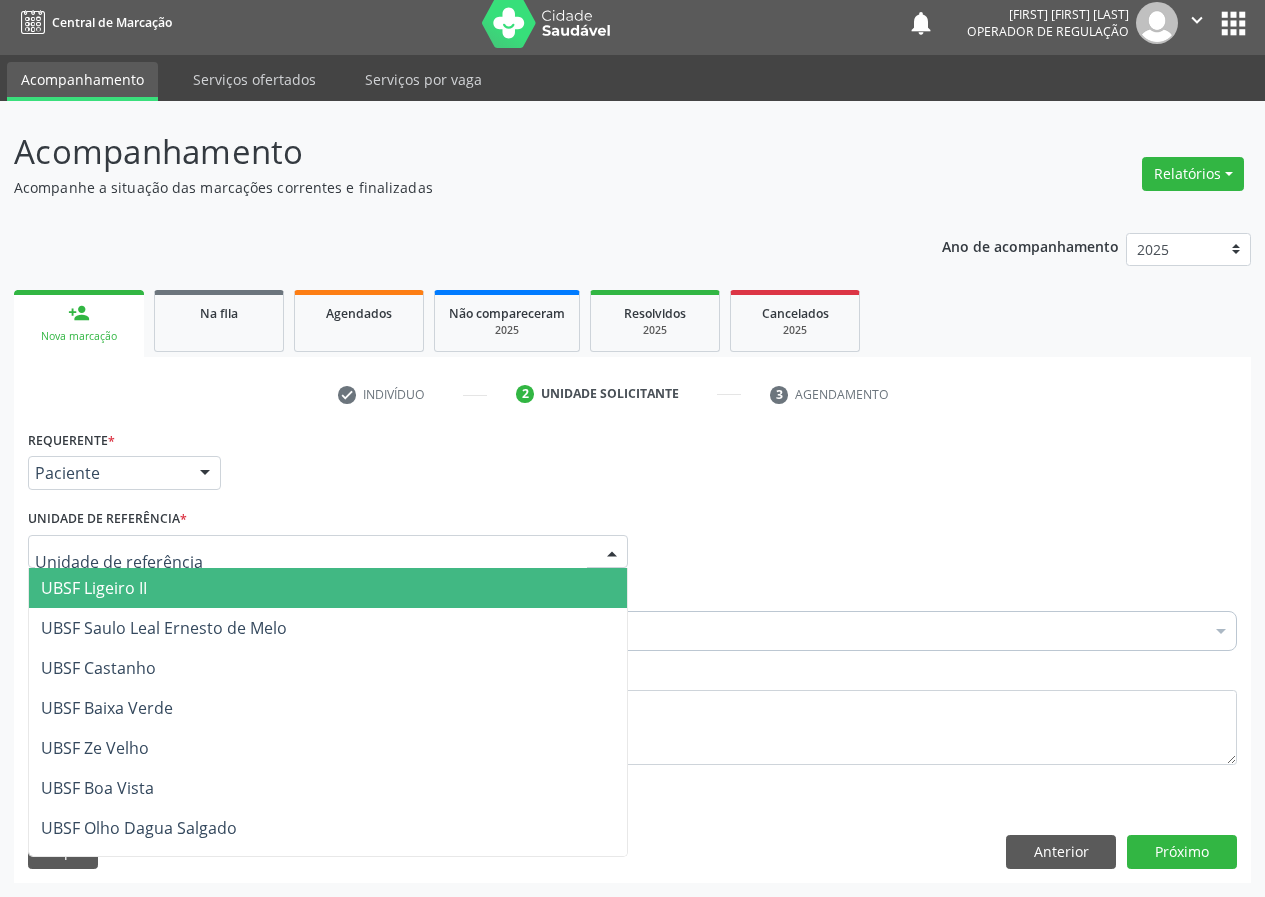 click on "UBSF Ligeiro II" at bounding box center [328, 588] 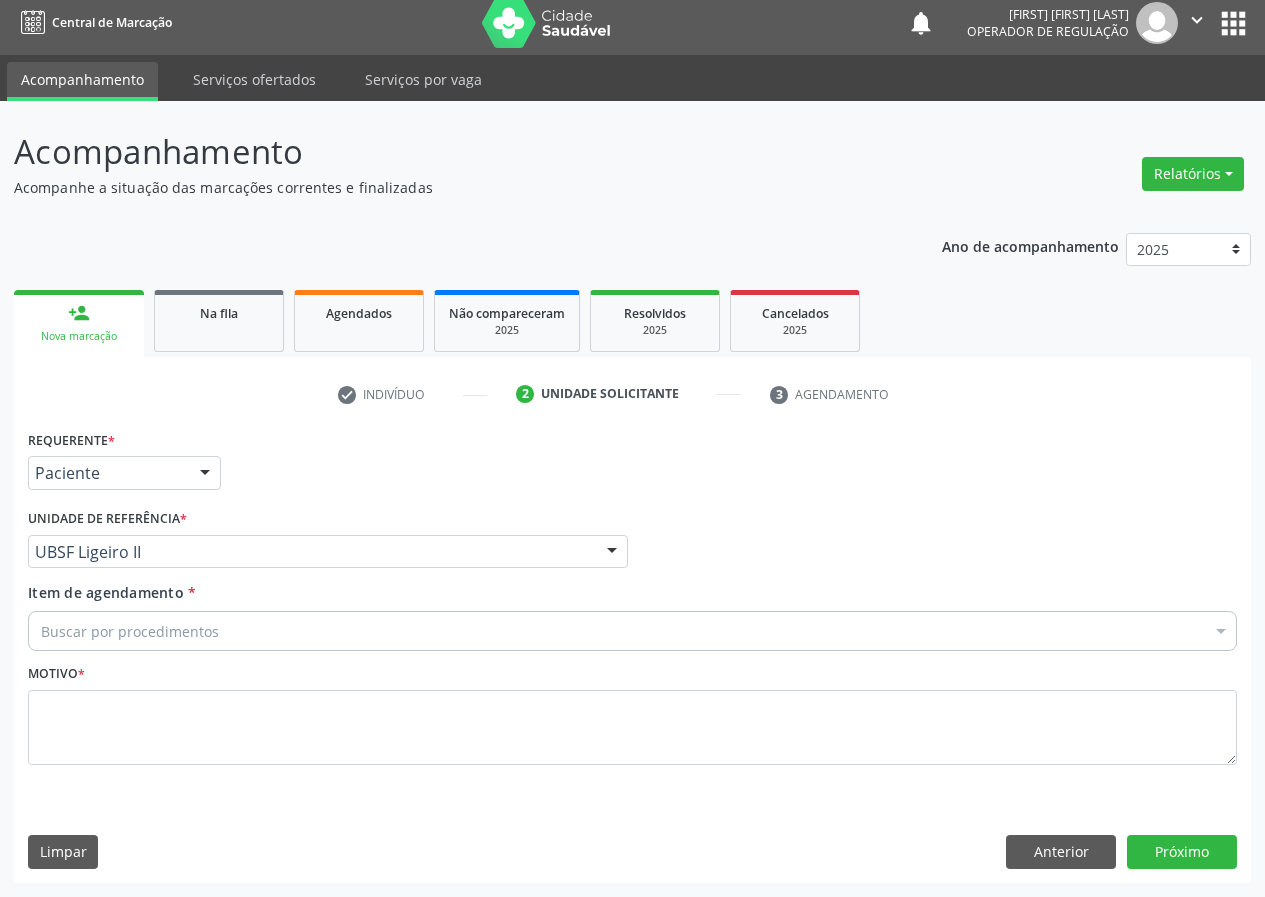 click on "Buscar por procedimentos" at bounding box center [632, 631] 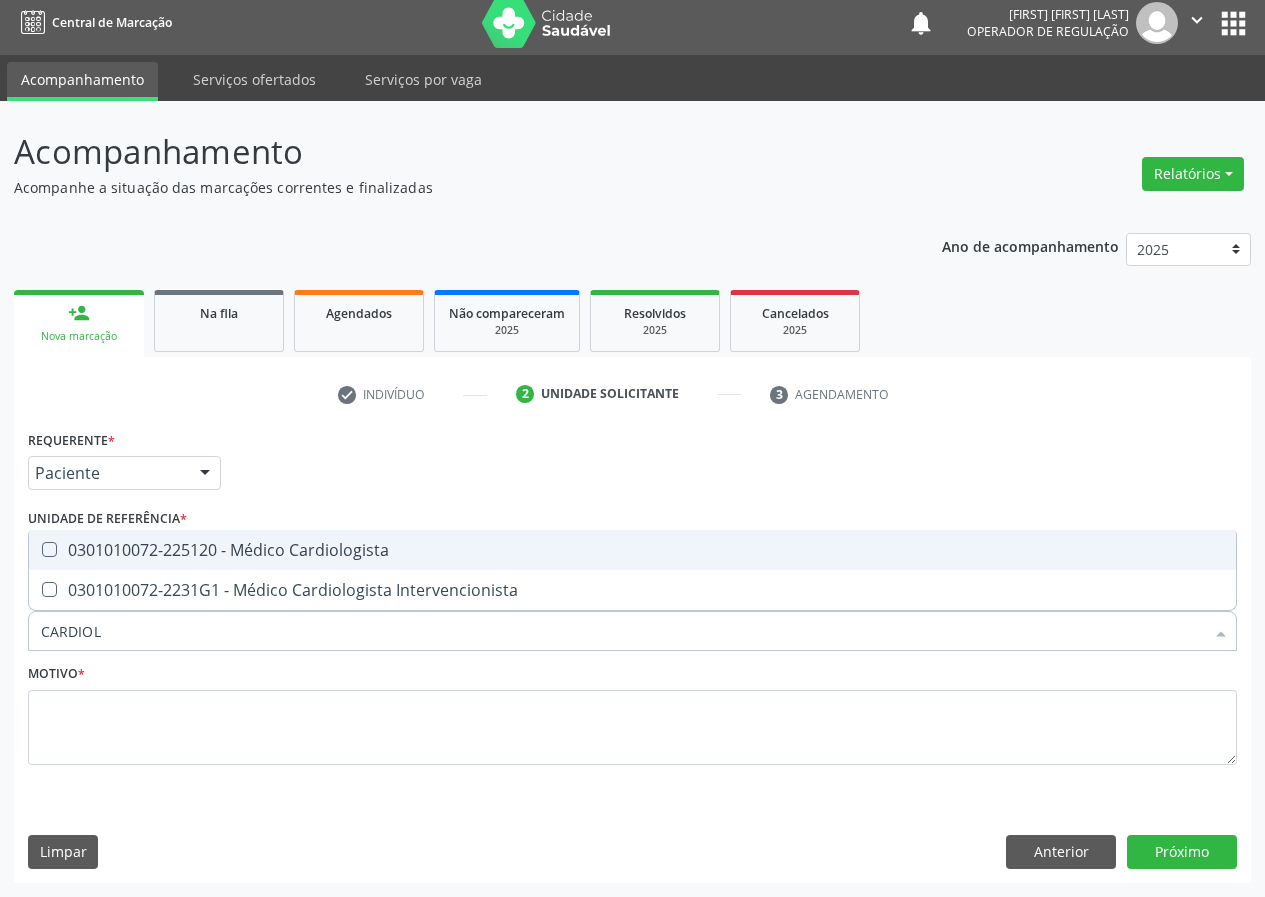 type on "CARDIOLO" 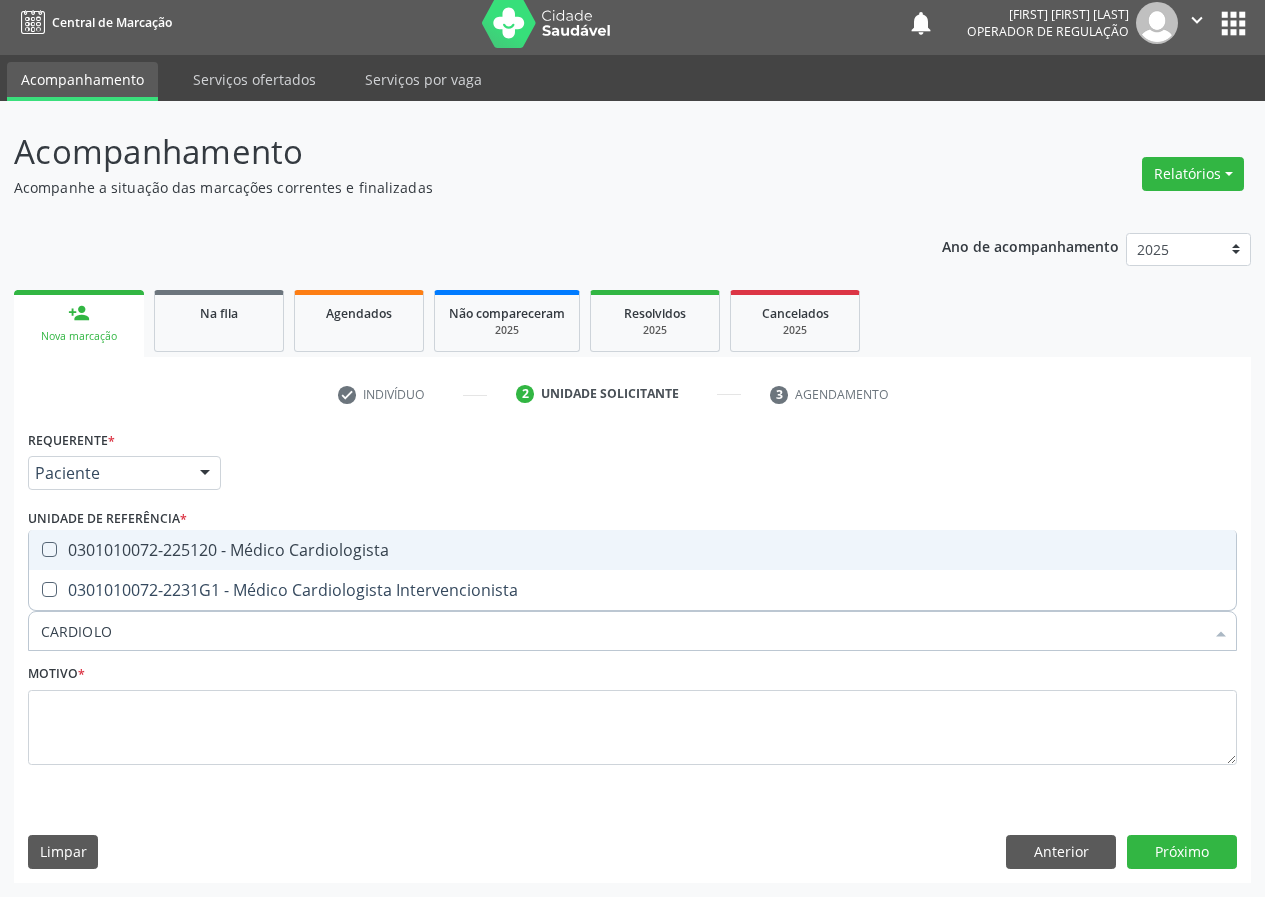 click on "0301010072-225120 - Médico Cardiologista" at bounding box center (632, 550) 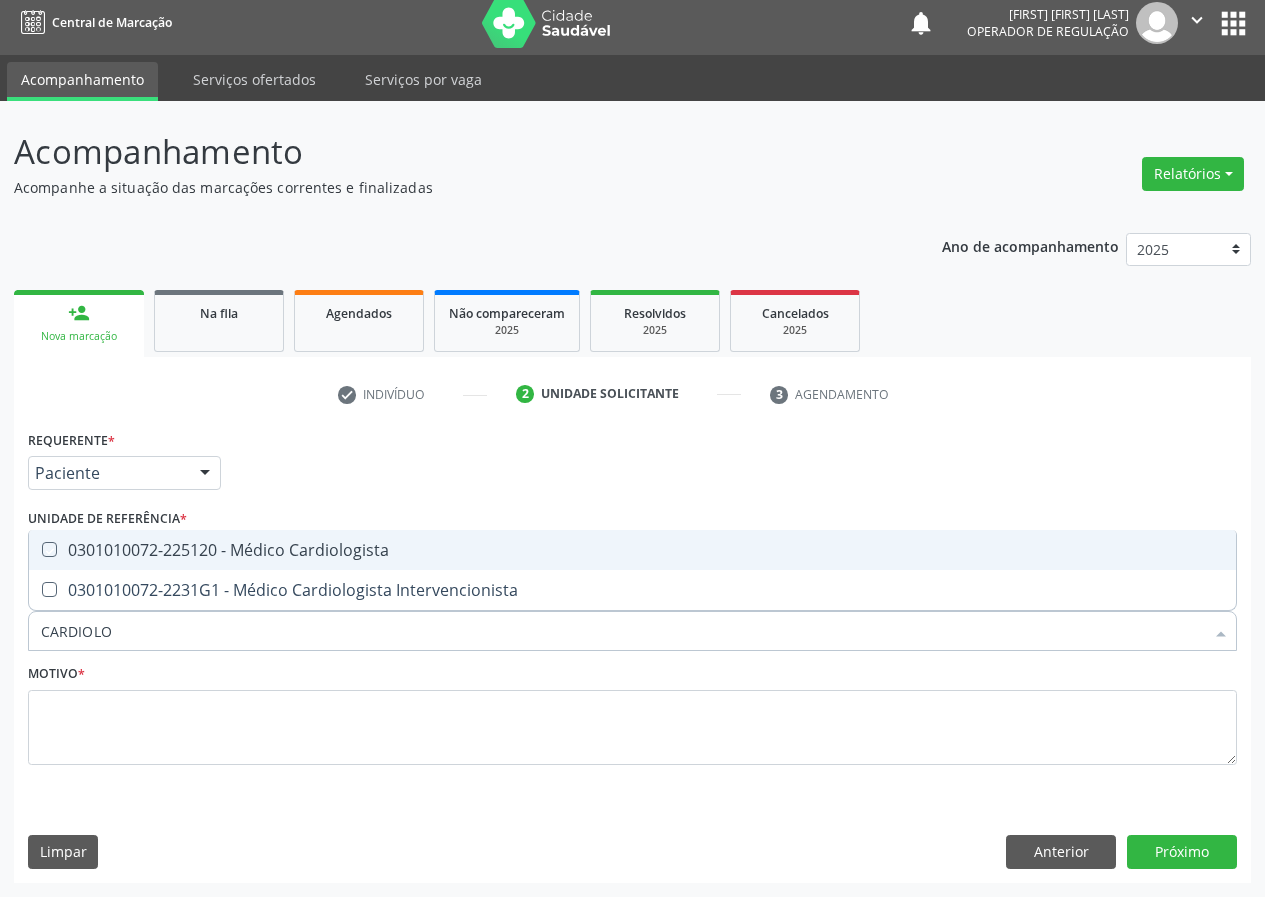 checkbox on "true" 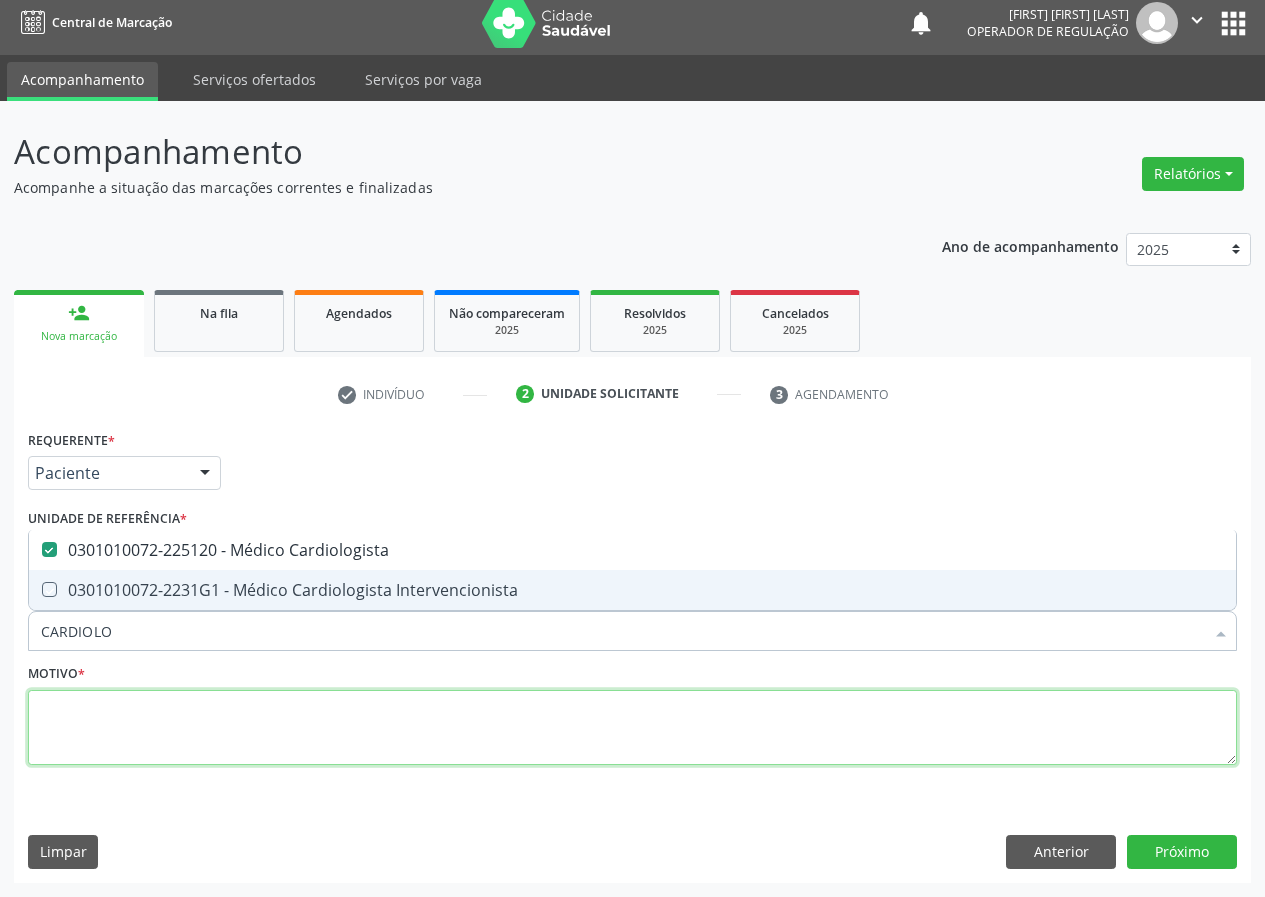 click at bounding box center [632, 728] 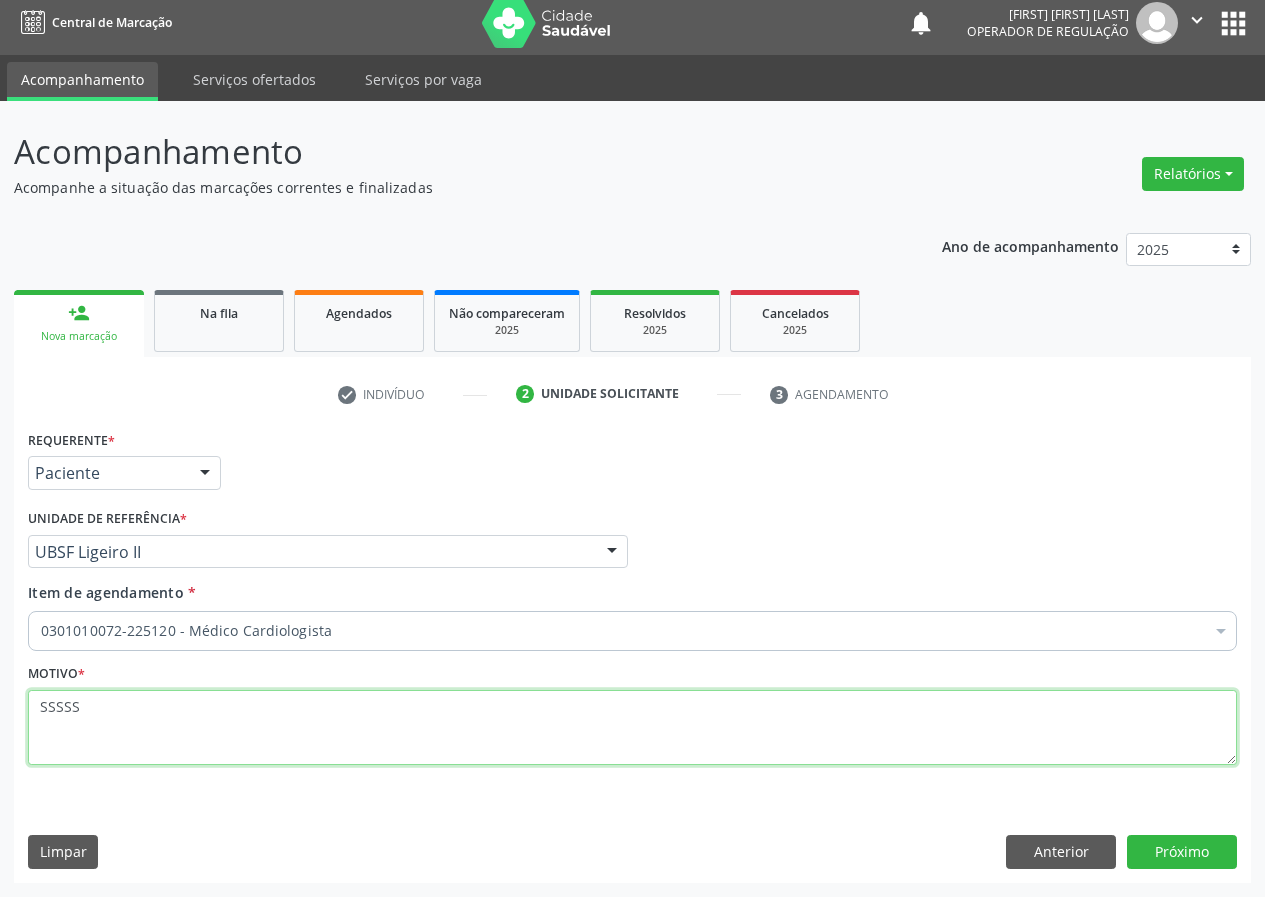 click on "SSSSS" at bounding box center (632, 728) 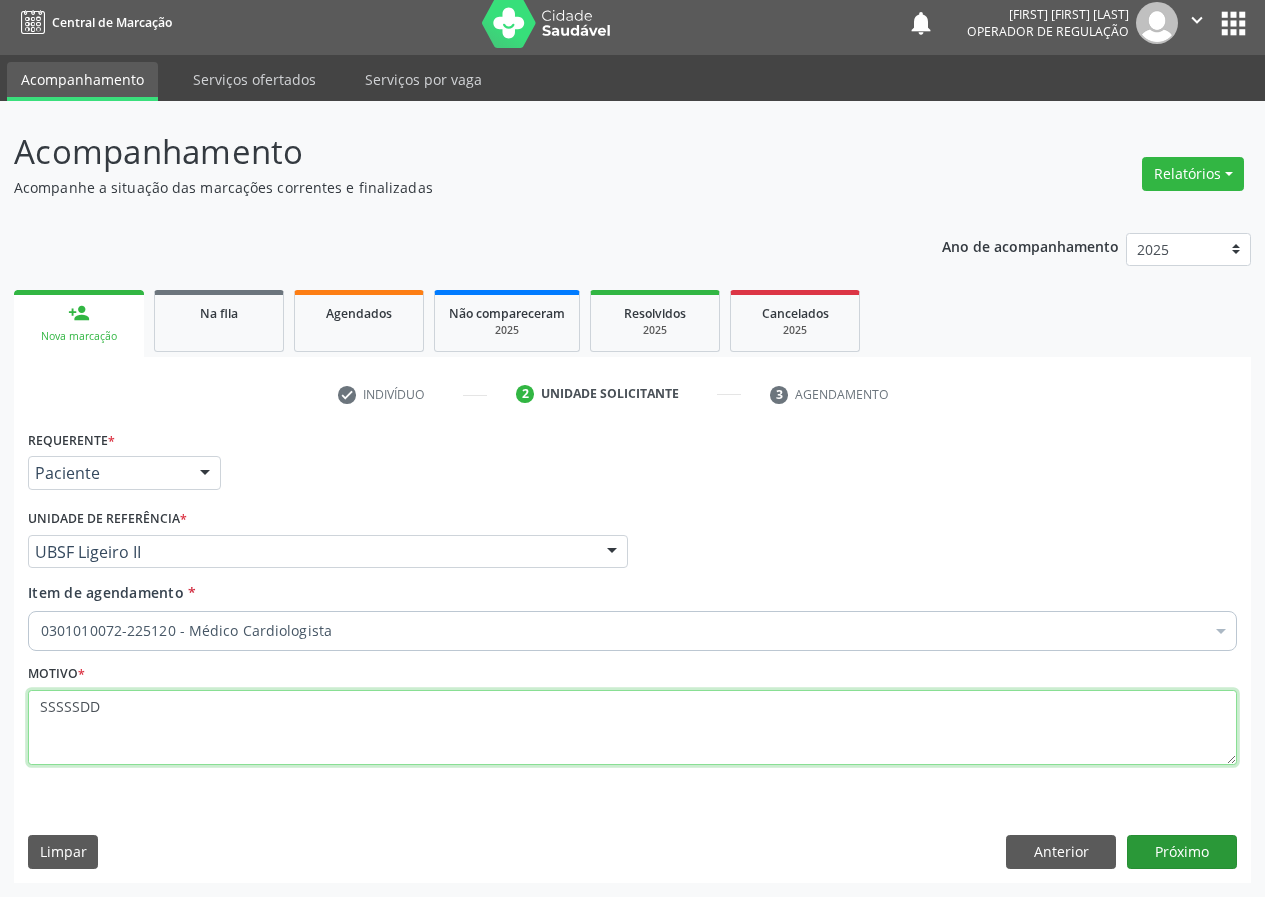 type on "SSSSSDD" 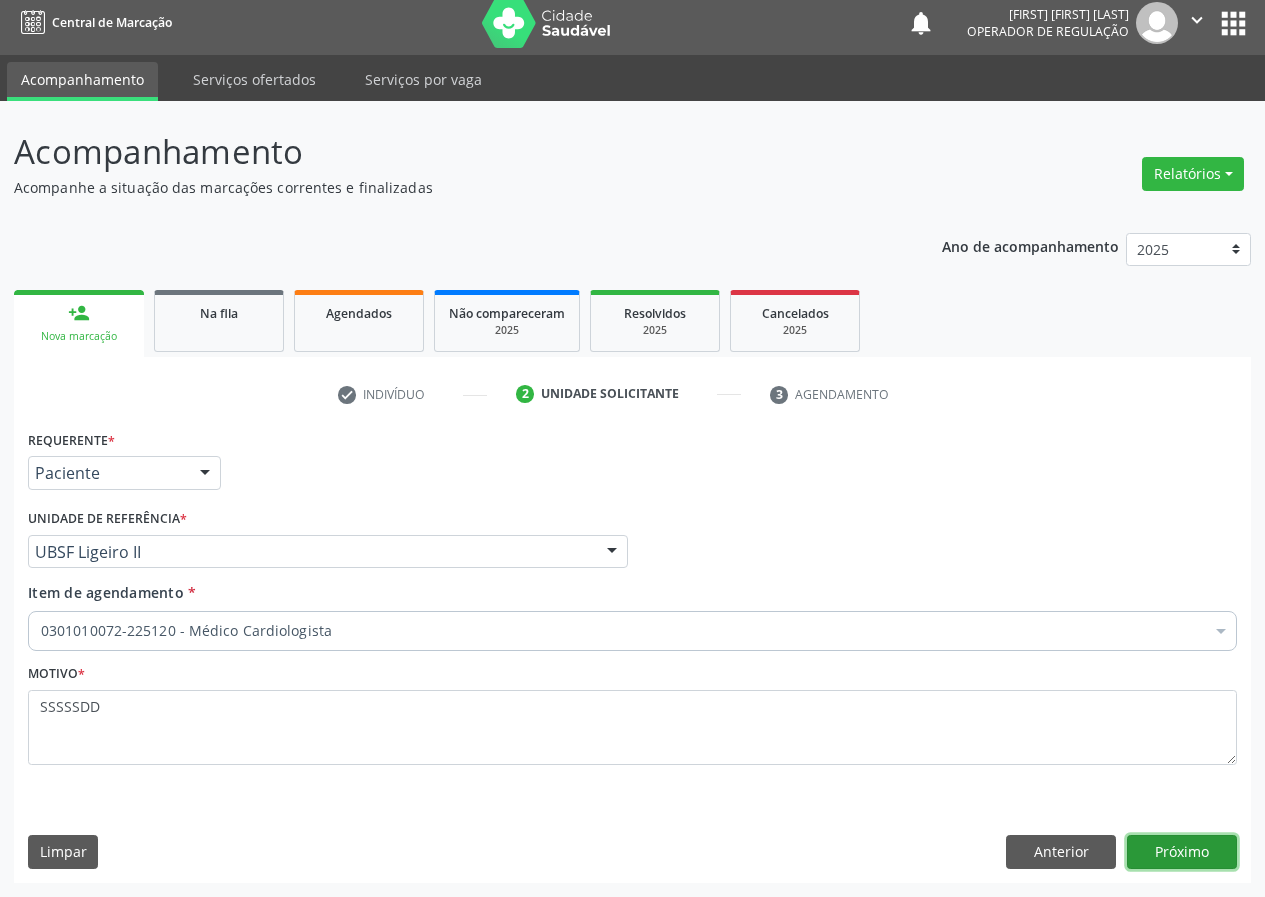 click on "Próximo" at bounding box center (1182, 852) 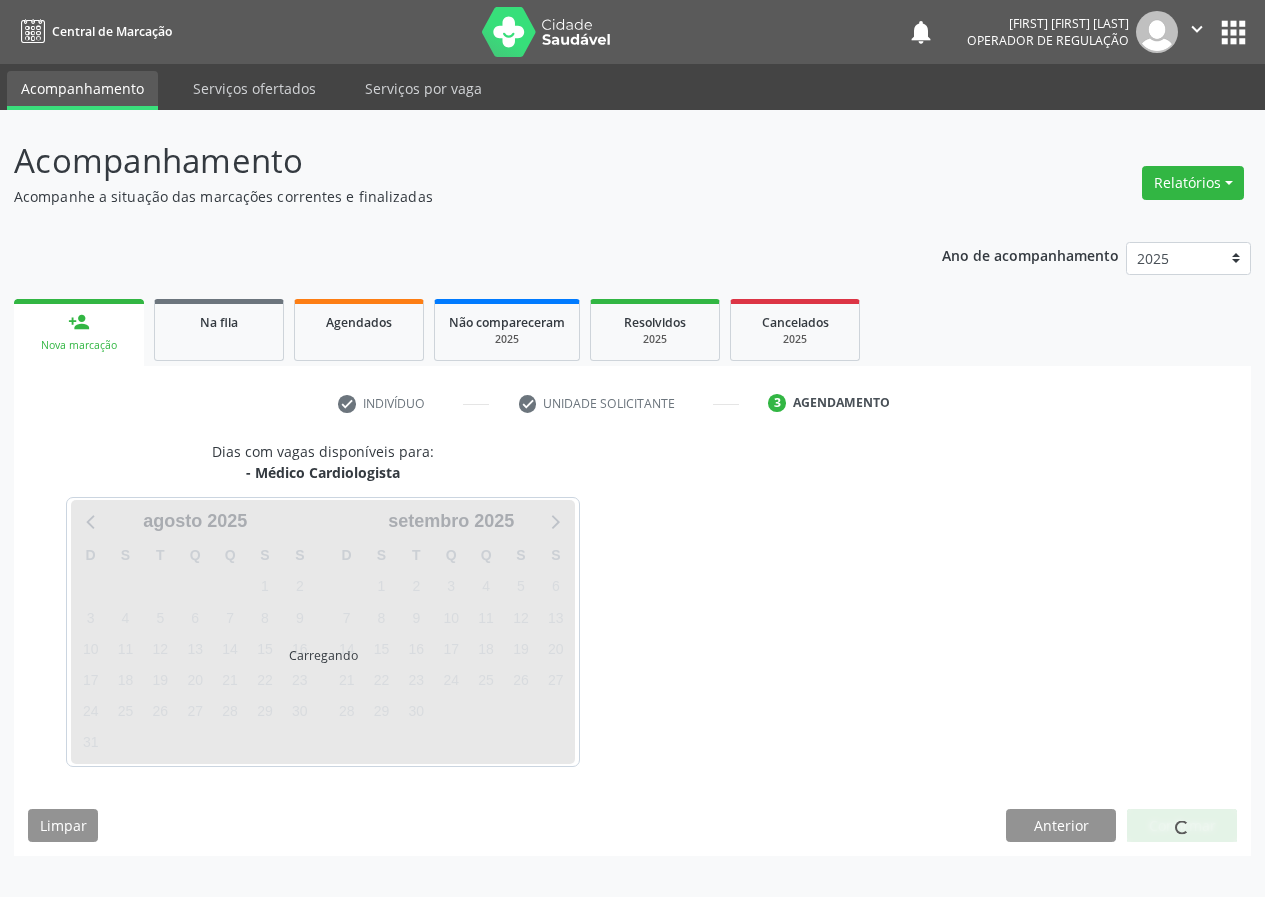 scroll, scrollTop: 0, scrollLeft: 0, axis: both 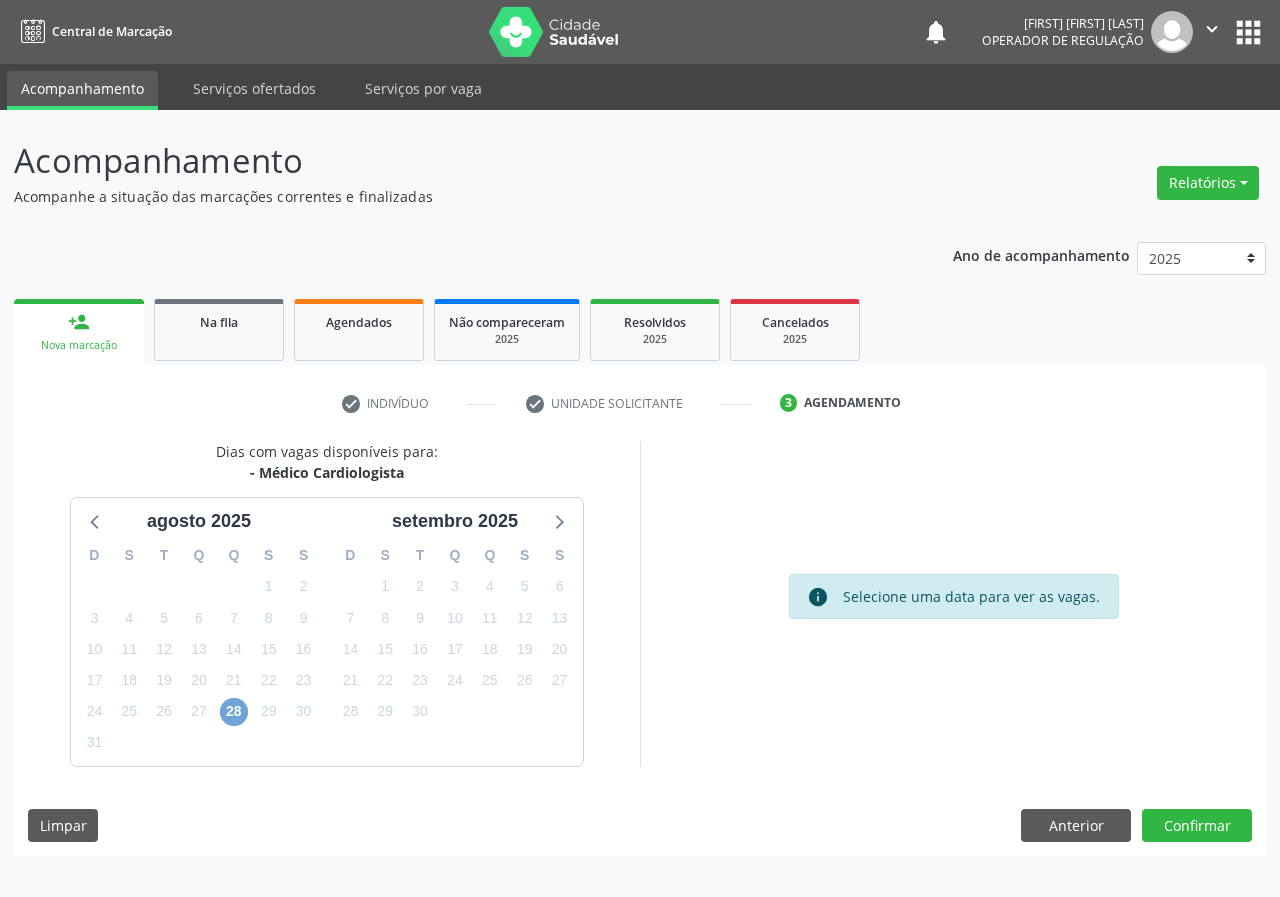 click on "28" at bounding box center (234, 712) 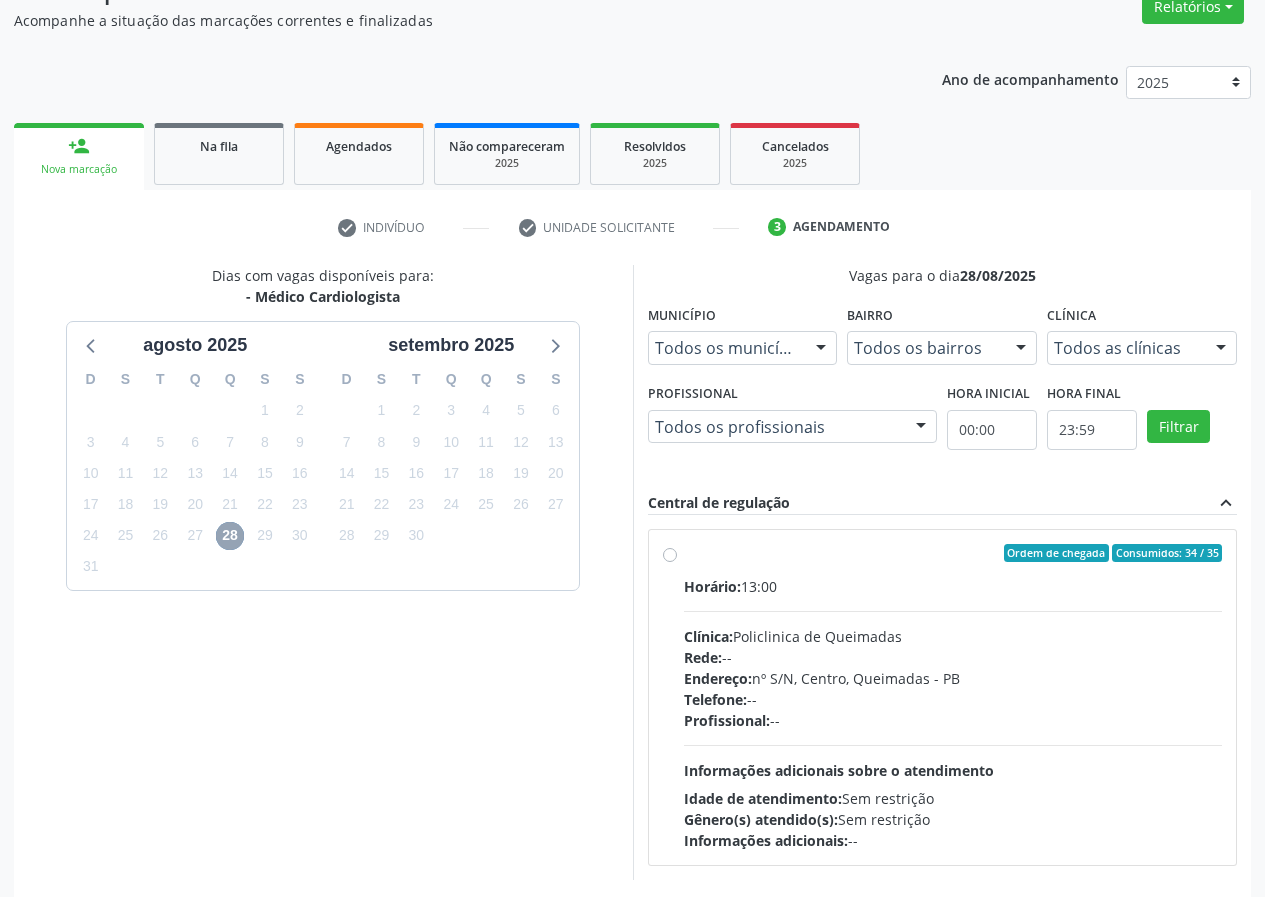 scroll, scrollTop: 200, scrollLeft: 0, axis: vertical 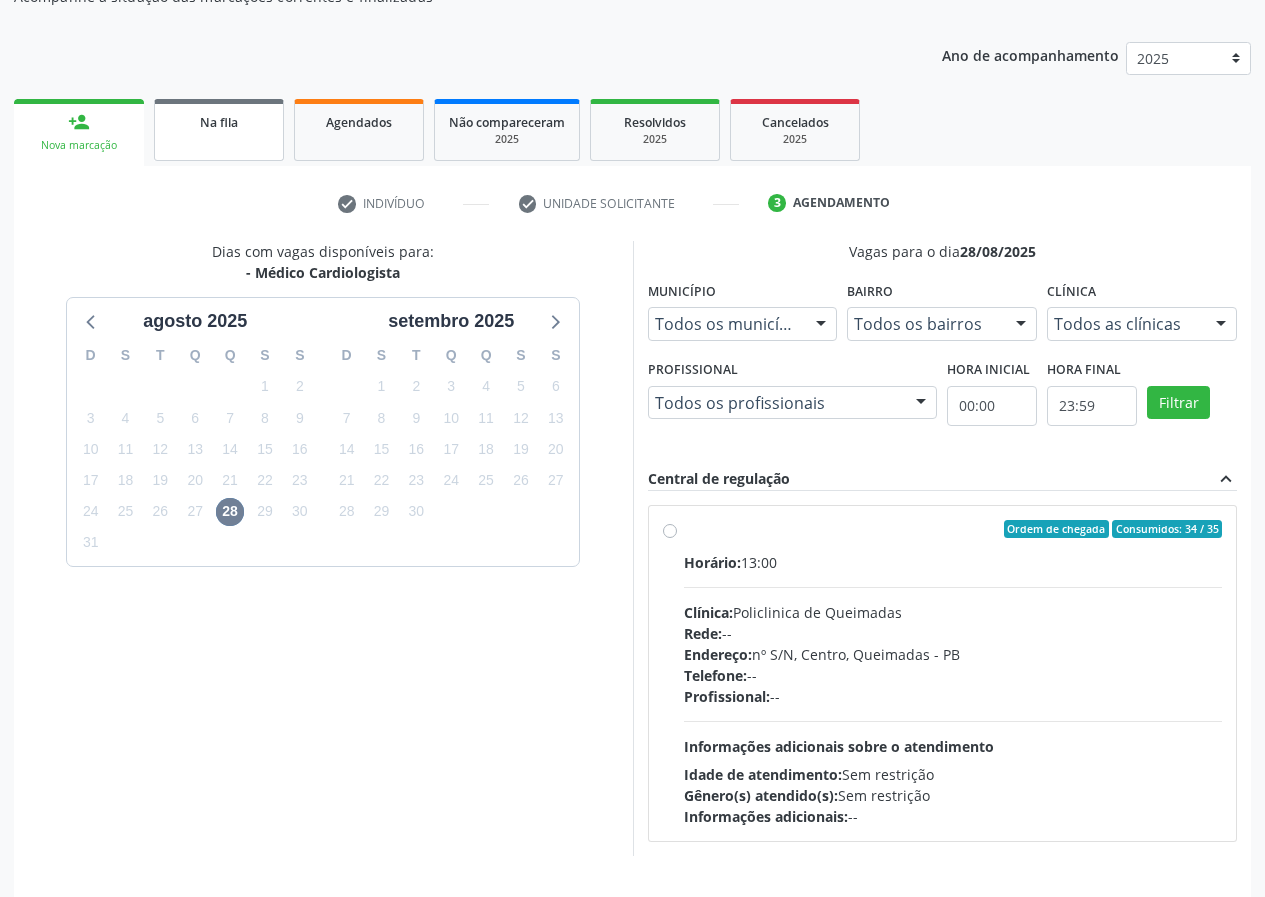 click on "Na fila" at bounding box center [219, 130] 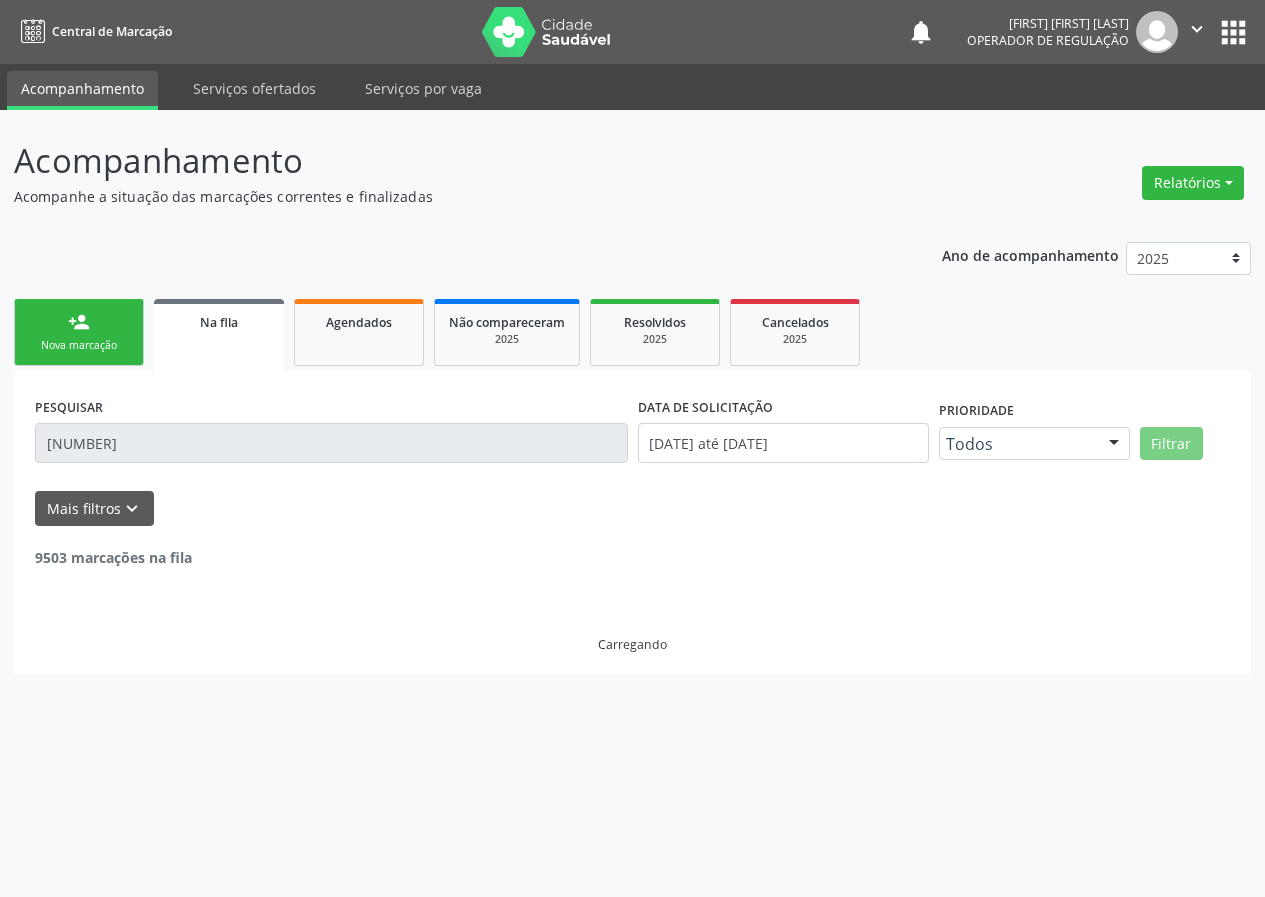 scroll, scrollTop: 0, scrollLeft: 0, axis: both 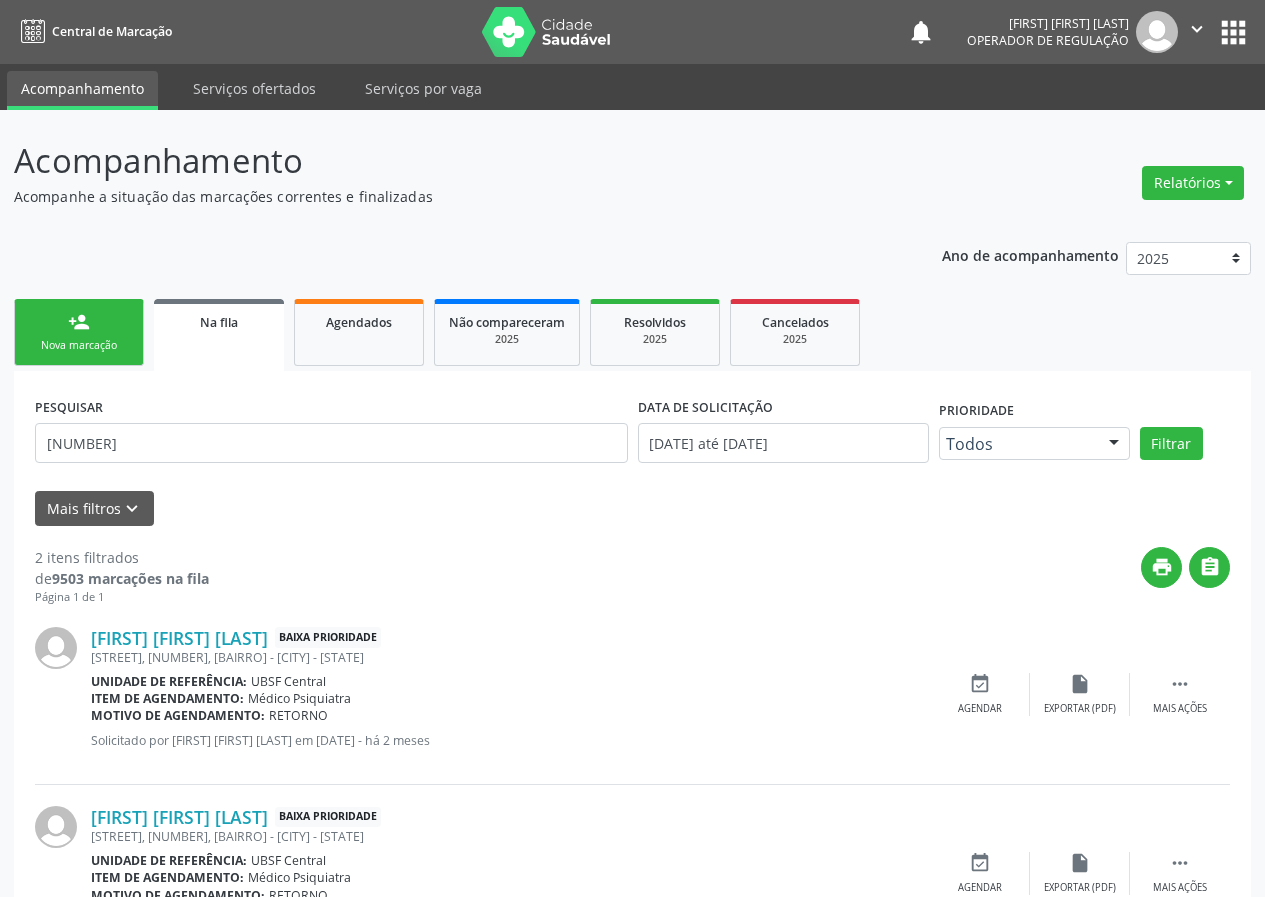 click on "person_add
Nova marcação" at bounding box center (79, 332) 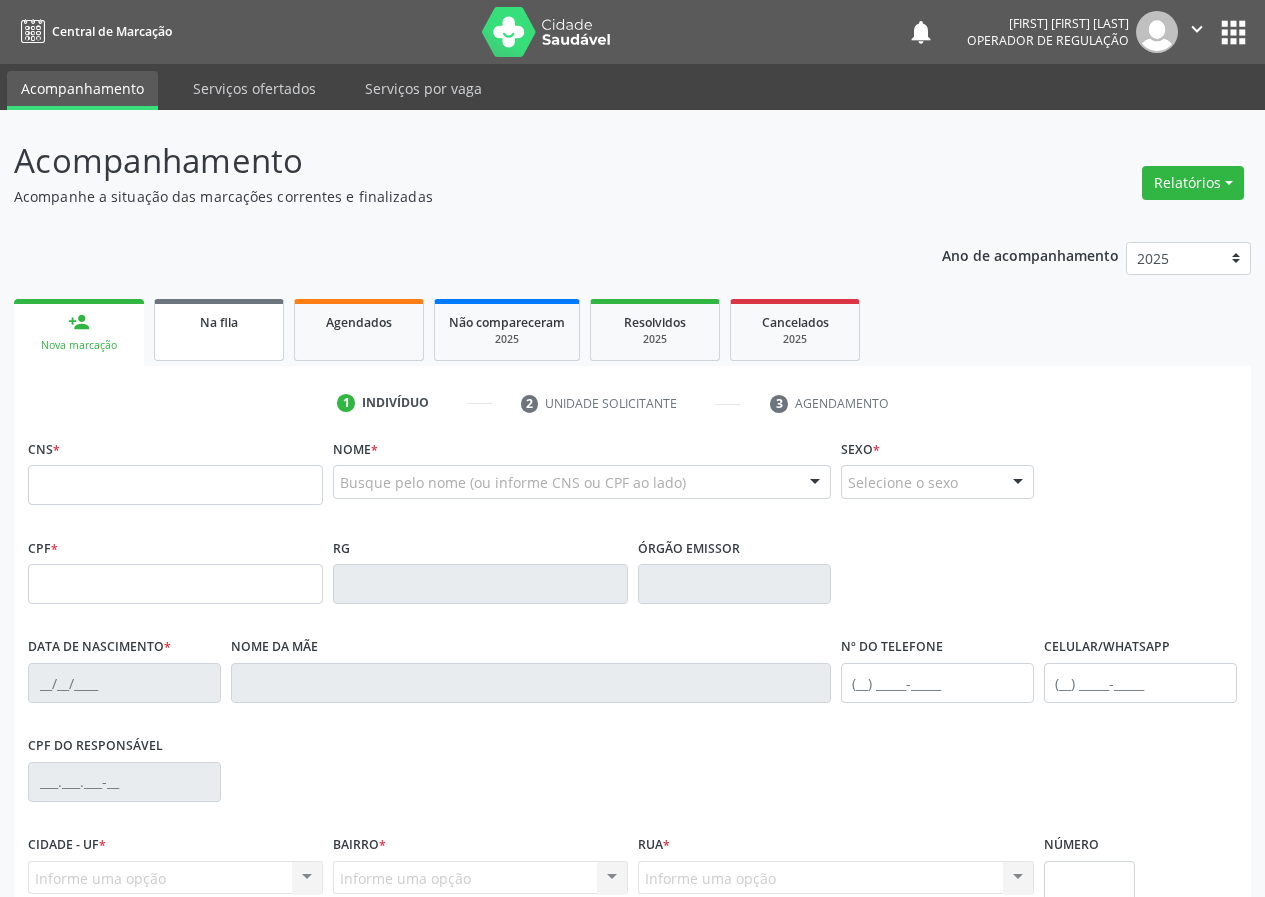 click on "Na fila" at bounding box center (219, 330) 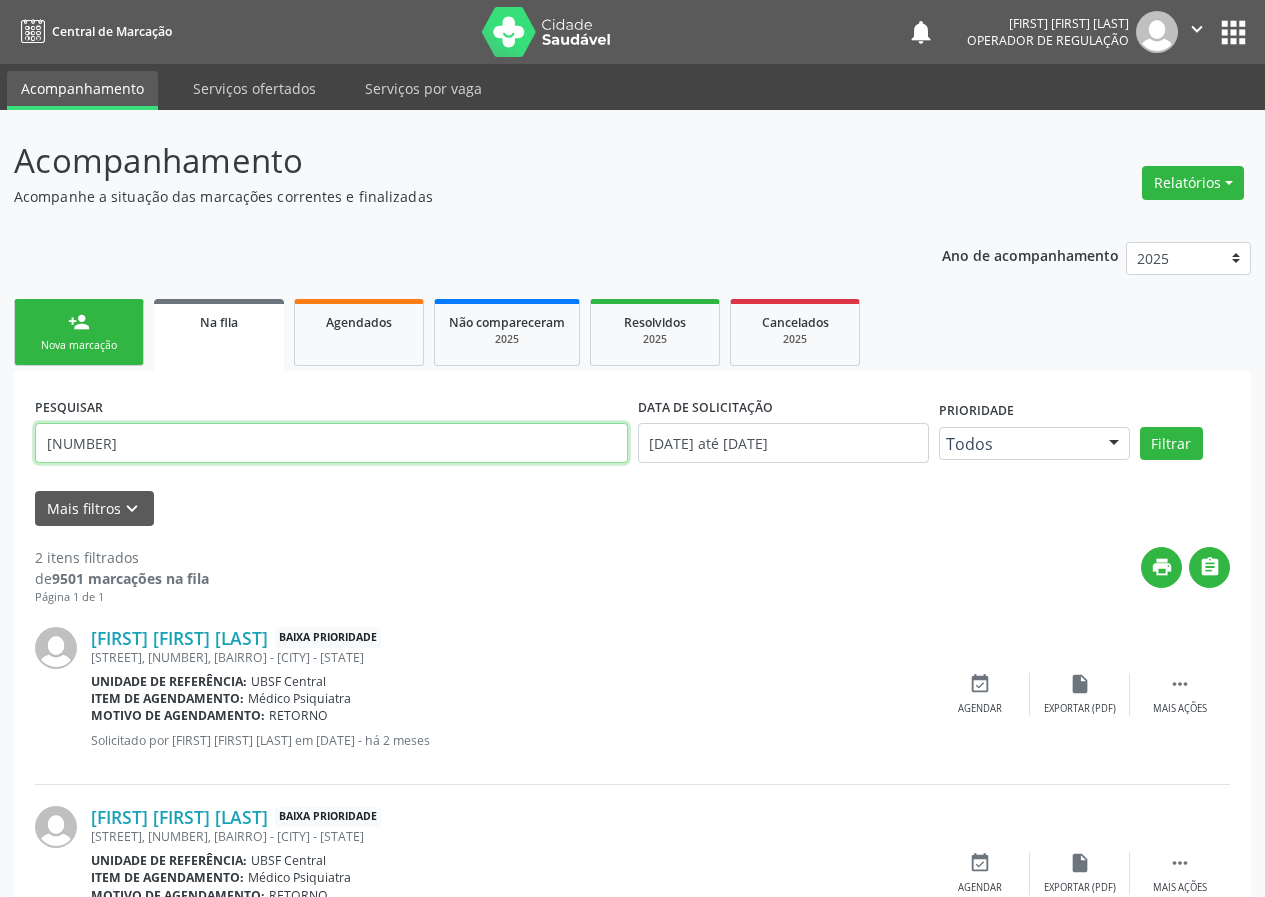 drag, startPoint x: 0, startPoint y: 423, endPoint x: 2, endPoint y: 266, distance: 157.01274 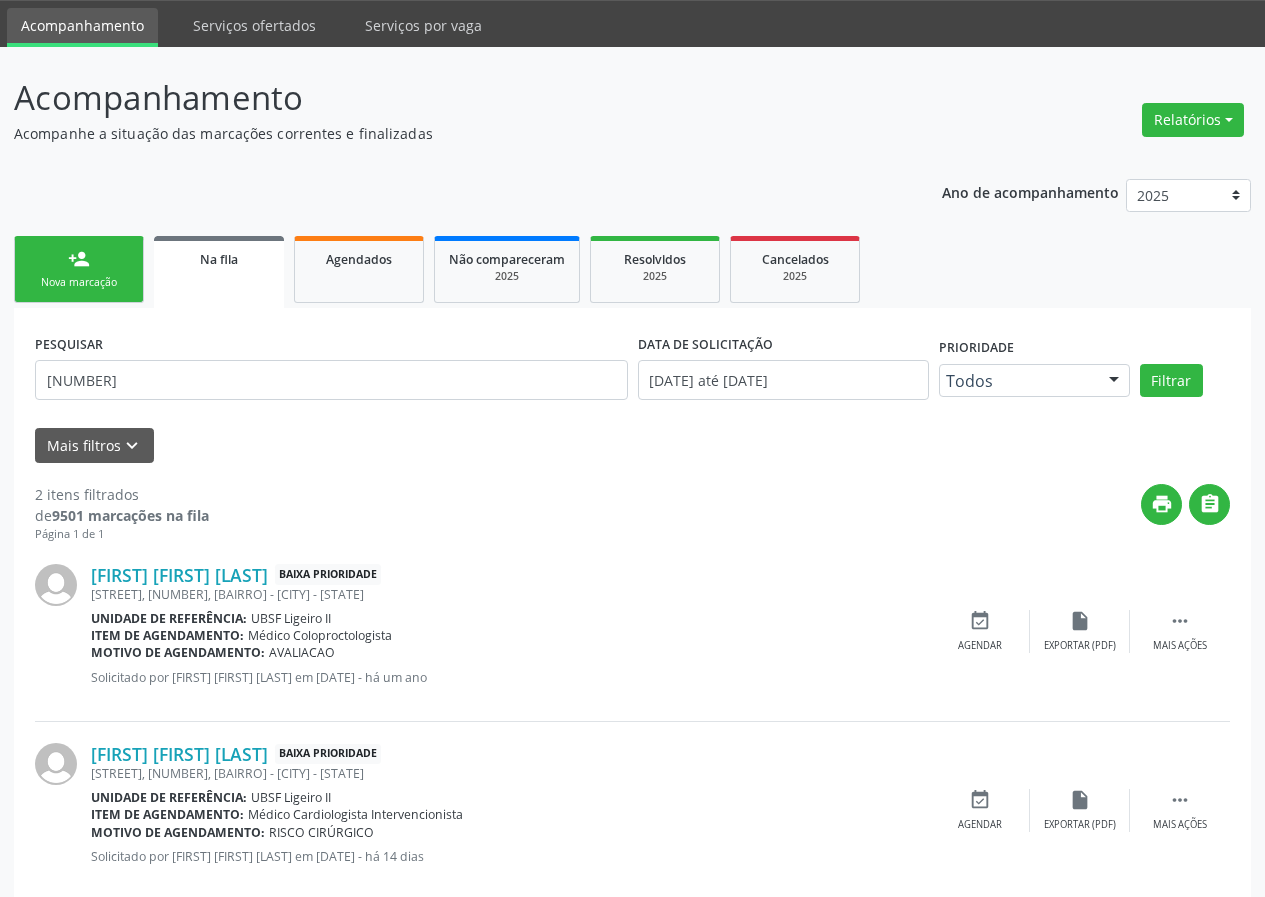 scroll, scrollTop: 101, scrollLeft: 0, axis: vertical 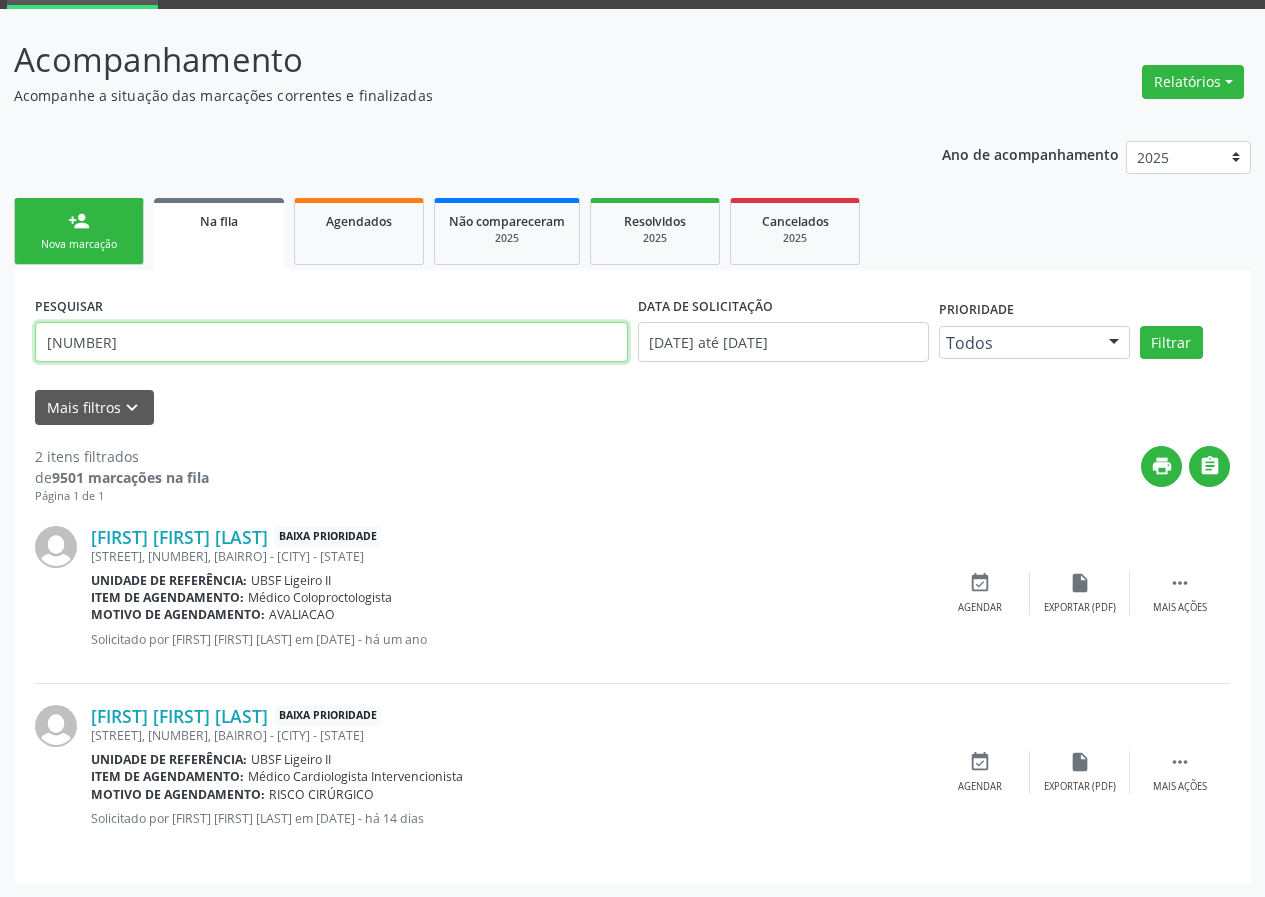 drag, startPoint x: 201, startPoint y: 334, endPoint x: 14, endPoint y: 354, distance: 188.06648 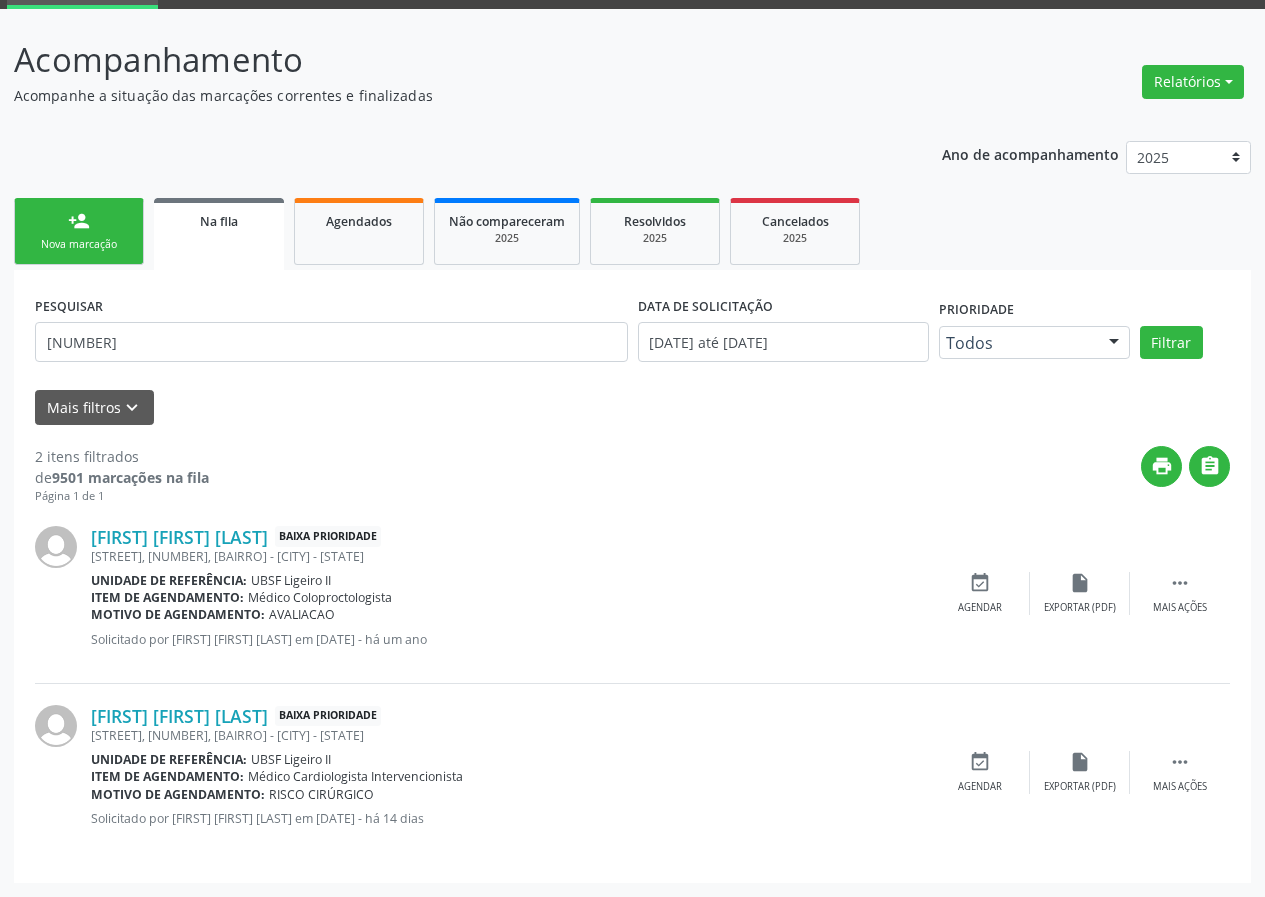 click on "person_add
Nova marcação" at bounding box center (79, 231) 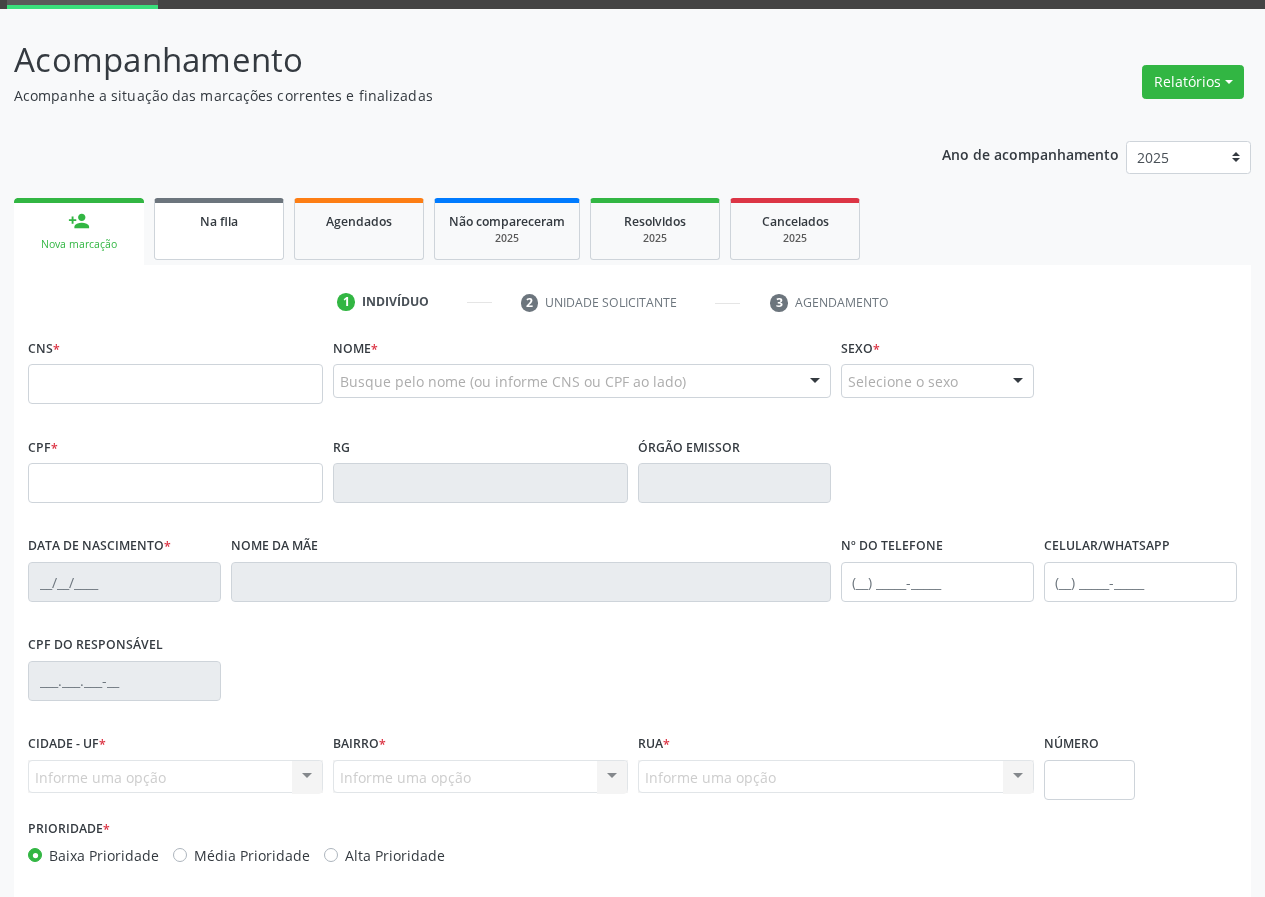 click on "Na fila" at bounding box center [219, 220] 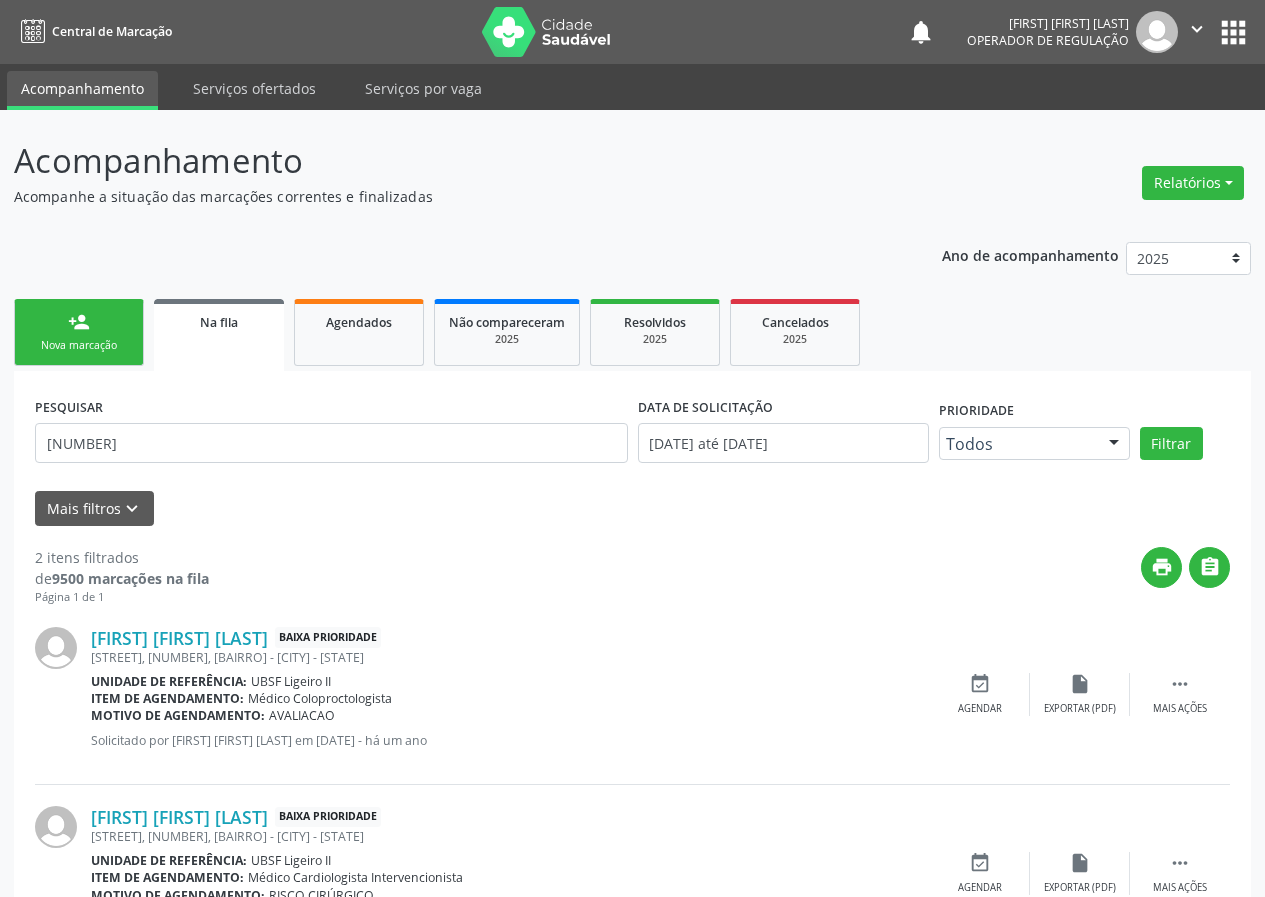 scroll, scrollTop: 101, scrollLeft: 0, axis: vertical 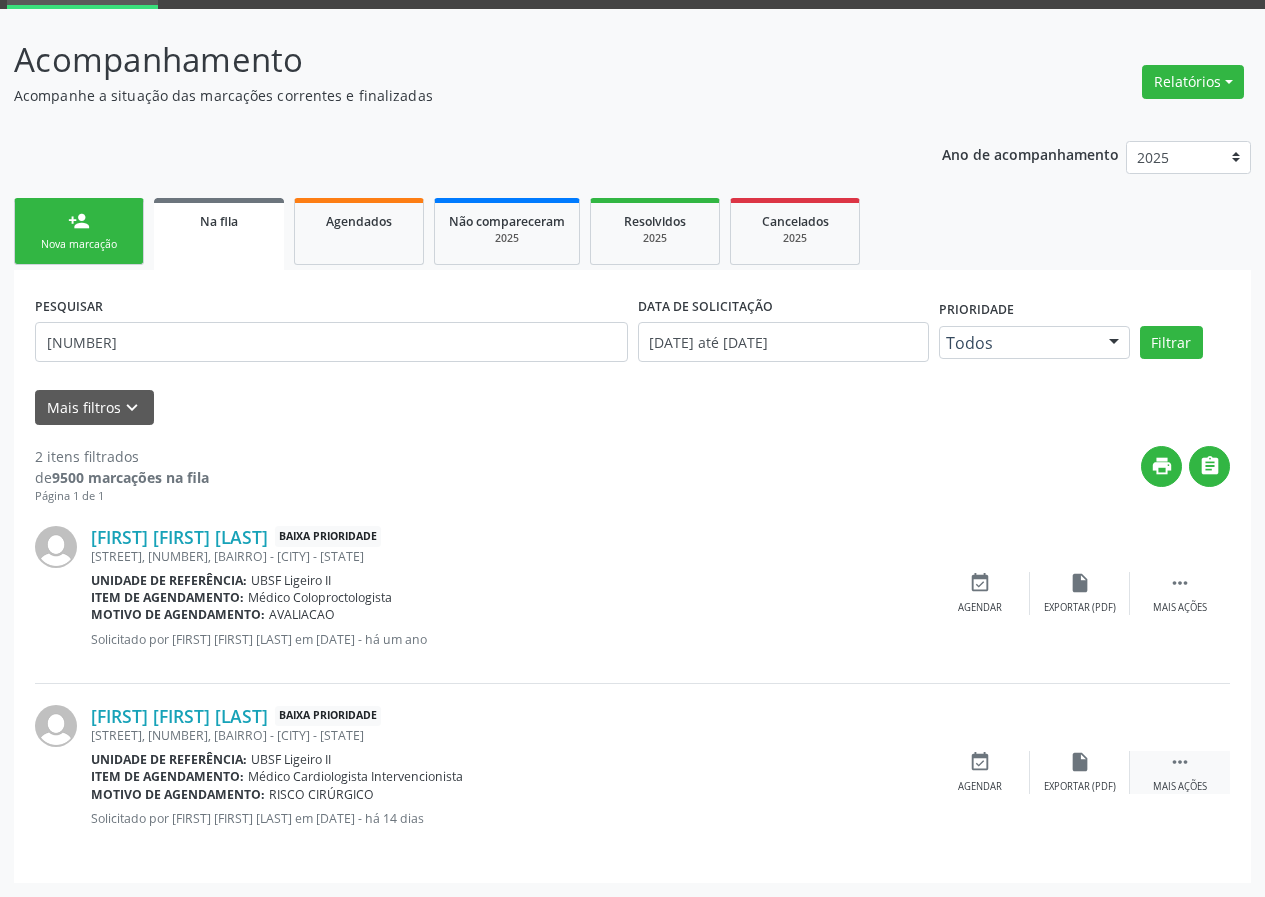 click on "" at bounding box center (1180, 762) 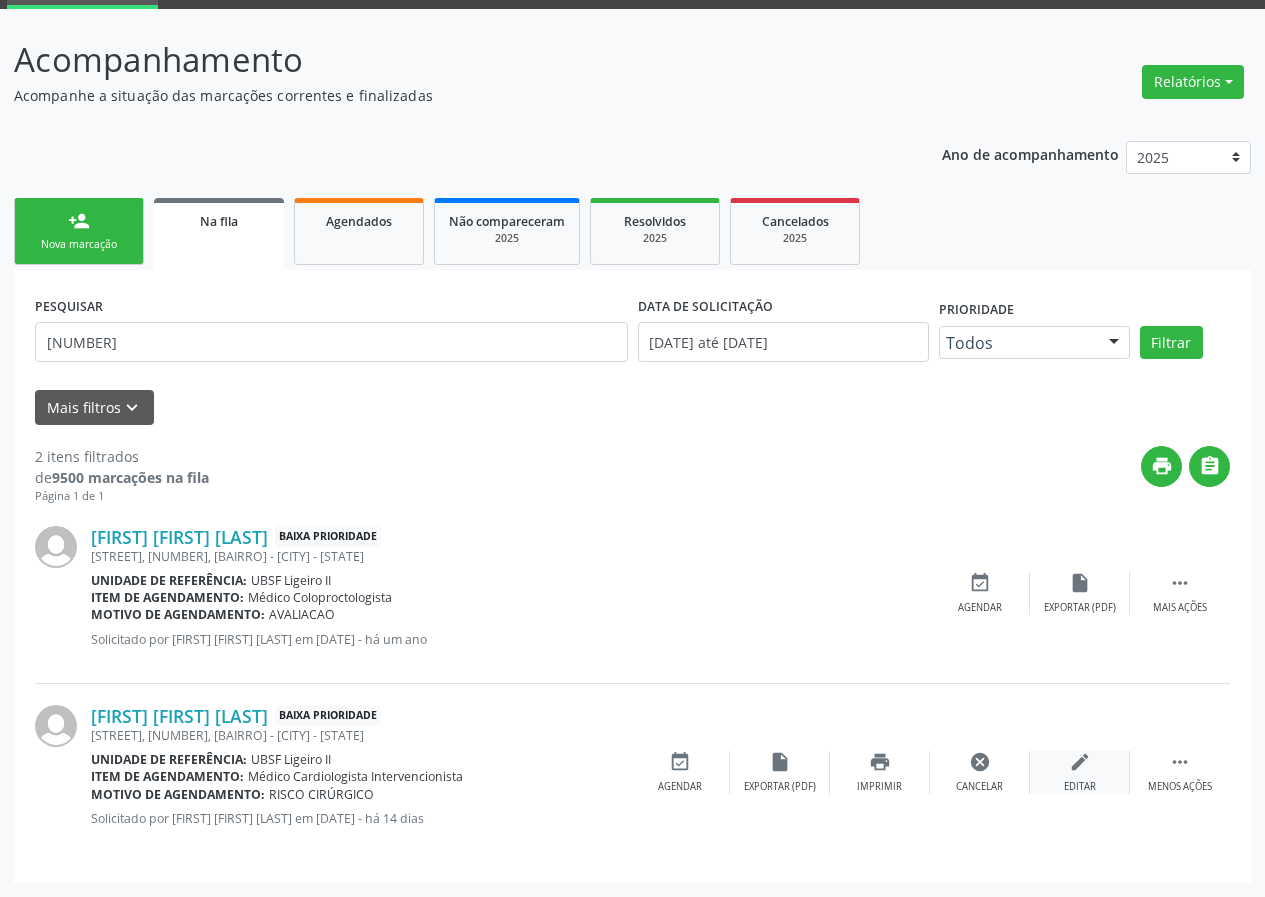 click on "edit" at bounding box center [1080, 762] 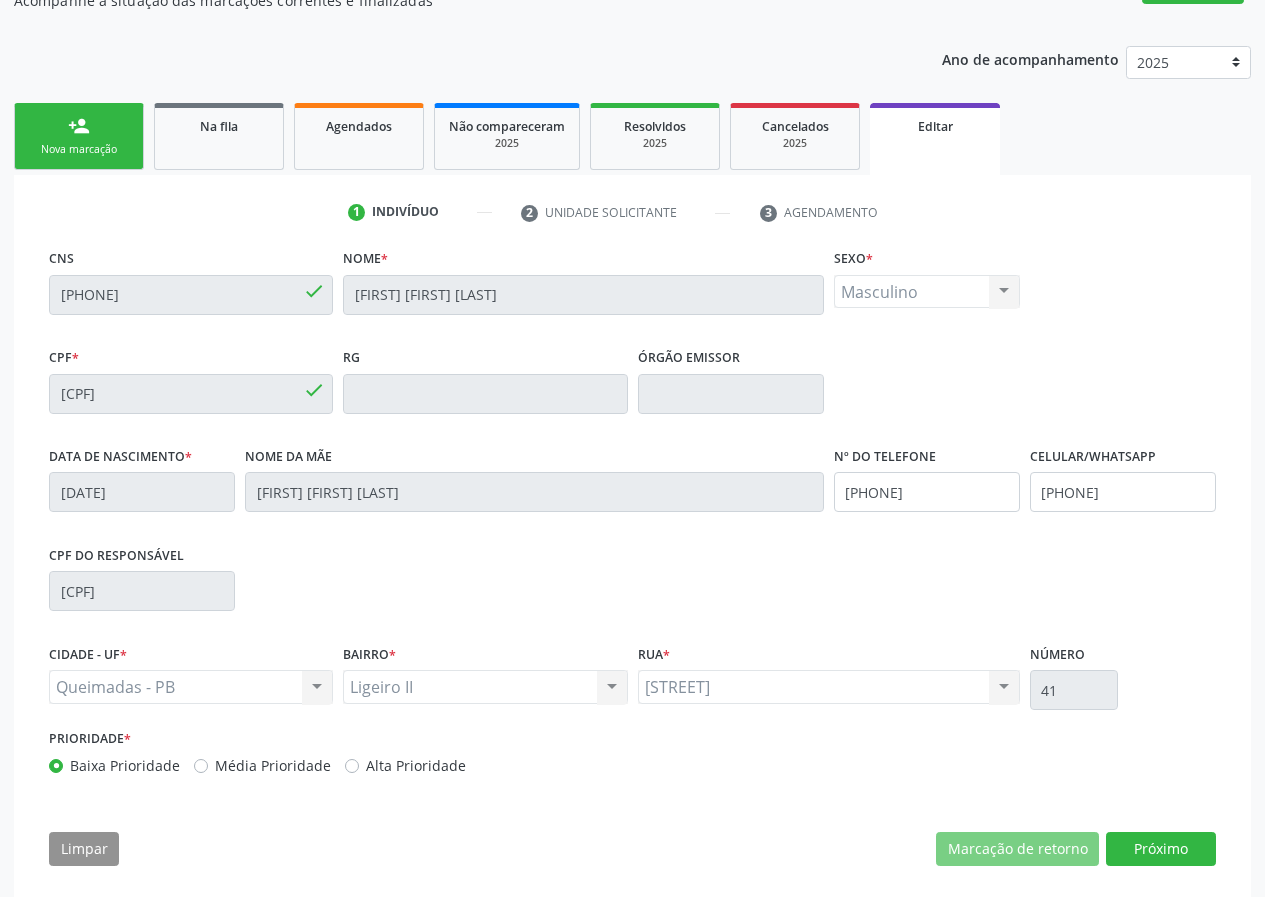 scroll, scrollTop: 214, scrollLeft: 0, axis: vertical 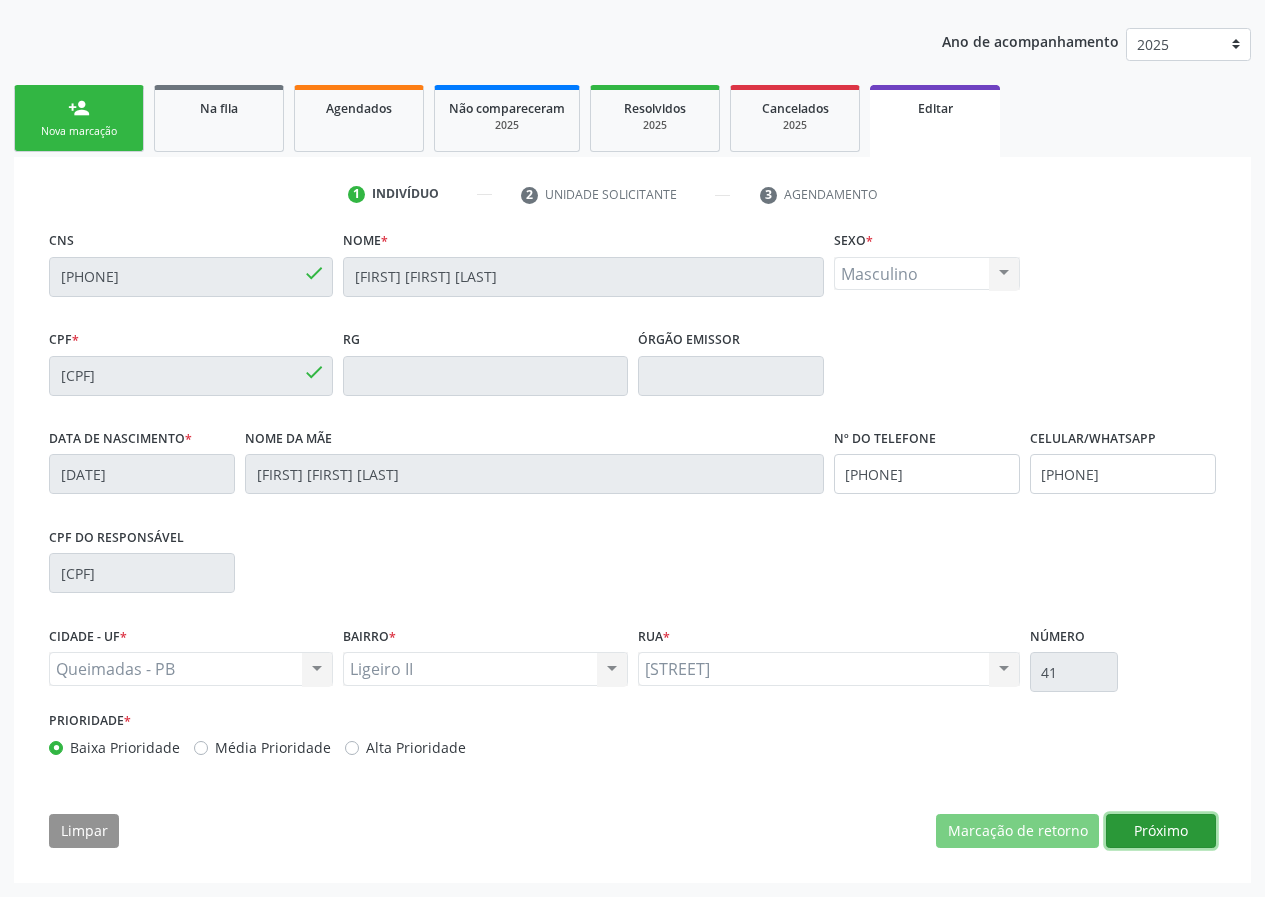 click on "Próximo" at bounding box center (1161, 831) 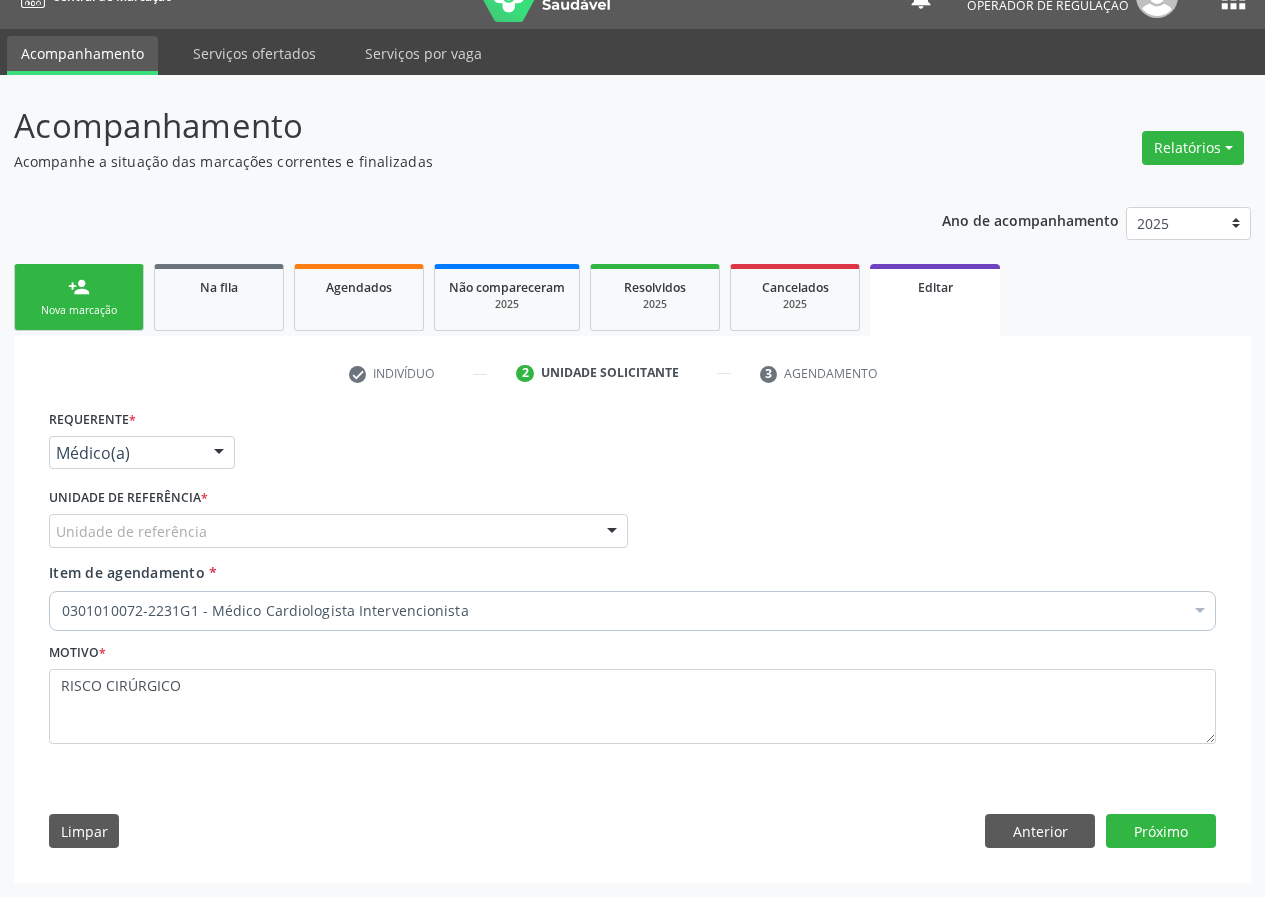 scroll, scrollTop: 35, scrollLeft: 0, axis: vertical 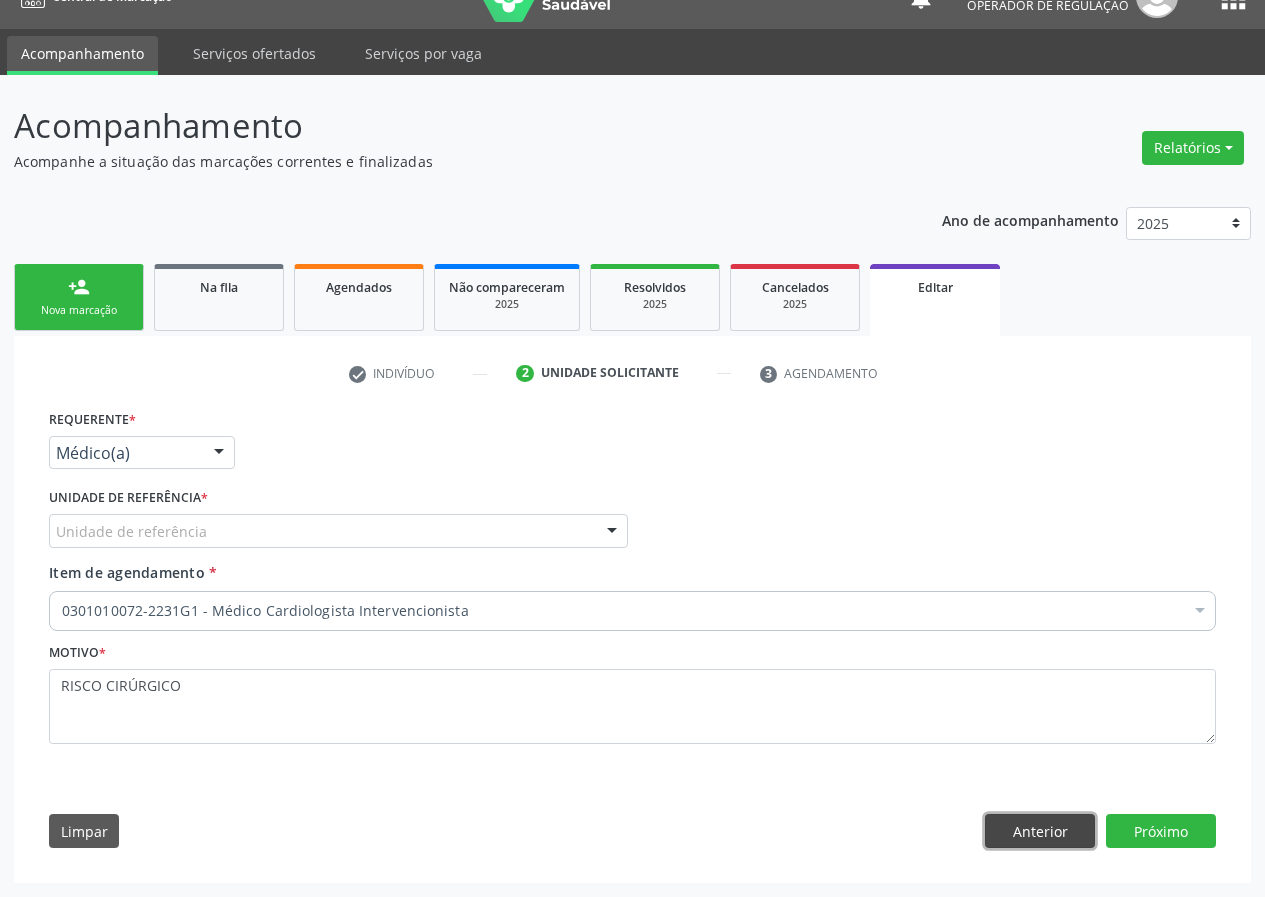 click on "Anterior" at bounding box center (1040, 831) 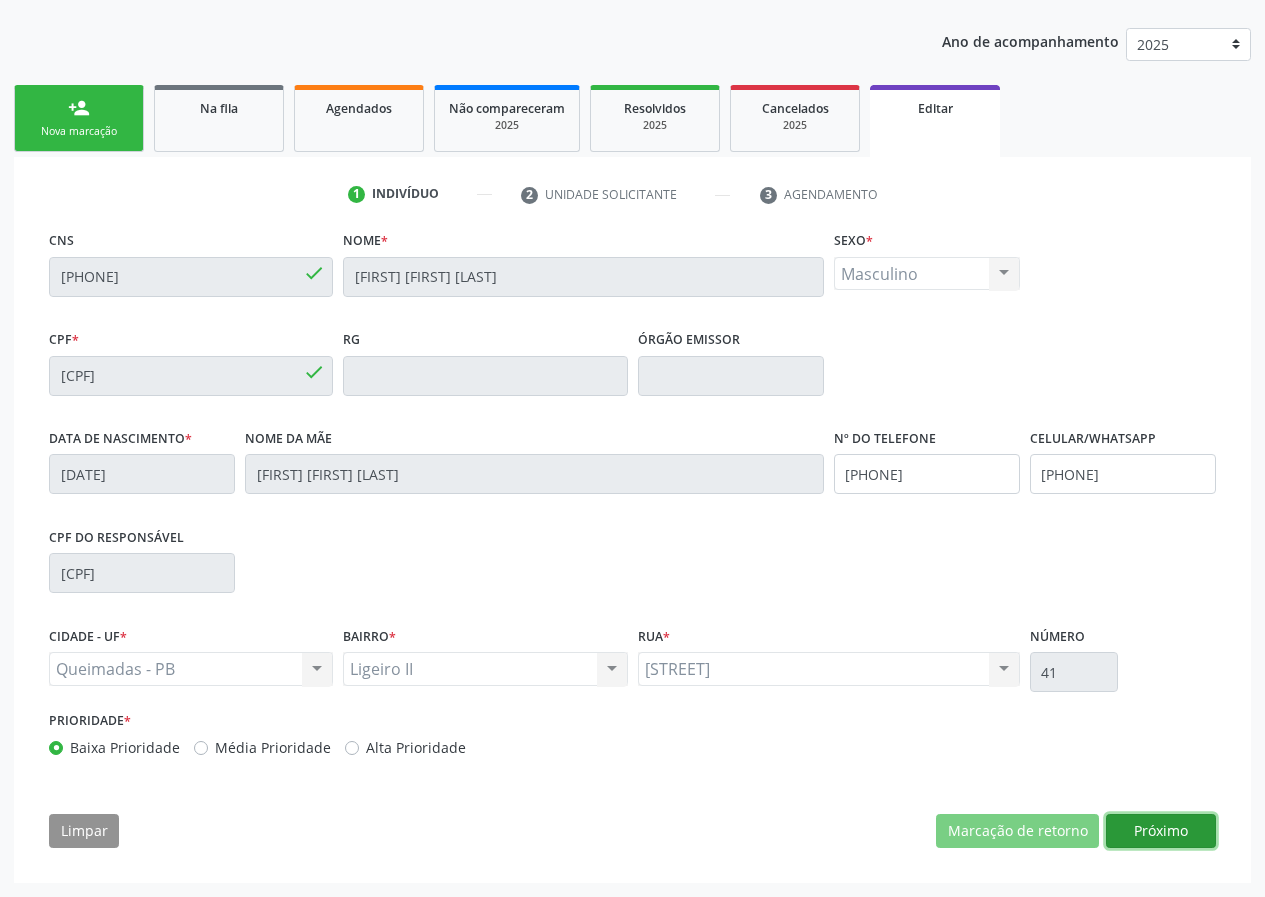 click on "Próximo" at bounding box center [1161, 831] 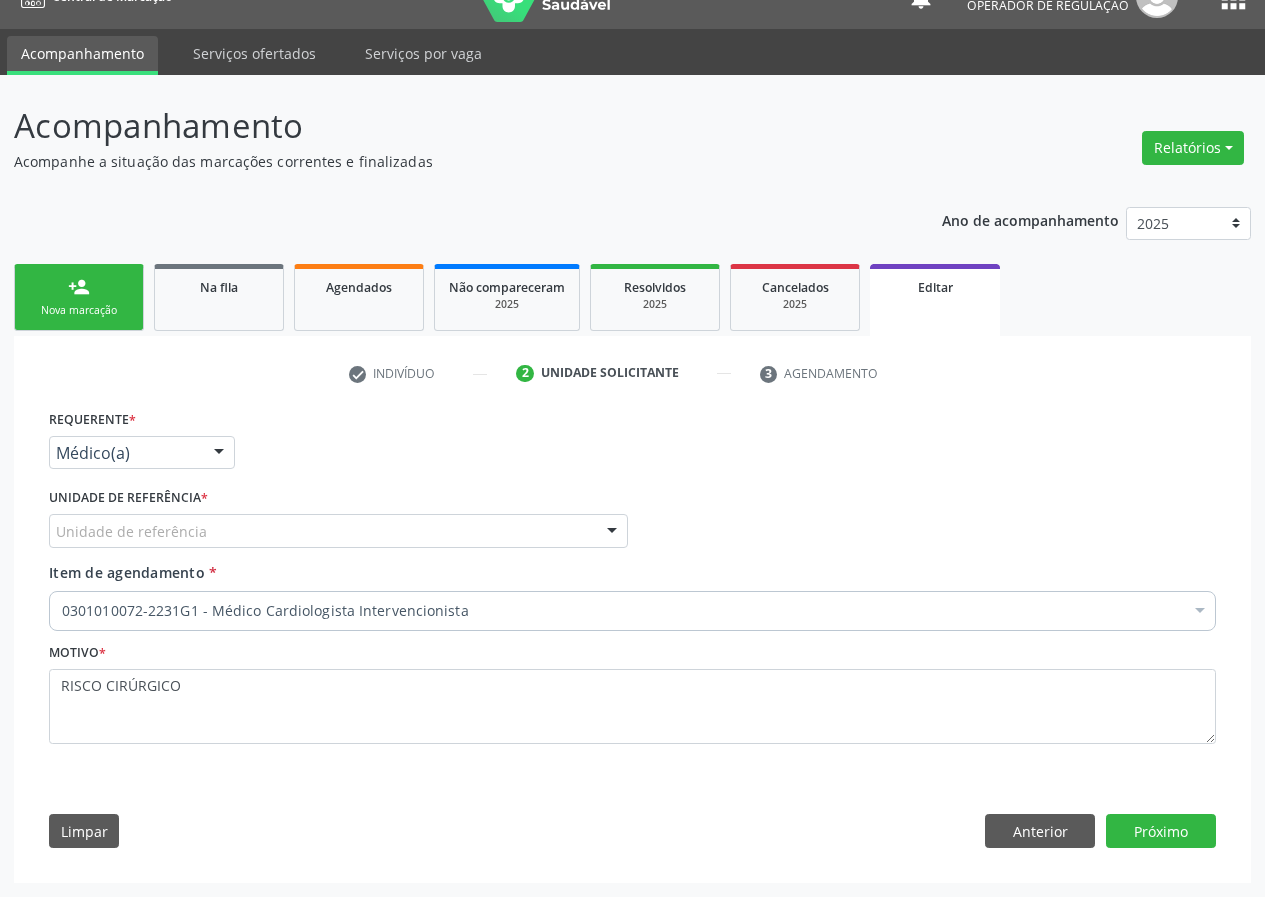 scroll, scrollTop: 35, scrollLeft: 0, axis: vertical 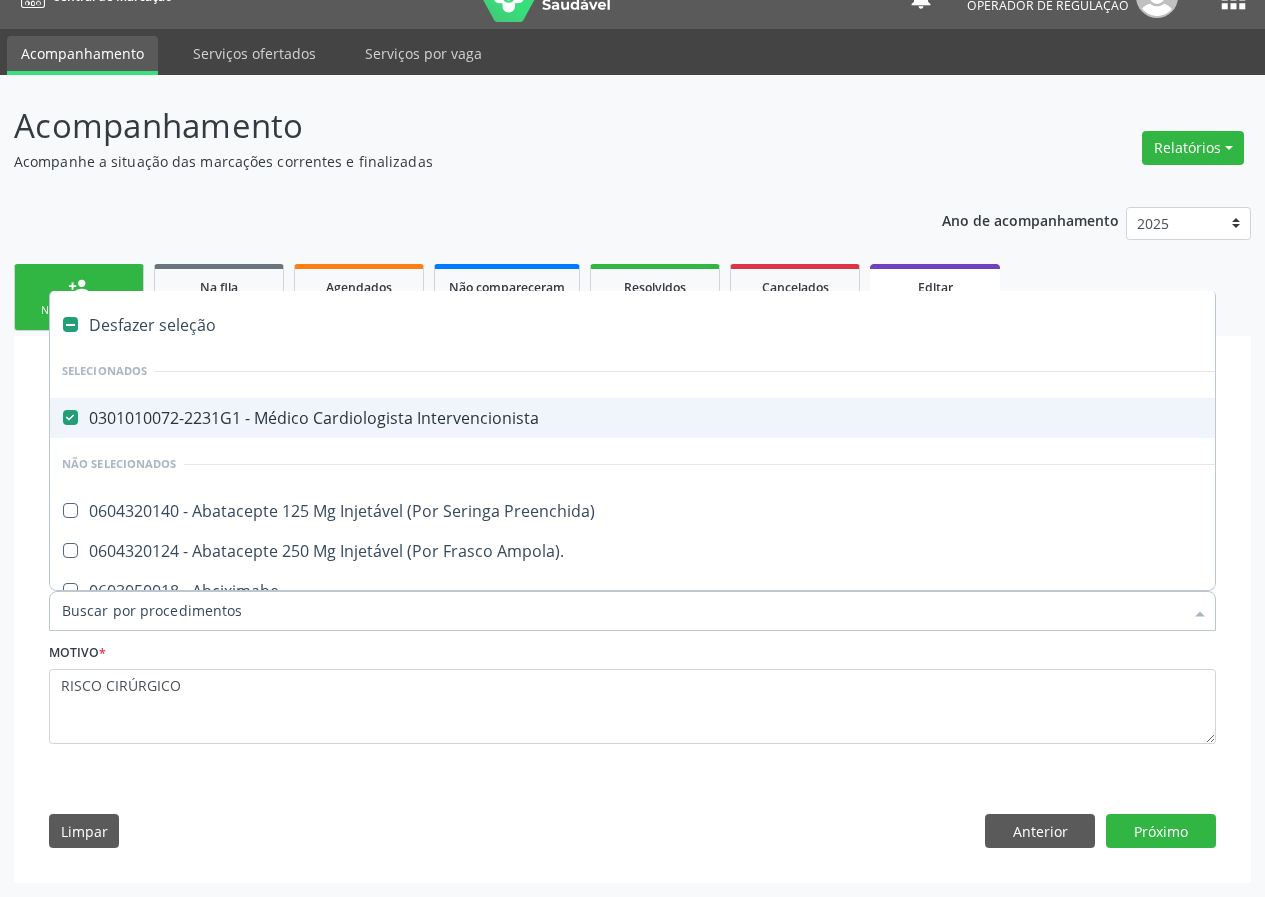 click on "0301010072-2231G1 - Médico Cardiologista Intervencionista" at bounding box center [840, 418] 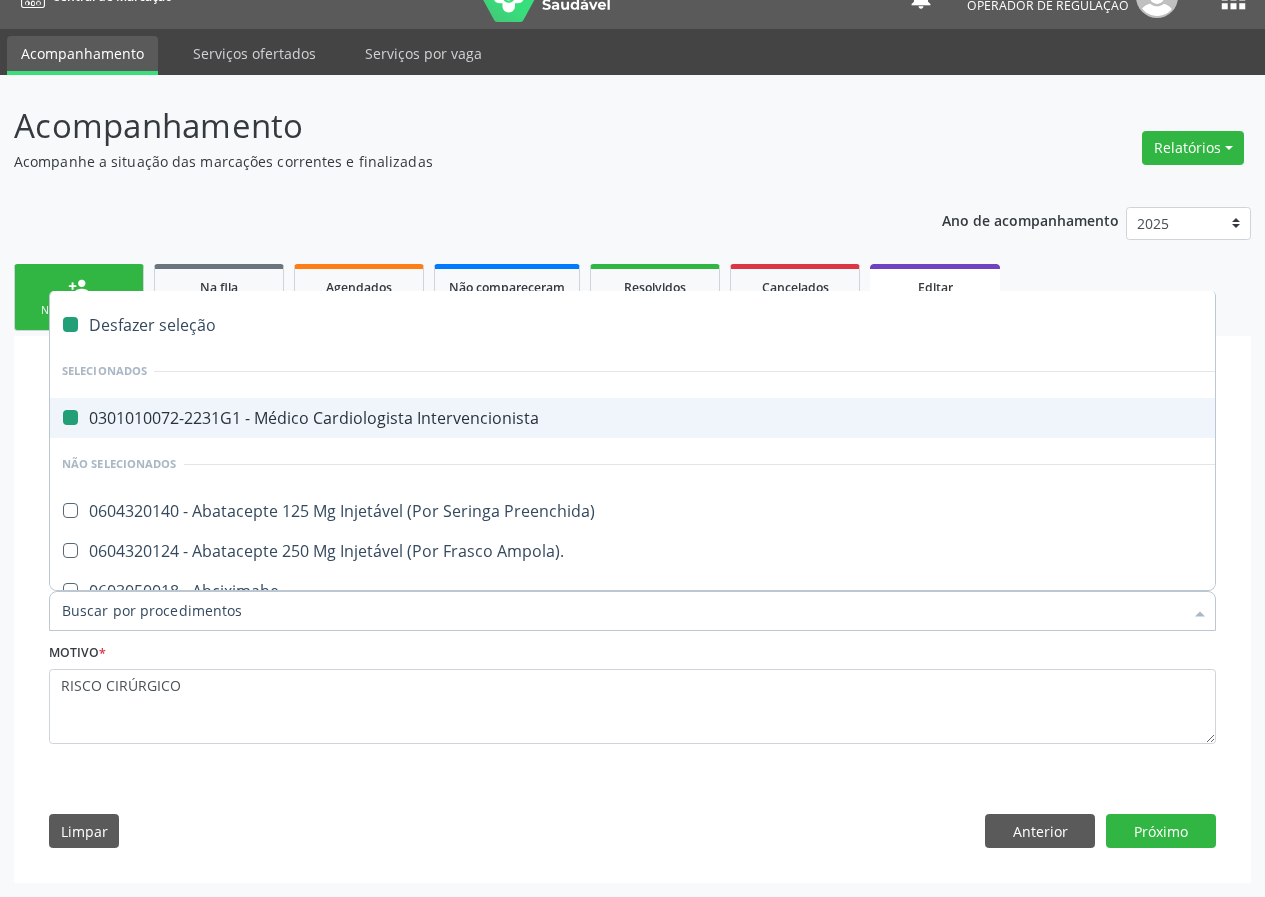 checkbox on "false" 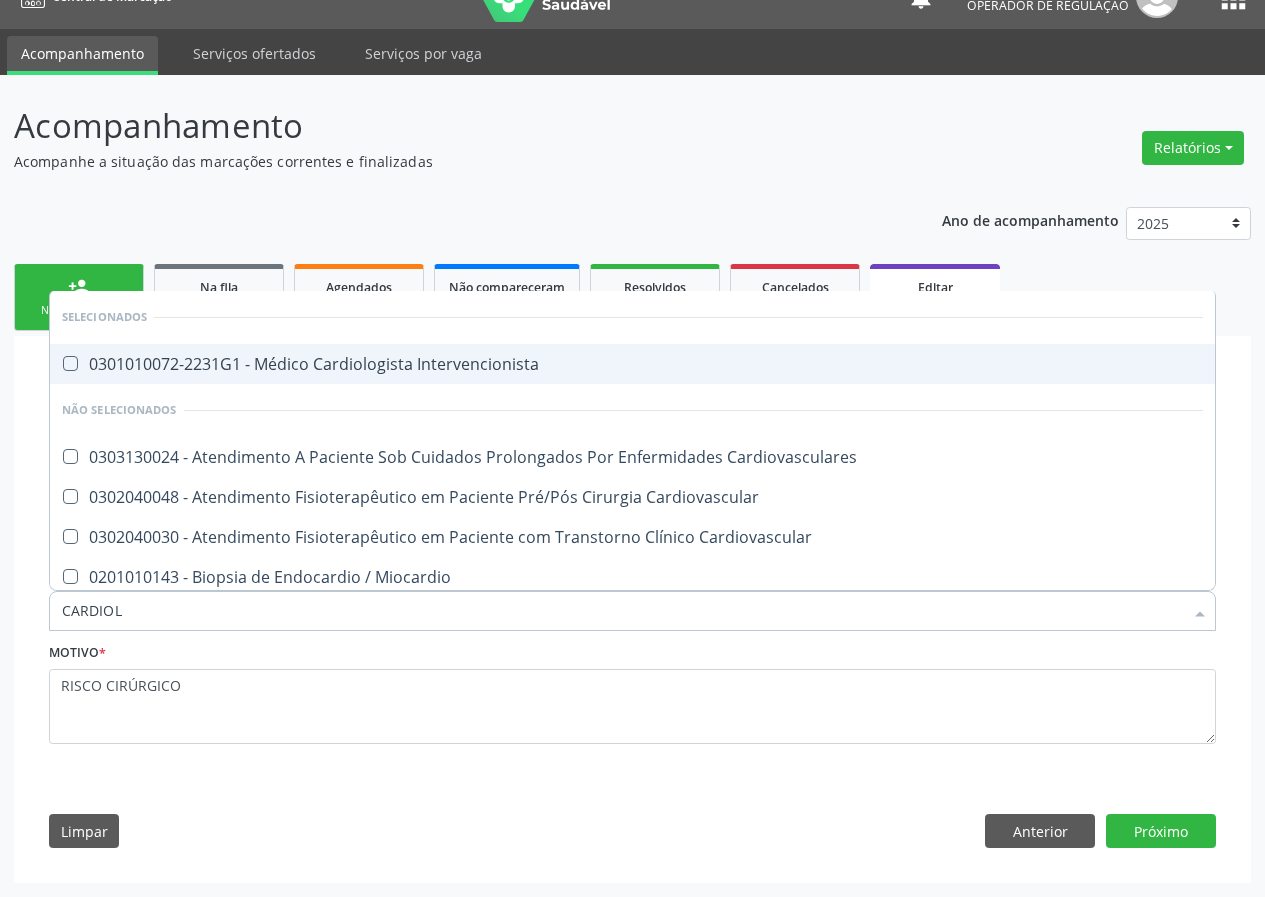 type on "CARDIOLO" 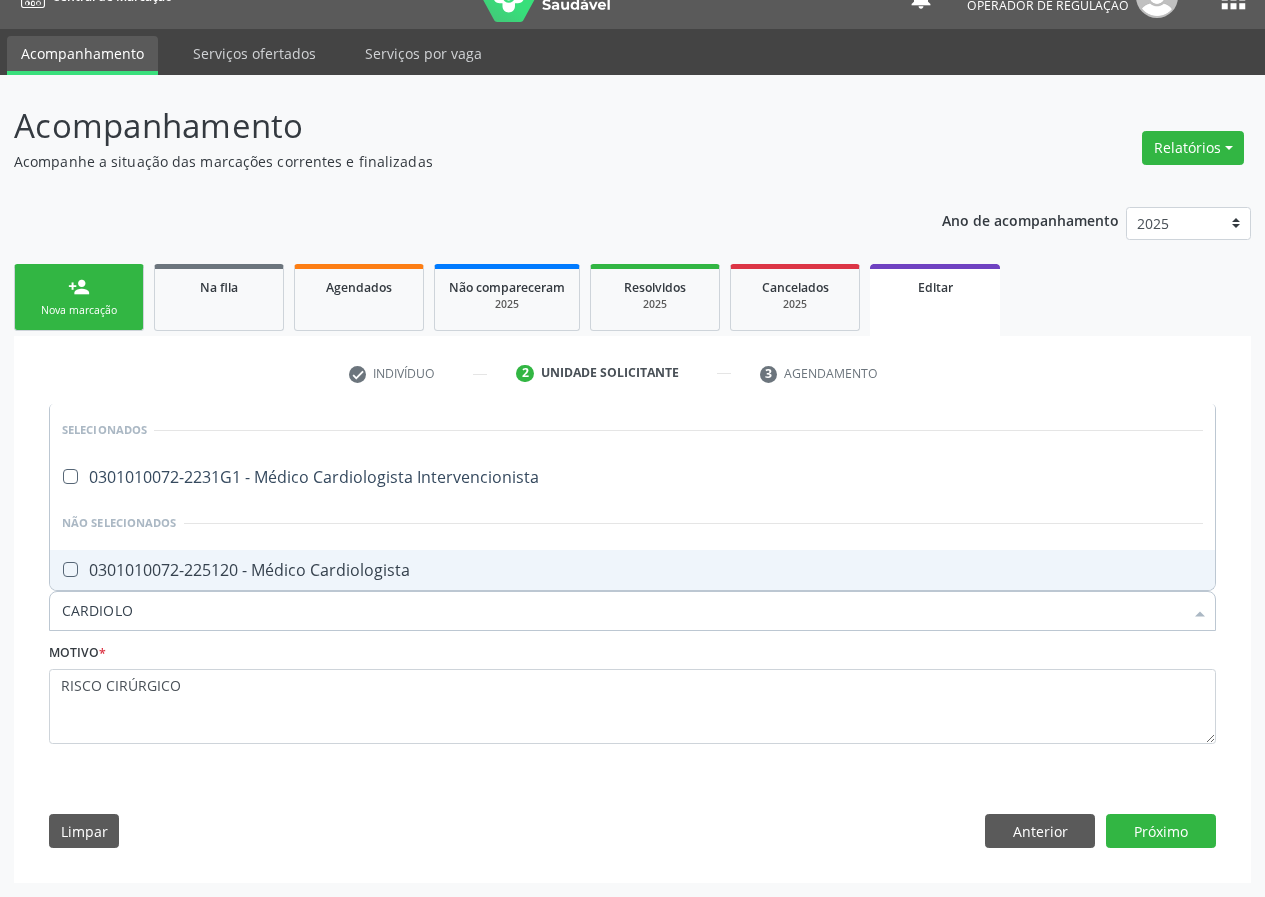 click on "0301010072-225120 - Médico Cardiologista" at bounding box center (632, 570) 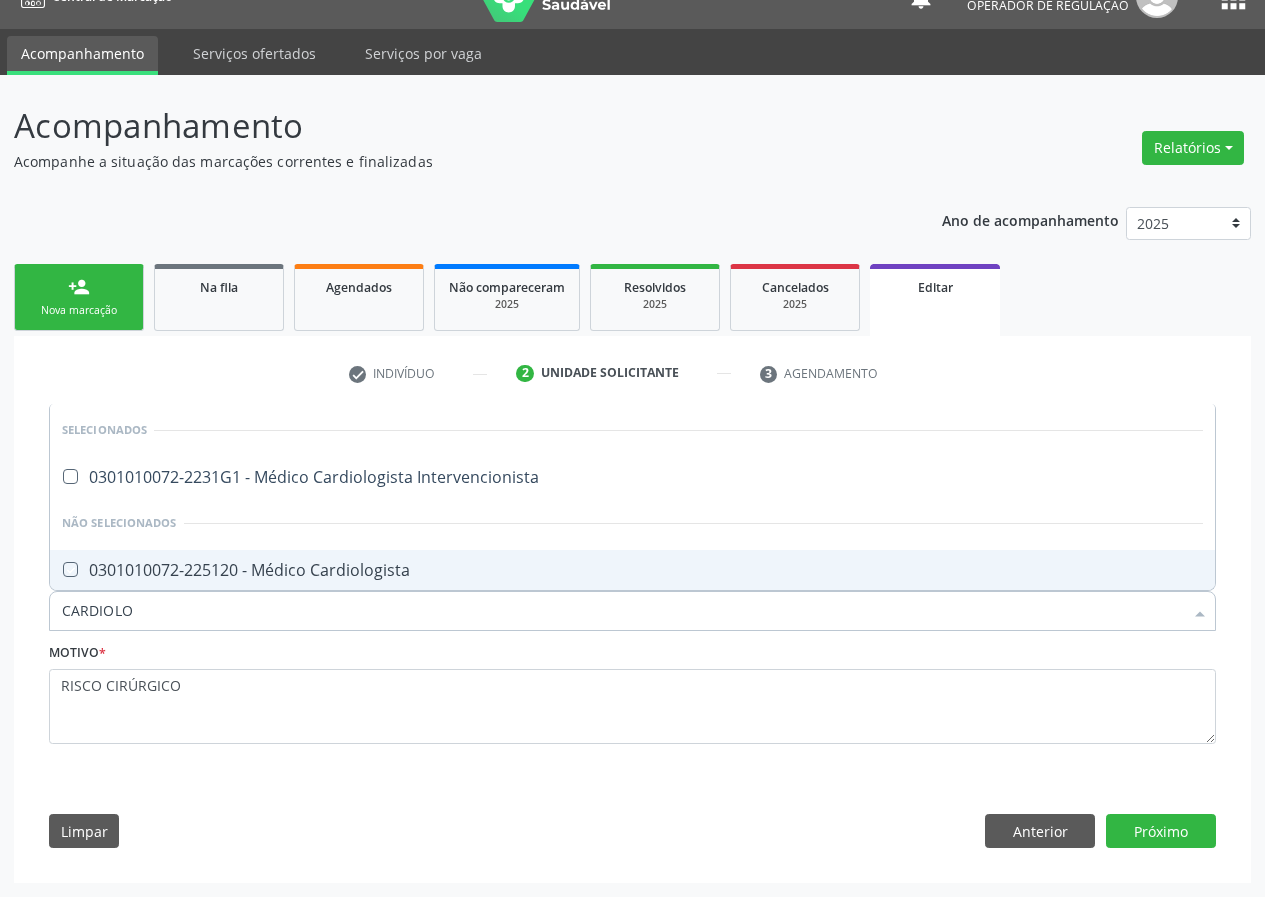 checkbox on "true" 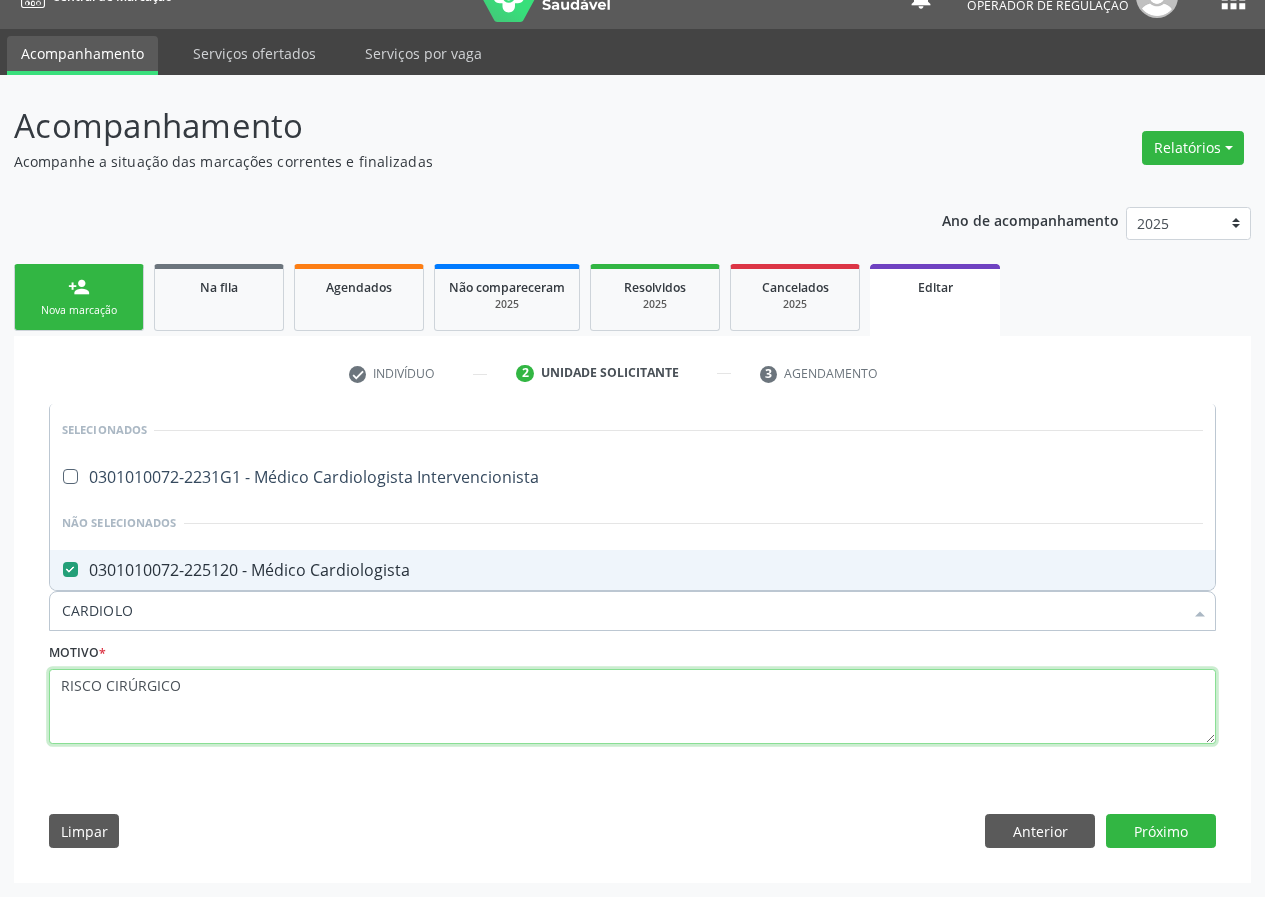 click on "RISCO CIRÚRGICO" at bounding box center [632, 707] 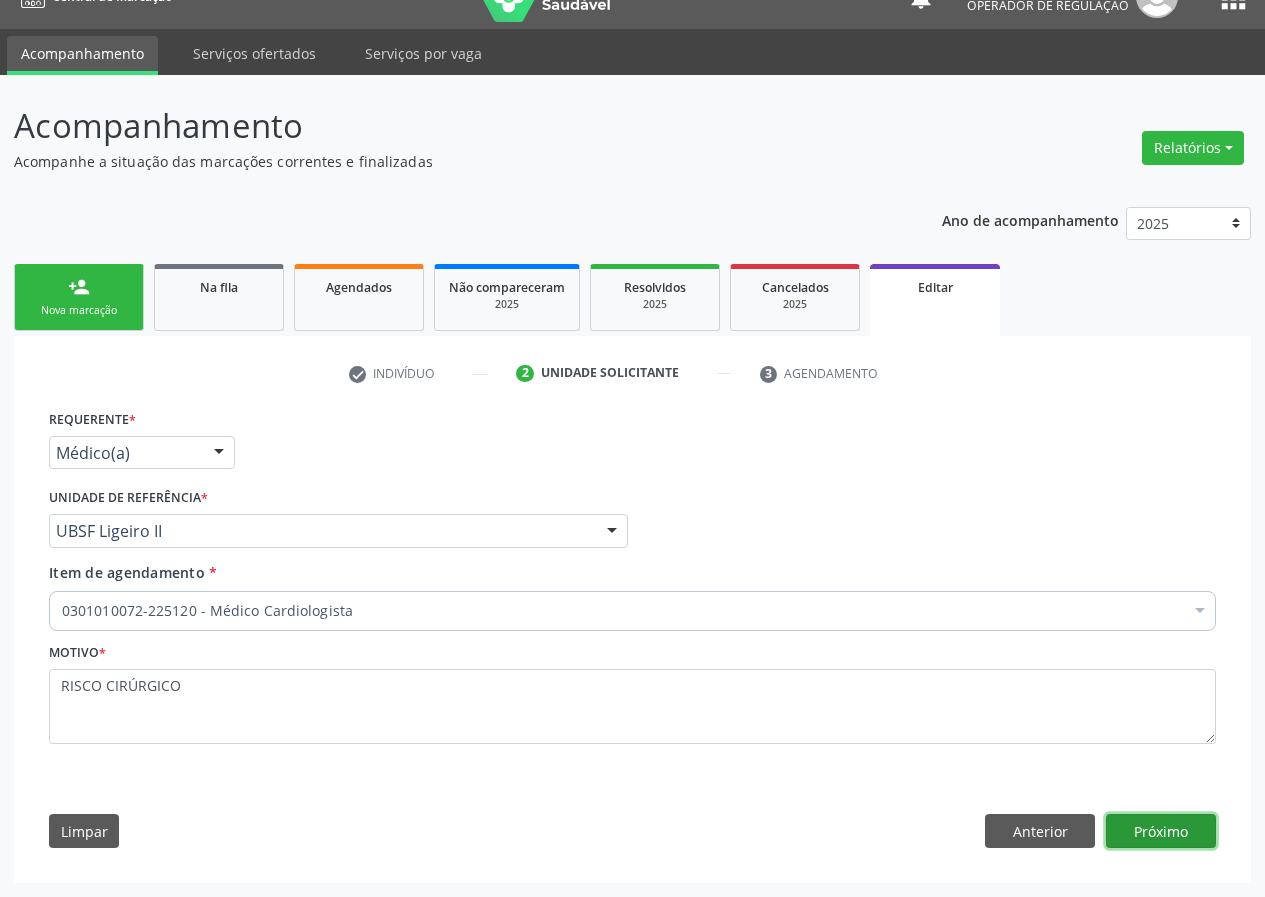 click on "Próximo" at bounding box center (1161, 831) 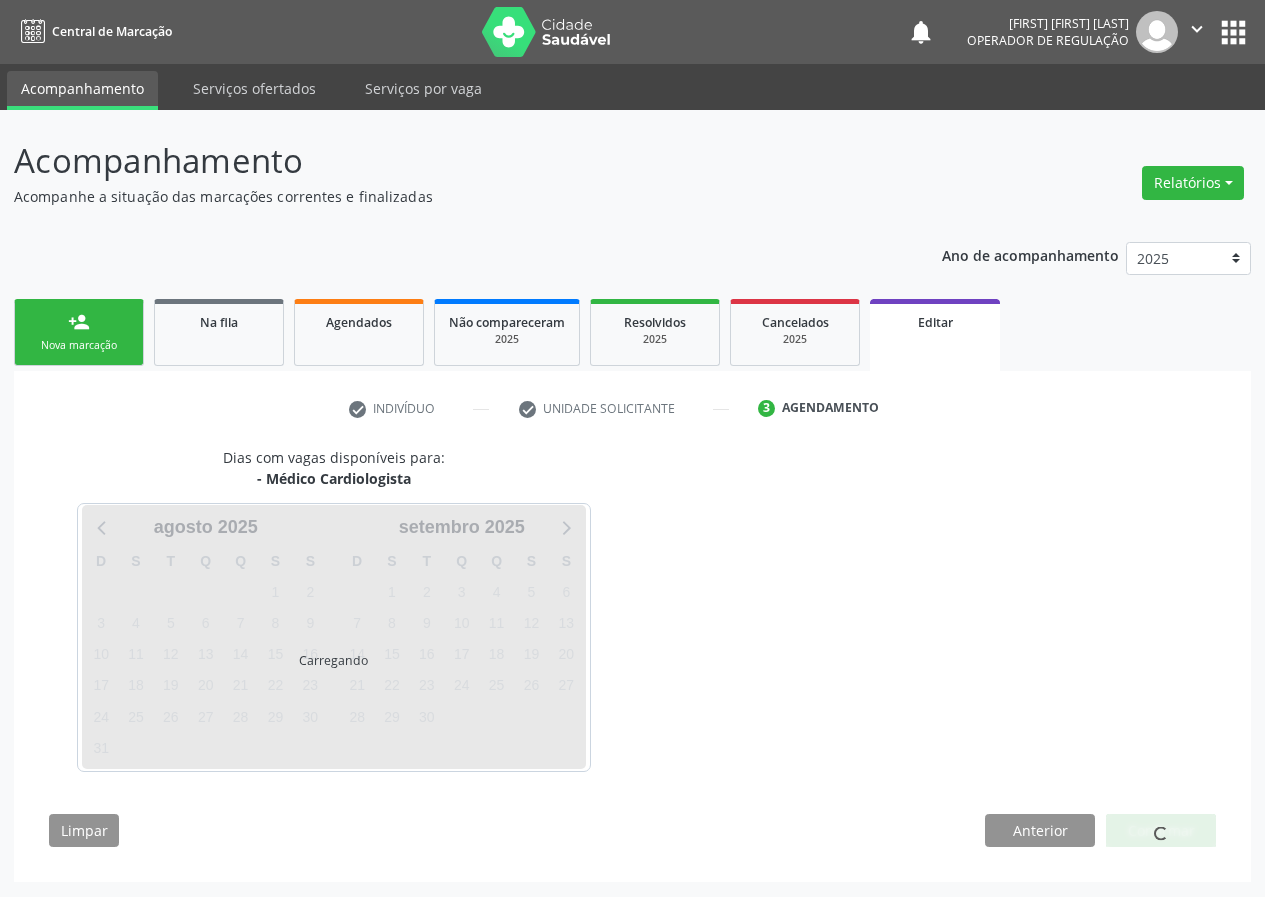 scroll, scrollTop: 0, scrollLeft: 0, axis: both 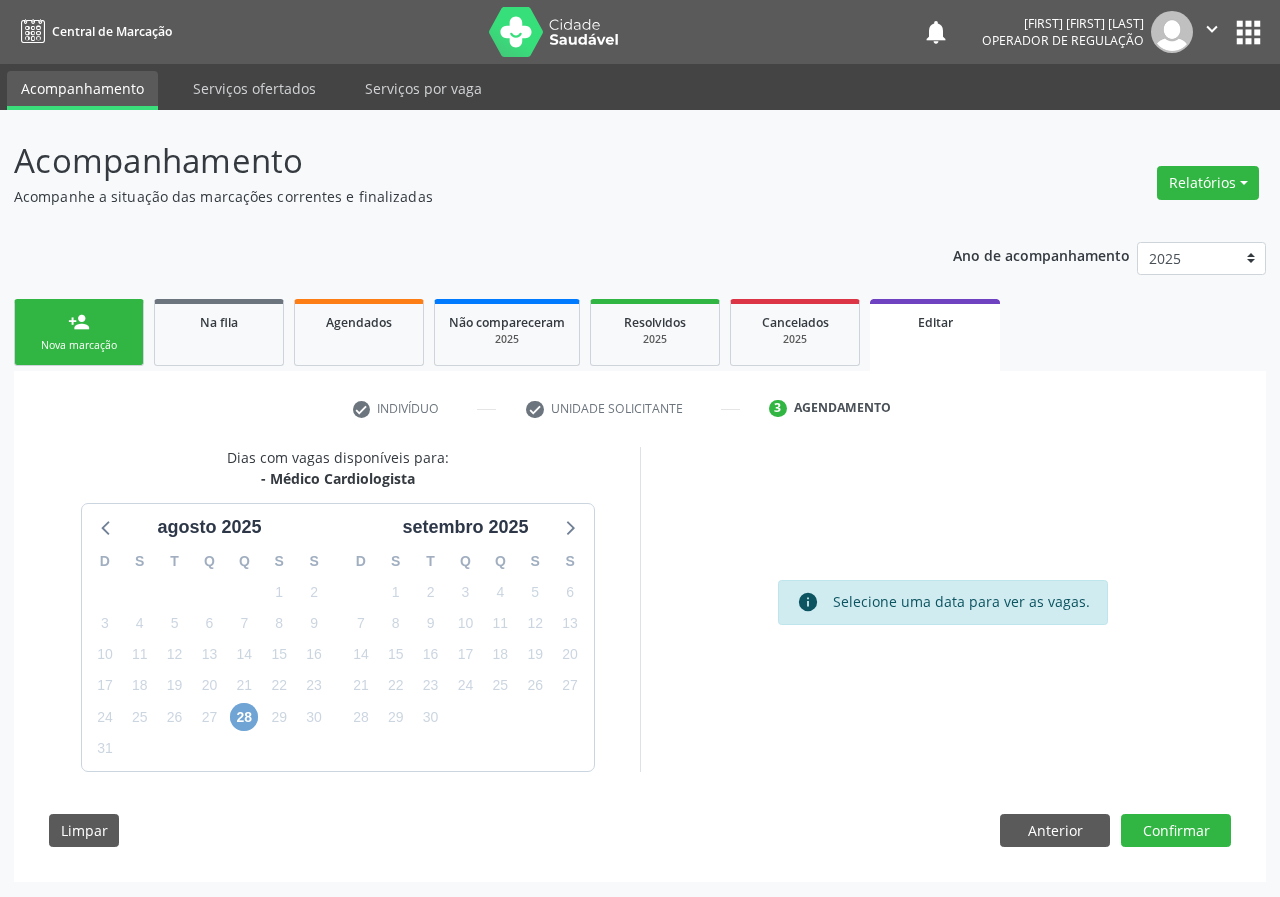 click on "28" at bounding box center (244, 717) 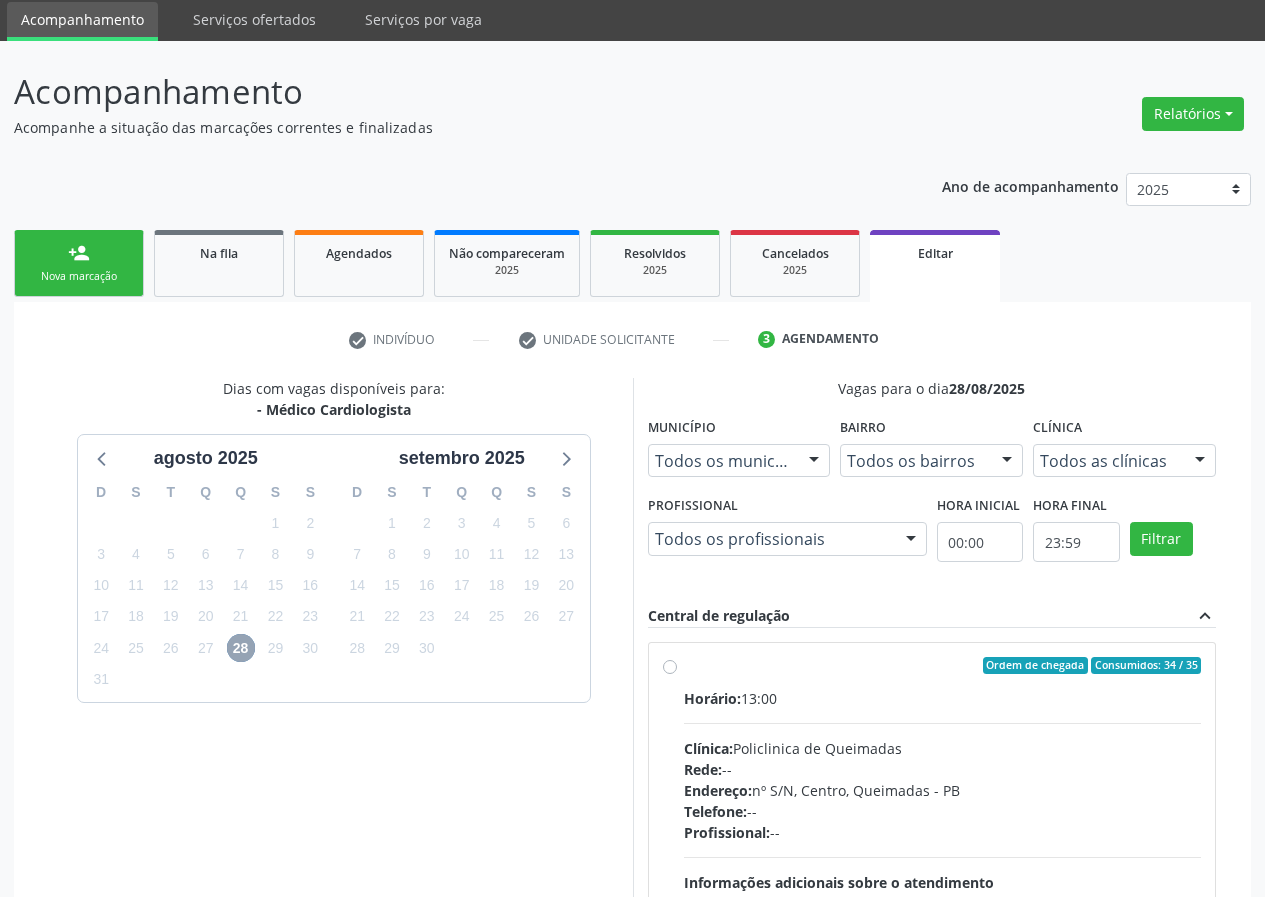 scroll, scrollTop: 100, scrollLeft: 0, axis: vertical 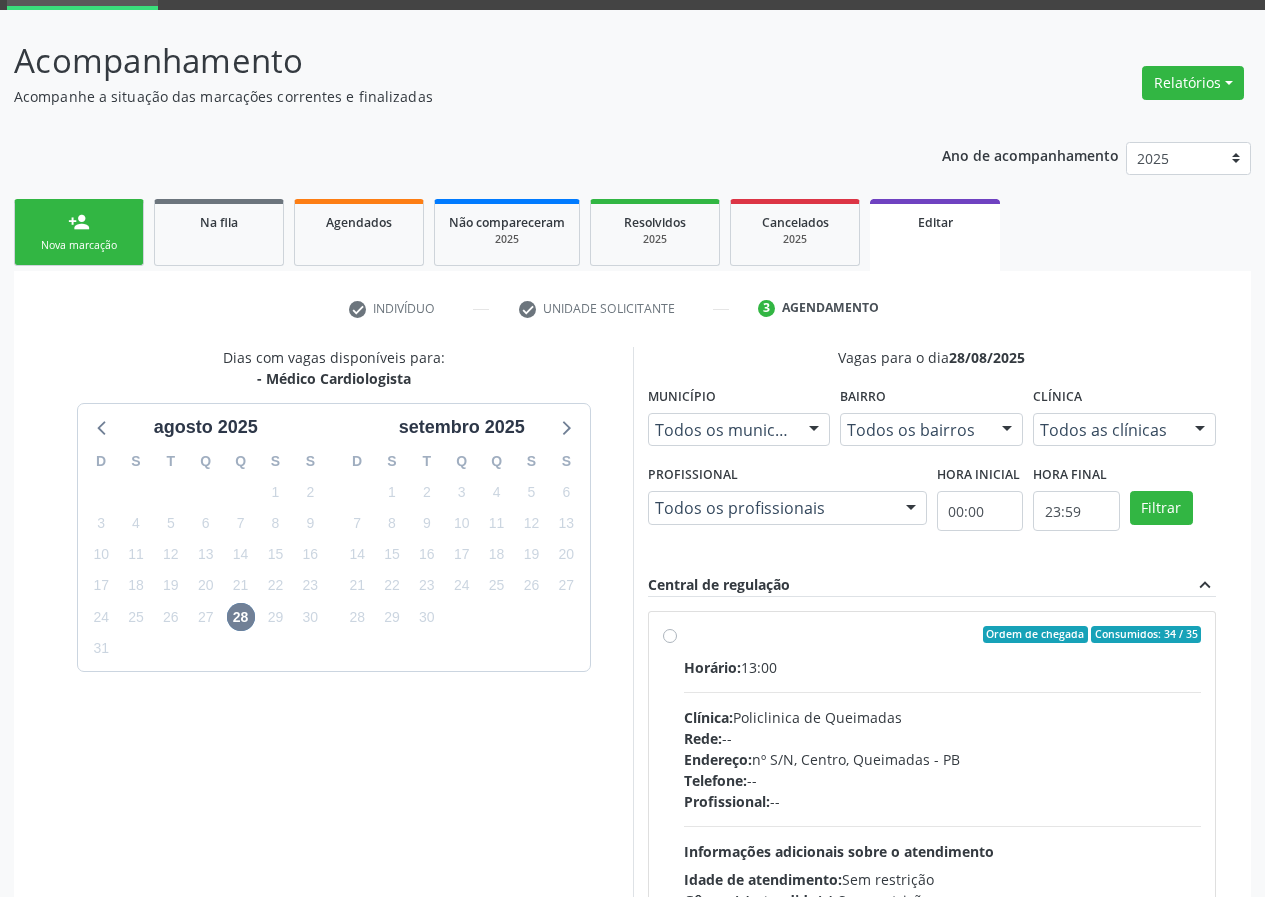 click on "Ordem de chegada
Consumidos: 34 / 35
Horário:   13:00
Clínica:  Policlinica de Queimadas
Rede:
--
Endereço:   nº S/N, Centro, Queimadas - PB
Telefone:   --
Profissional:
--
Informações adicionais sobre o atendimento
Idade de atendimento:
Sem restrição
Gênero(s) atendido(s):
Sem restrição
Informações adicionais:
--" at bounding box center [932, 779] 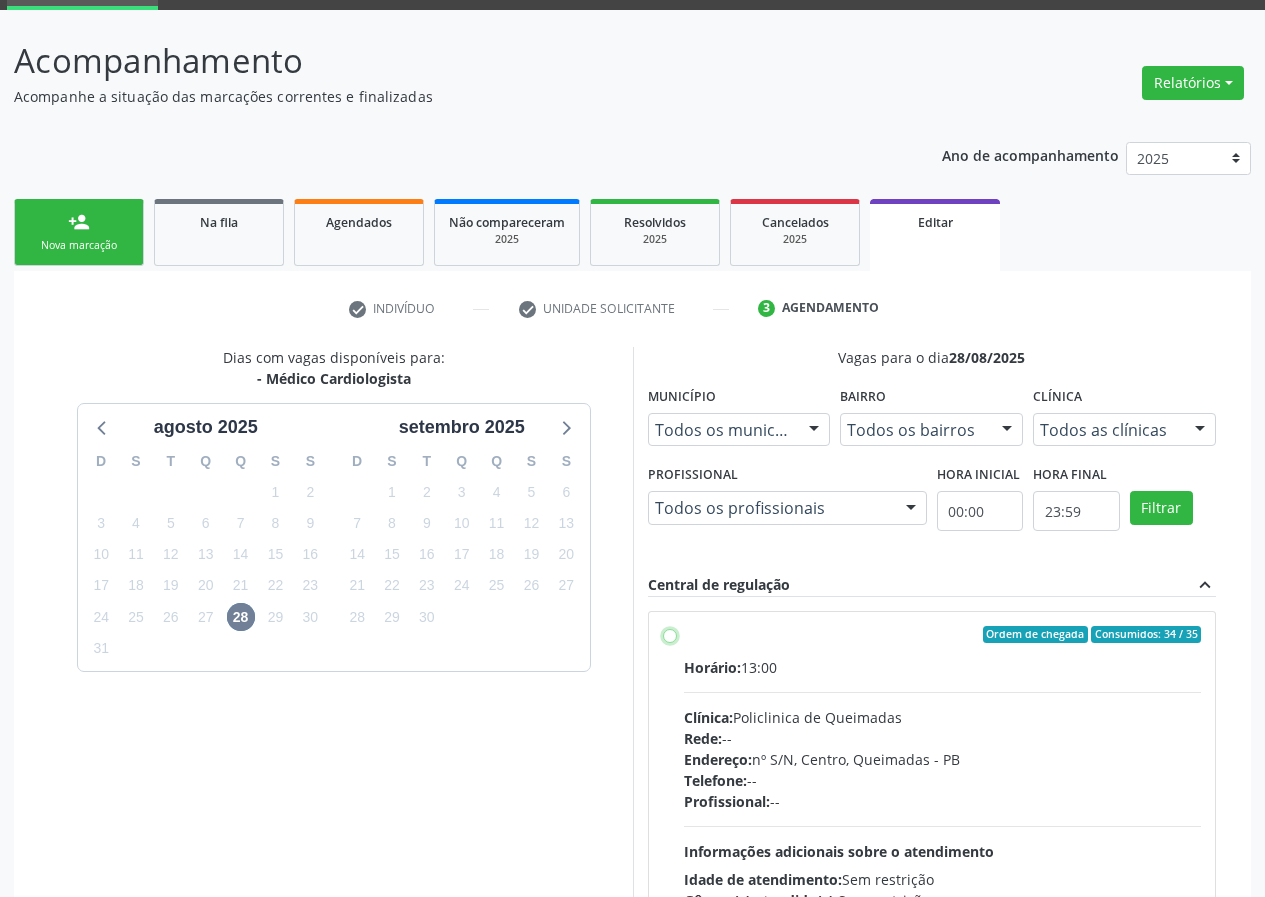 click on "Ordem de chegada
Consumidos: 34 / 35
Horário:   13:00
Clínica:  Policlinica de Queimadas
Rede:
--
Endereço:   nº S/N, Centro, Queimadas - PB
Telefone:   --
Profissional:
--
Informações adicionais sobre o atendimento
Idade de atendimento:
Sem restrição
Gênero(s) atendido(s):
Sem restrição
Informações adicionais:
--" at bounding box center (670, 635) 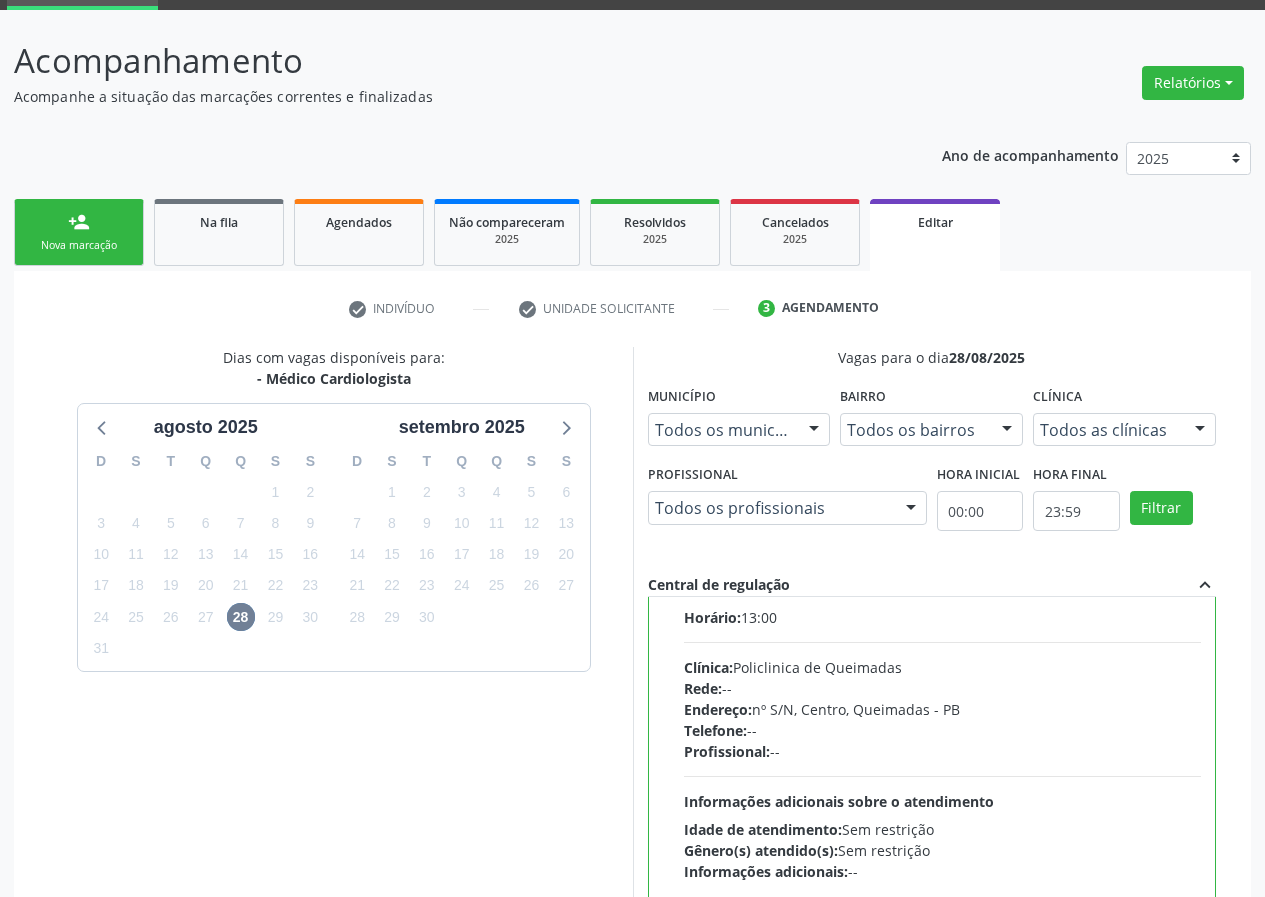 scroll, scrollTop: 99, scrollLeft: 0, axis: vertical 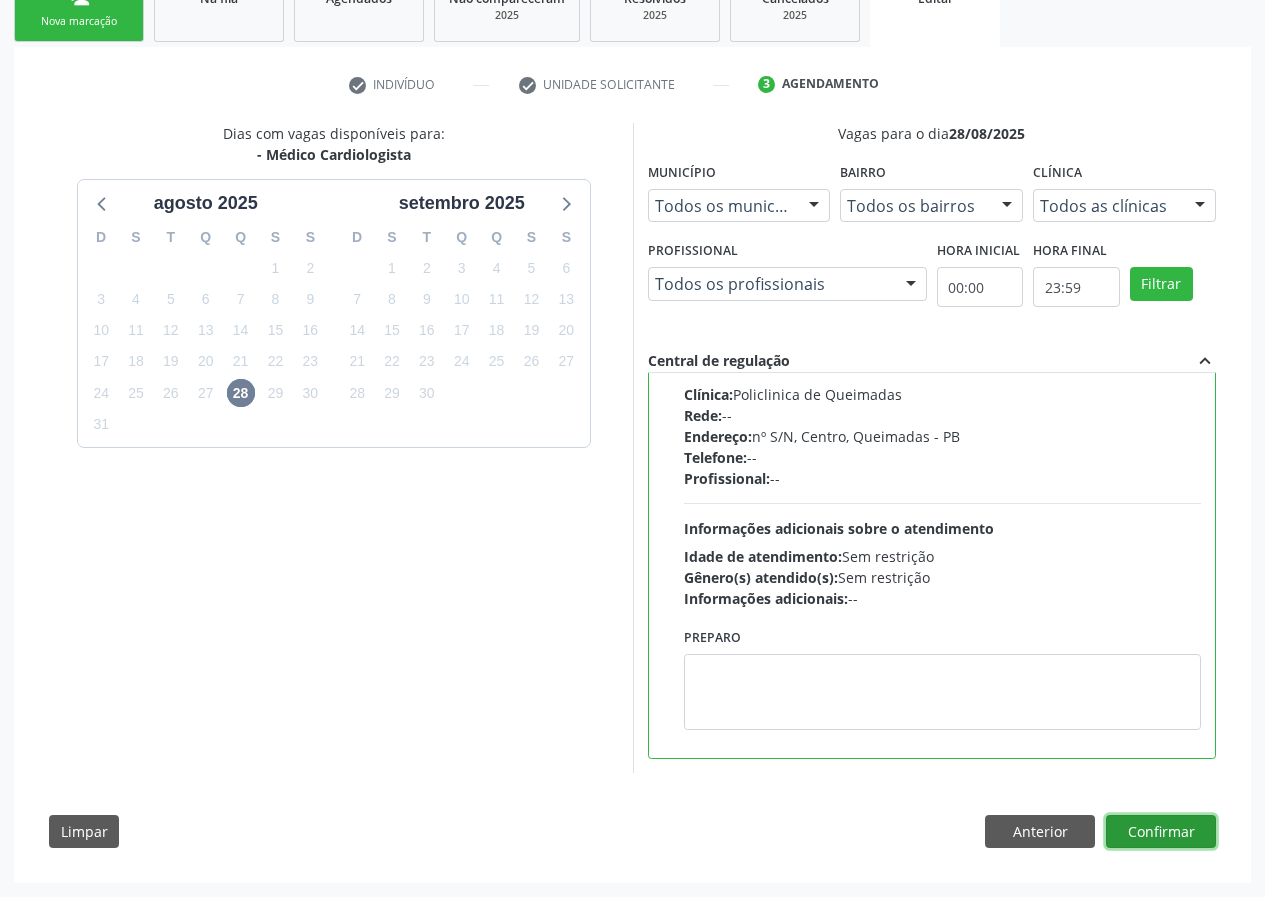 click on "Confirmar" at bounding box center [1161, 832] 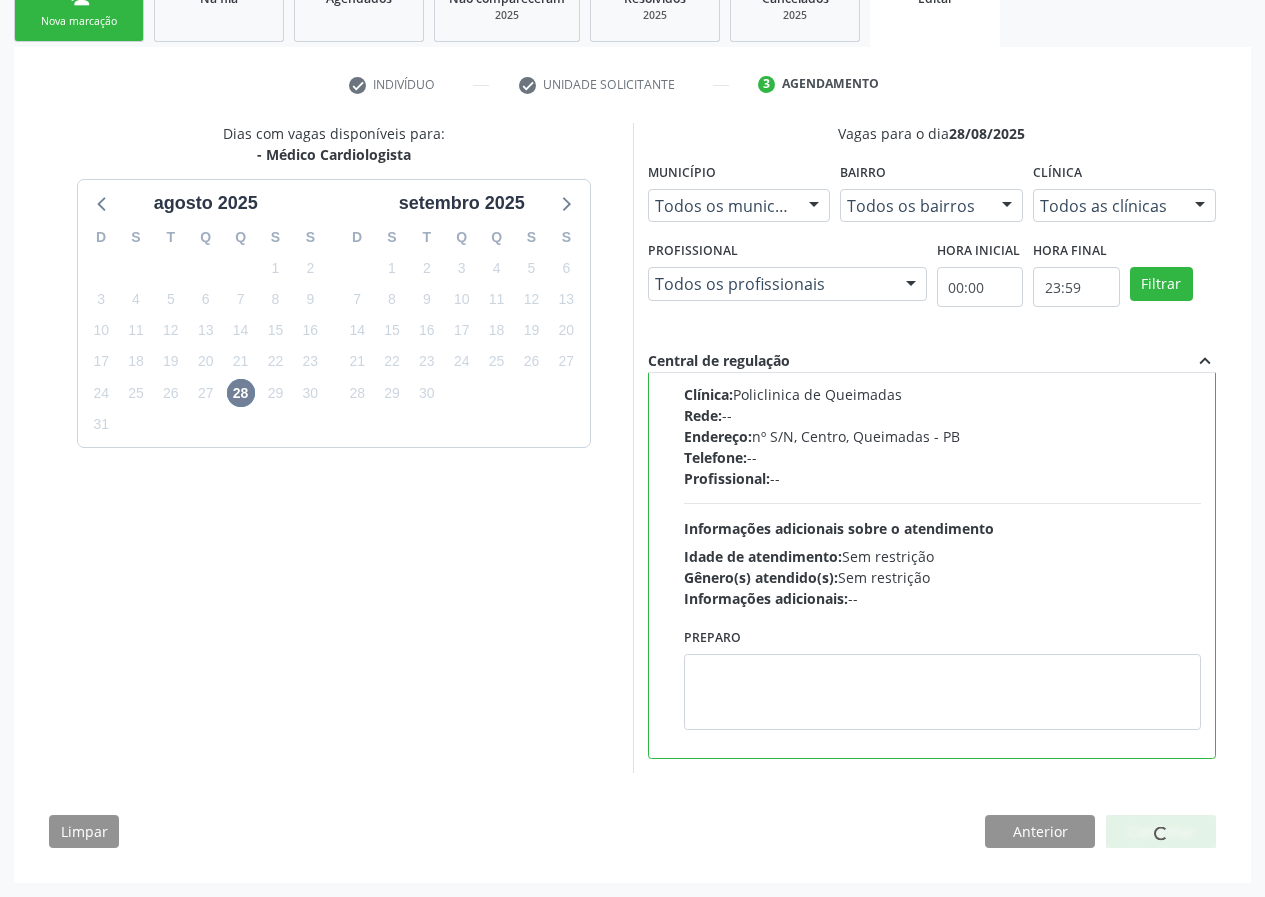 scroll, scrollTop: 0, scrollLeft: 0, axis: both 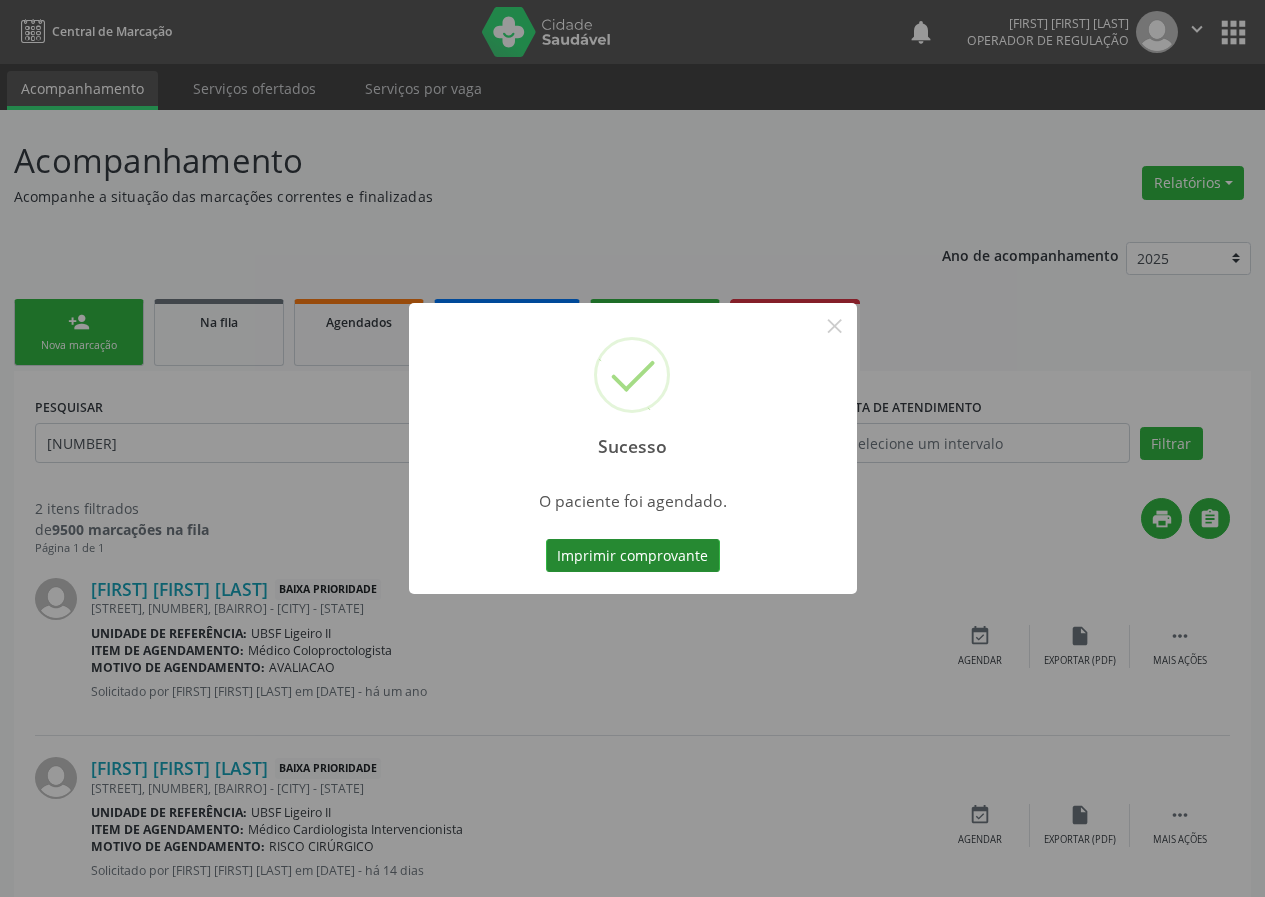 click on "Imprimir comprovante" at bounding box center (633, 556) 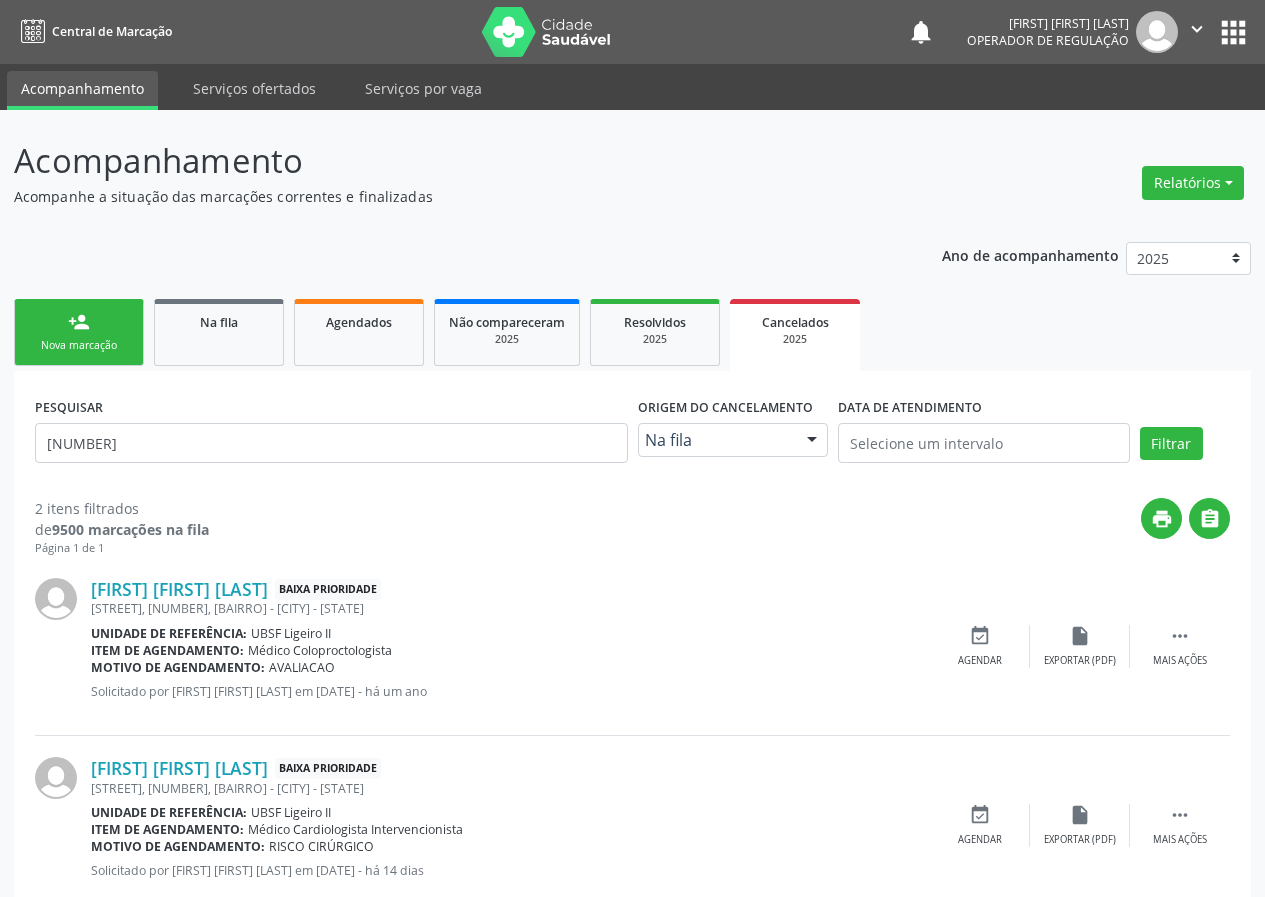 click on "person_add
Nova marcação" at bounding box center (79, 332) 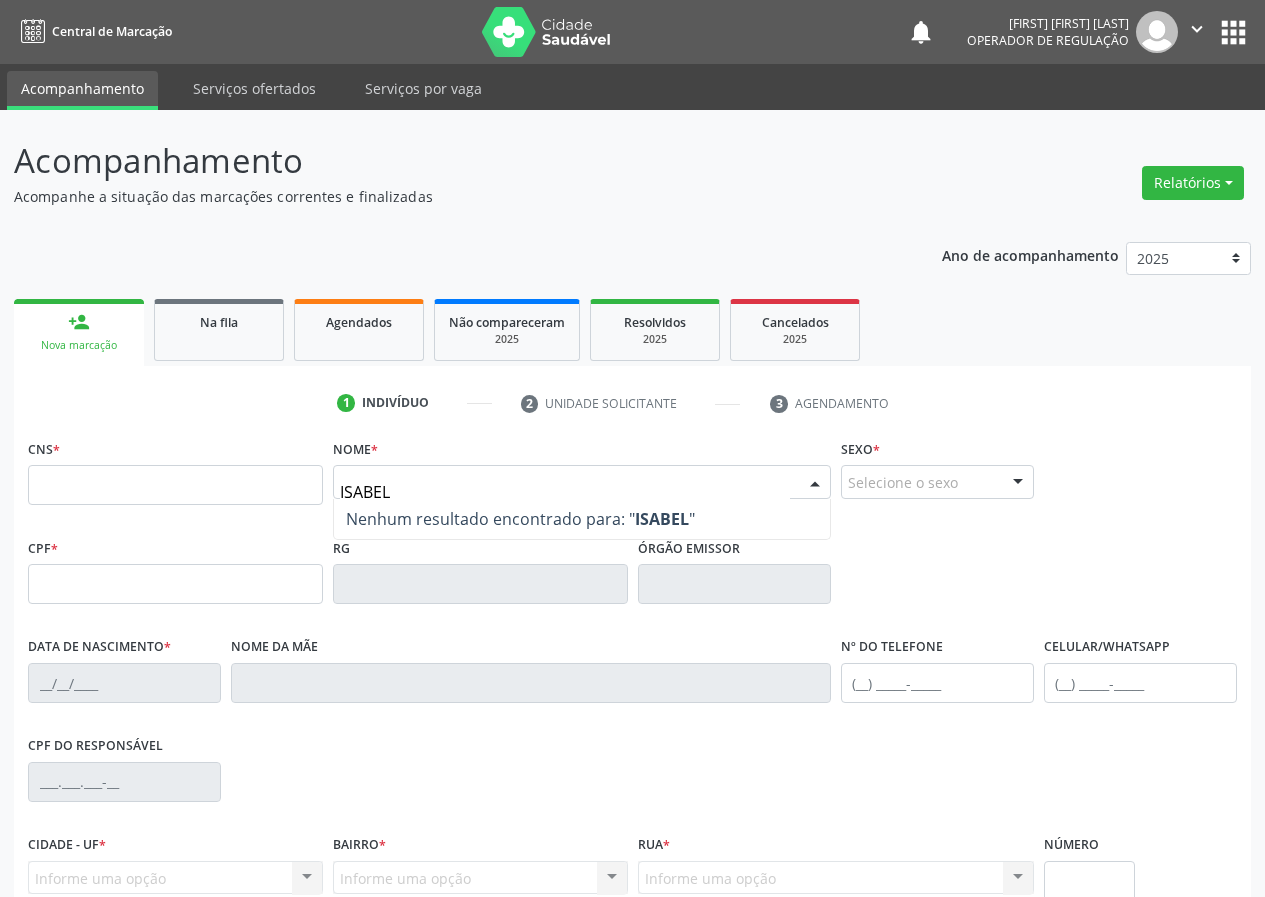 type on "ISABELA" 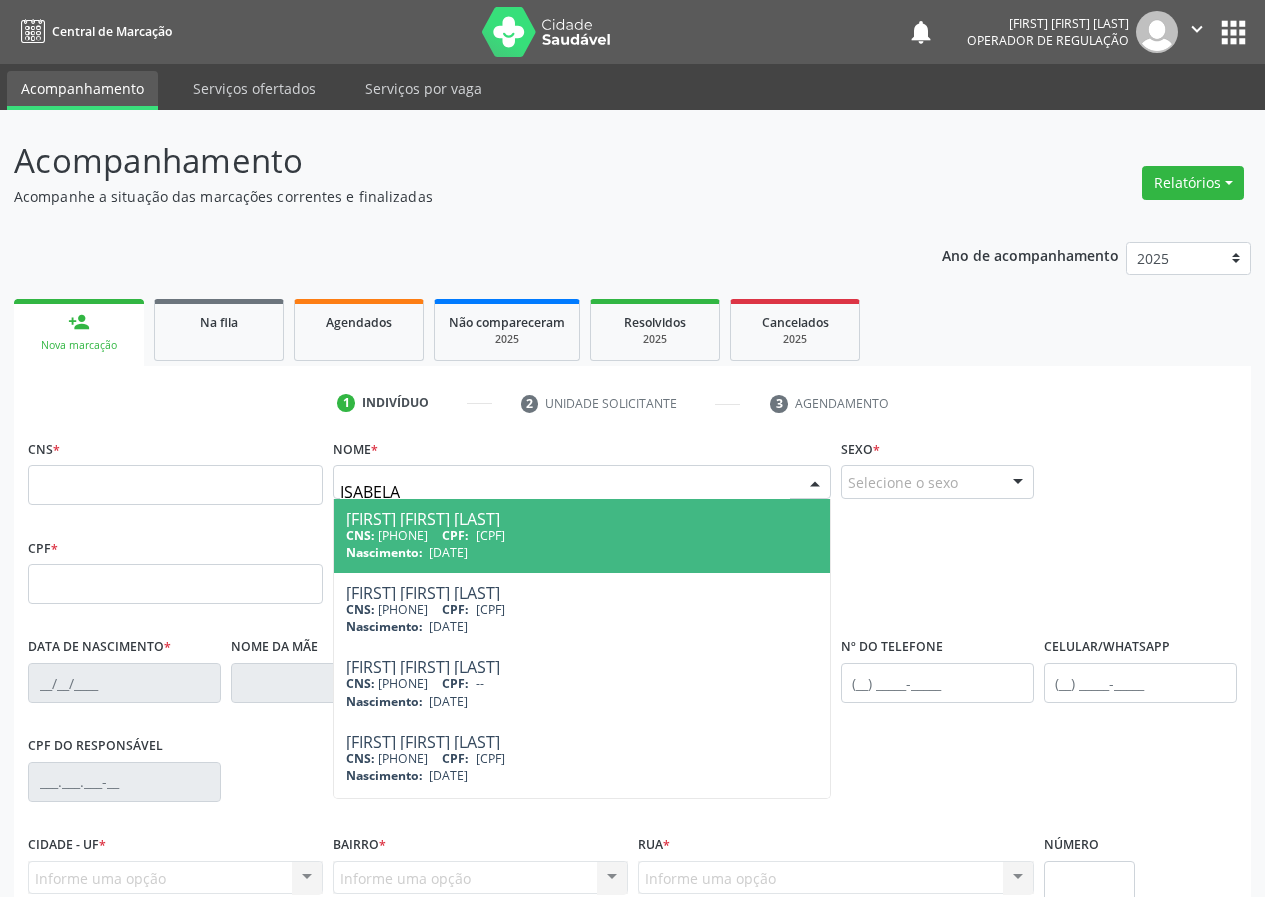 click on "Ana Isabela Gomes Pereira" at bounding box center [582, 519] 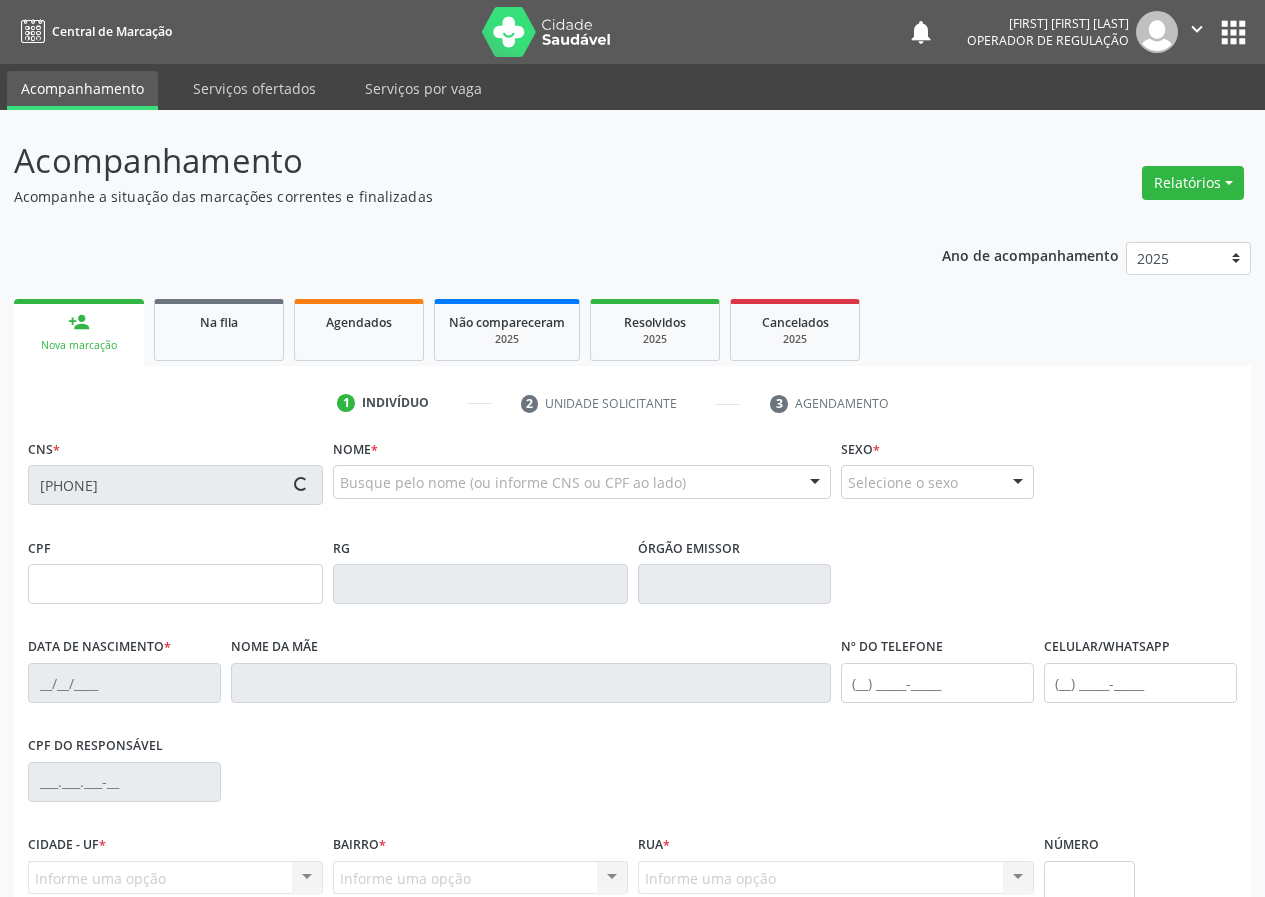 scroll, scrollTop: 187, scrollLeft: 0, axis: vertical 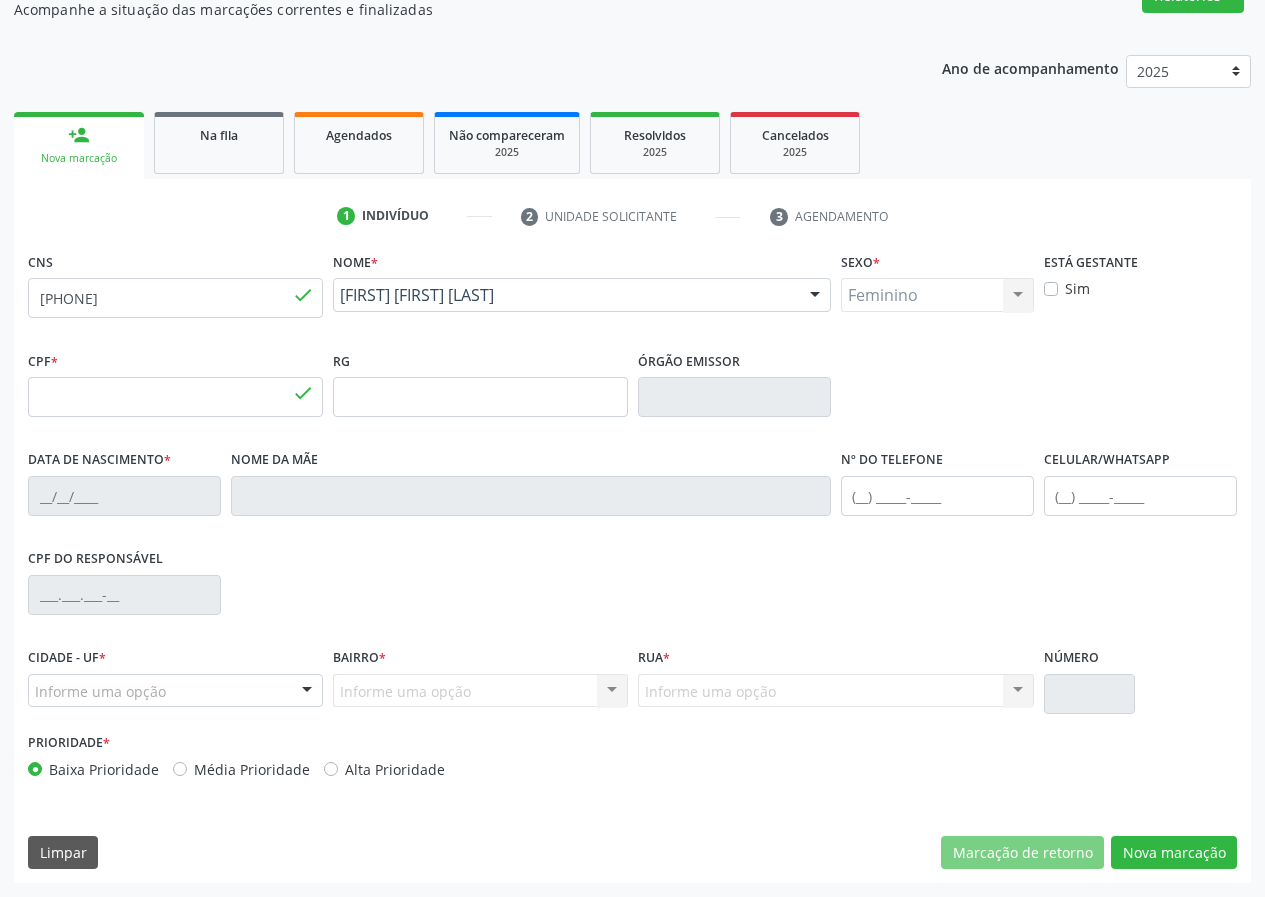 type on "140.376.904-46" 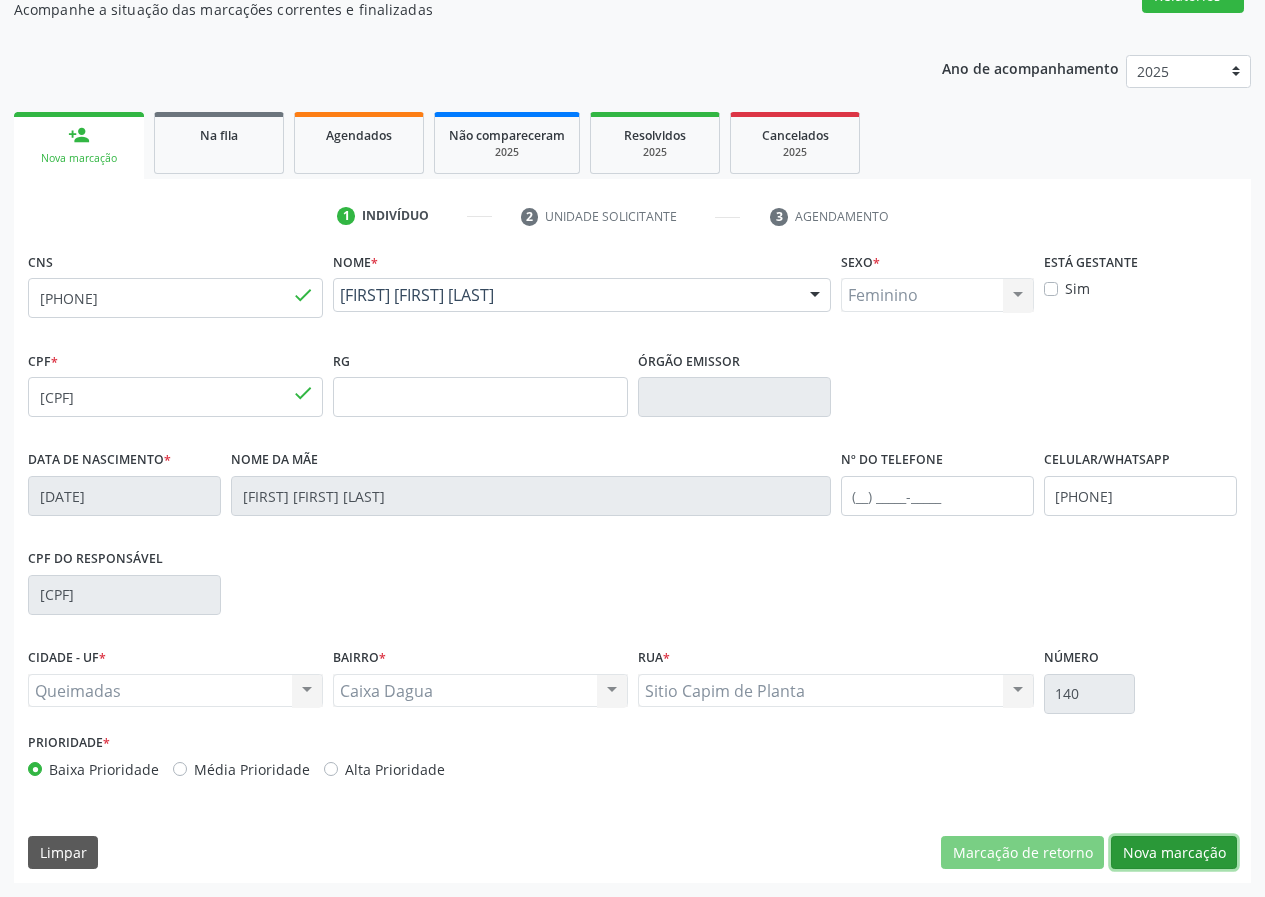 click on "Nova marcação" at bounding box center (1174, 853) 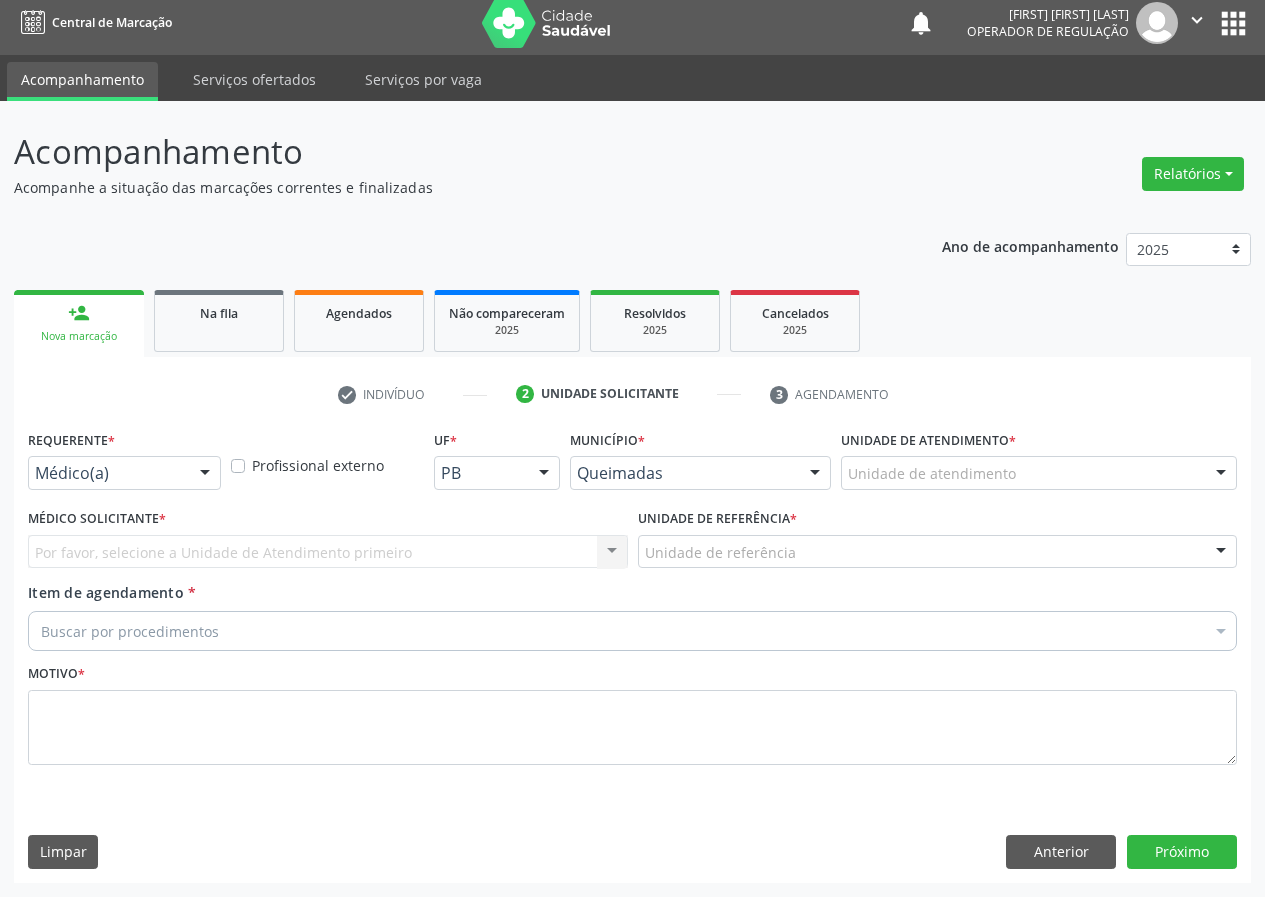 scroll, scrollTop: 9, scrollLeft: 0, axis: vertical 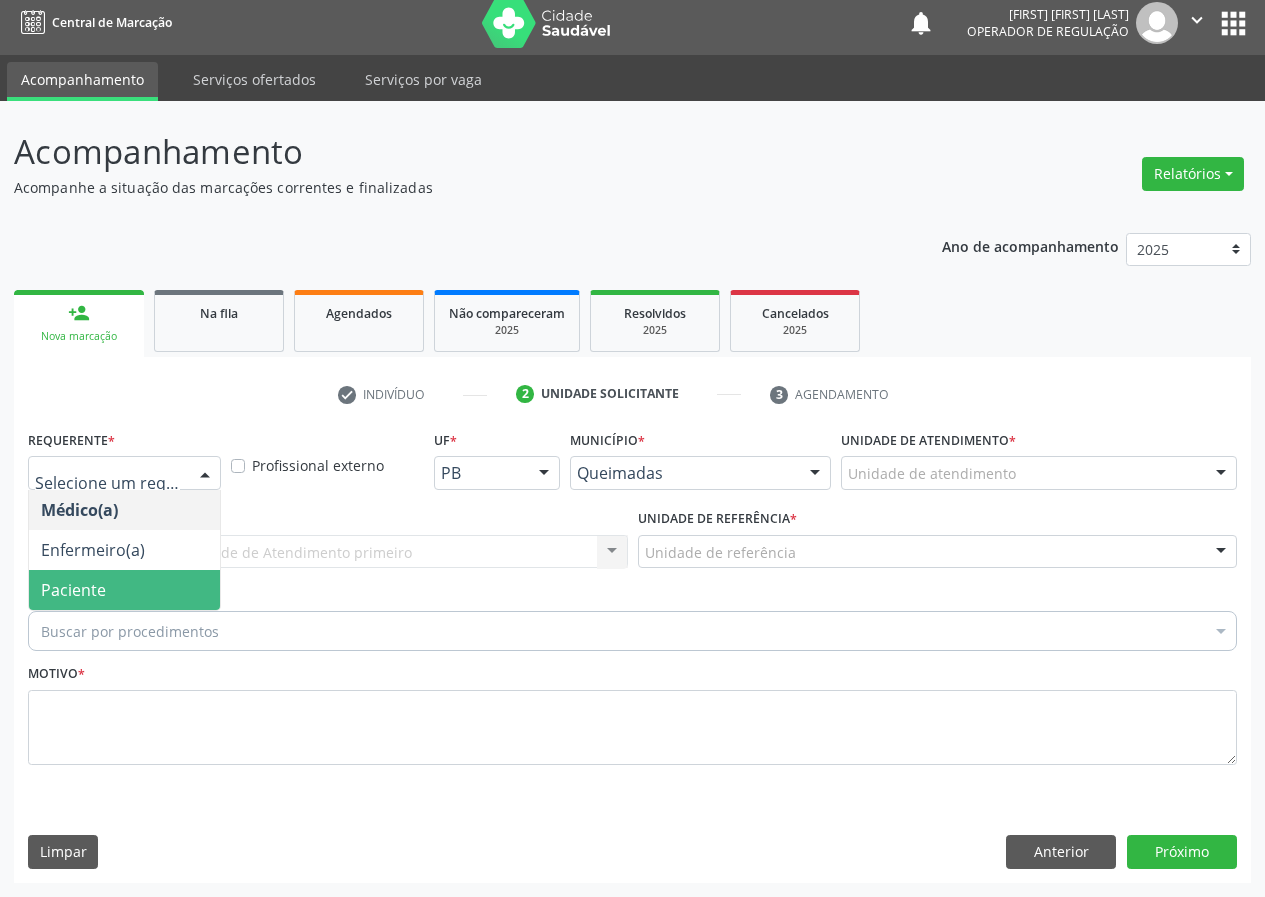 click on "Paciente" at bounding box center [124, 590] 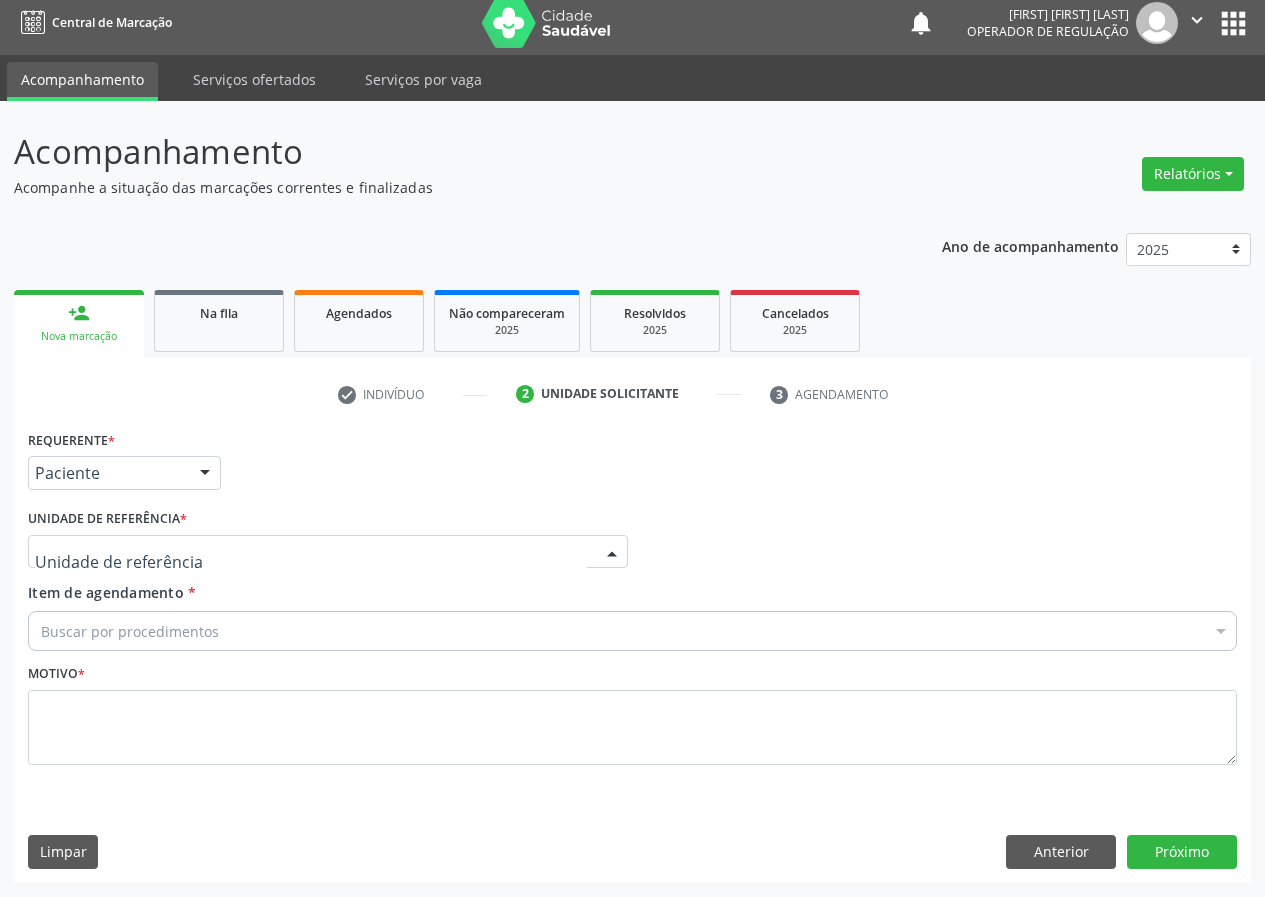 click at bounding box center (328, 552) 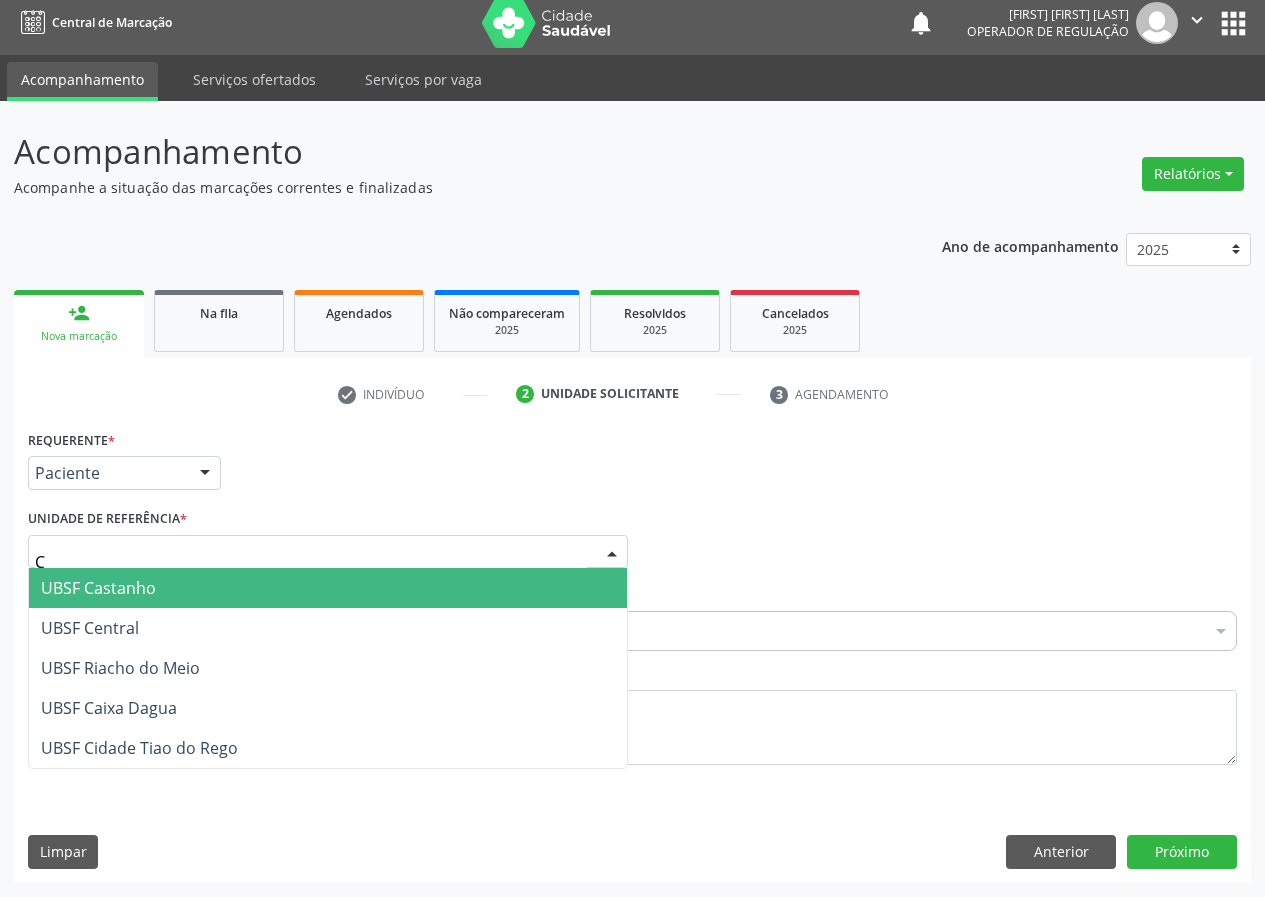 type on "CA" 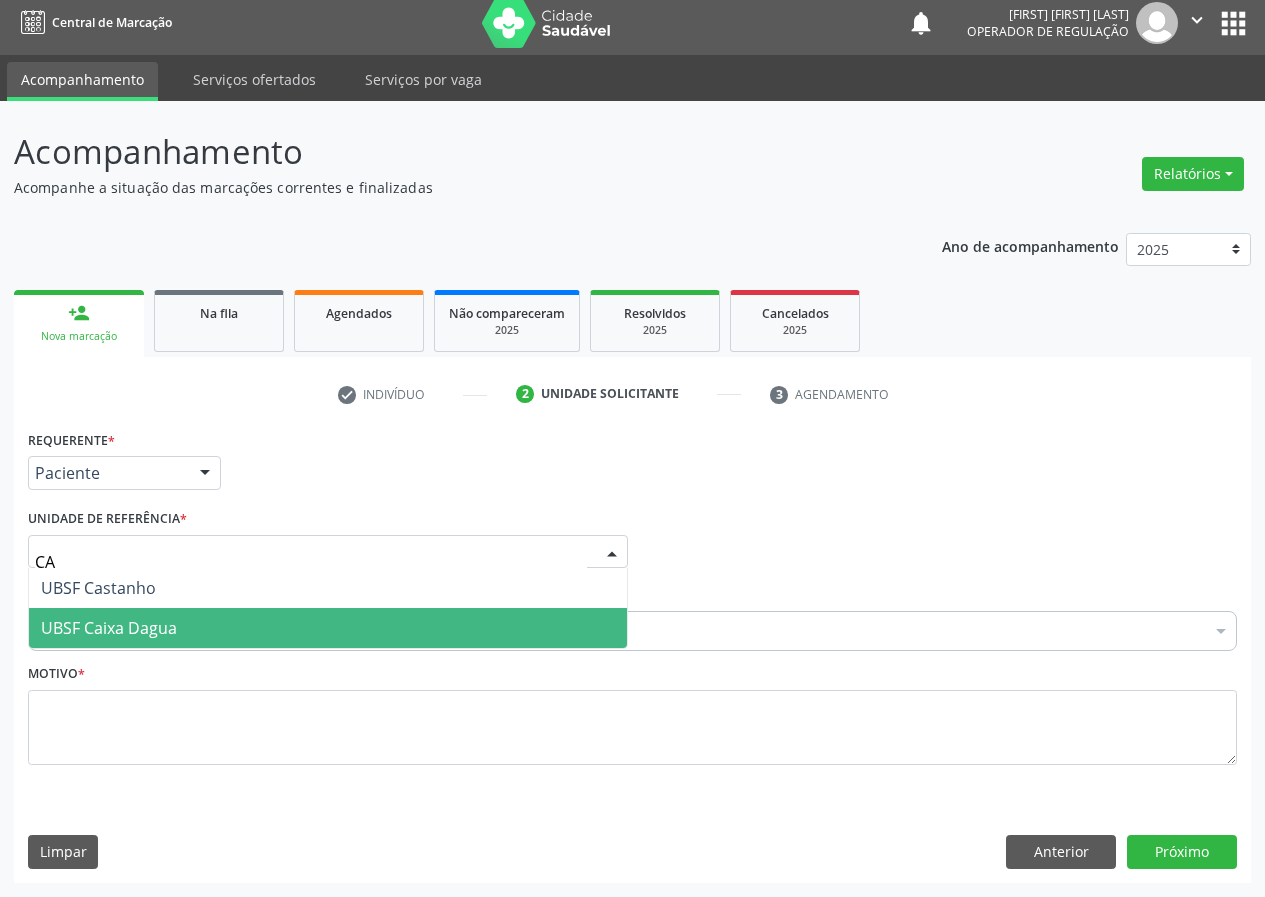 click on "UBSF Caixa Dagua" at bounding box center (328, 628) 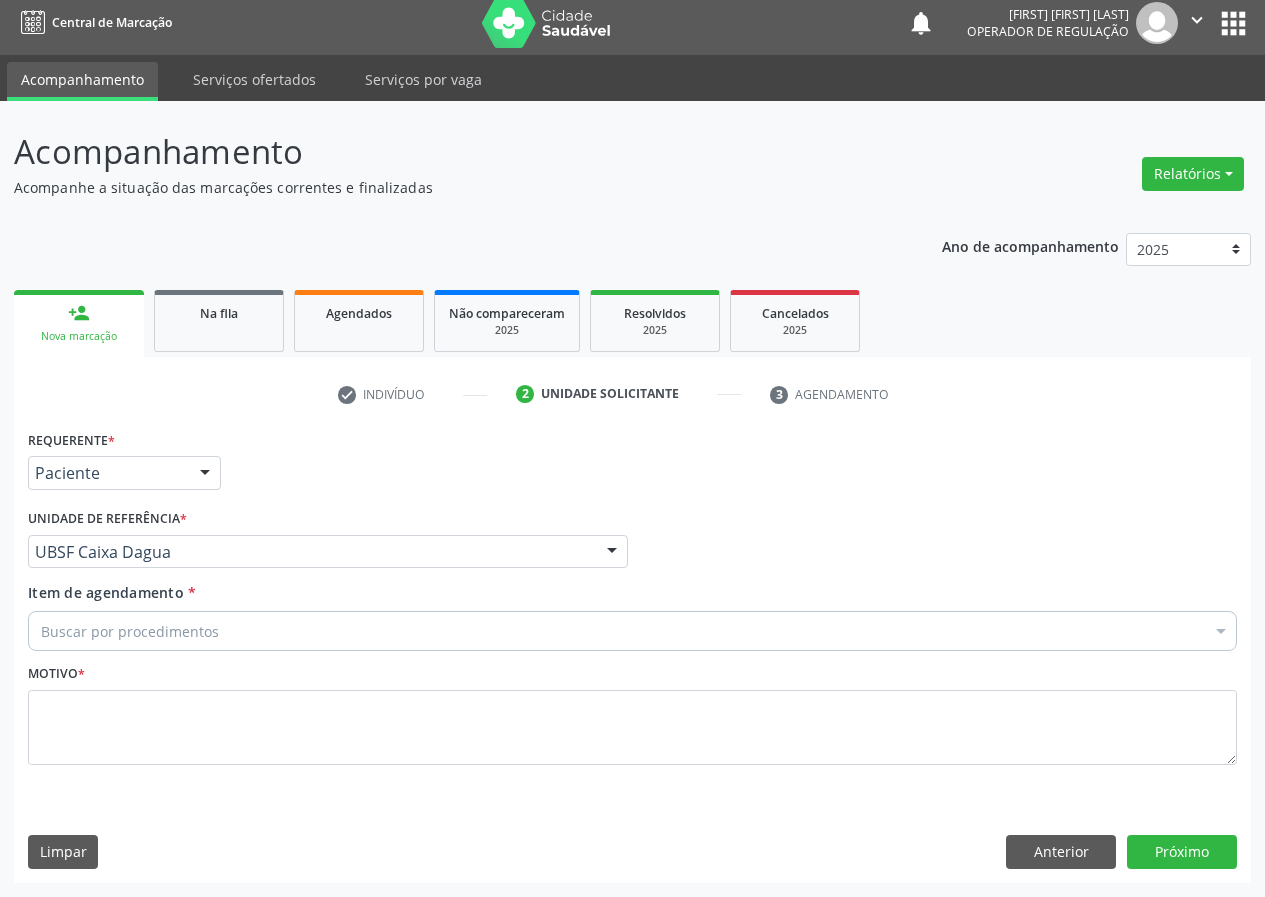 click on "Item de agendamento
*" at bounding box center [112, 592] 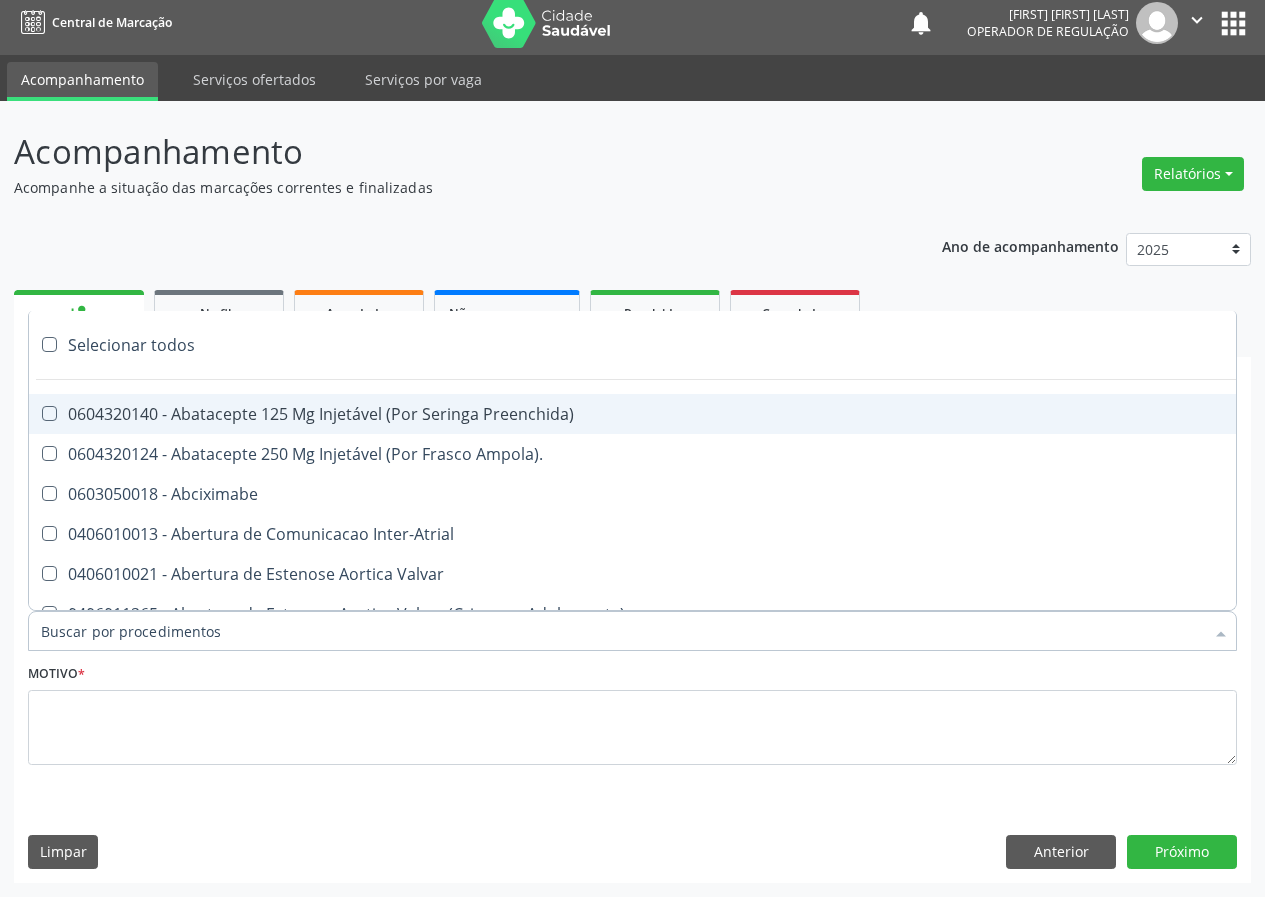 click on "Item de agendamento
*" at bounding box center [622, 631] 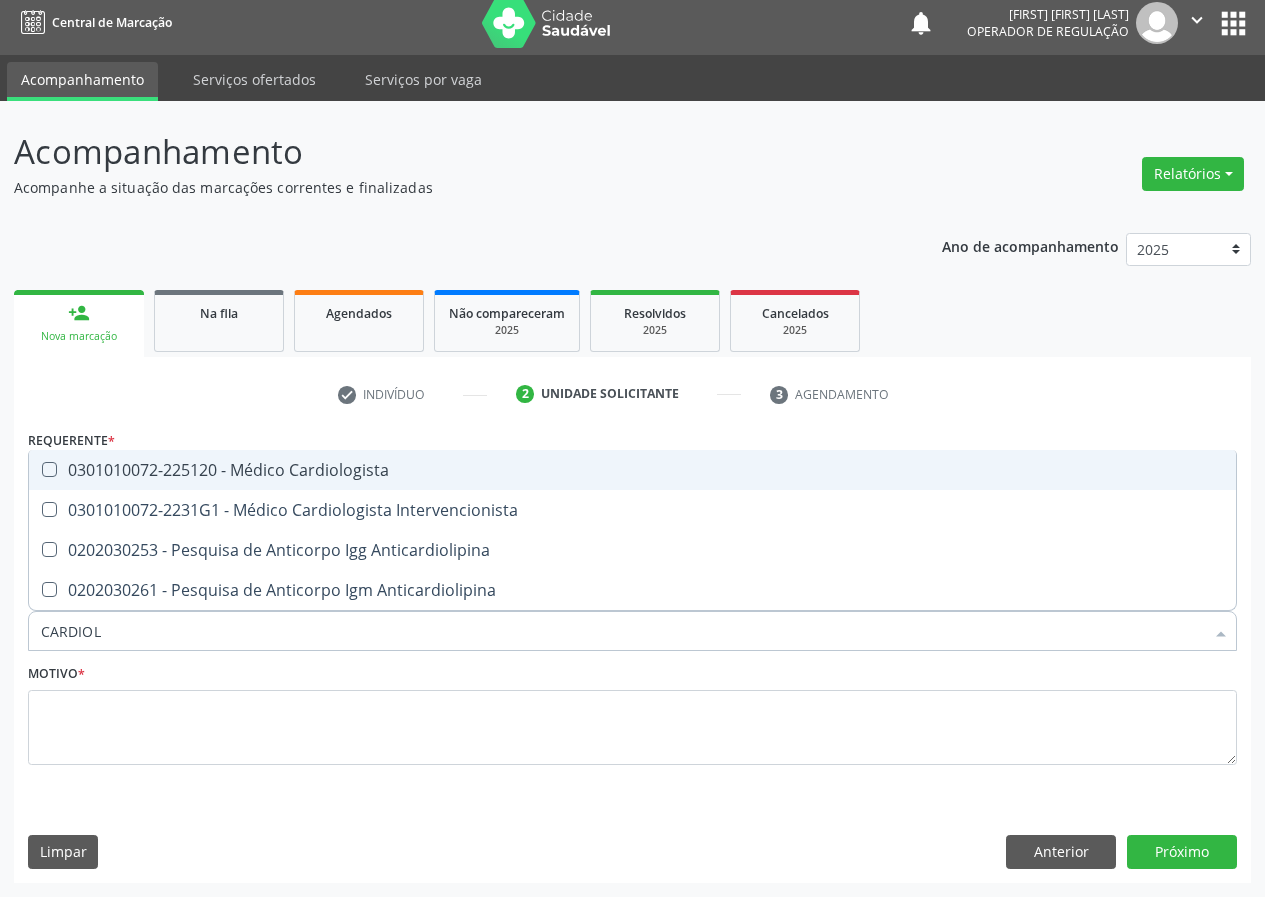 type on "CARDIOLO" 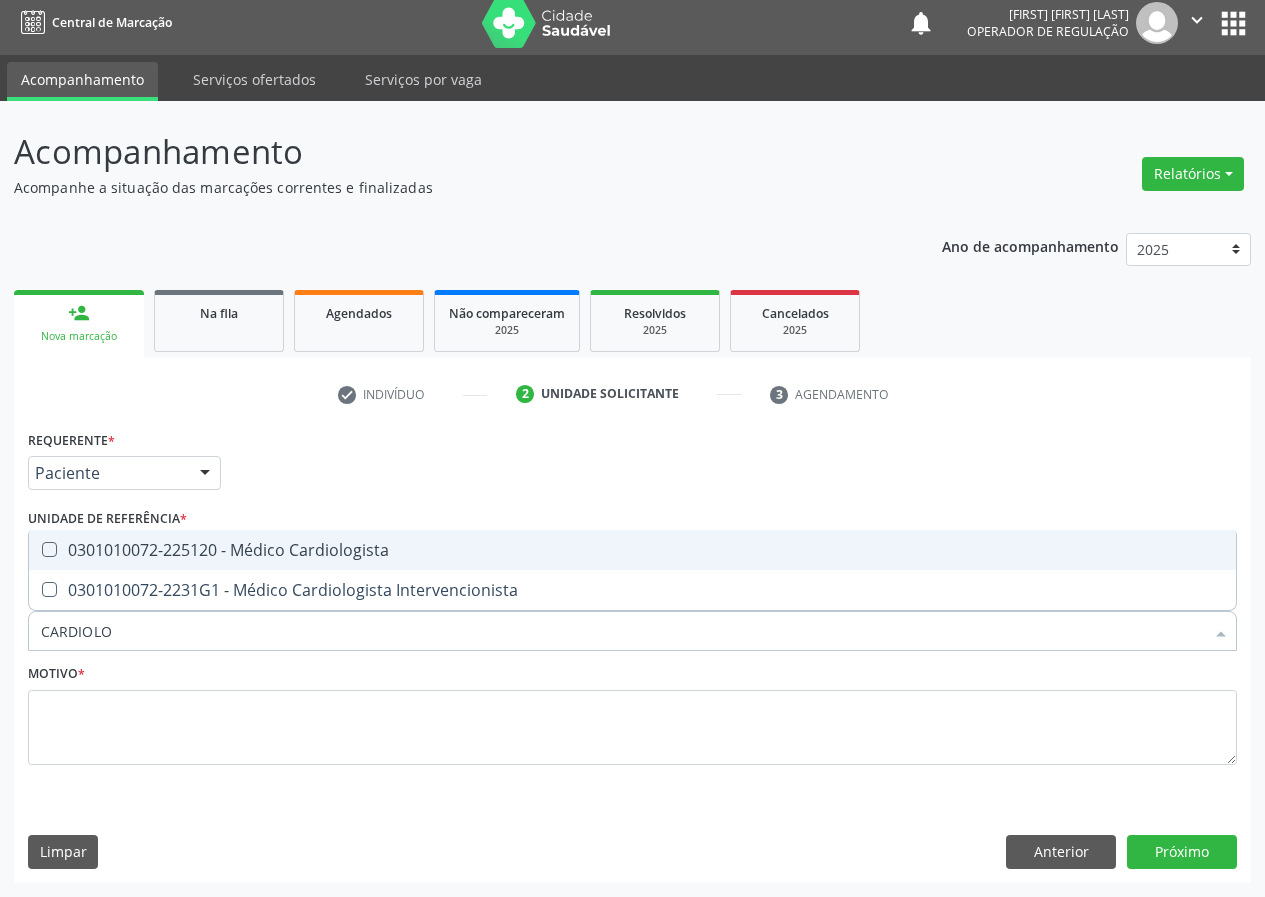 click on "0301010072-225120 - Médico Cardiologista" at bounding box center [632, 550] 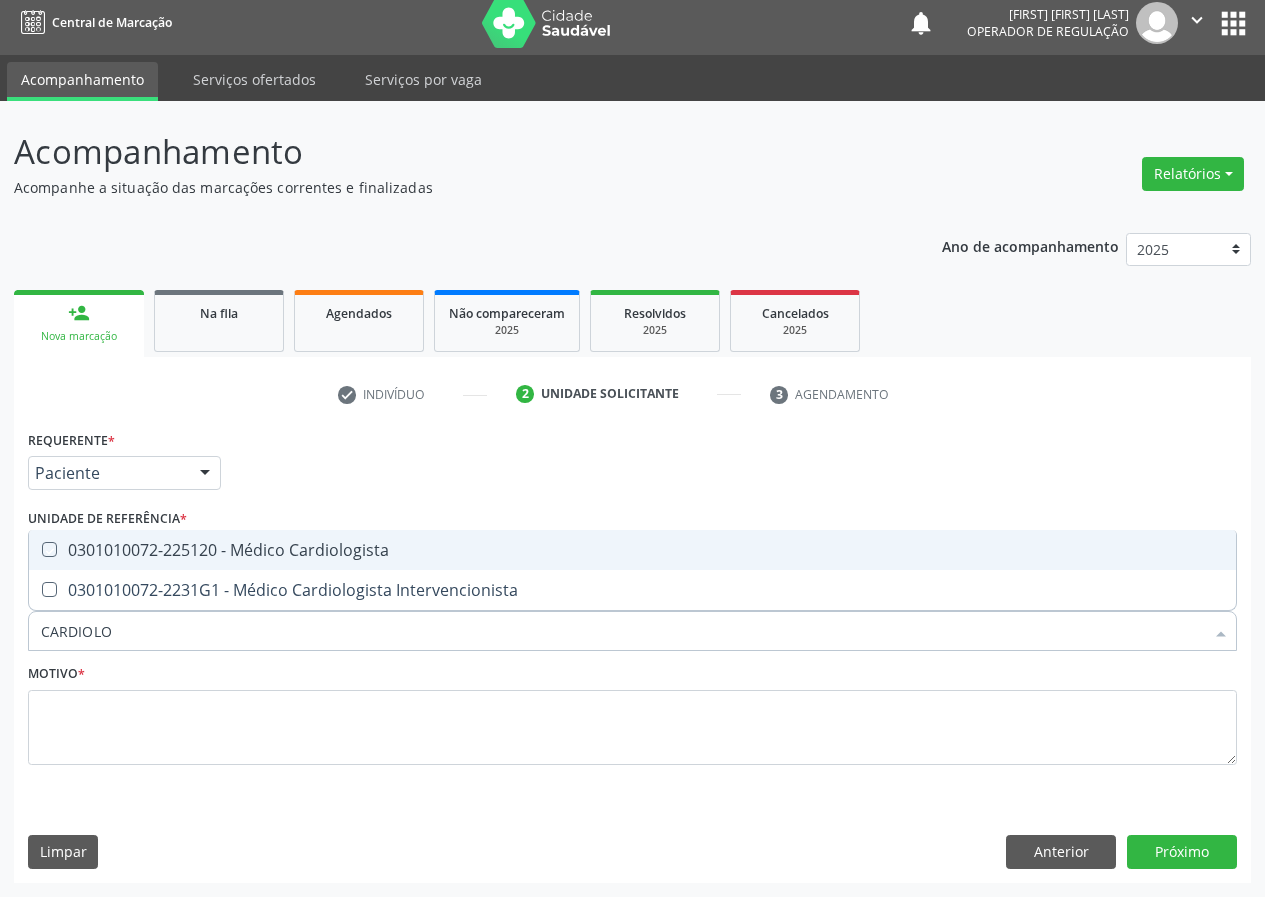 checkbox on "true" 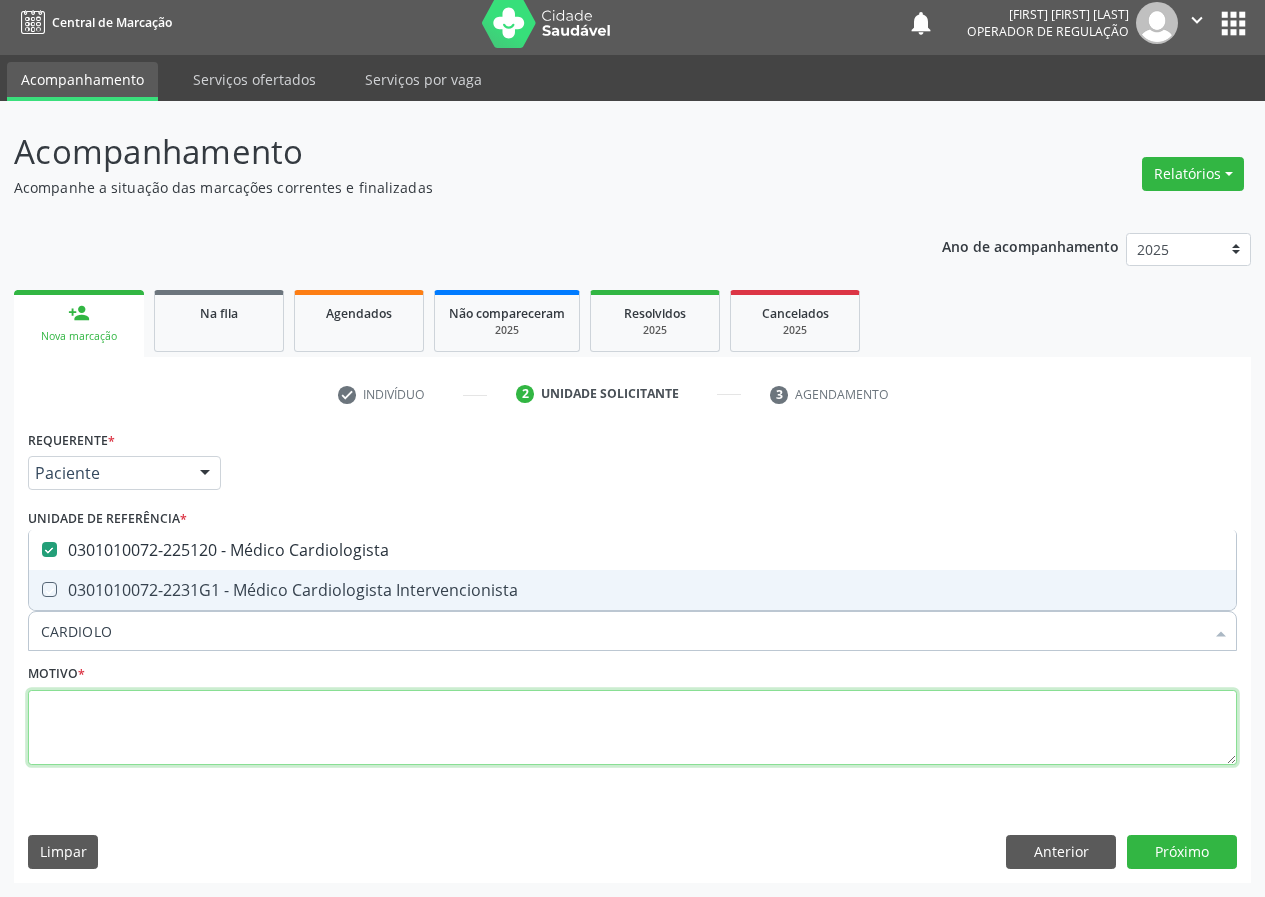 click at bounding box center (632, 728) 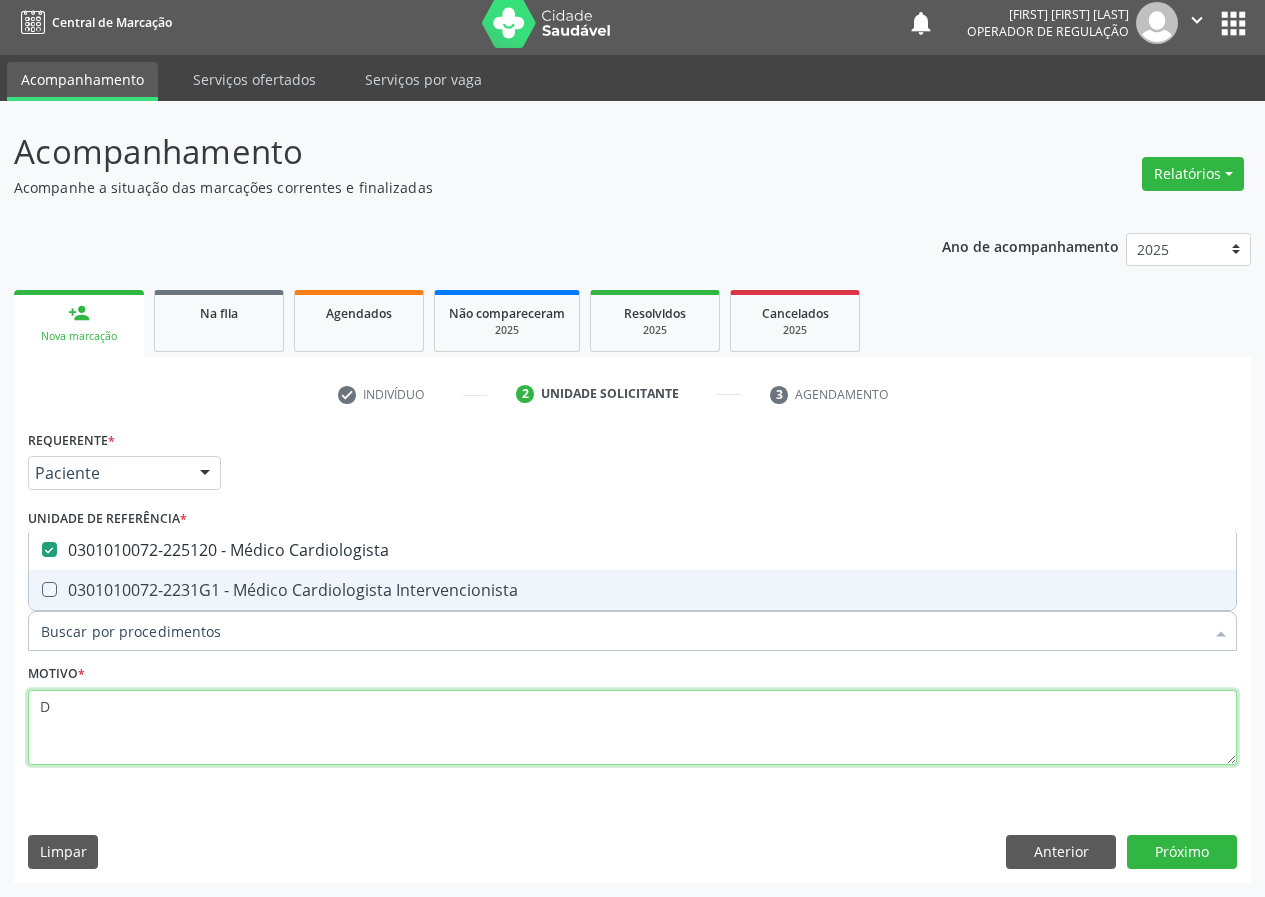 checkbox on "true" 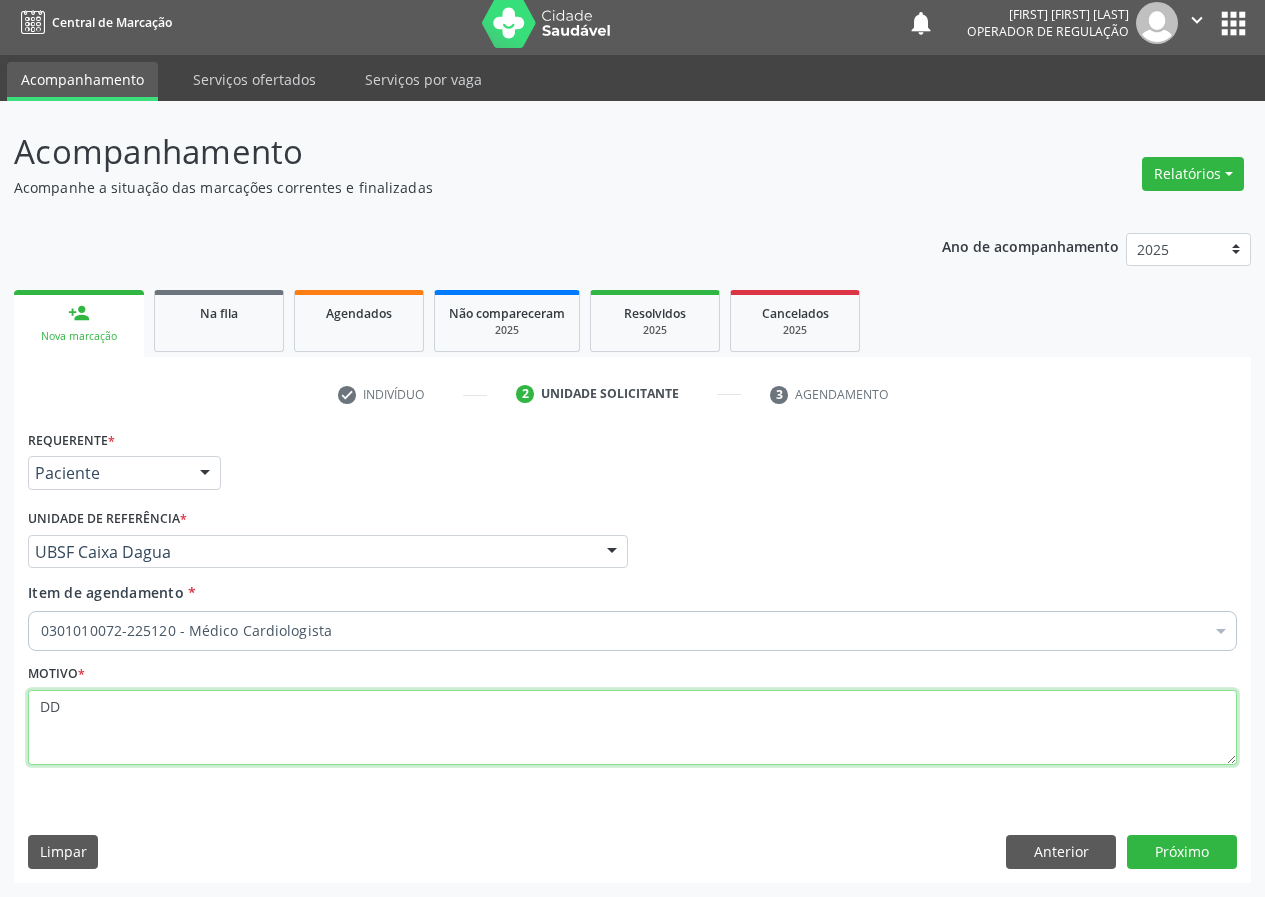 click on "DD" at bounding box center [632, 728] 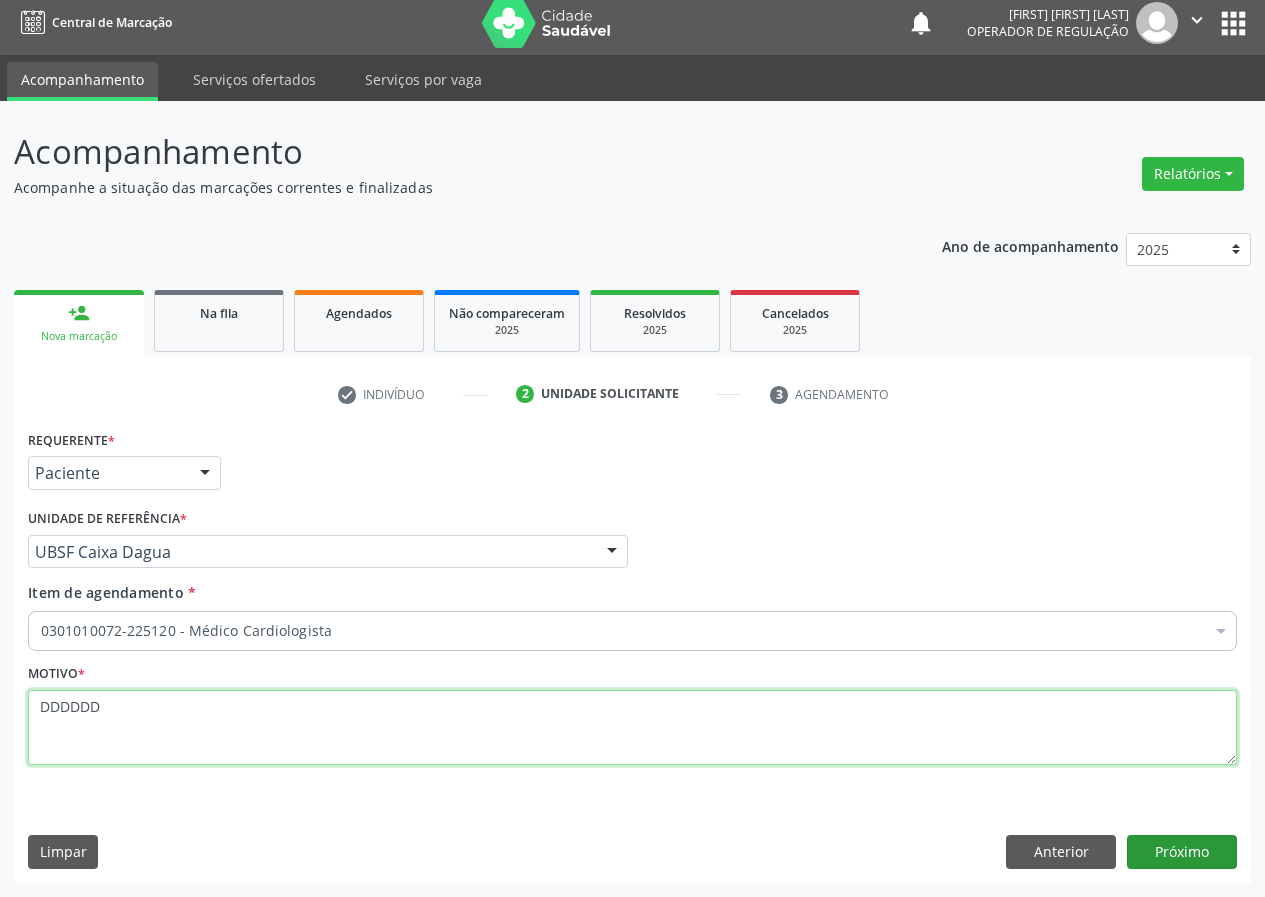 type on "DDDDDD" 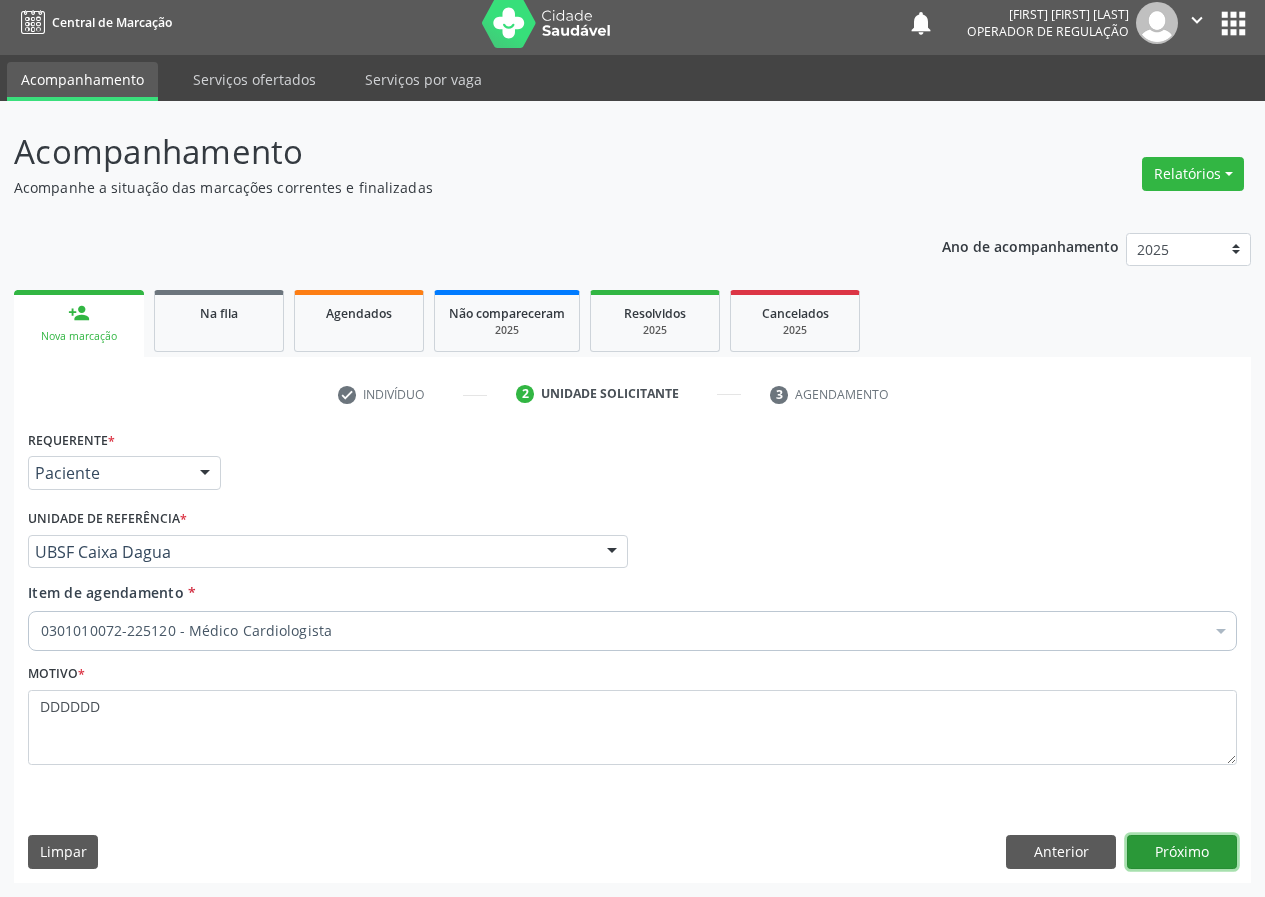 click on "Próximo" at bounding box center [1182, 852] 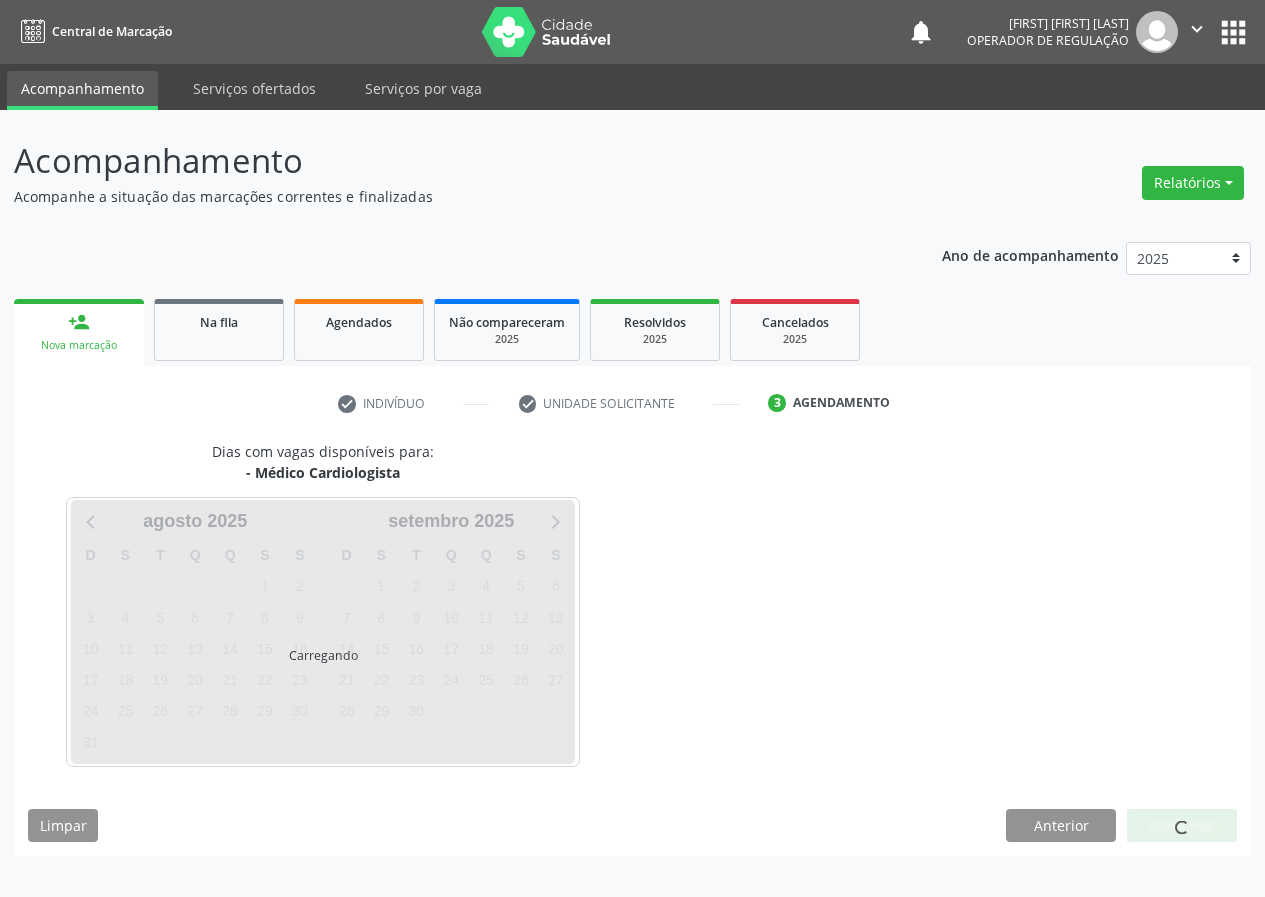 scroll, scrollTop: 0, scrollLeft: 0, axis: both 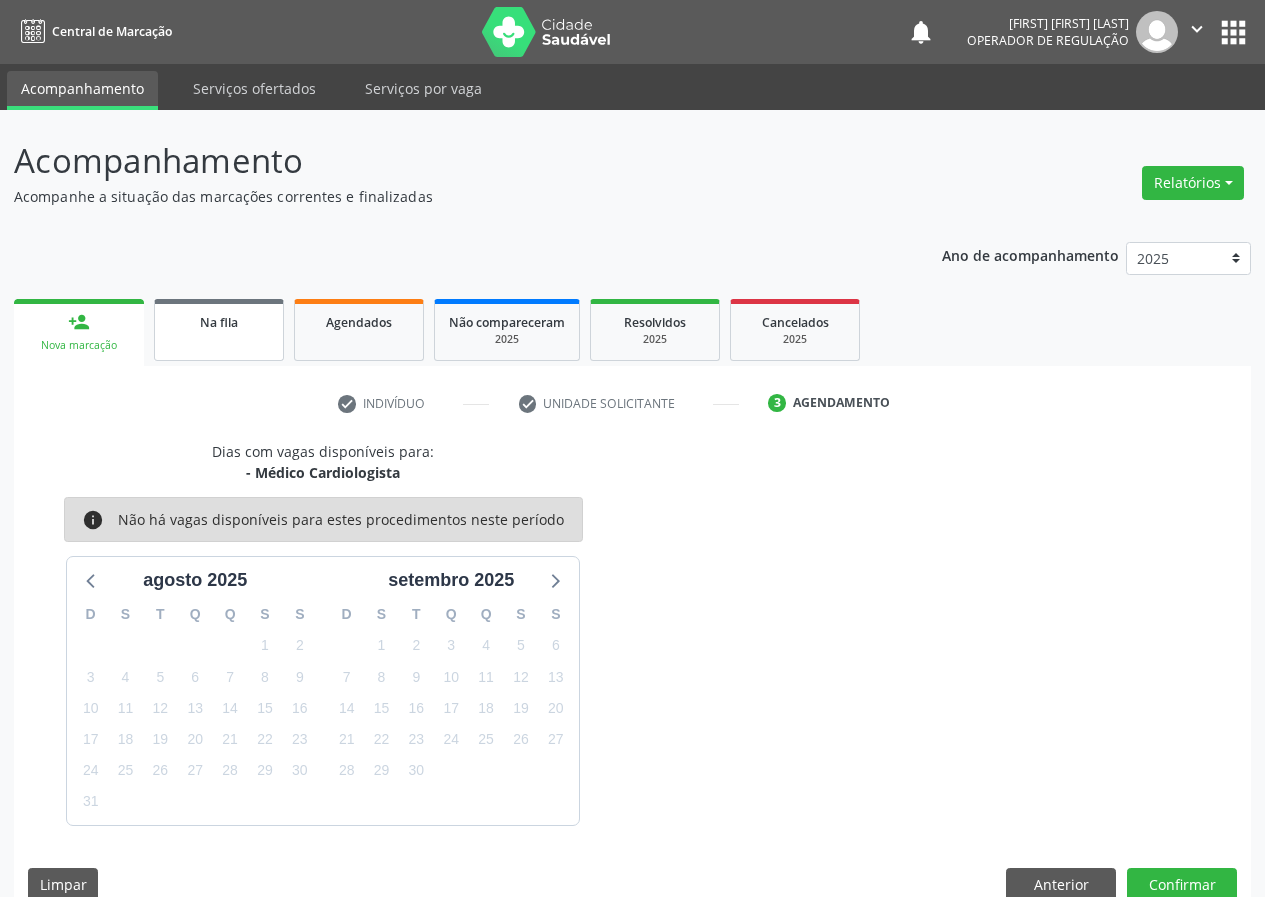 click on "Na fila" at bounding box center [219, 321] 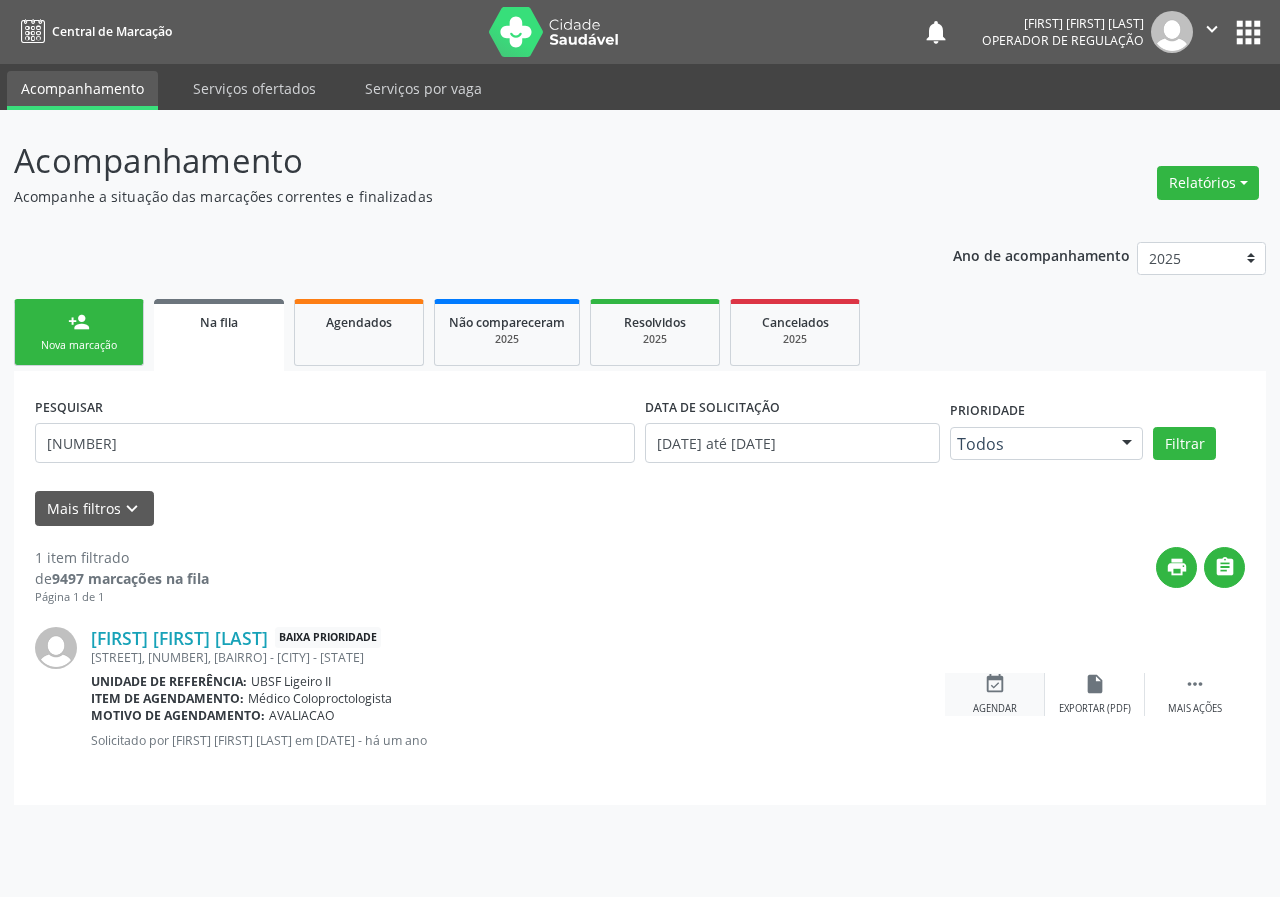 click on "event_available
Agendar" at bounding box center (995, 694) 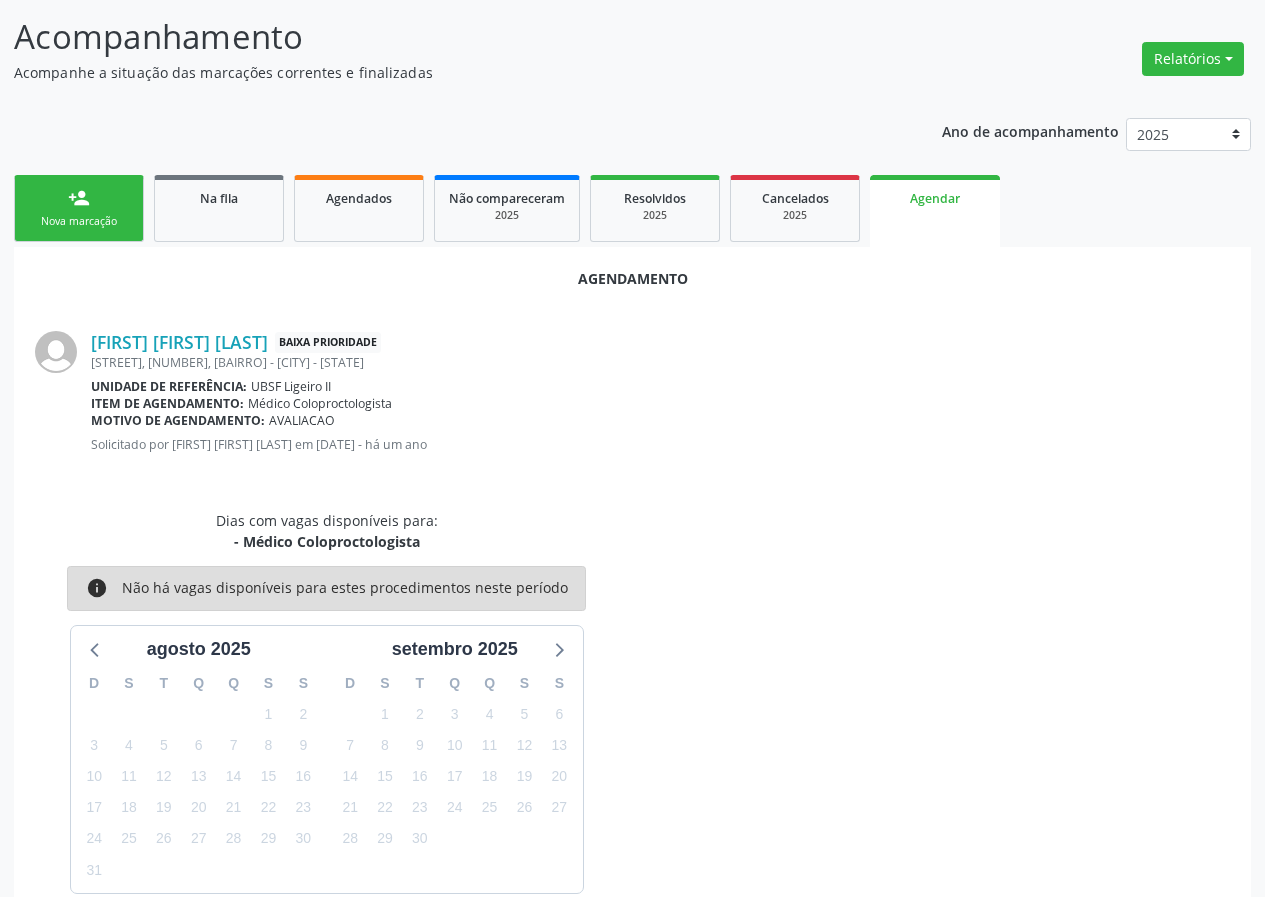 scroll, scrollTop: 203, scrollLeft: 0, axis: vertical 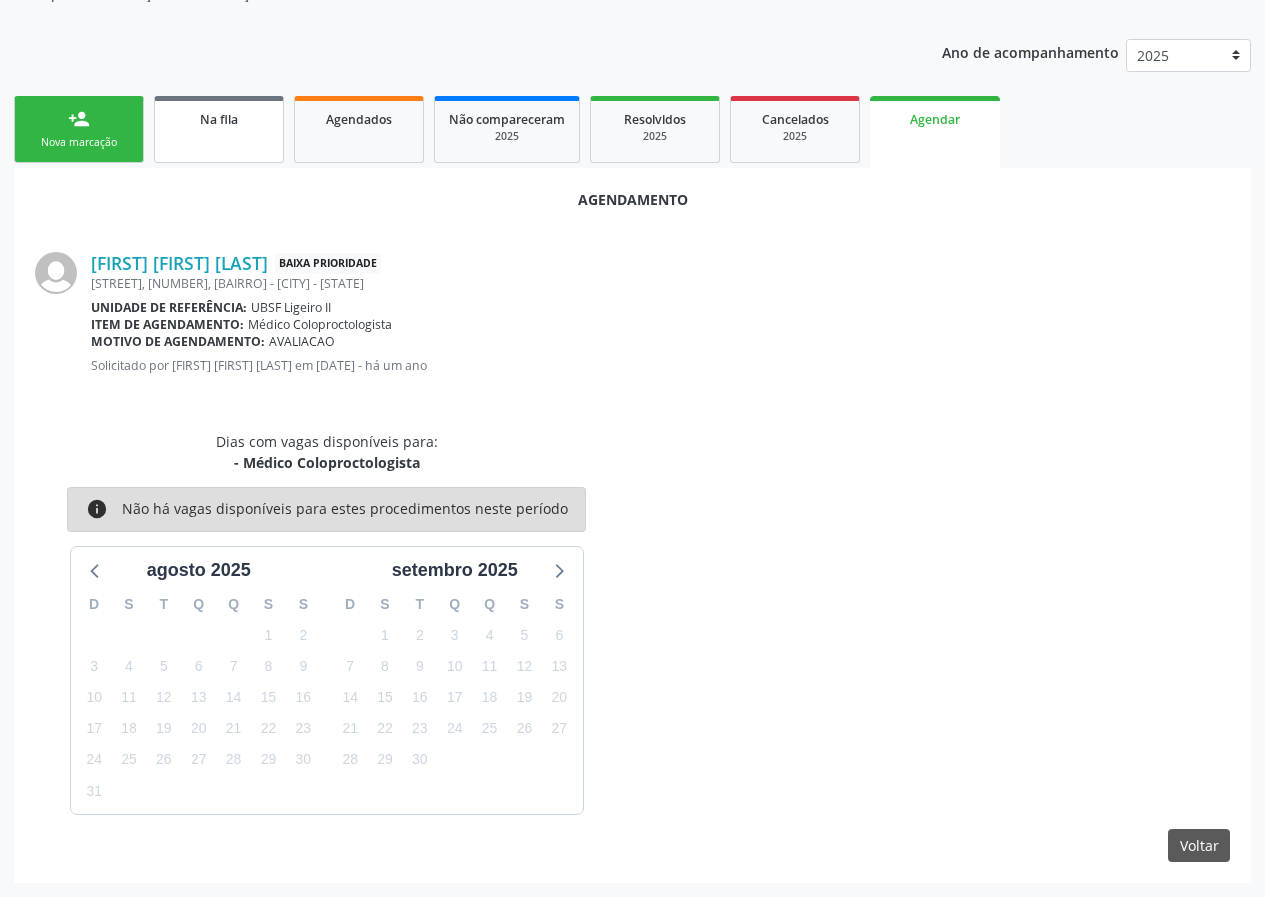 click on "Na fila" at bounding box center [219, 119] 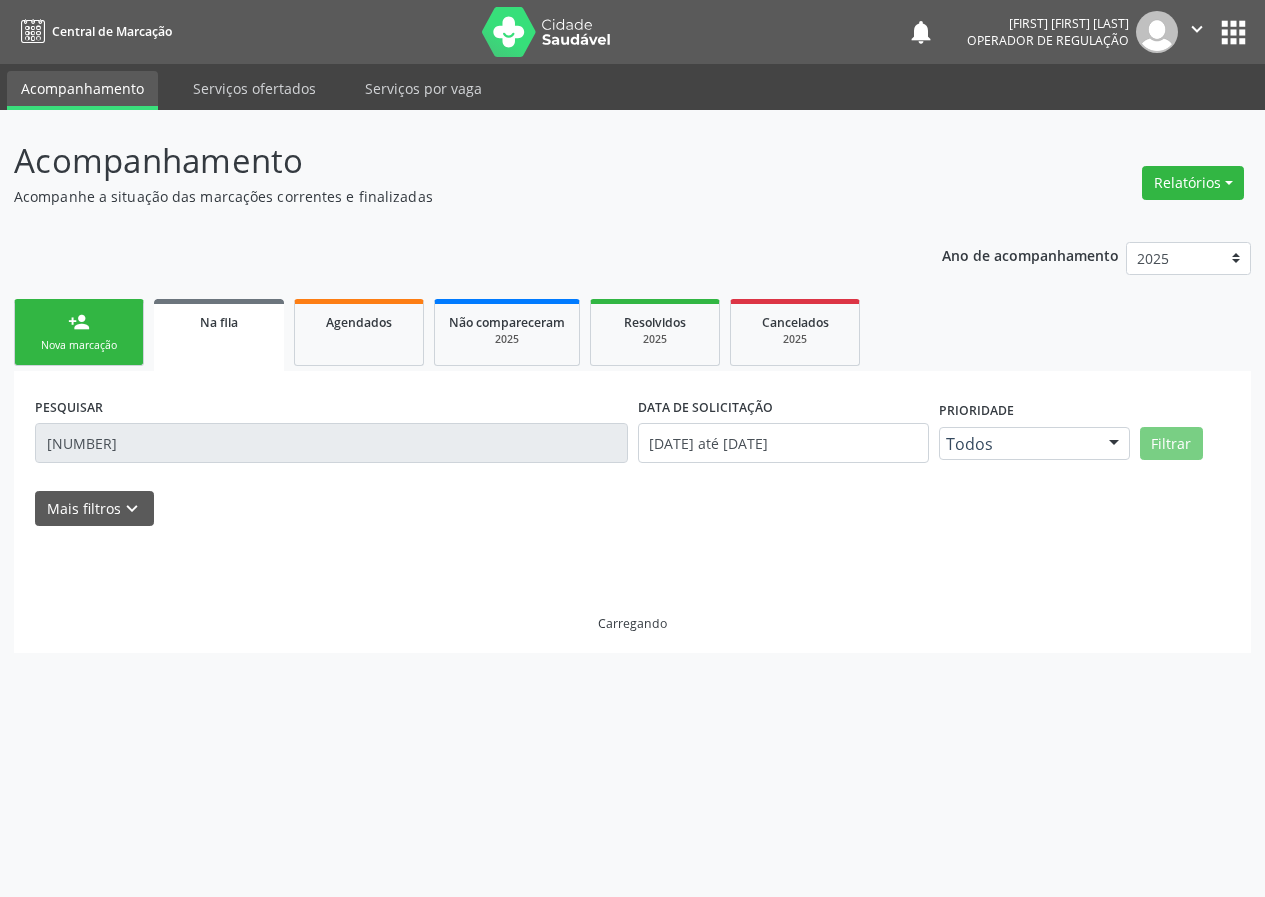 scroll, scrollTop: 0, scrollLeft: 0, axis: both 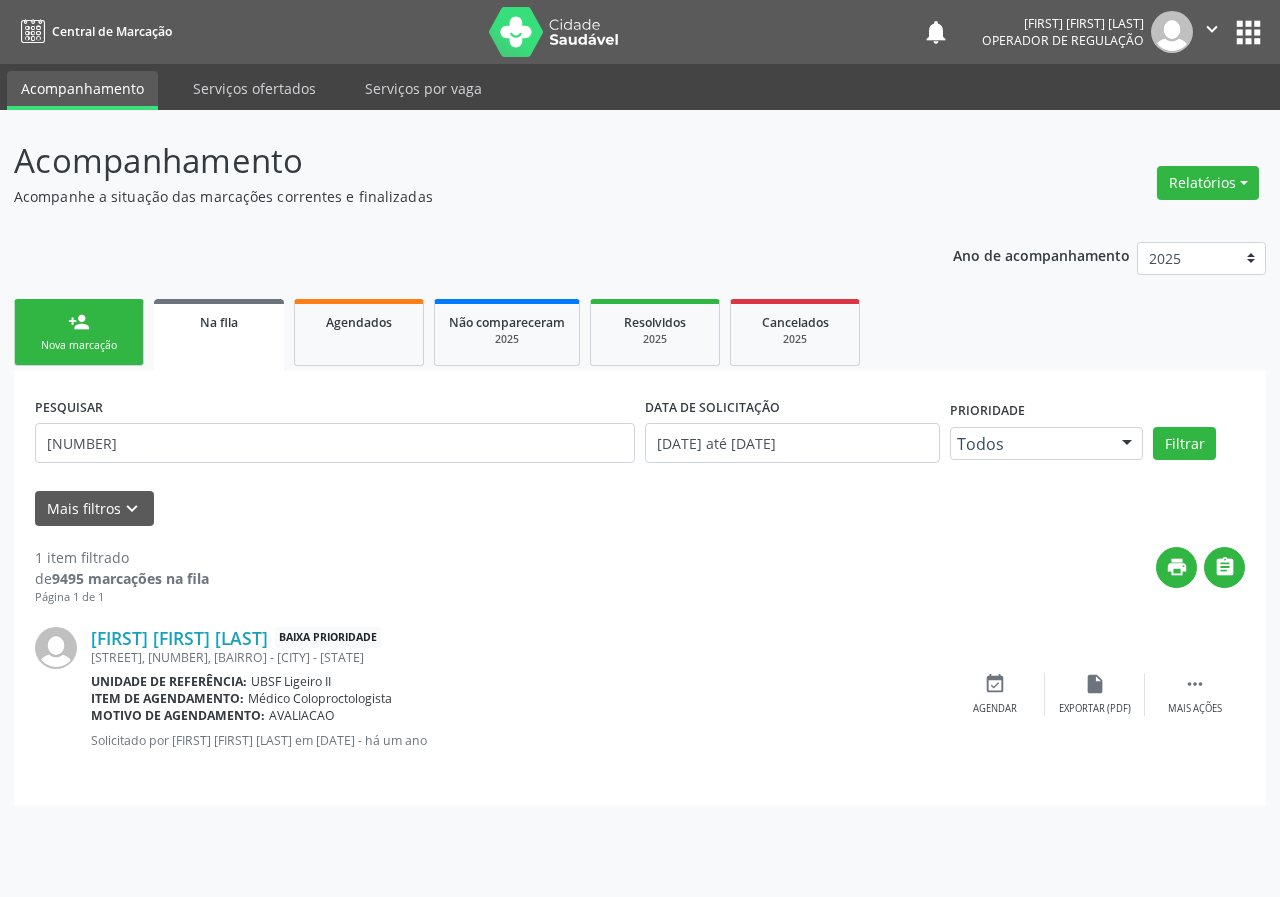 click on "person_add
Nova marcação" at bounding box center (79, 332) 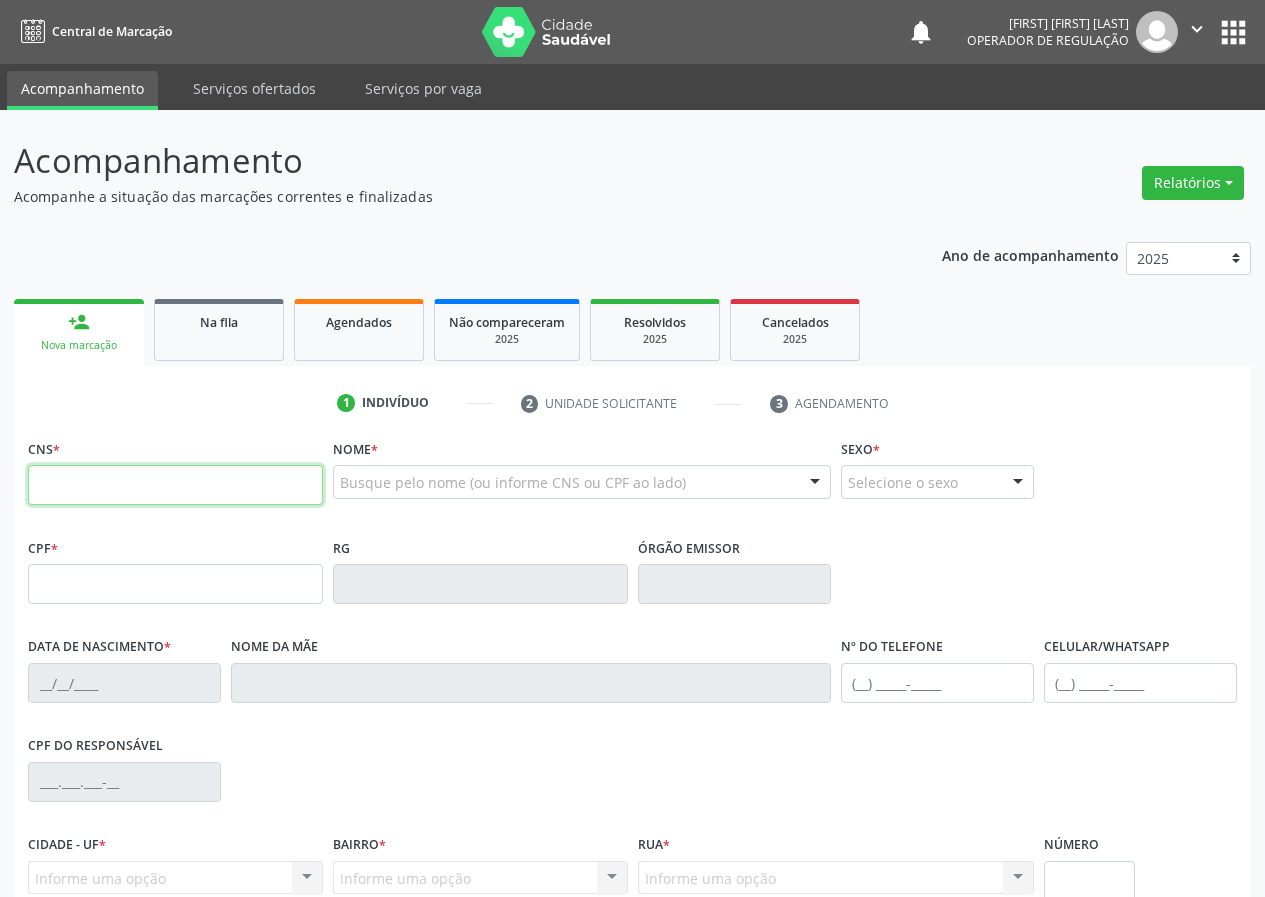 click at bounding box center [175, 485] 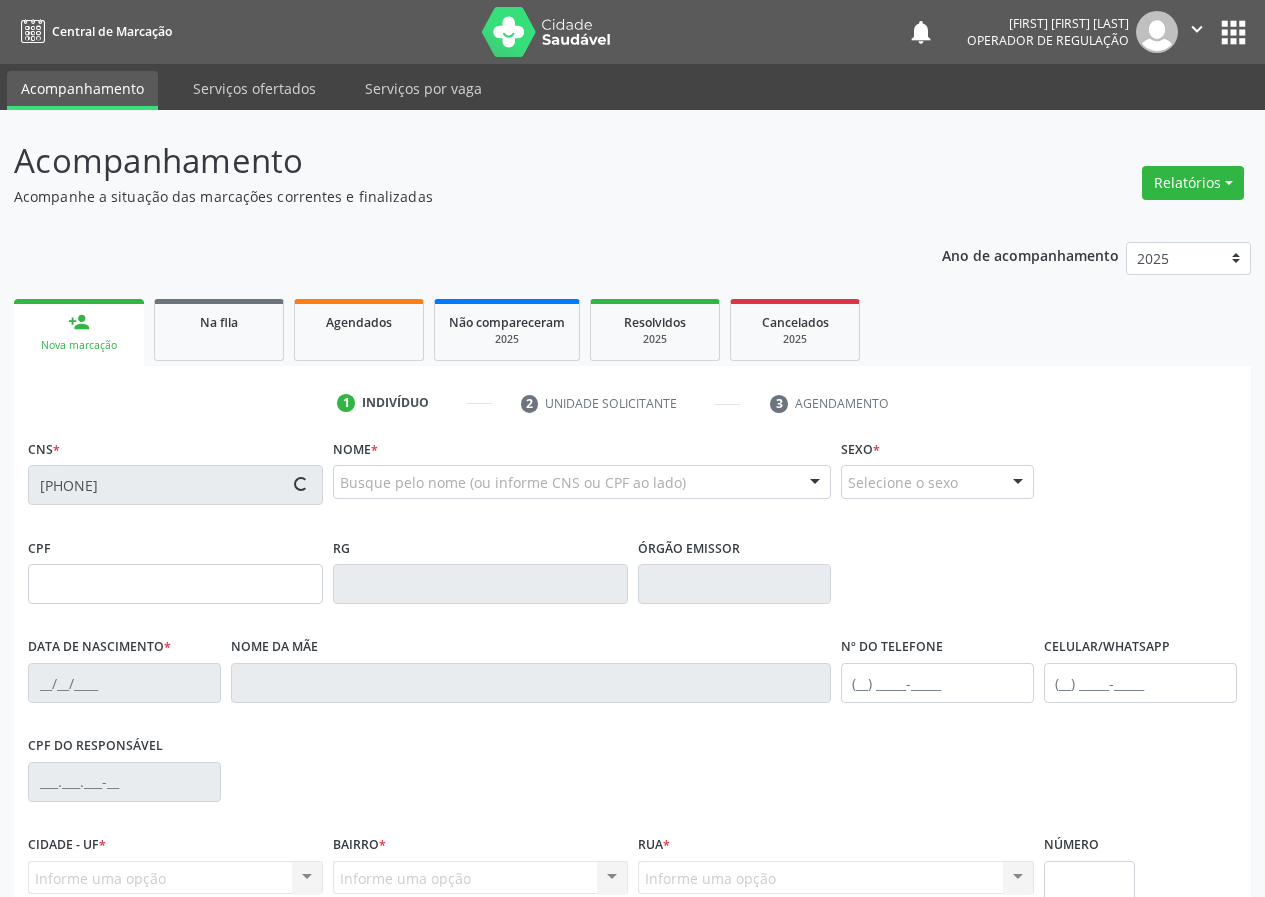 type on "628.470.907-20" 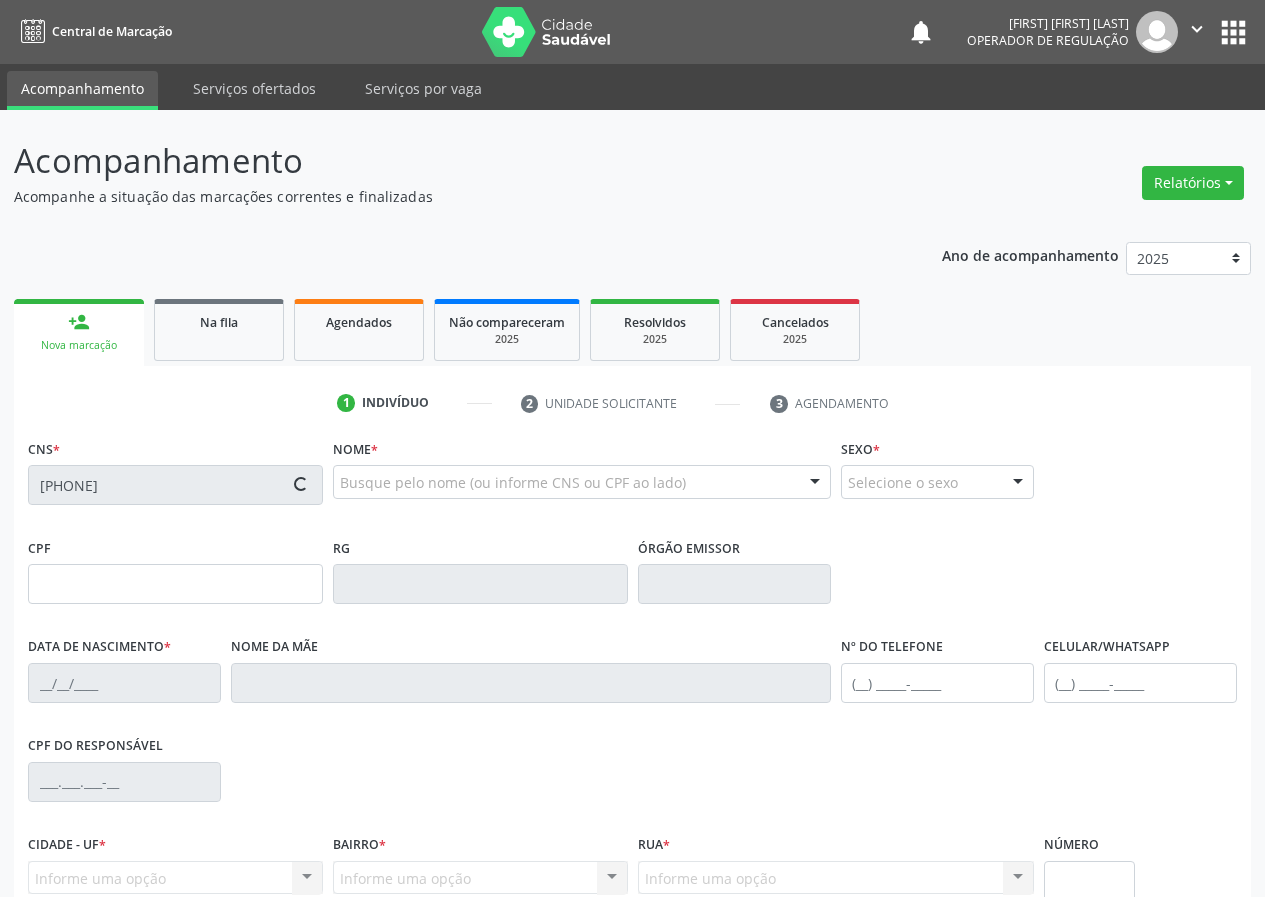 type on "08/02/1955" 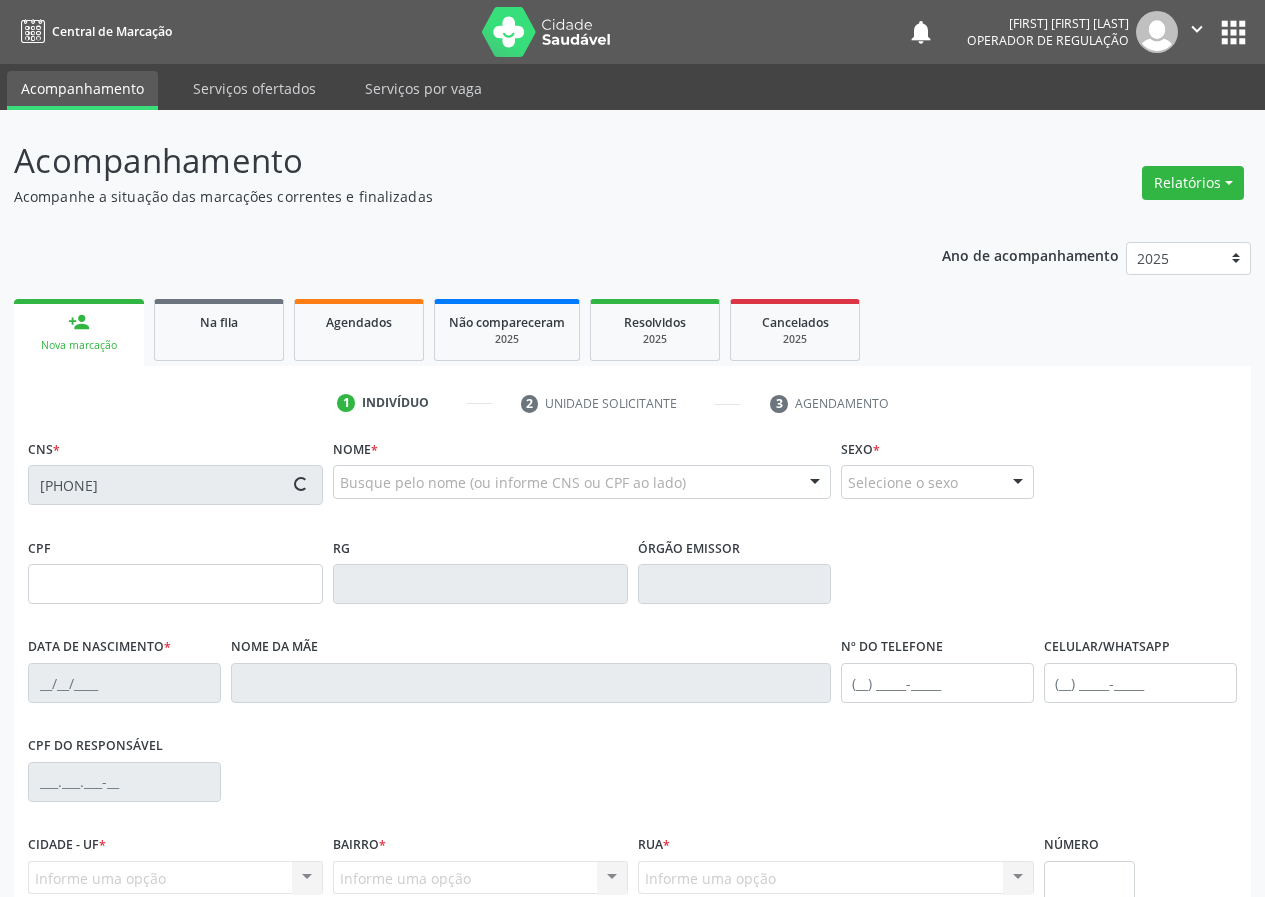 type on "(83) 99951-6538" 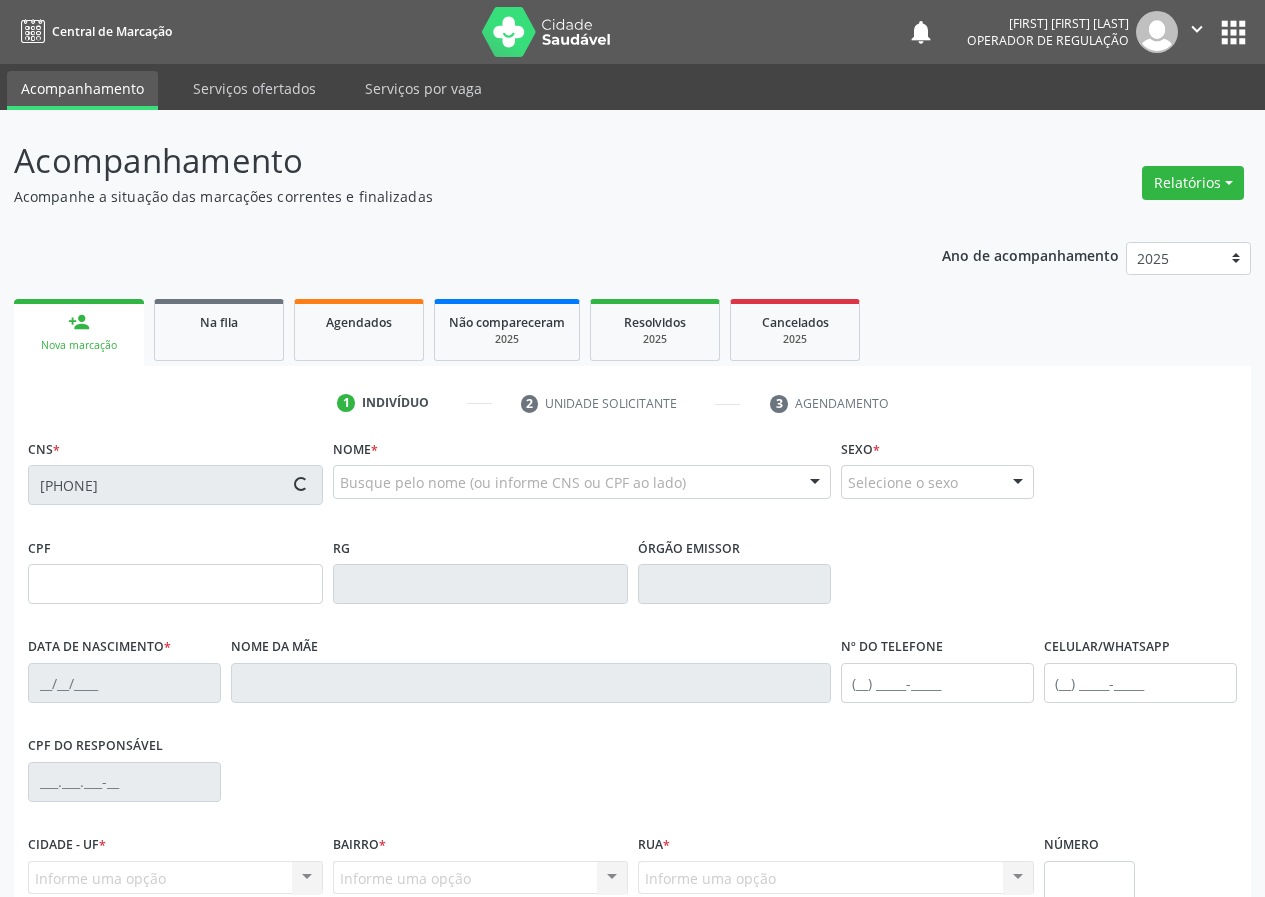 type on "(83) 99951-6538" 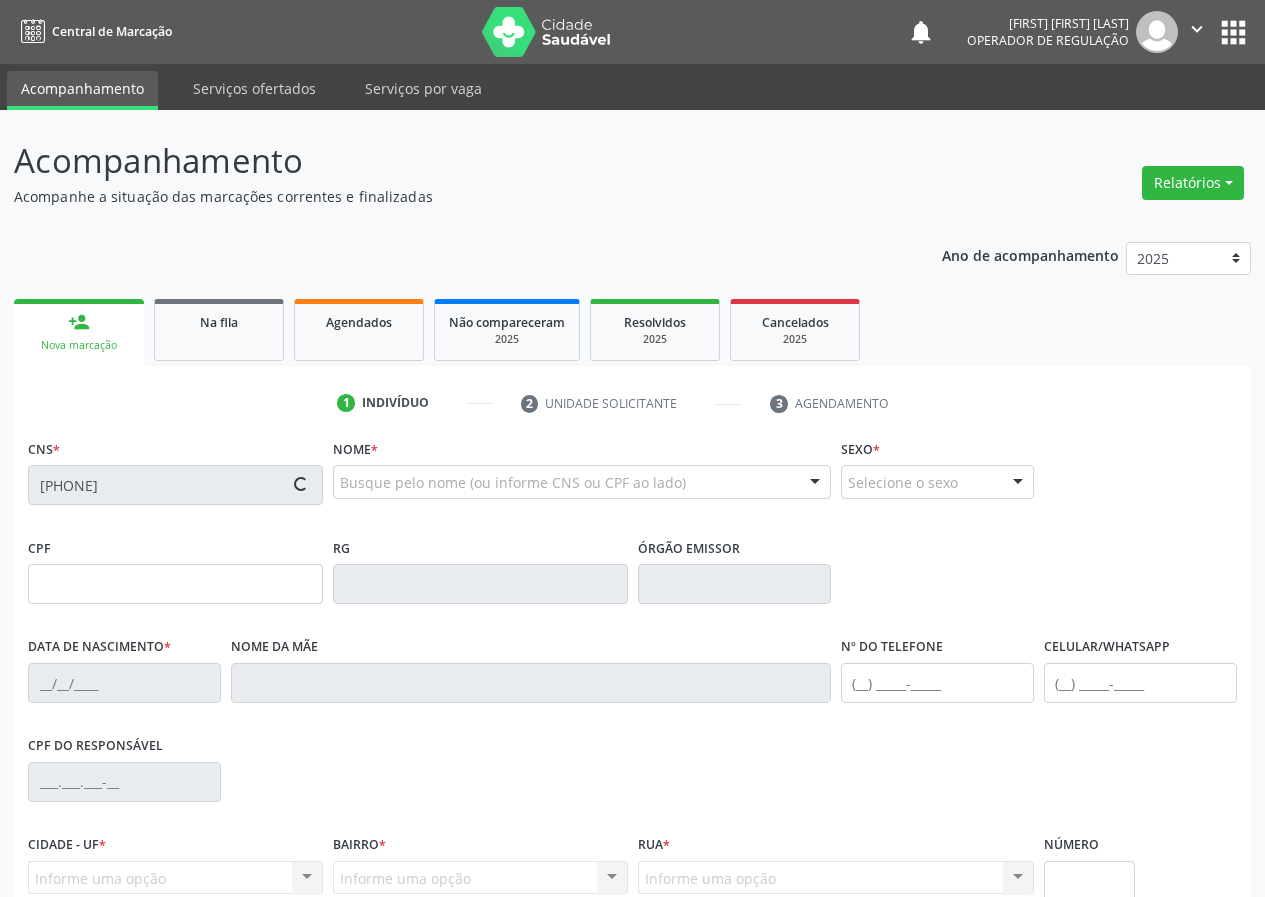 type on "108" 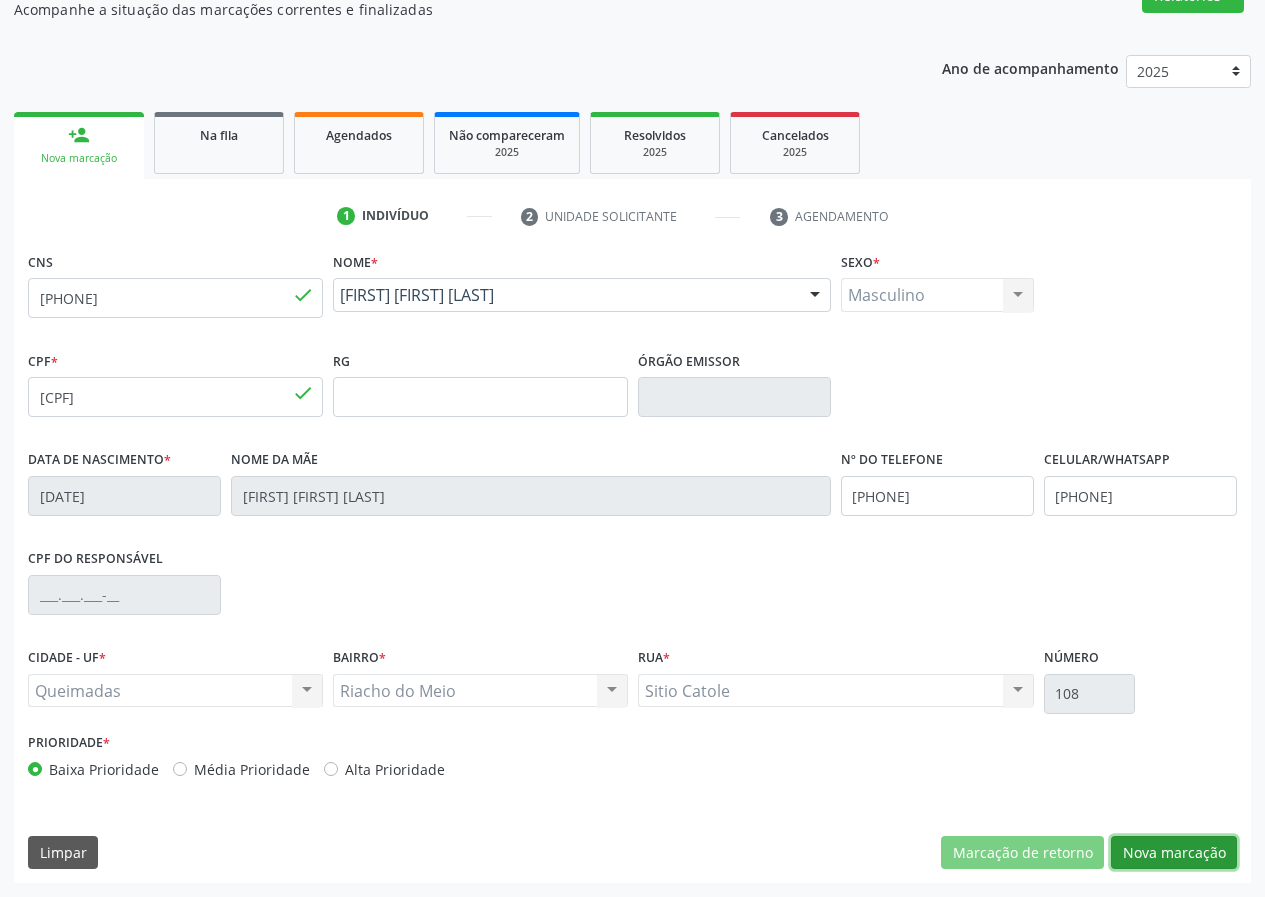 click on "Nova marcação" at bounding box center [1174, 853] 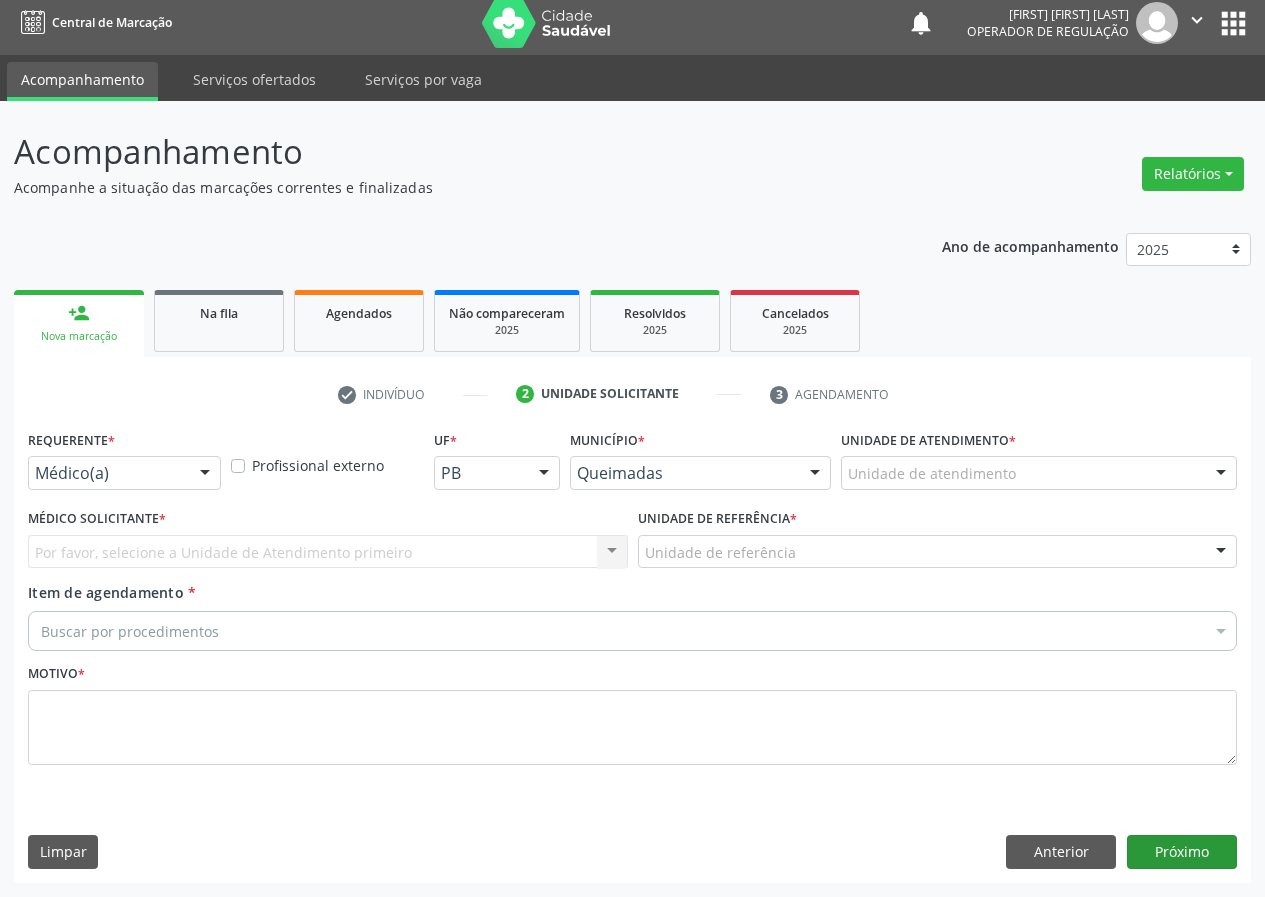 scroll, scrollTop: 9, scrollLeft: 0, axis: vertical 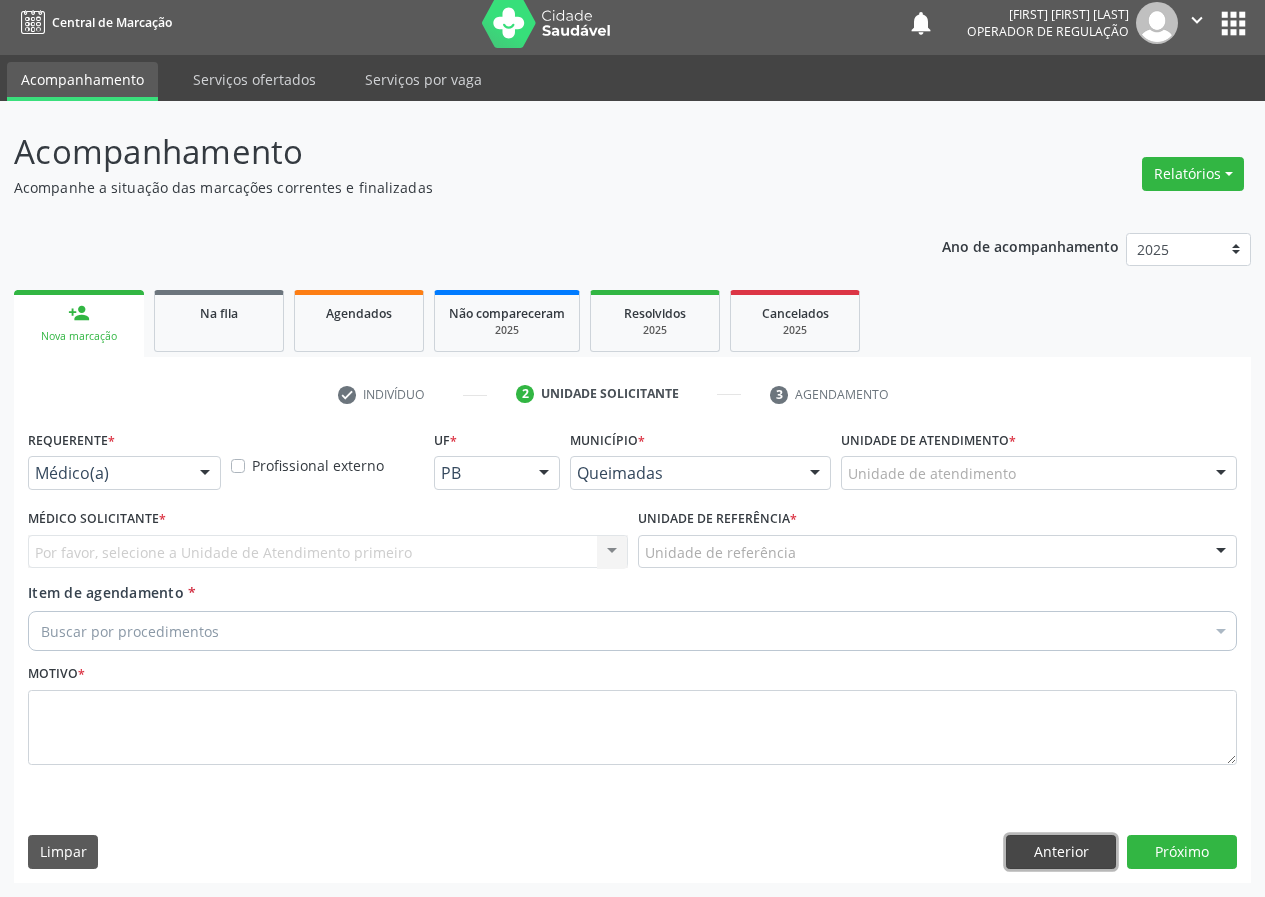 click on "Anterior" at bounding box center (1061, 852) 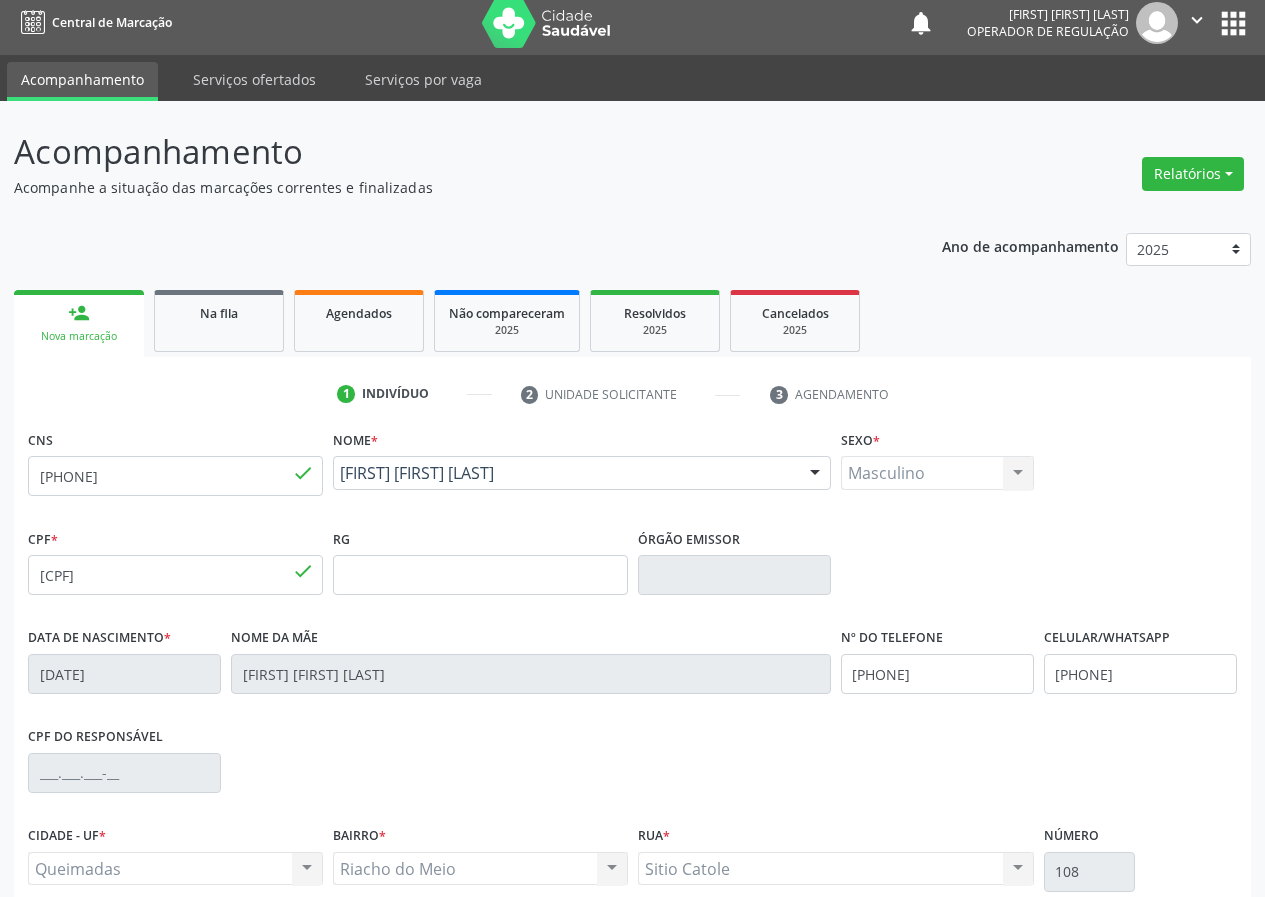 click on "CIDADE - UF
*
Queimadas         Queimadas
Nenhum resultado encontrado para: "   "
Não há nenhuma opção para ser exibida.
BAIRRO
*
Riacho do Meio         Riacho do Meio
Nenhum resultado encontrado para: "   "
Não há nenhuma opção para ser exibida.
Rua
*
Sitio Catole         Sitio Catole
Nenhum resultado encontrado para: "   "
Não há nenhuma opção para ser exibida.
Número
108" at bounding box center (632, 863) 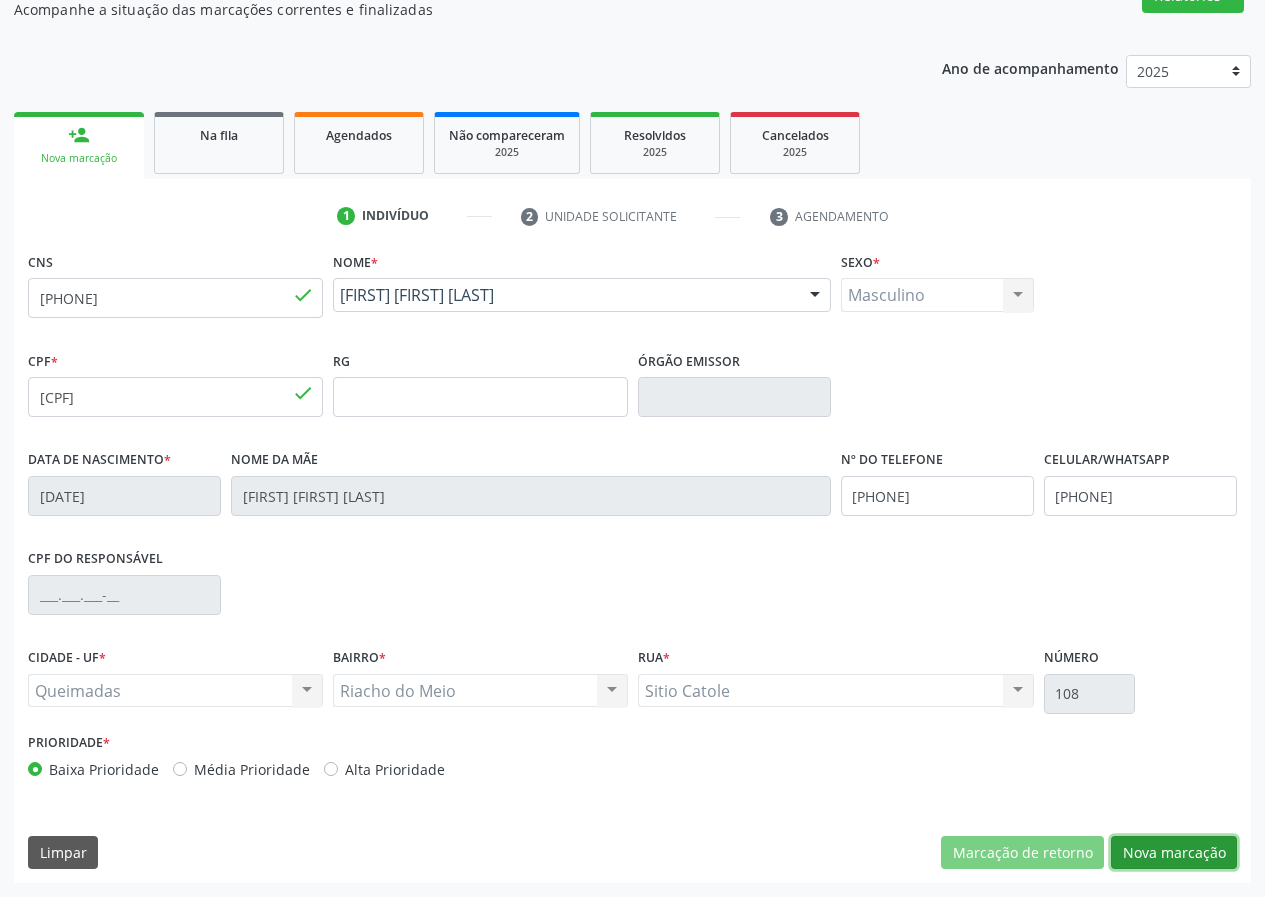 drag, startPoint x: 1183, startPoint y: 856, endPoint x: 1158, endPoint y: 850, distance: 25.70992 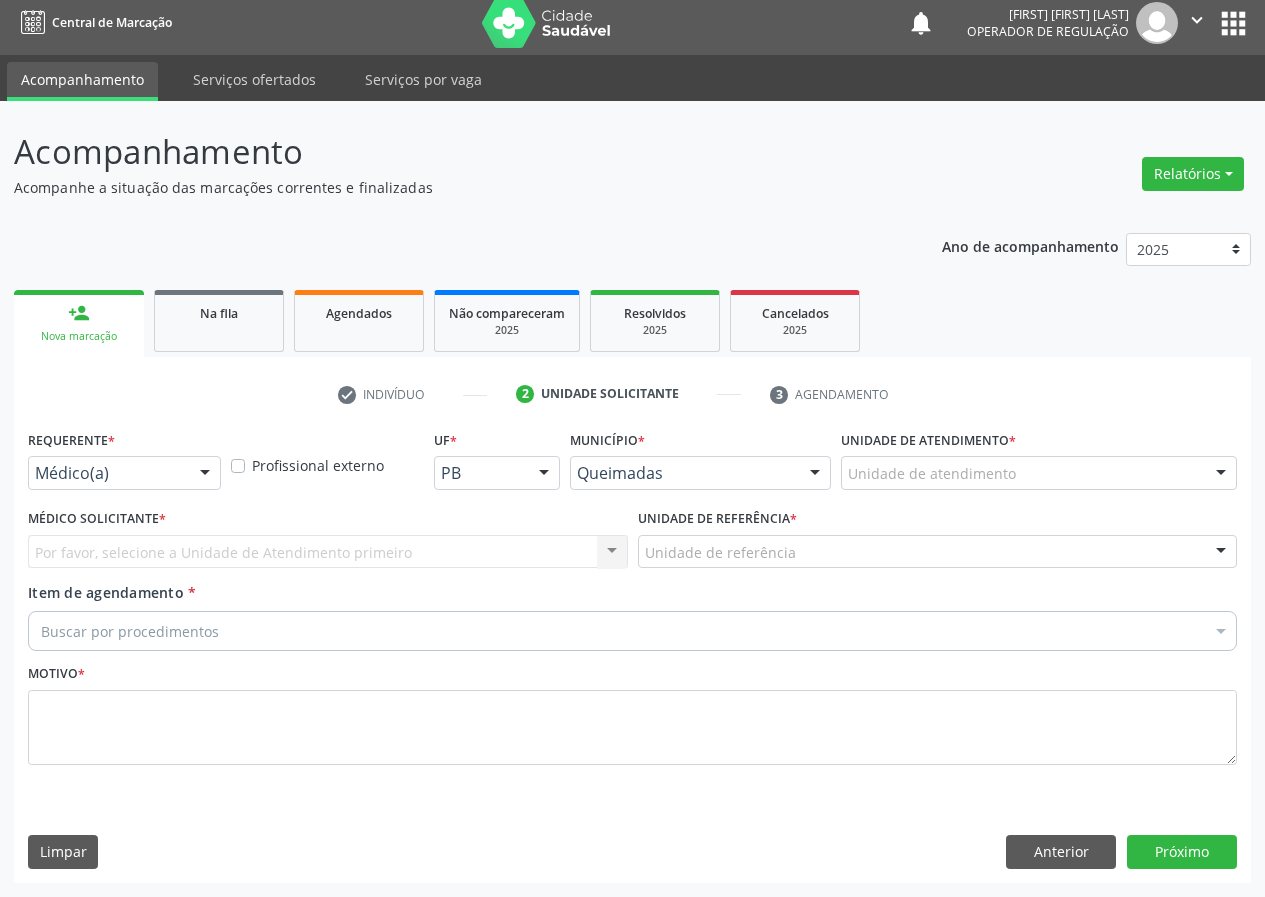scroll, scrollTop: 9, scrollLeft: 0, axis: vertical 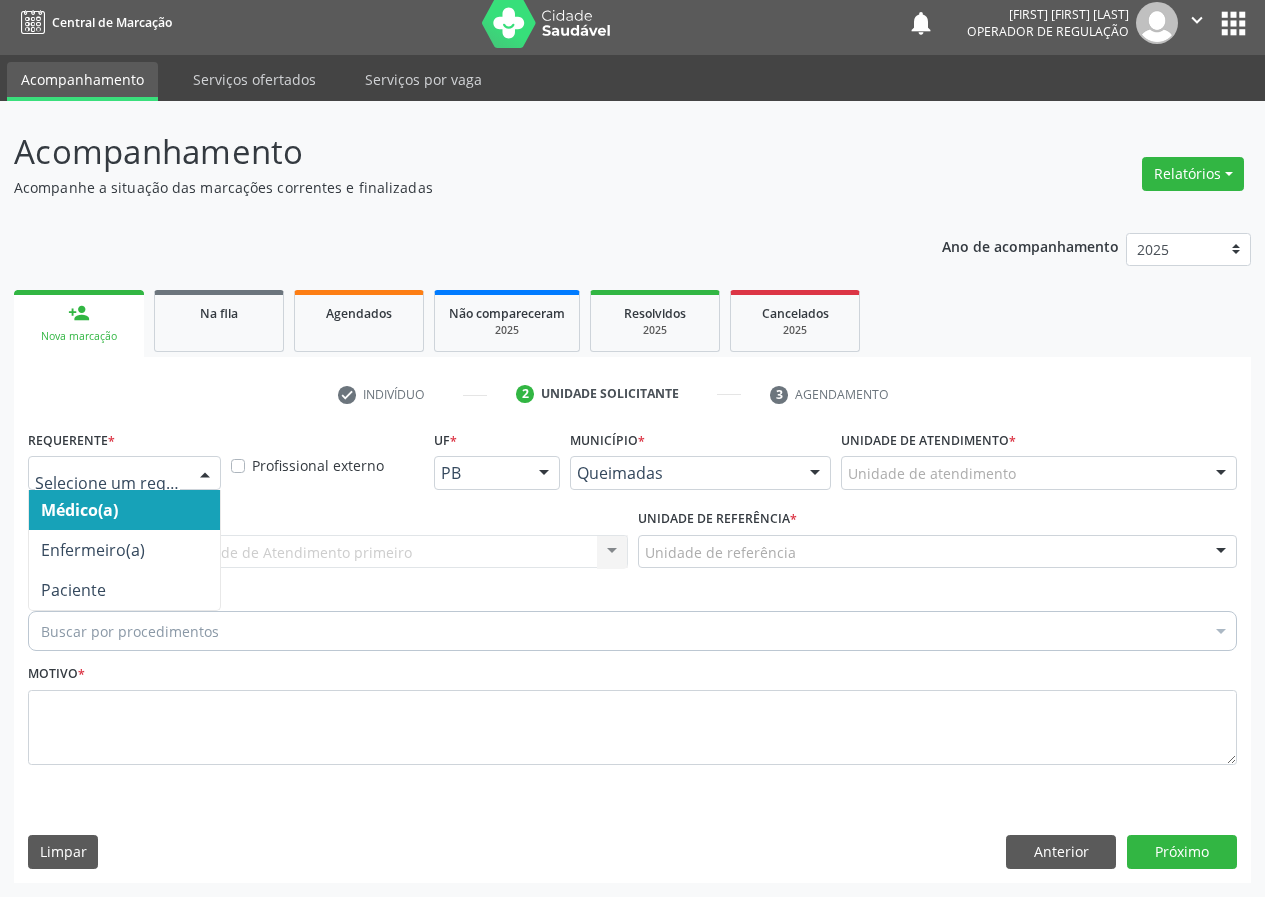 drag, startPoint x: 178, startPoint y: 478, endPoint x: 174, endPoint y: 508, distance: 30.265491 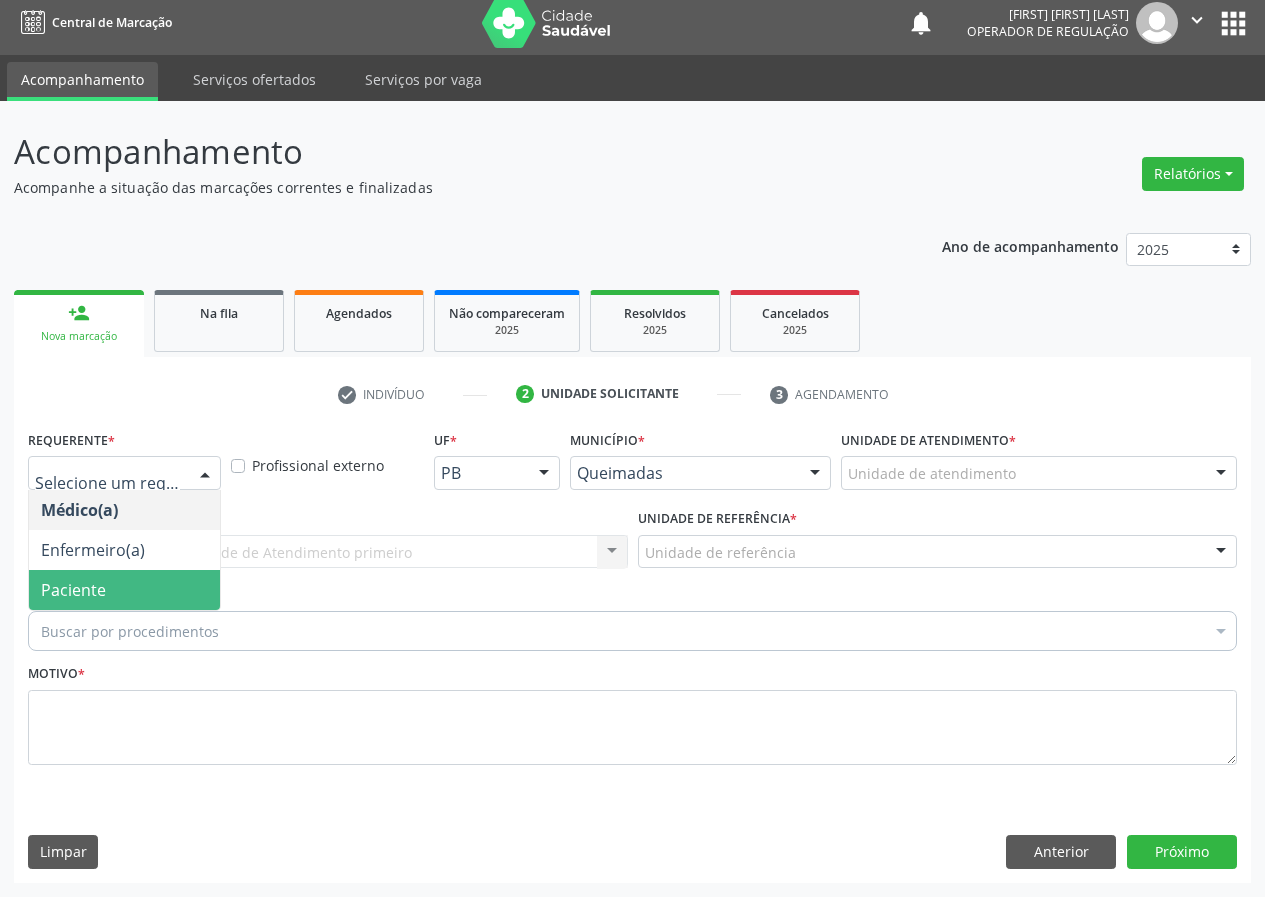 click on "Paciente" at bounding box center (124, 590) 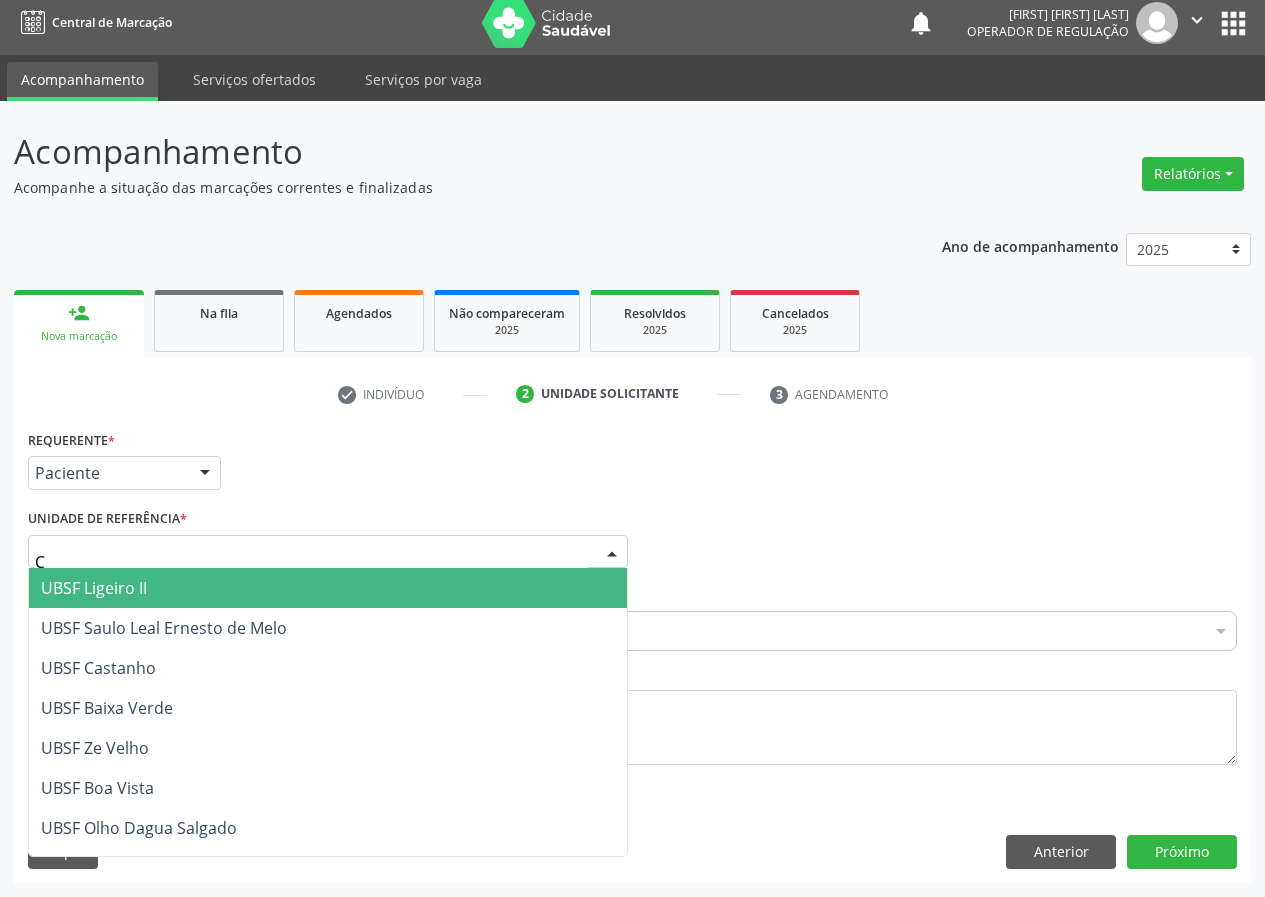 type on "CA" 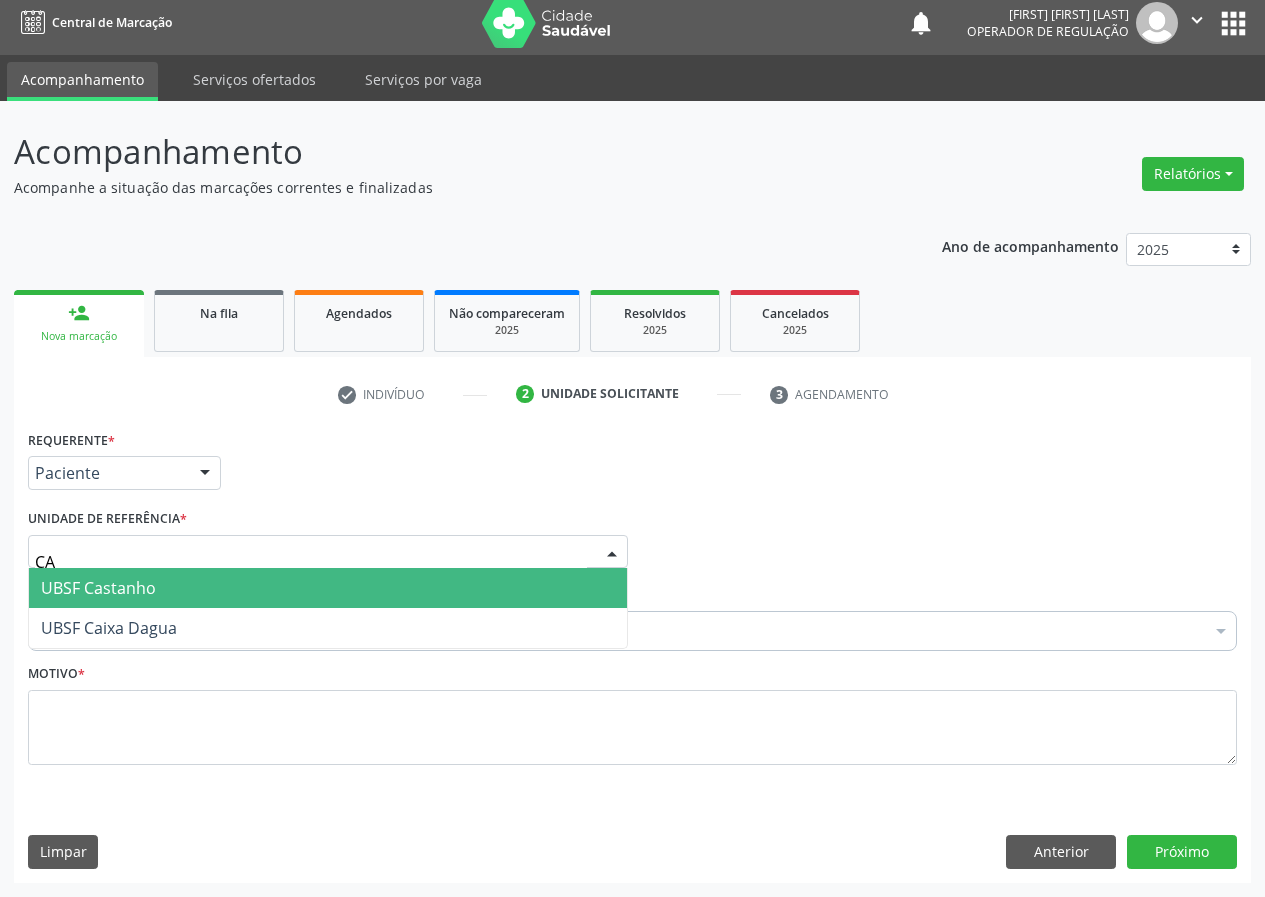 click on "UBSF Castanho" at bounding box center (328, 588) 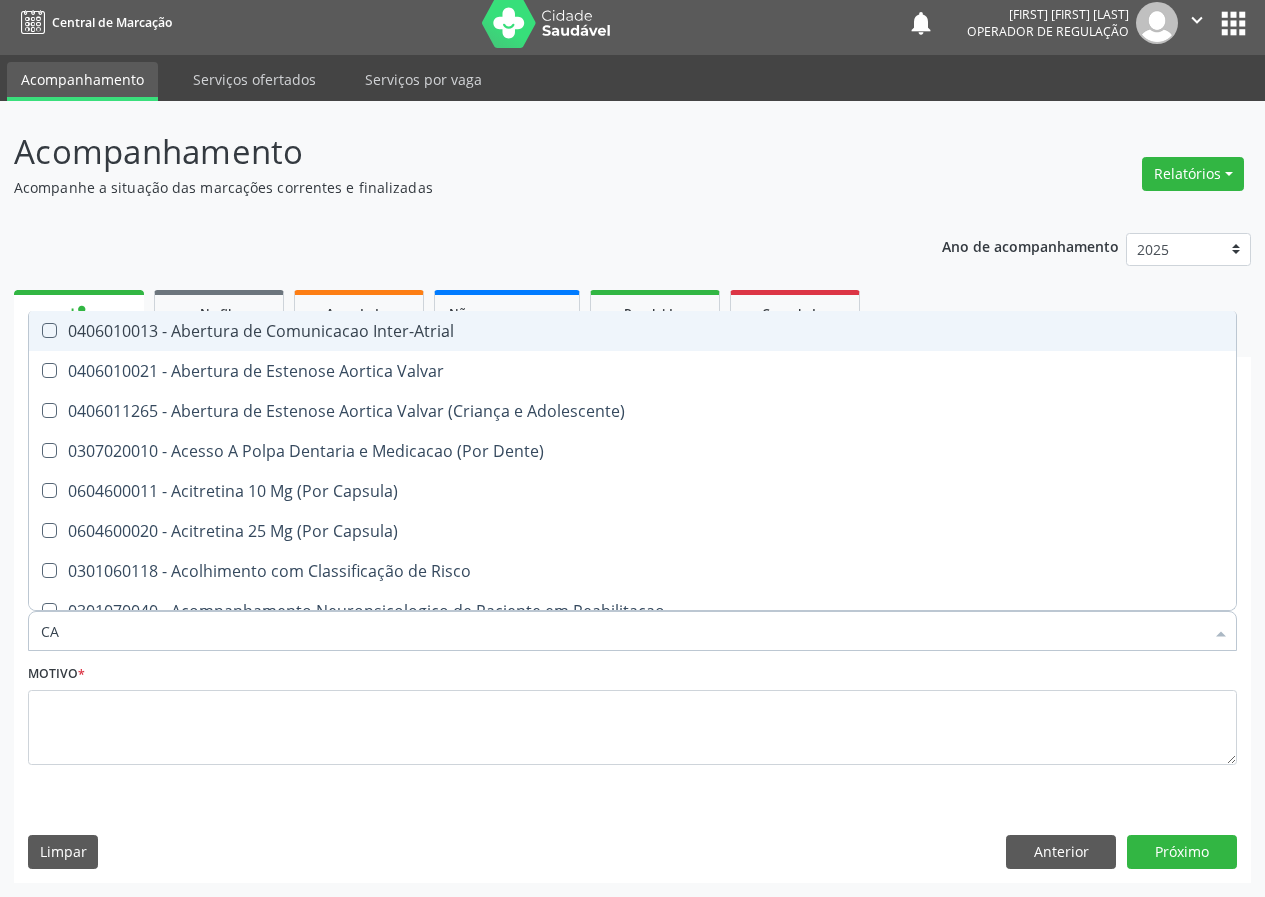 type on "CAR" 